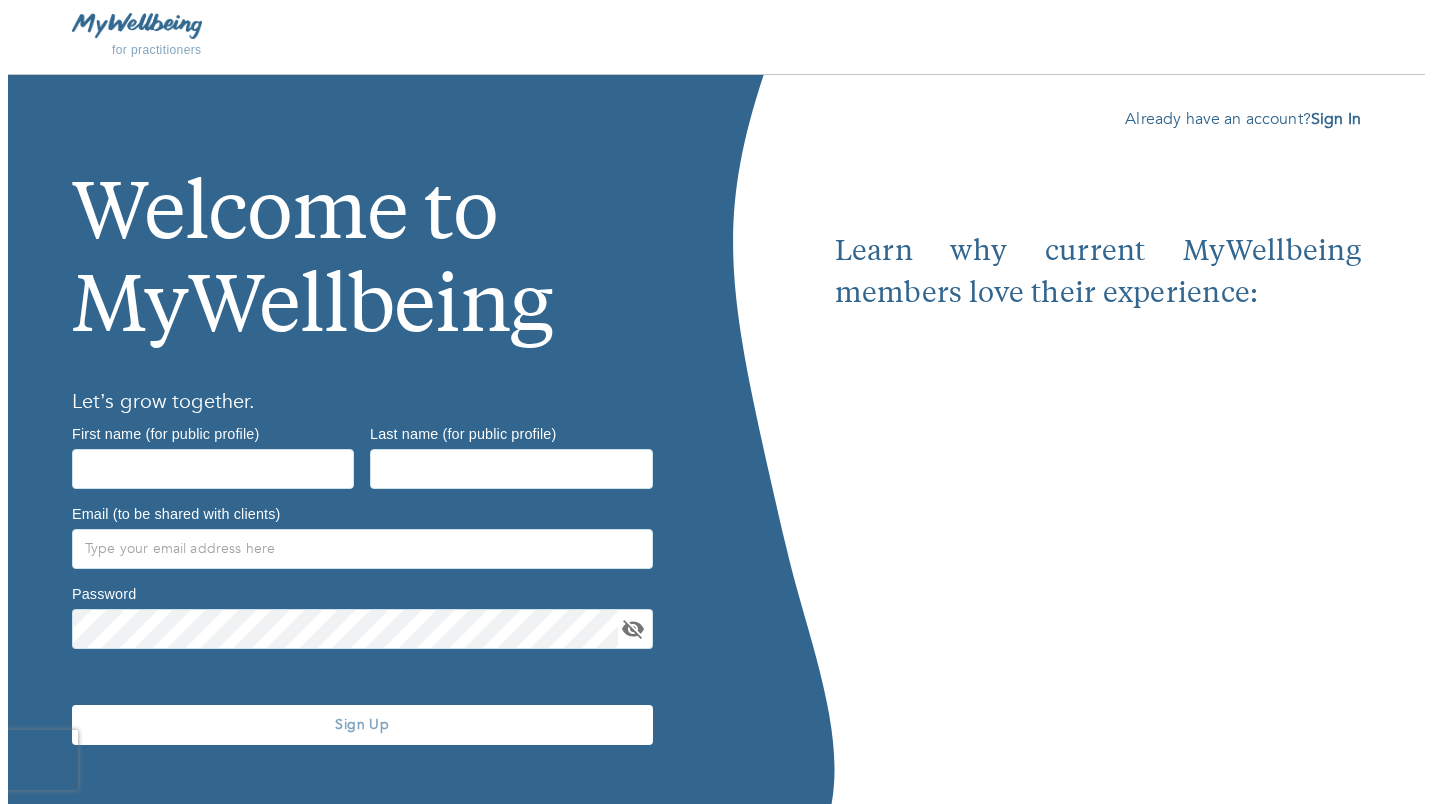 scroll, scrollTop: 0, scrollLeft: 0, axis: both 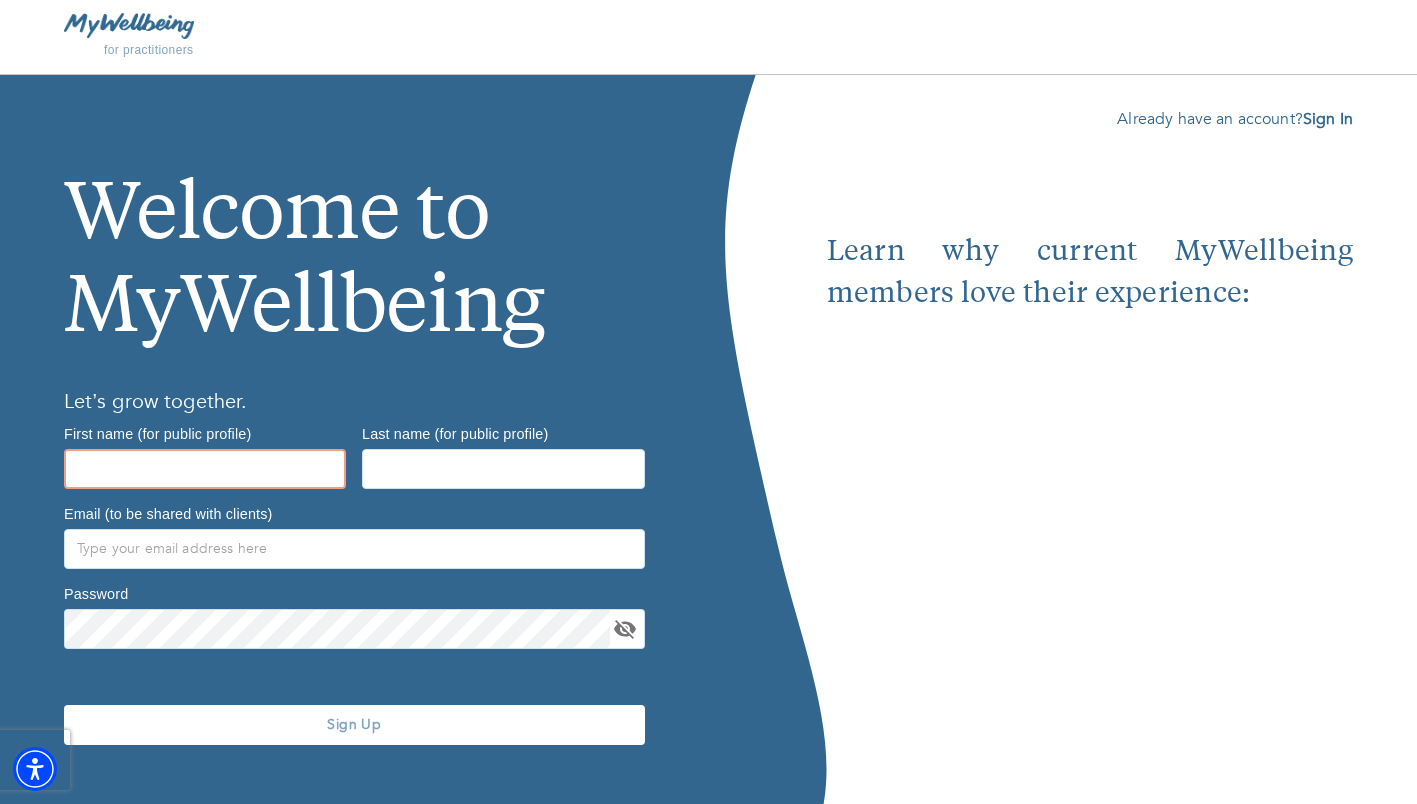 click at bounding box center [205, 469] 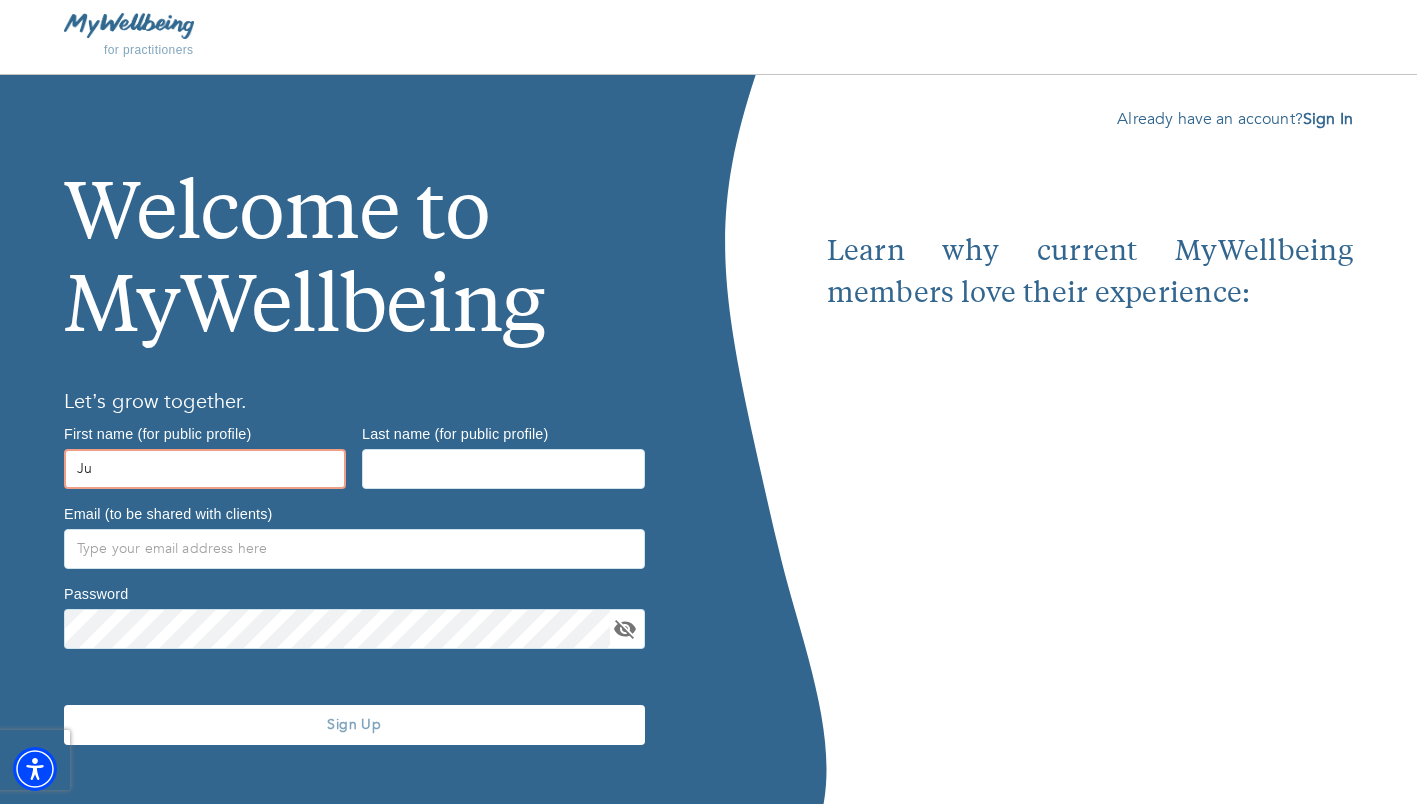 type on "Julissa" 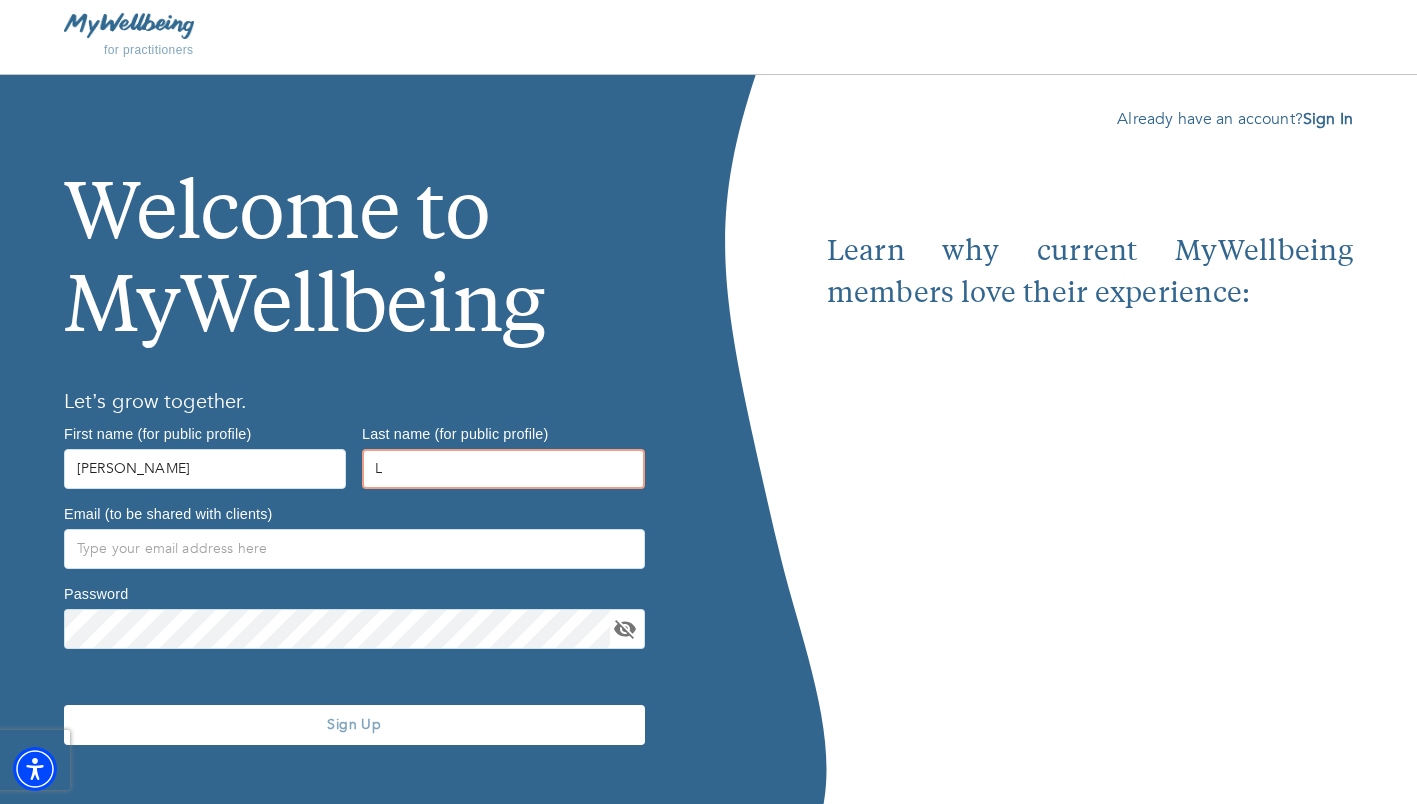 type on "Llosa" 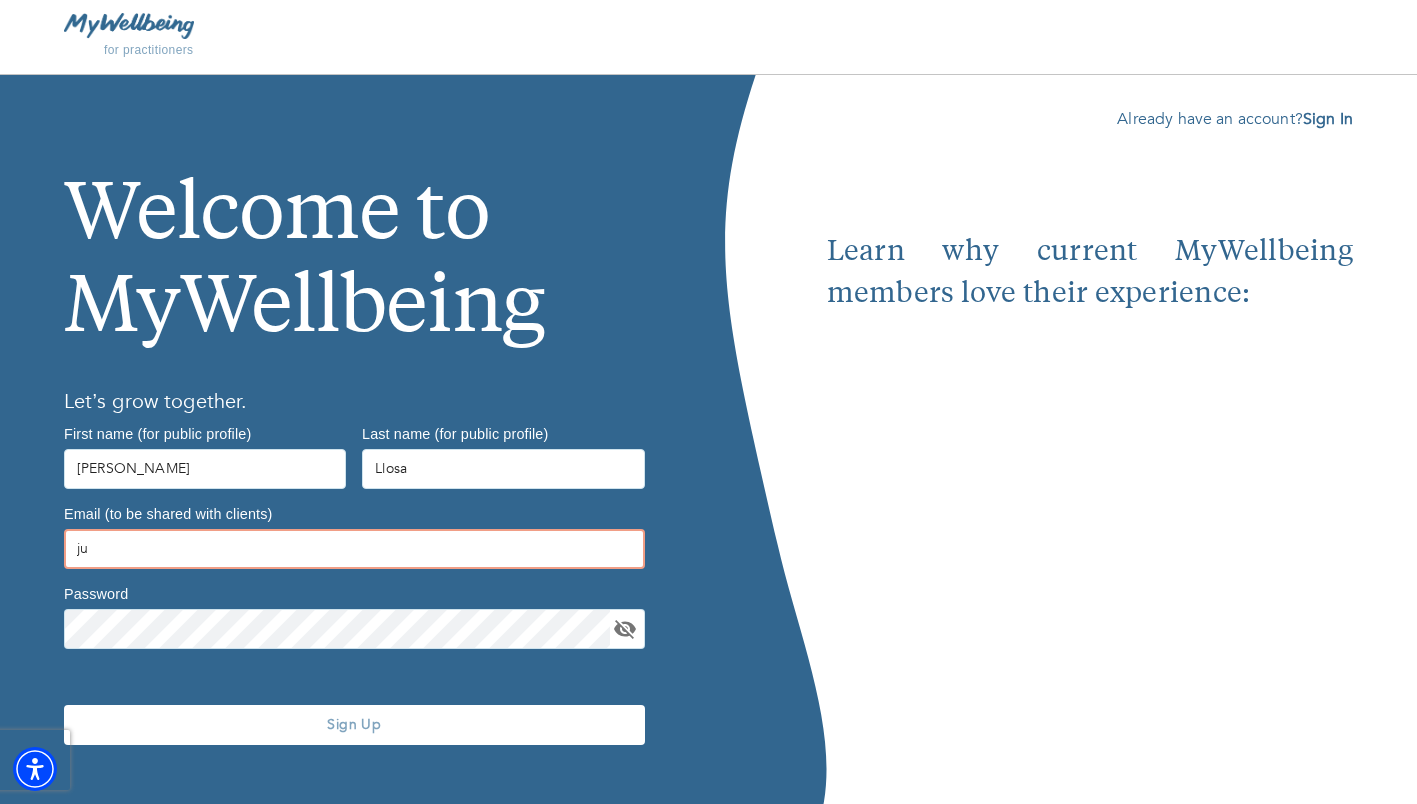 type on "[EMAIL_ADDRESS][DOMAIN_NAME]" 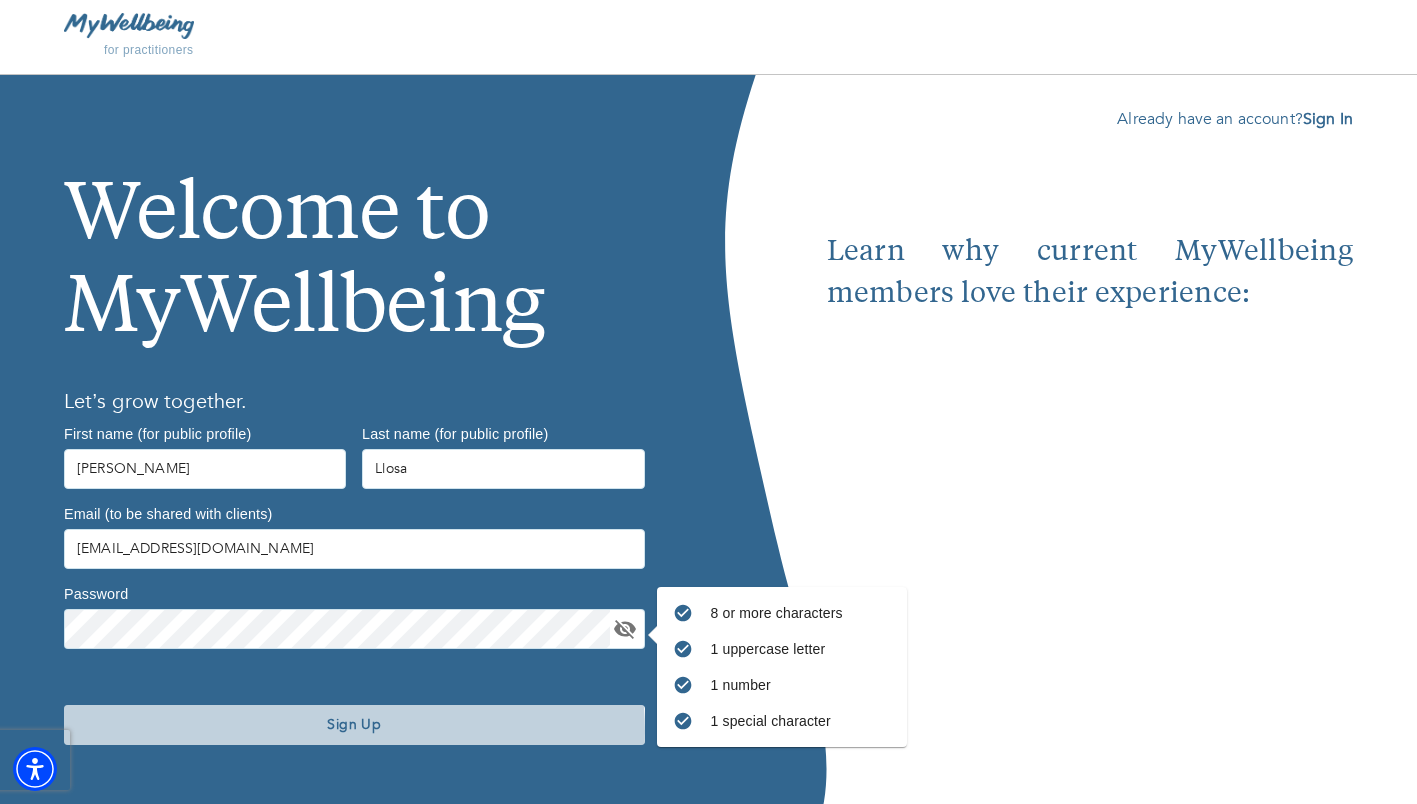click on "Sign Up" at bounding box center (354, 724) 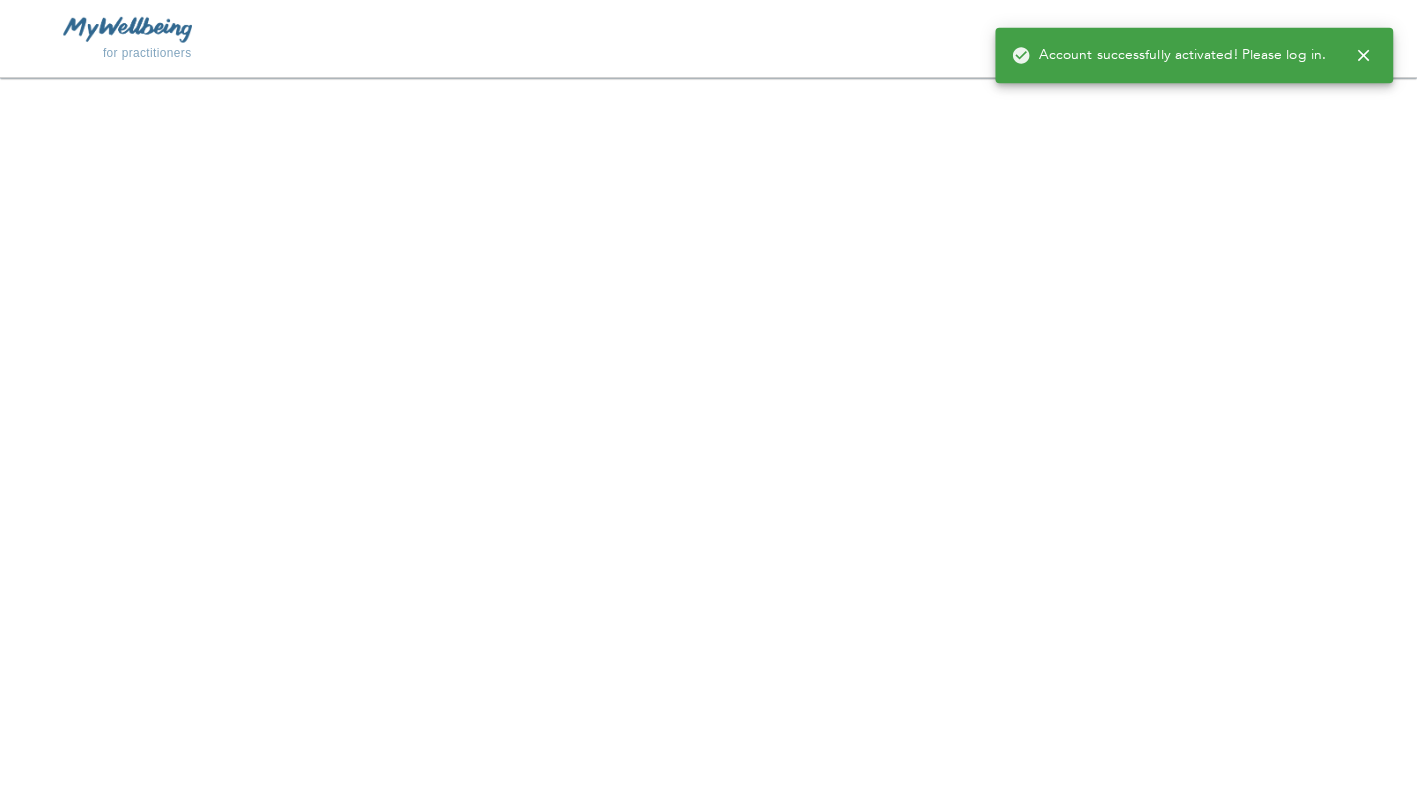 scroll, scrollTop: 0, scrollLeft: 0, axis: both 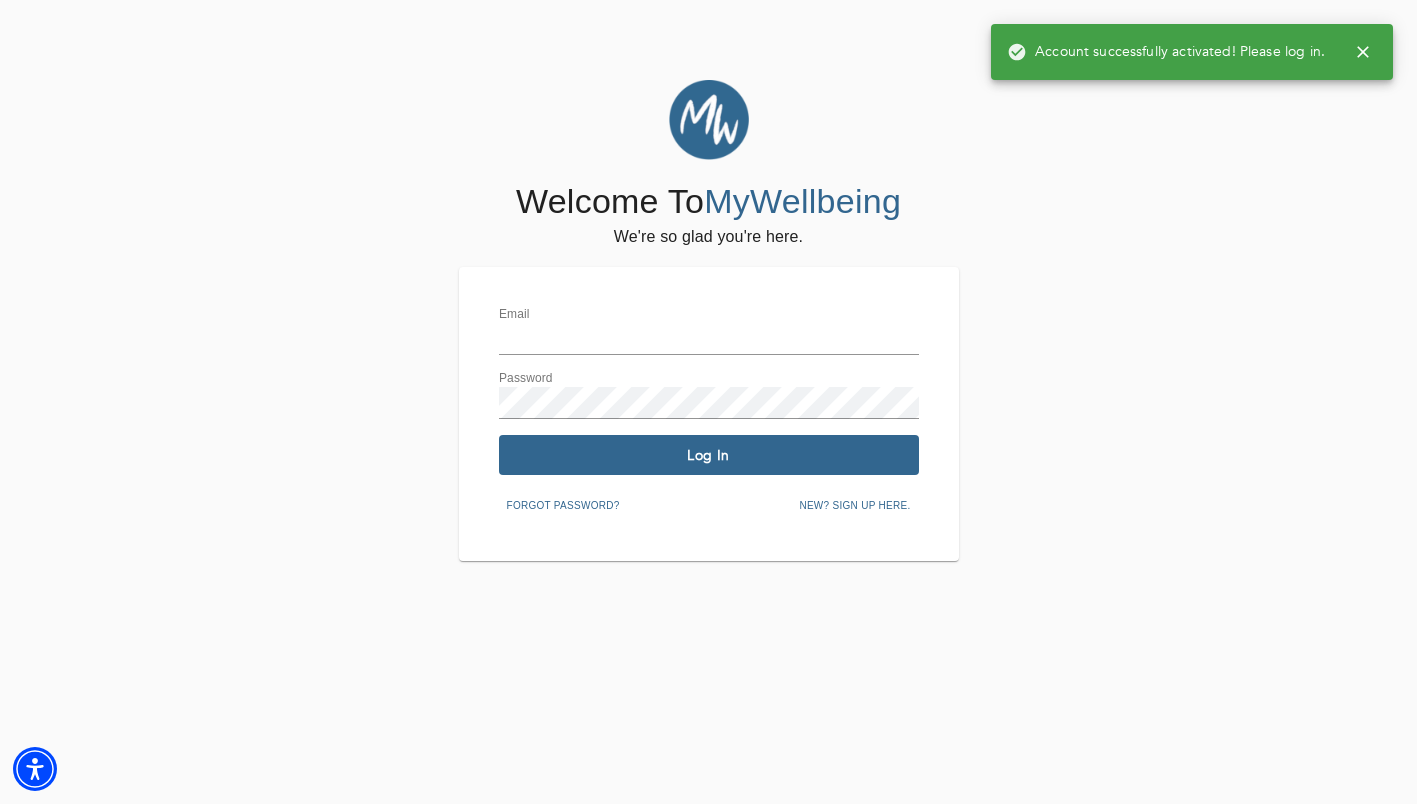 type on "[EMAIL_ADDRESS][DOMAIN_NAME]" 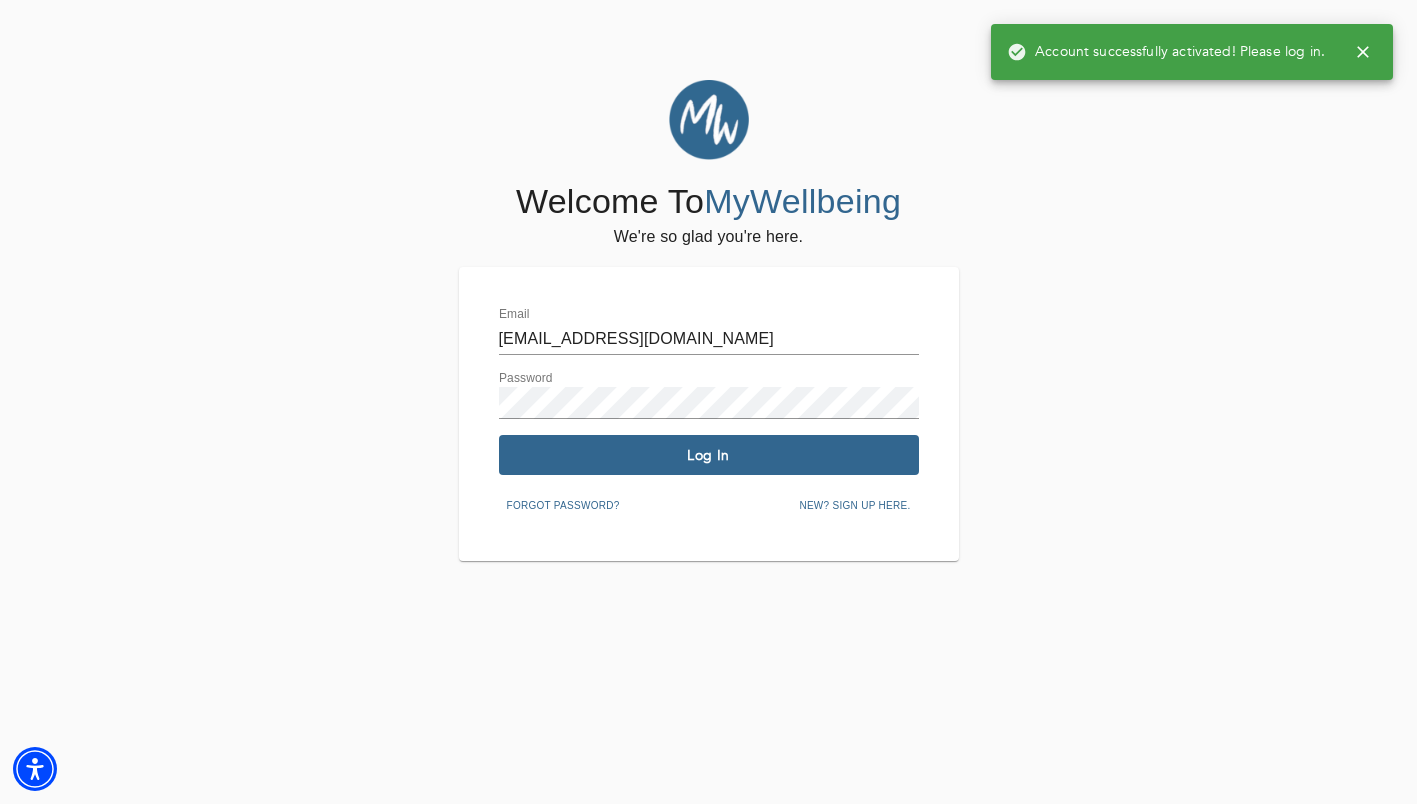 click on "Log In" at bounding box center (709, 455) 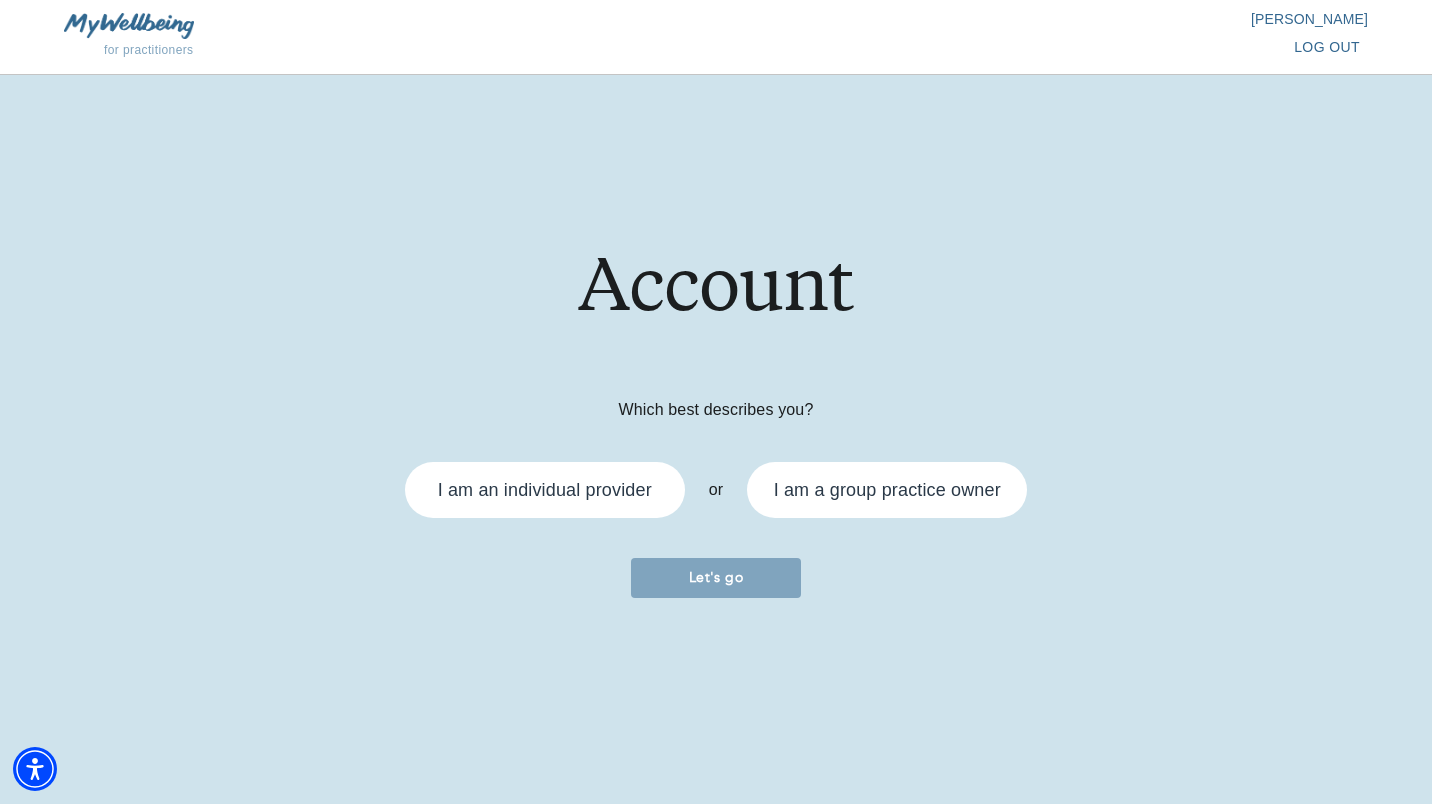 click on "I am an individual provider" at bounding box center (545, 490) 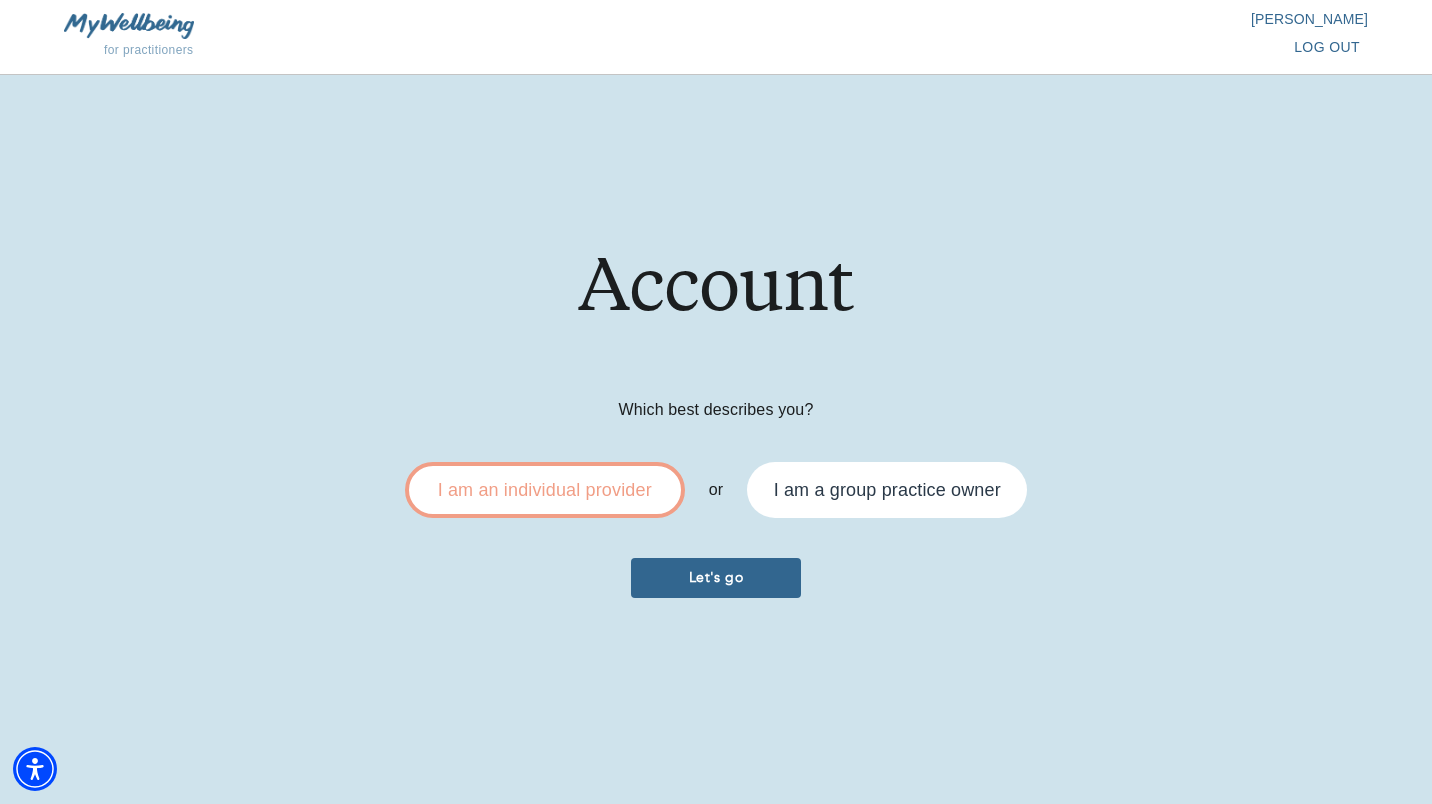 click on "Let's go" at bounding box center (716, 577) 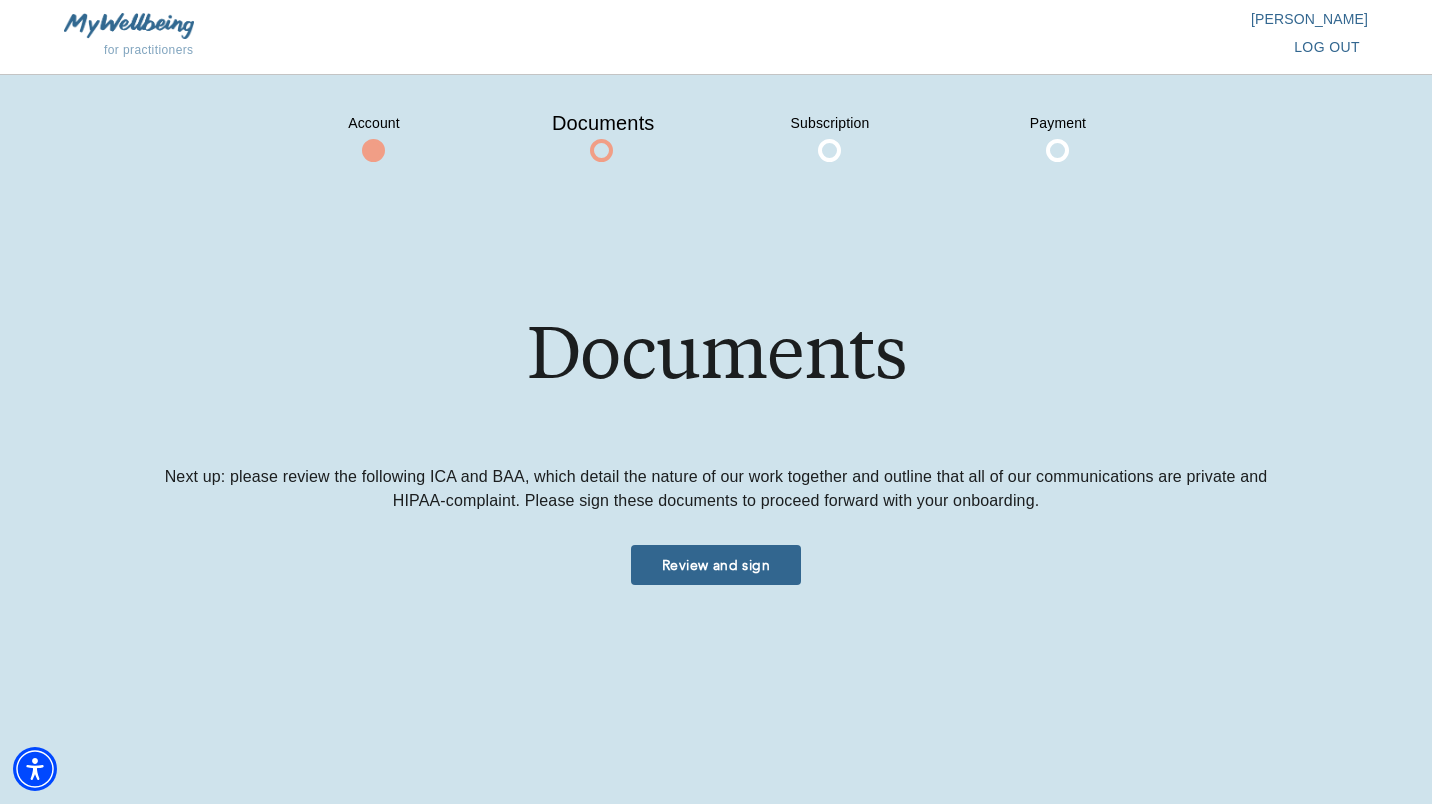click on "Review and sign" at bounding box center [716, 565] 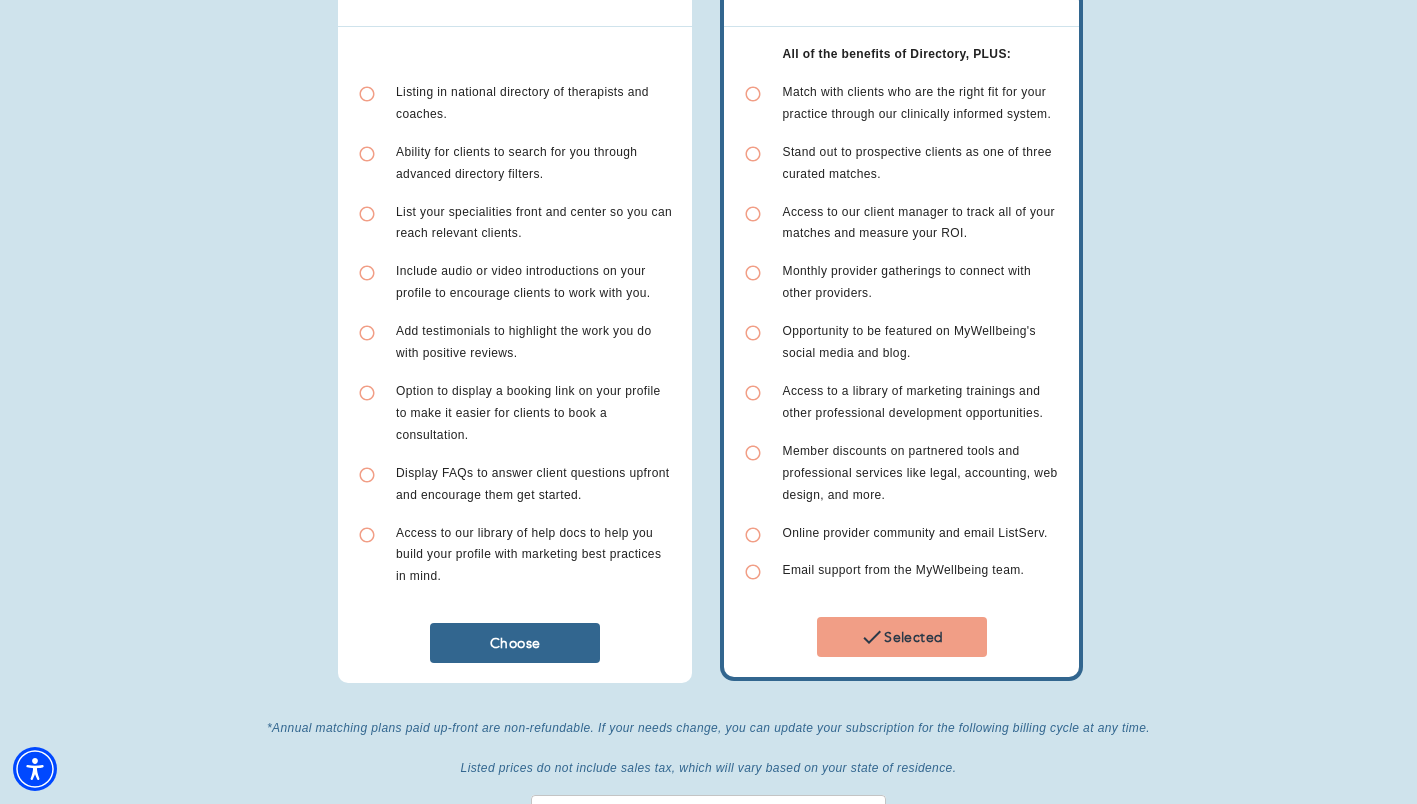 scroll, scrollTop: 319, scrollLeft: 0, axis: vertical 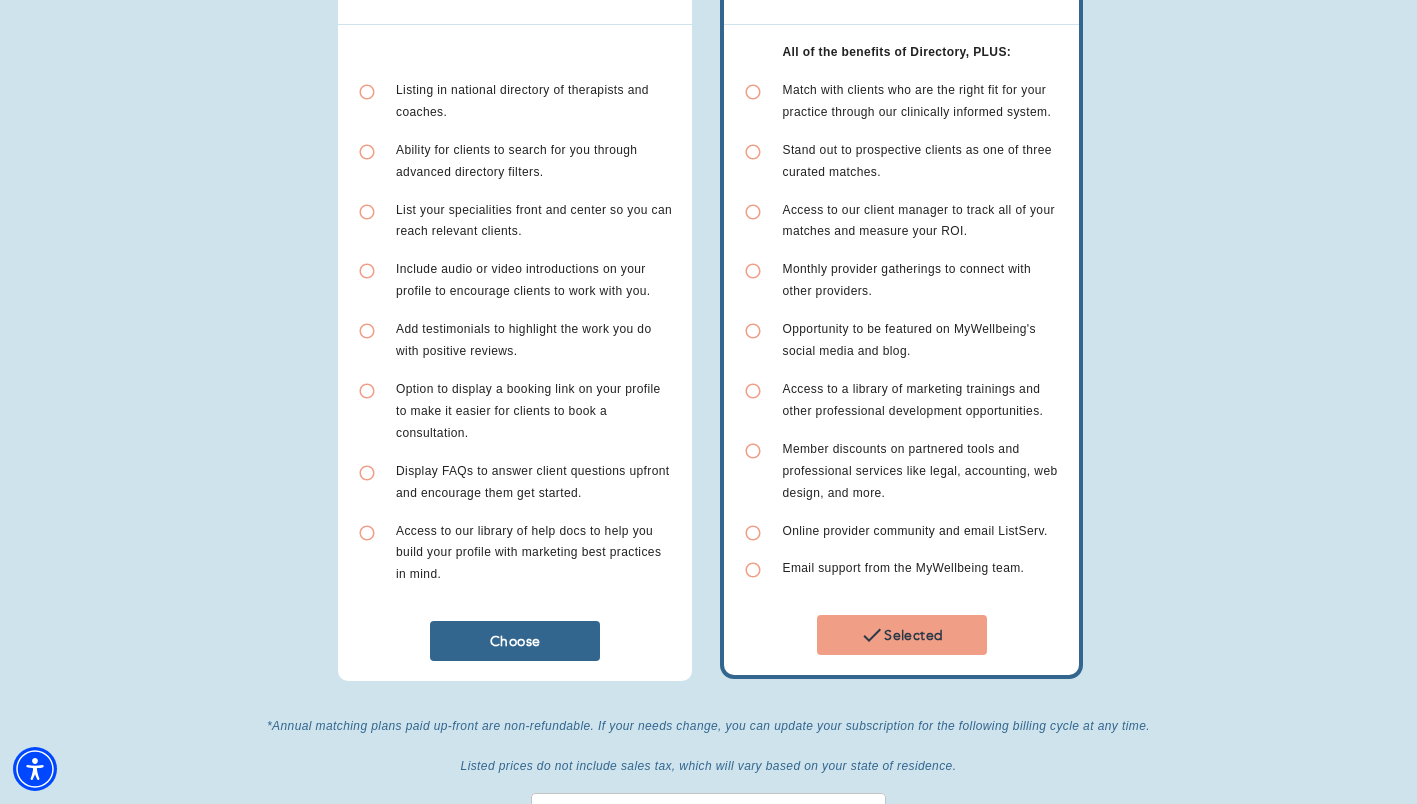 drag, startPoint x: 615, startPoint y: 579, endPoint x: 552, endPoint y: 619, distance: 74.62573 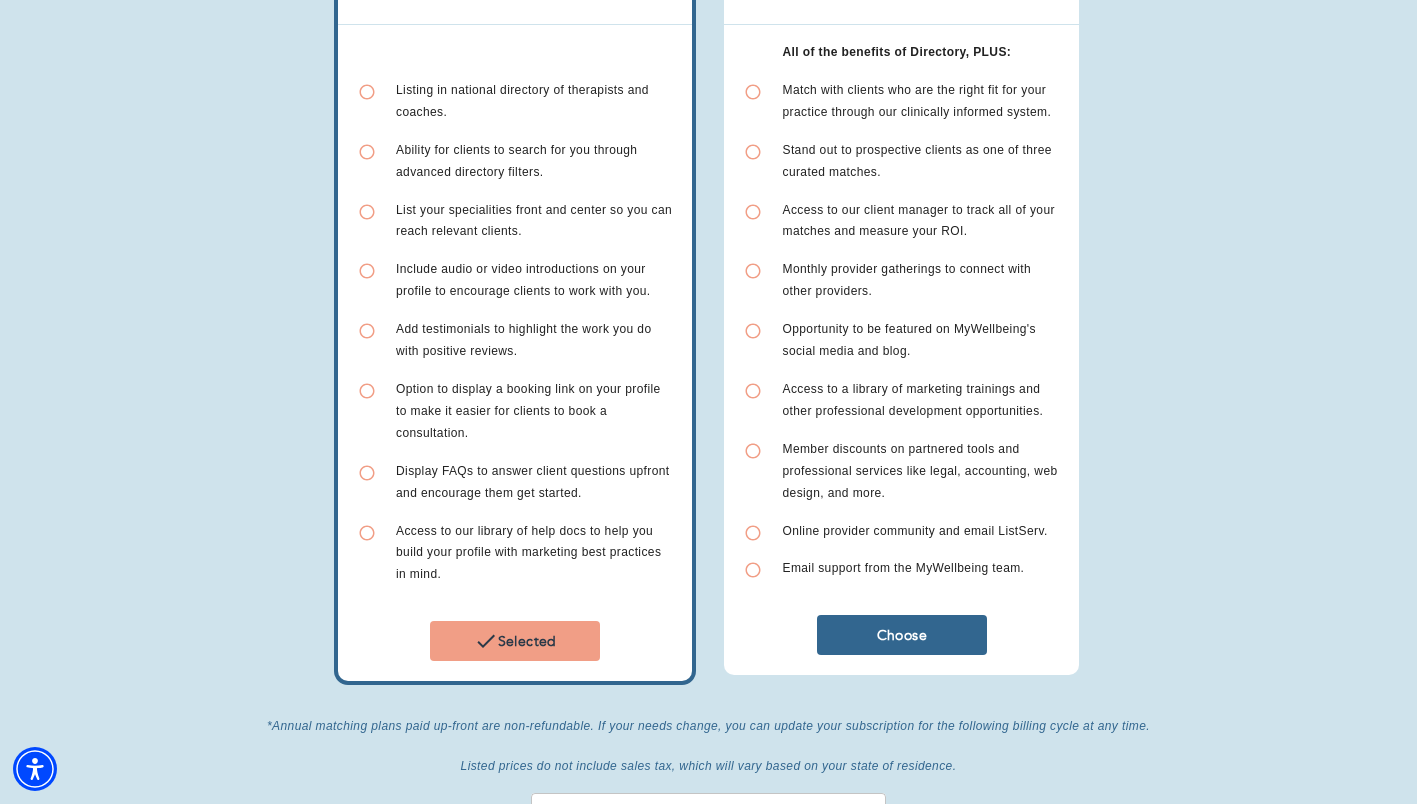 scroll, scrollTop: 525, scrollLeft: 0, axis: vertical 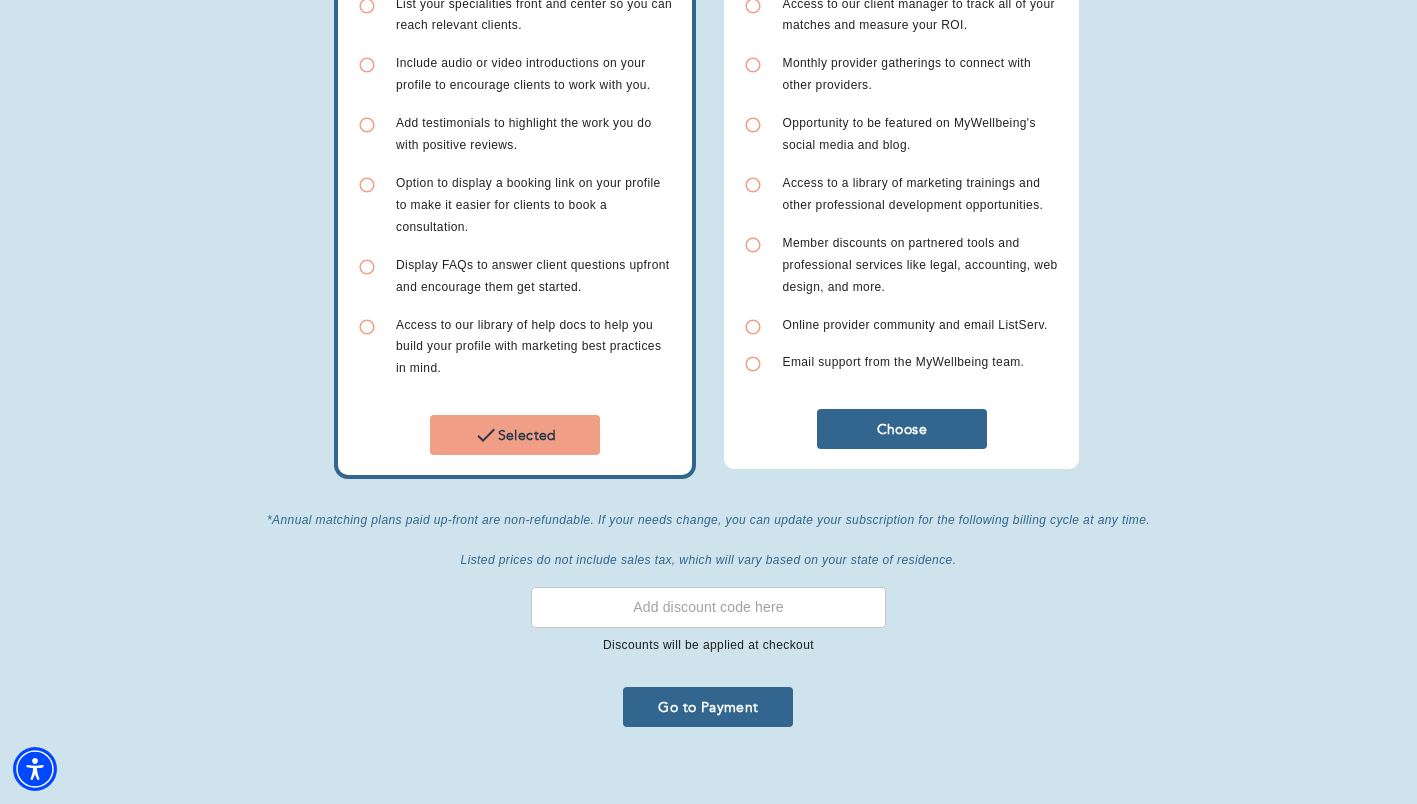 type 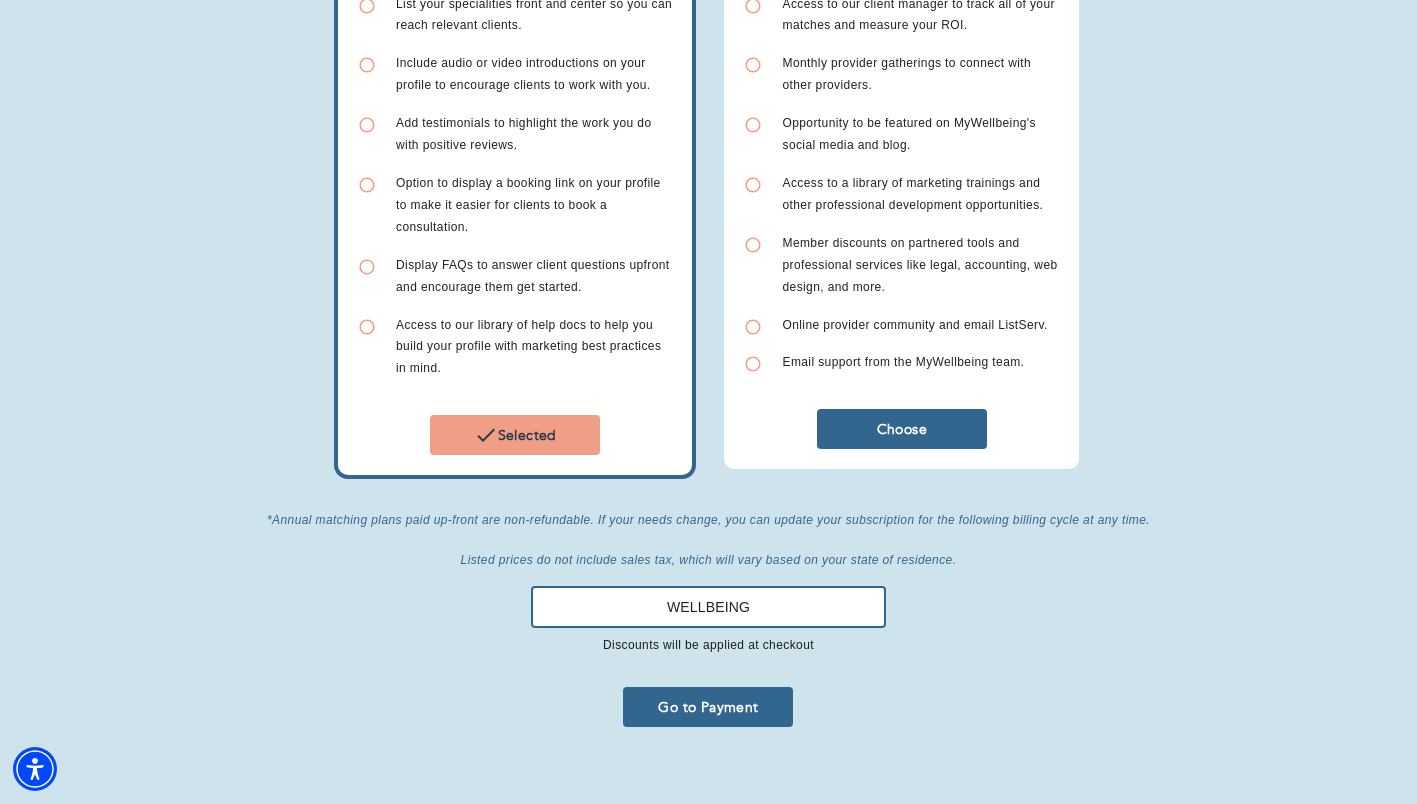 type on "WELLBEING" 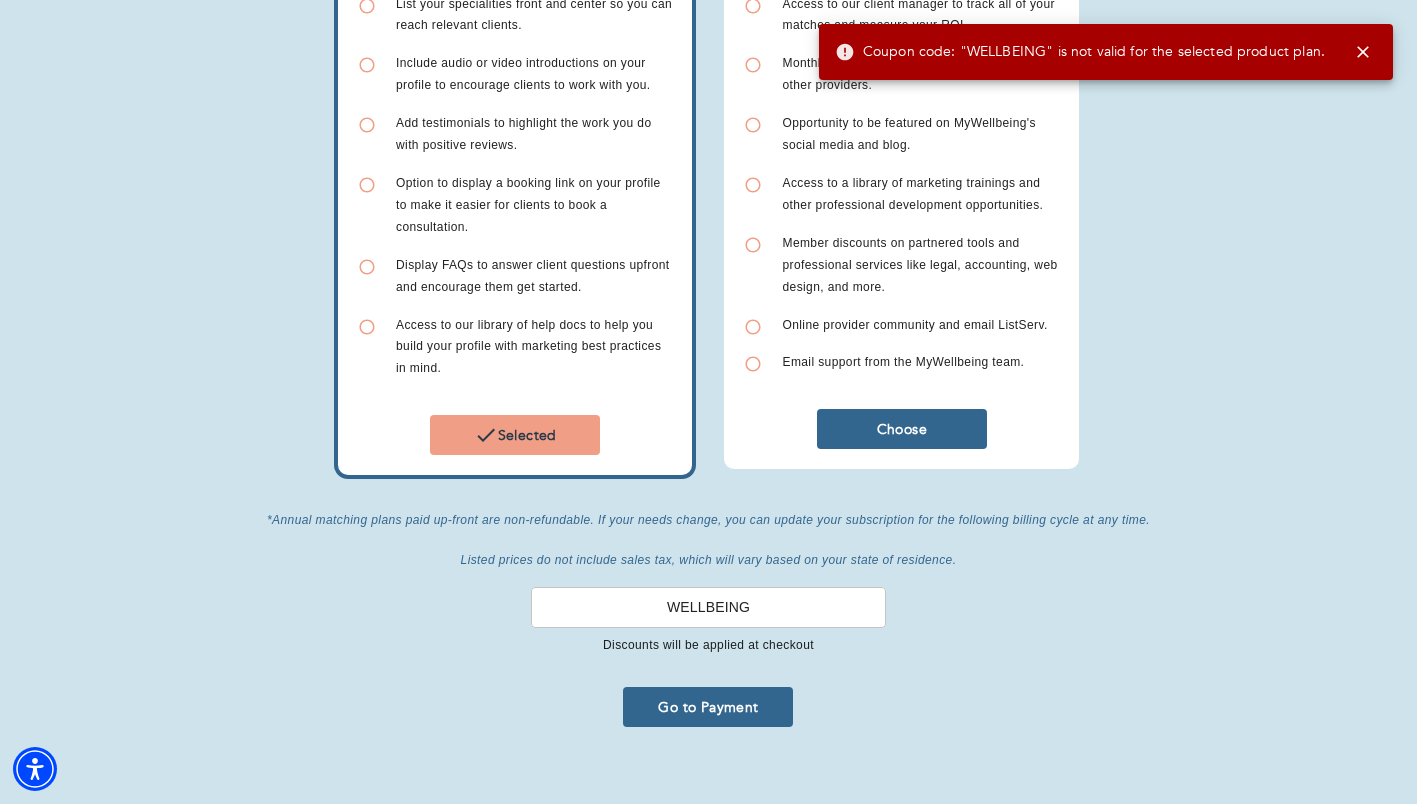 click on "WELLBEING" at bounding box center (708, 607) 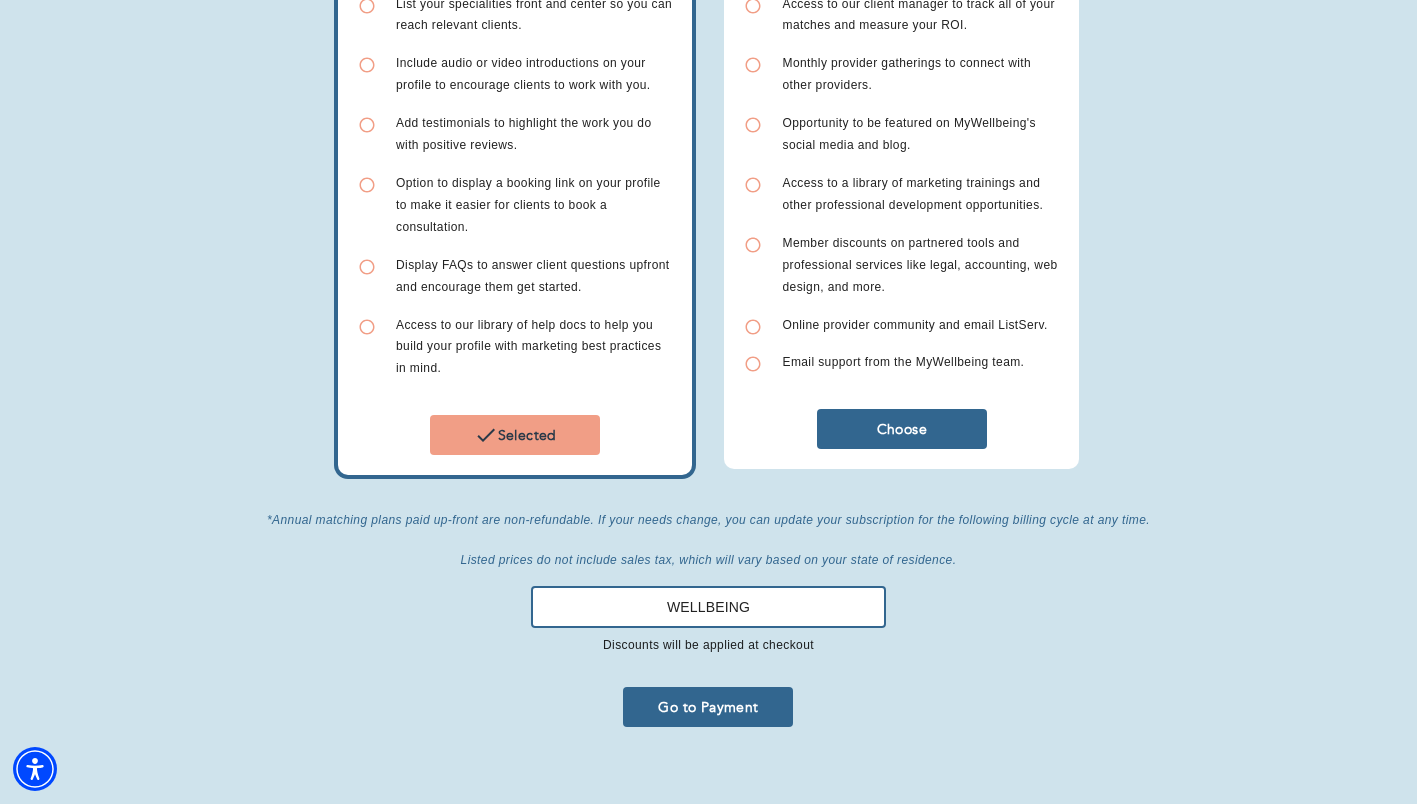 click on "WELLBEING" at bounding box center [708, 607] 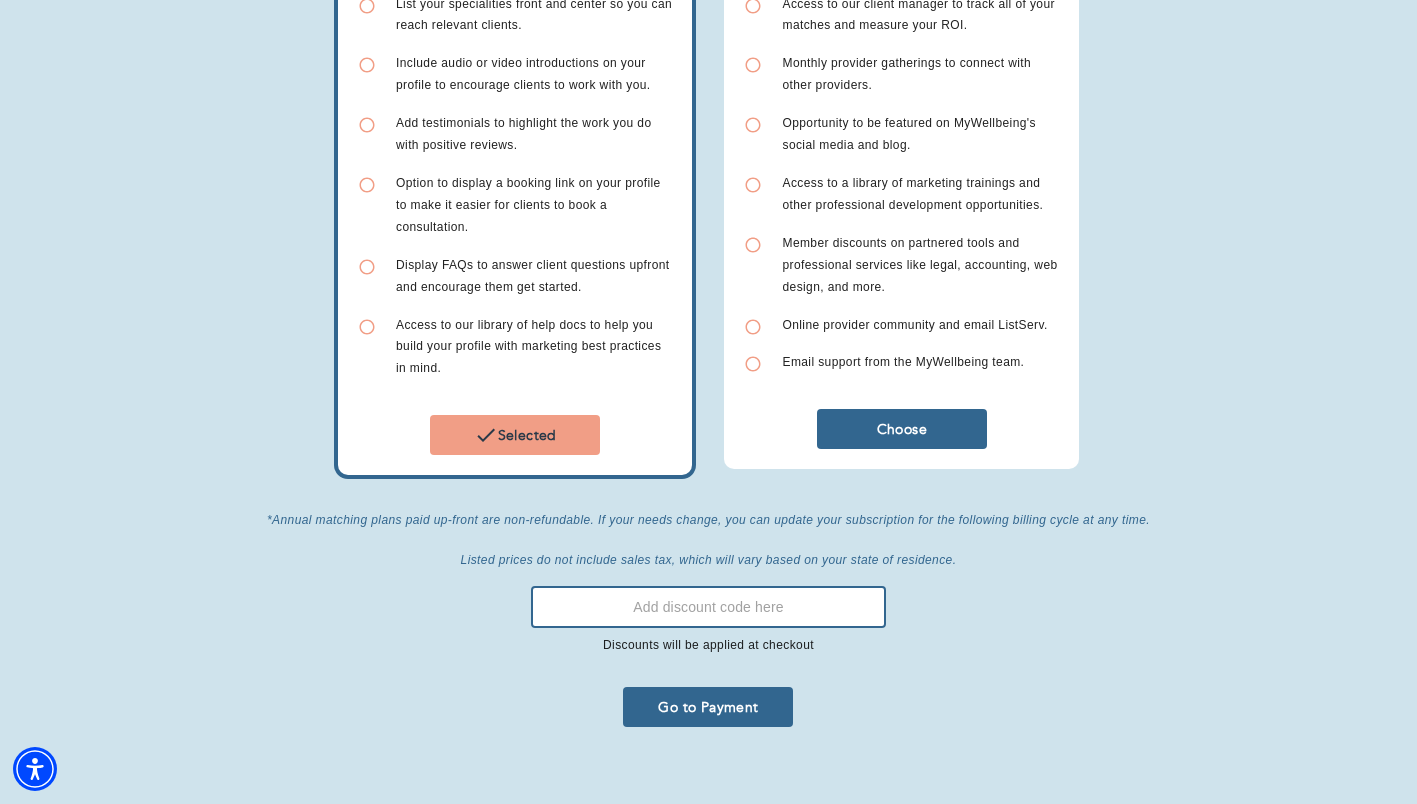 click on "Choose" at bounding box center (902, 429) 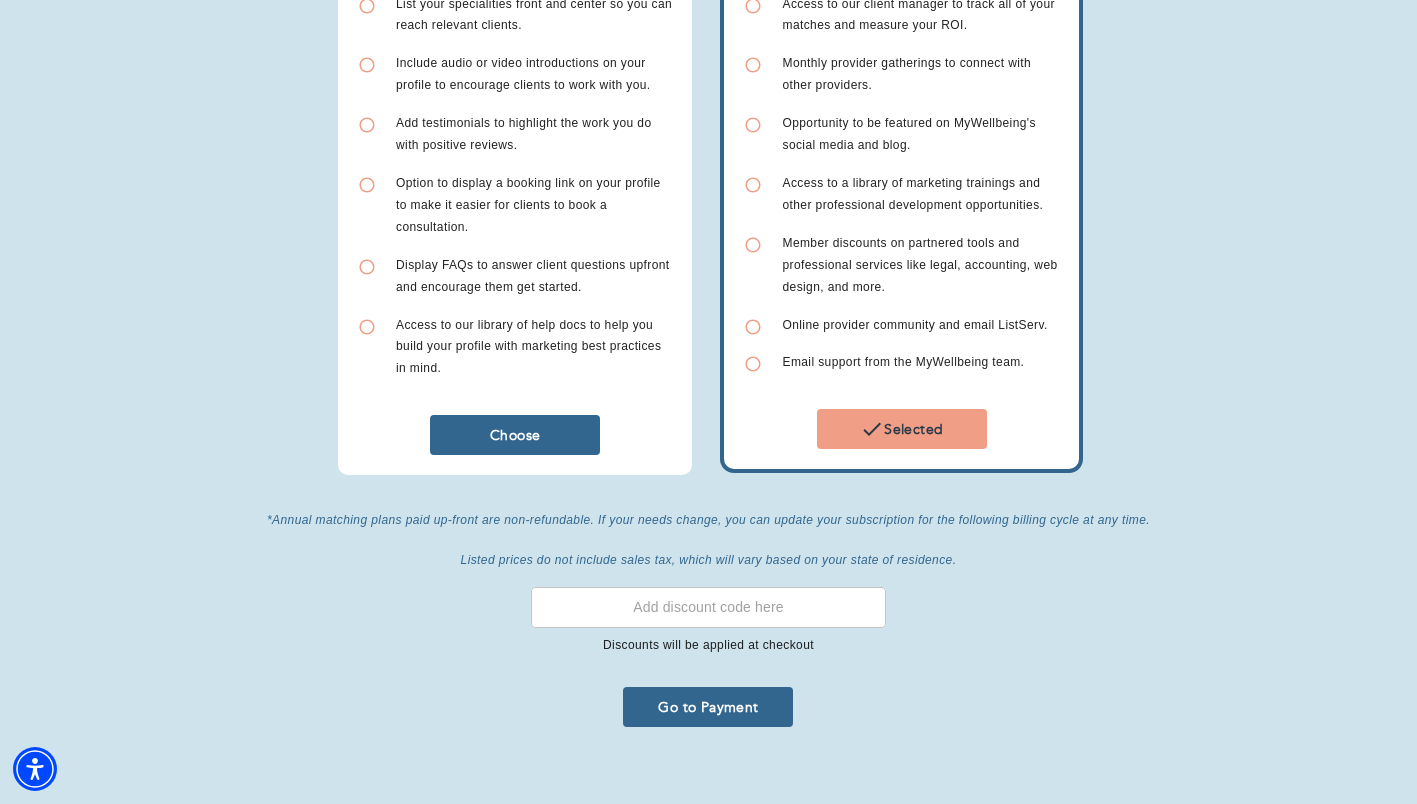 click at bounding box center (708, 607) 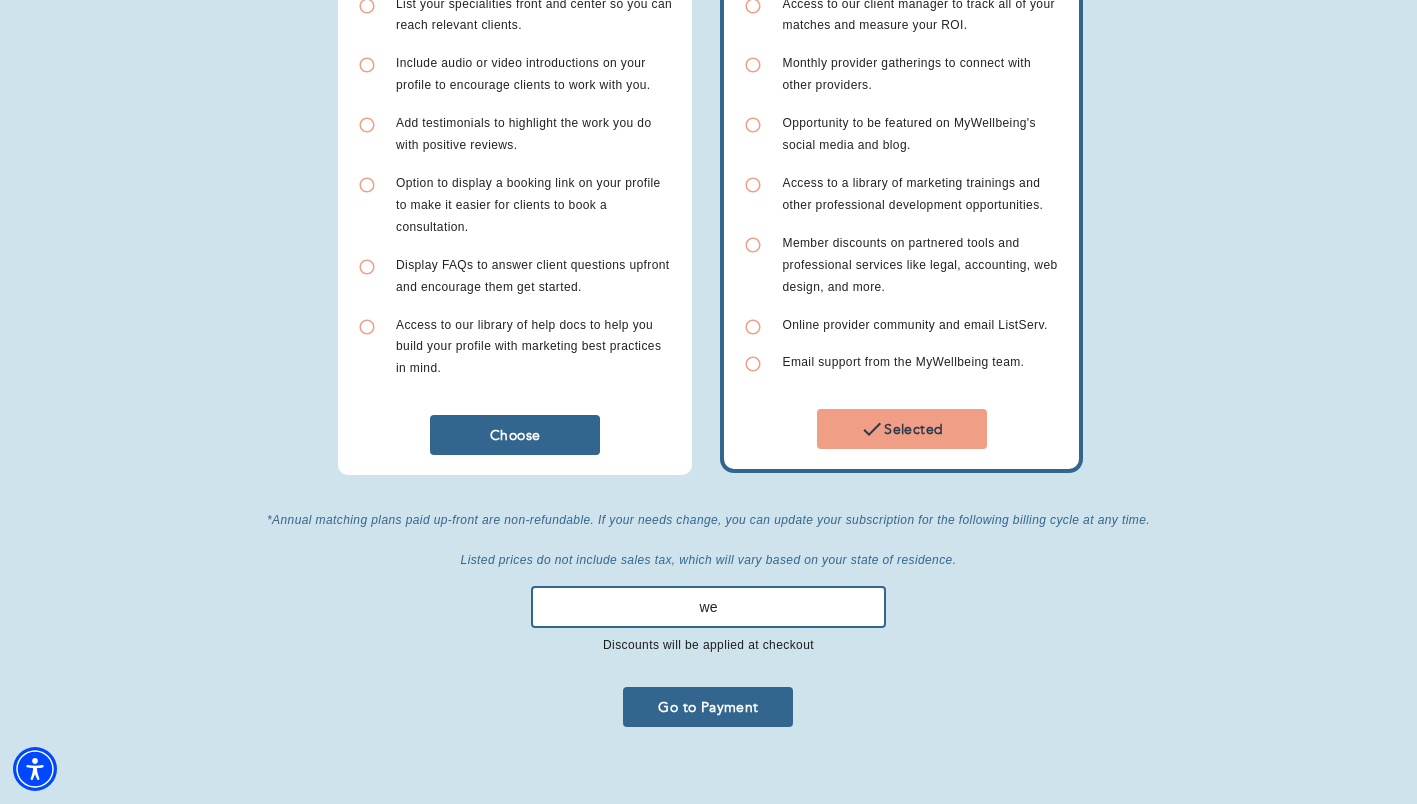 type on "w" 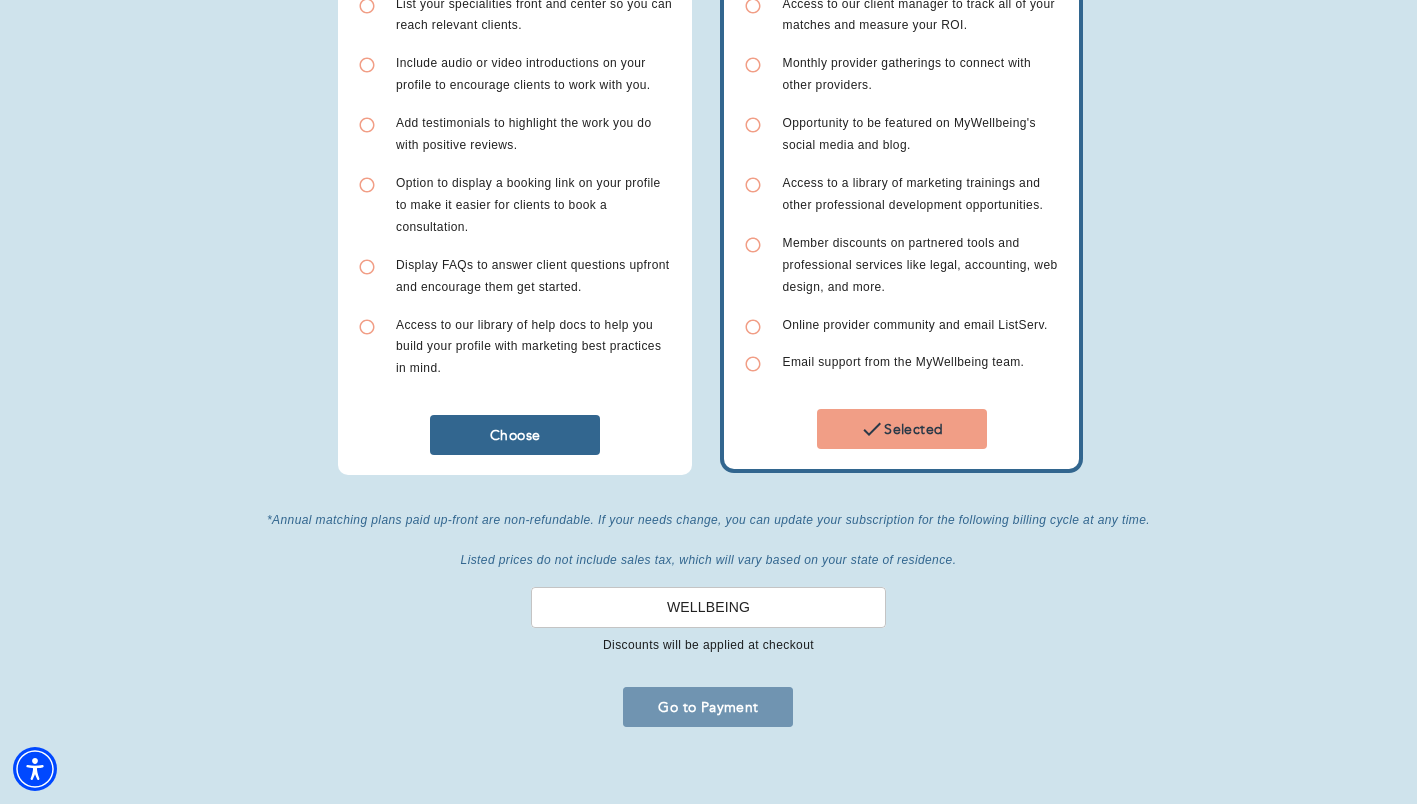 click on "Go to Payment" at bounding box center (708, 707) 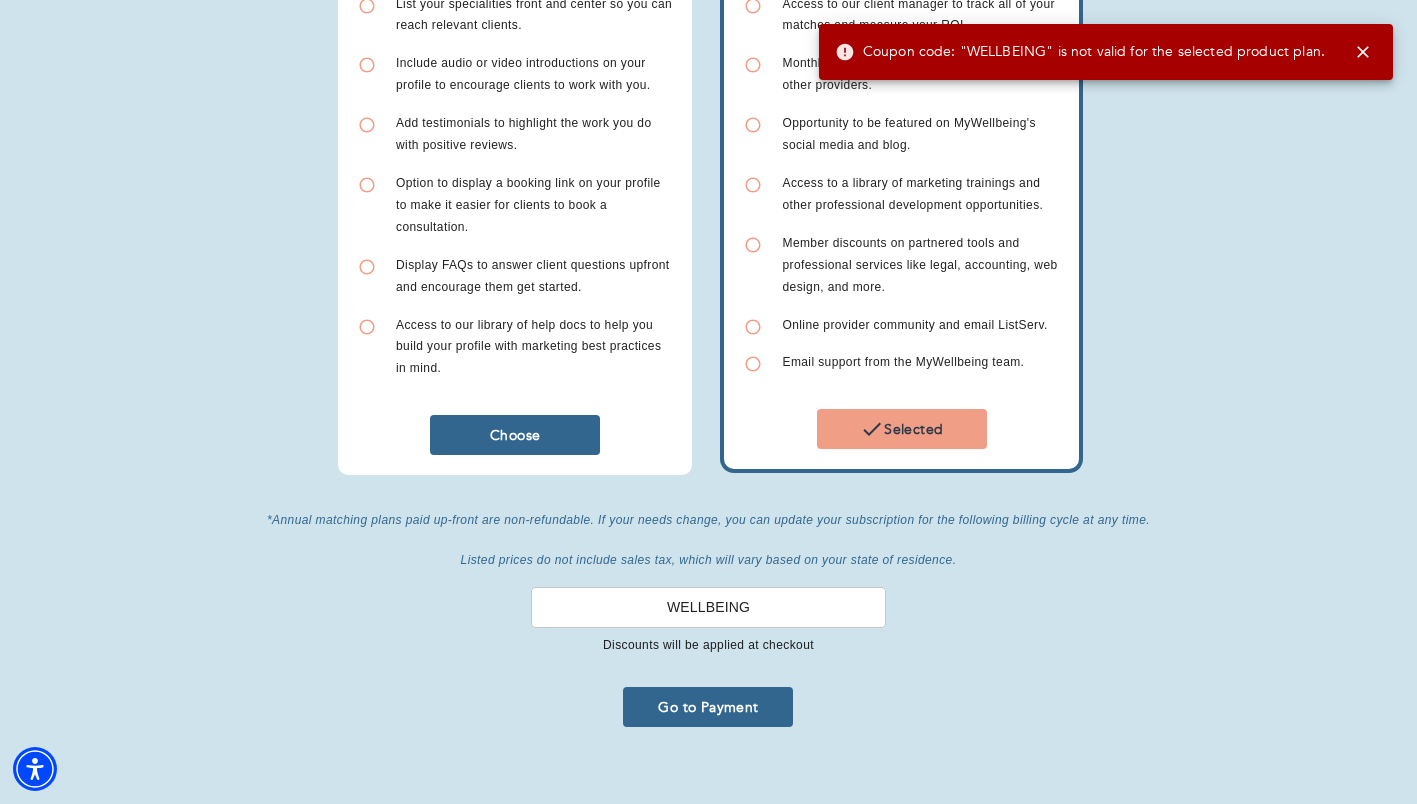 click on "Directory (Monthly) $ 24.99 / month   Listing in national directory of therapists and coaches. Ability for clients to search for you through advanced directory filters. List your specialities front and center so you can reach relevant clients. Include audio or video introductions on your profile to encourage clients to work with you. Add testimonials to highlight the work you do with positive reviews. Option to display a booking link on your profile to make it easier for clients to book a consultation. Display FAQs to answer client questions upfront and encourage them get started. Access to our library of help docs to help you build your profile with marketing best practices in mind. Choose" at bounding box center [515, 72] 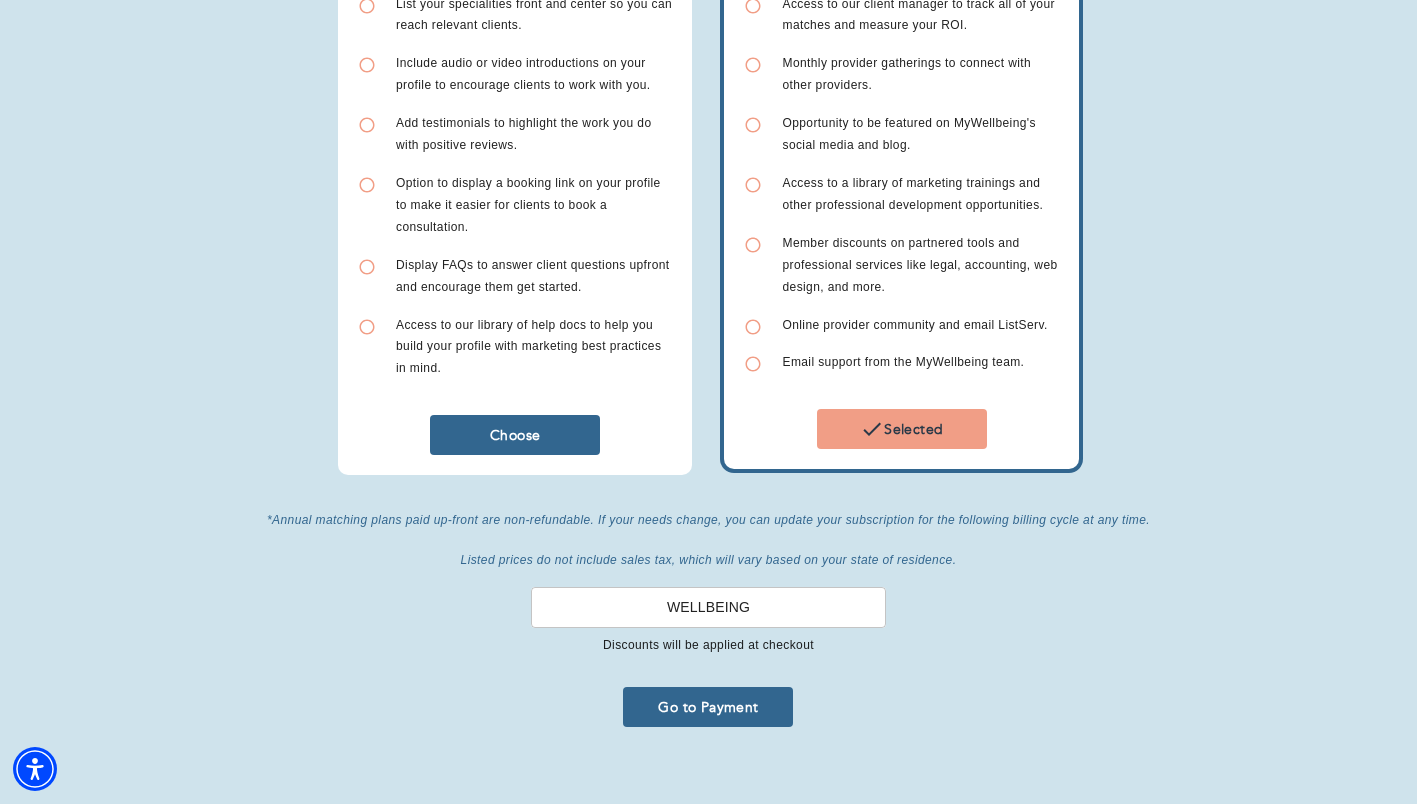 click on "Choose" at bounding box center (515, 435) 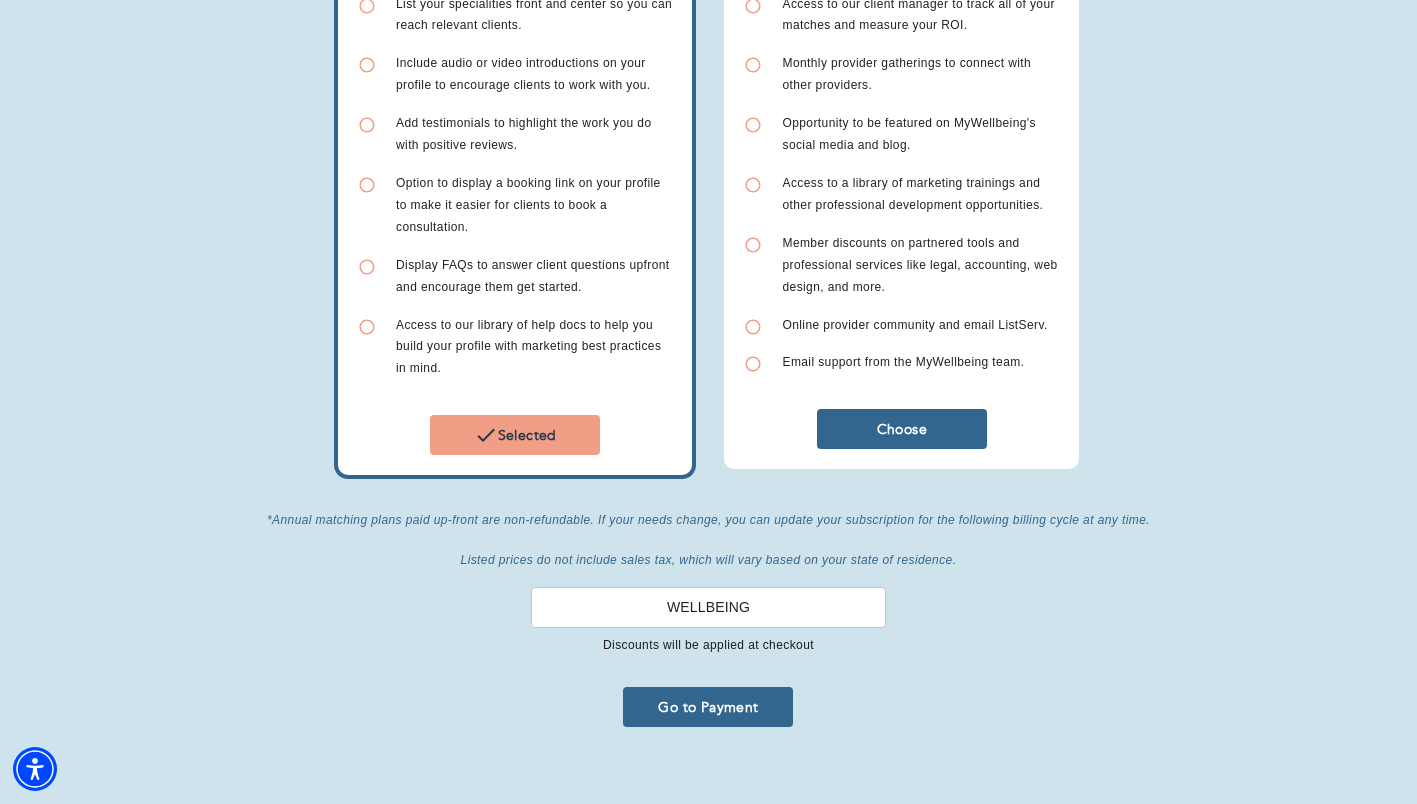 click on "WELLBEING" at bounding box center [708, 607] 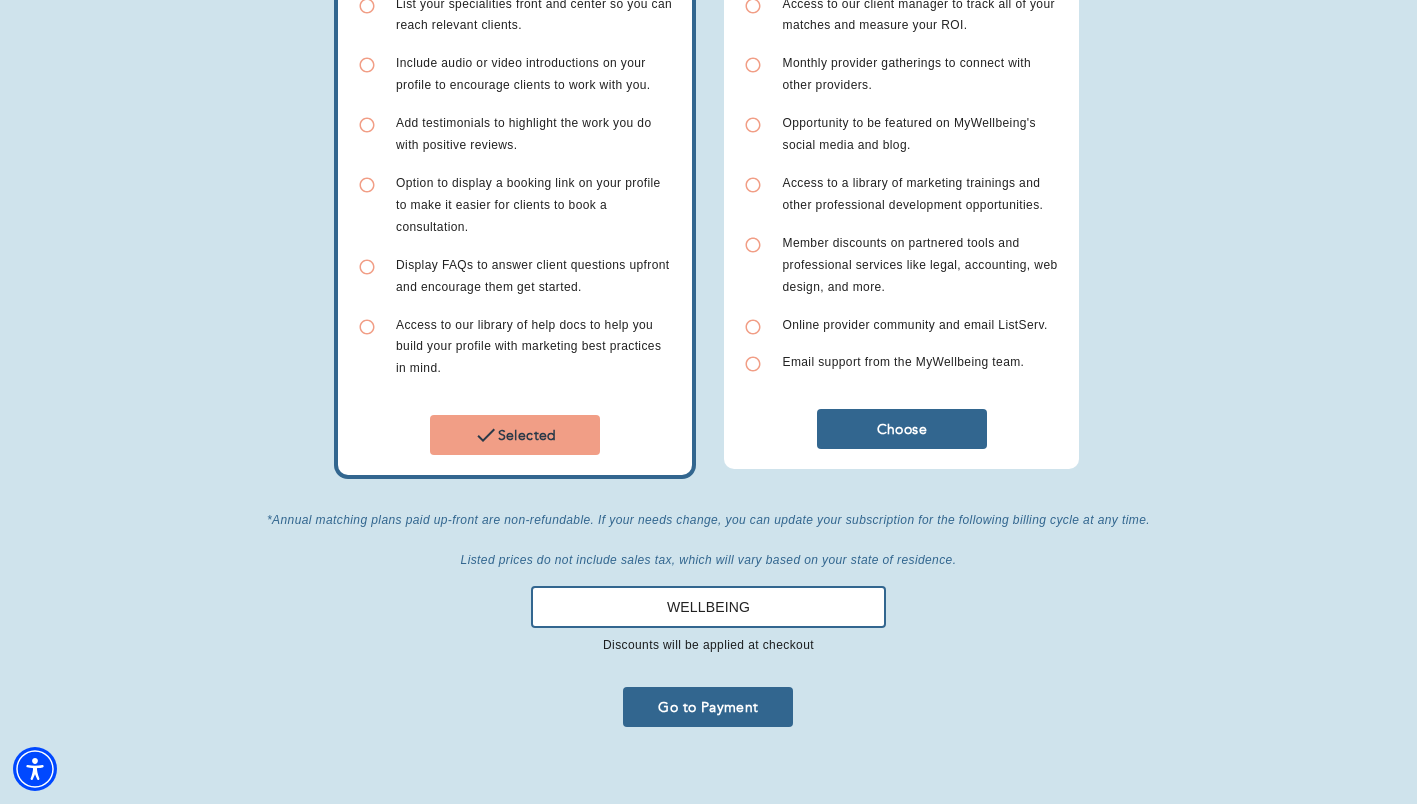 click on "WELLBEING" at bounding box center [708, 607] 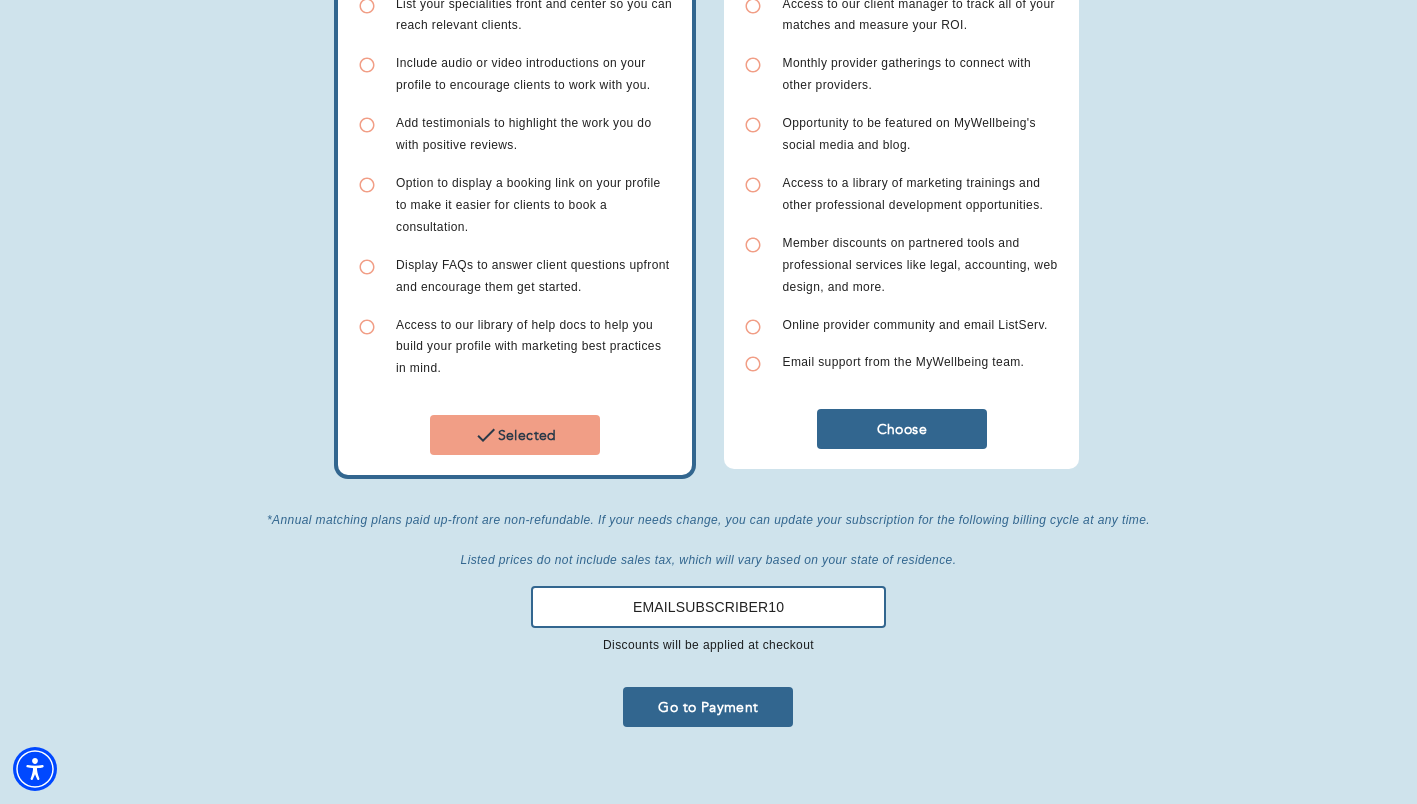 type on "EMAILSUBSCRIBER10" 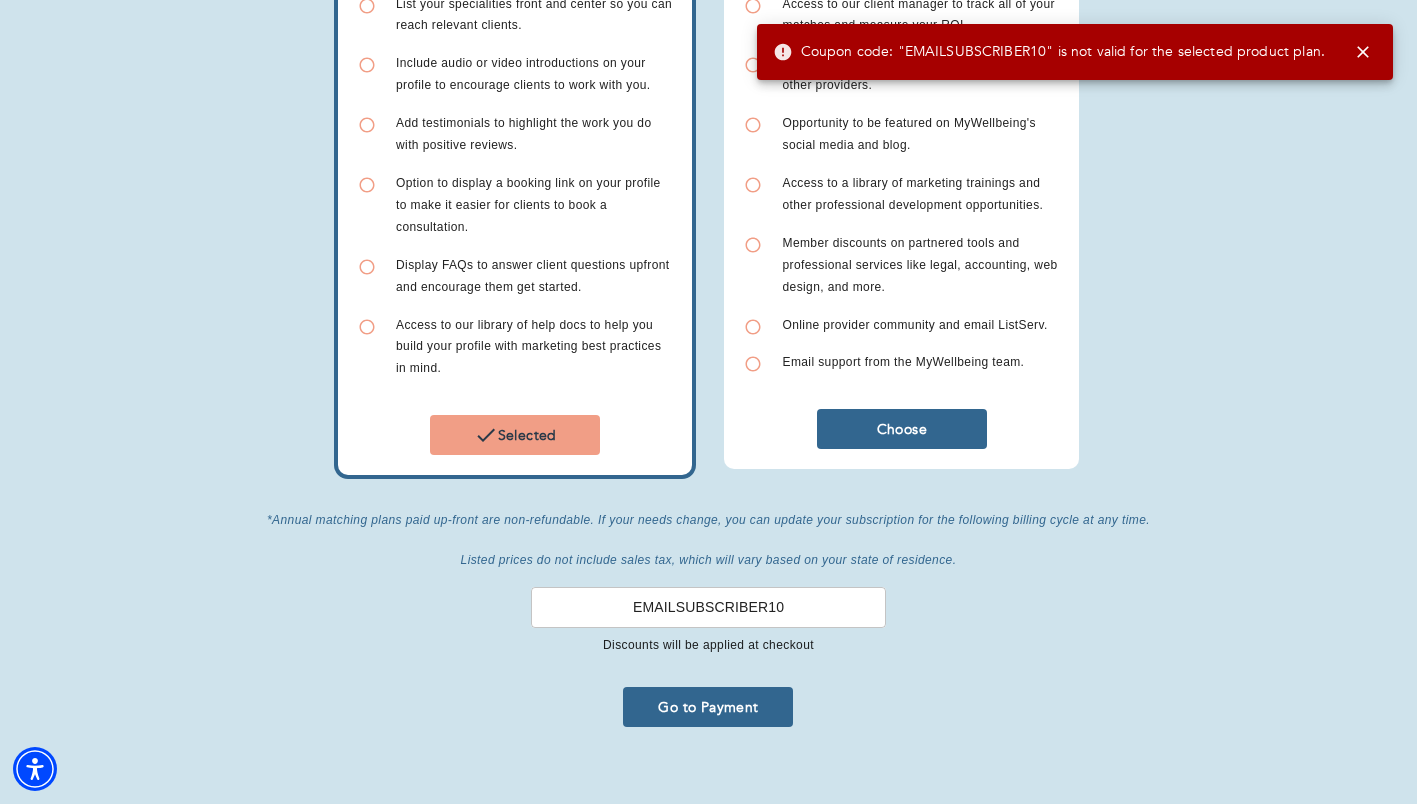 click on "Discounts will be applied at checkout" at bounding box center [708, 646] 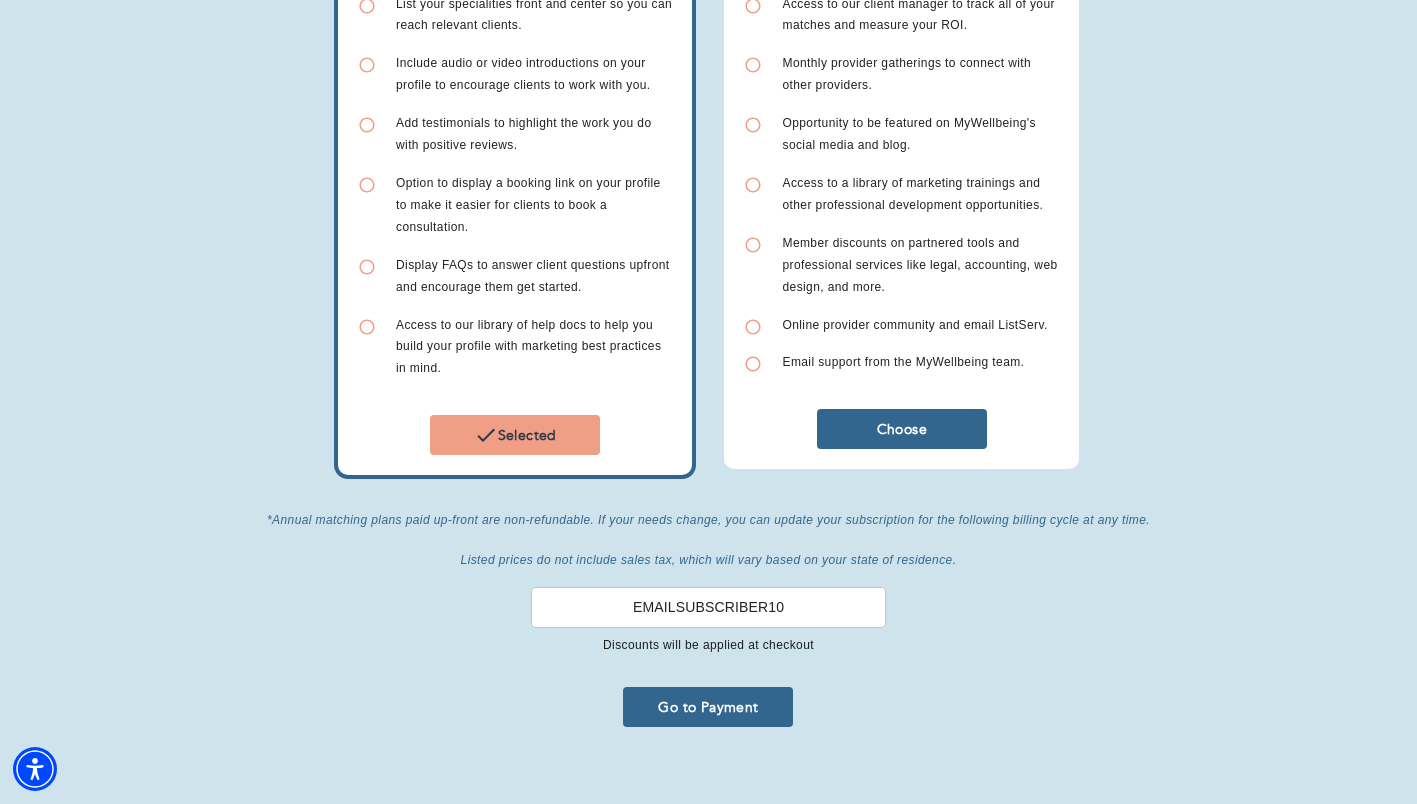 click on "EMAILSUBSCRIBER10" at bounding box center [708, 607] 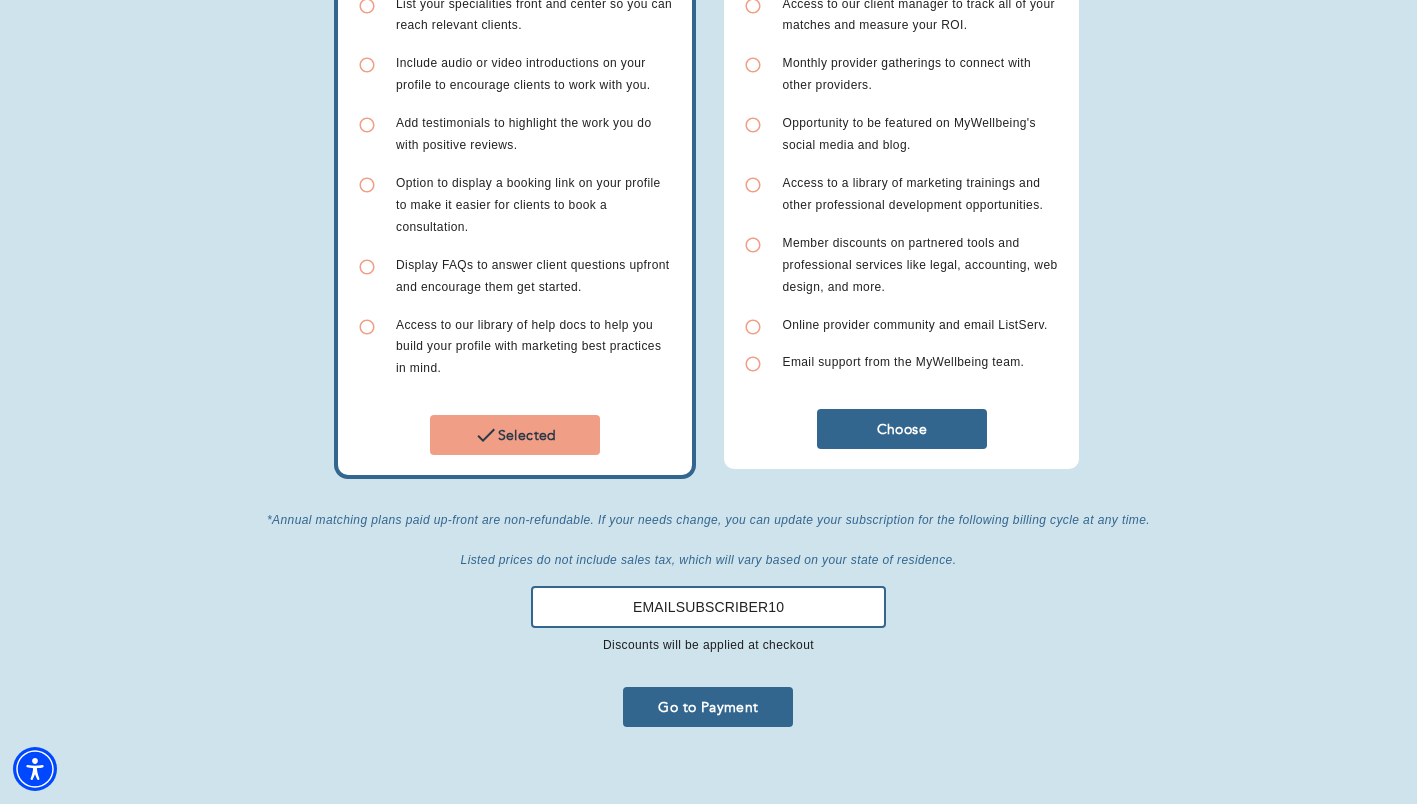 click on "EMAILSUBSCRIBER10" at bounding box center (708, 607) 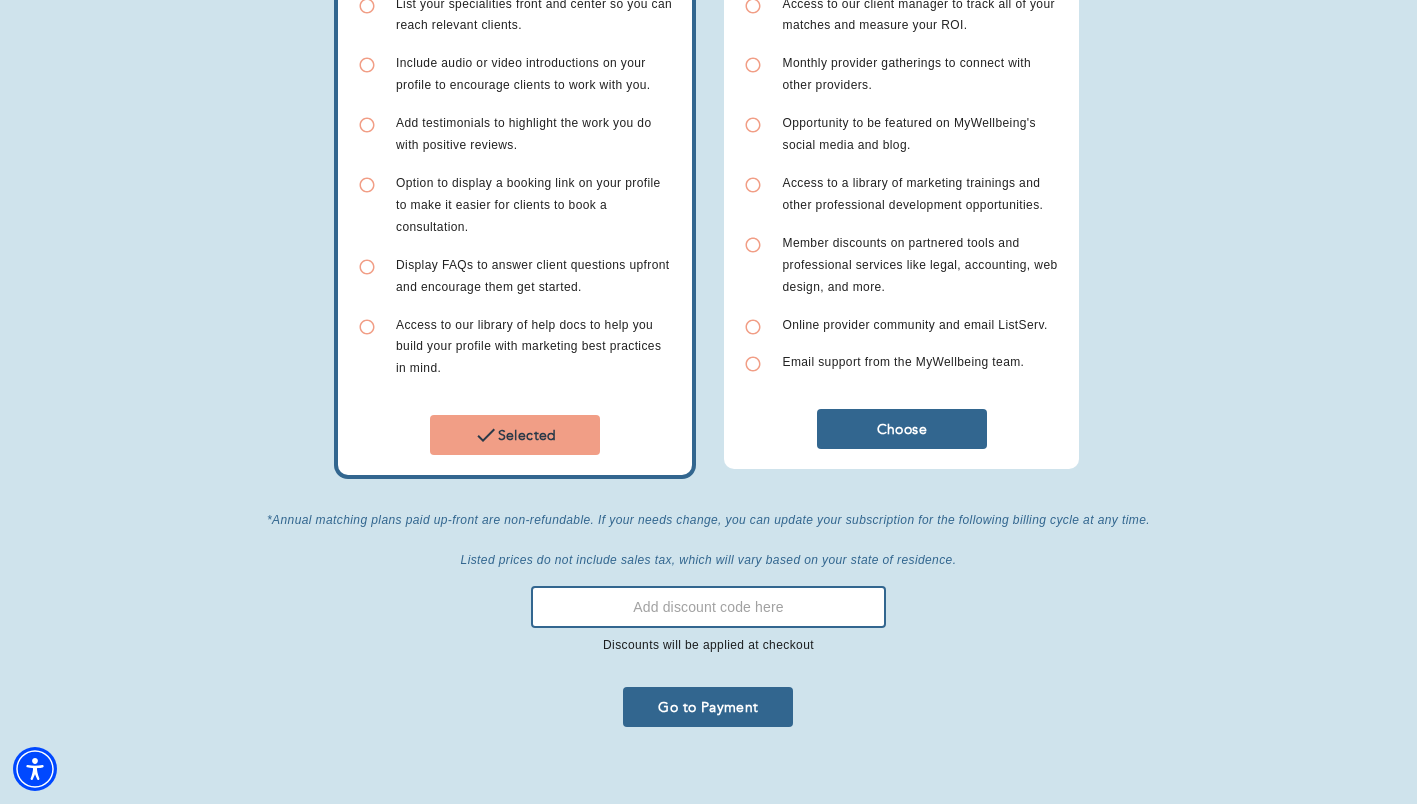 type 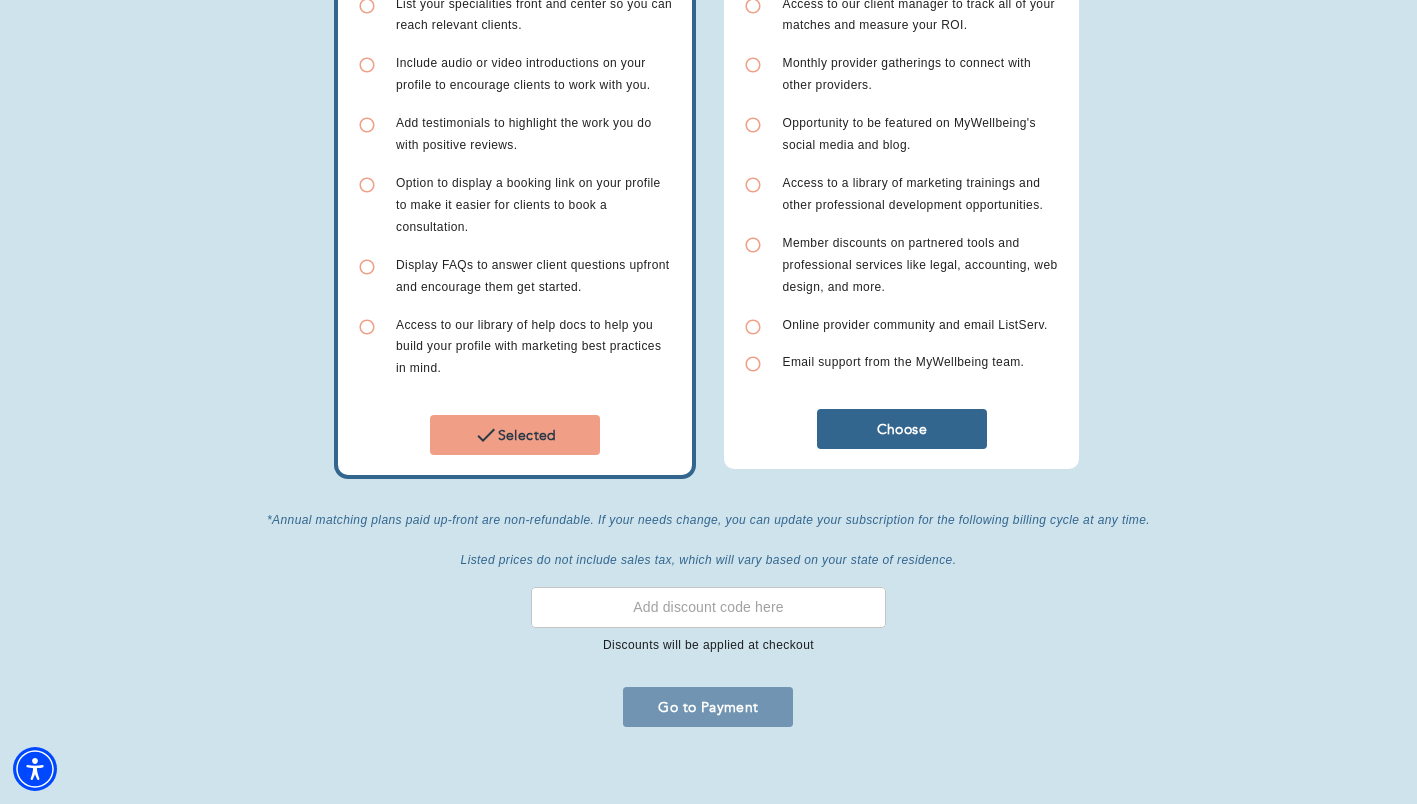 click on "Go to Payment" at bounding box center [708, 707] 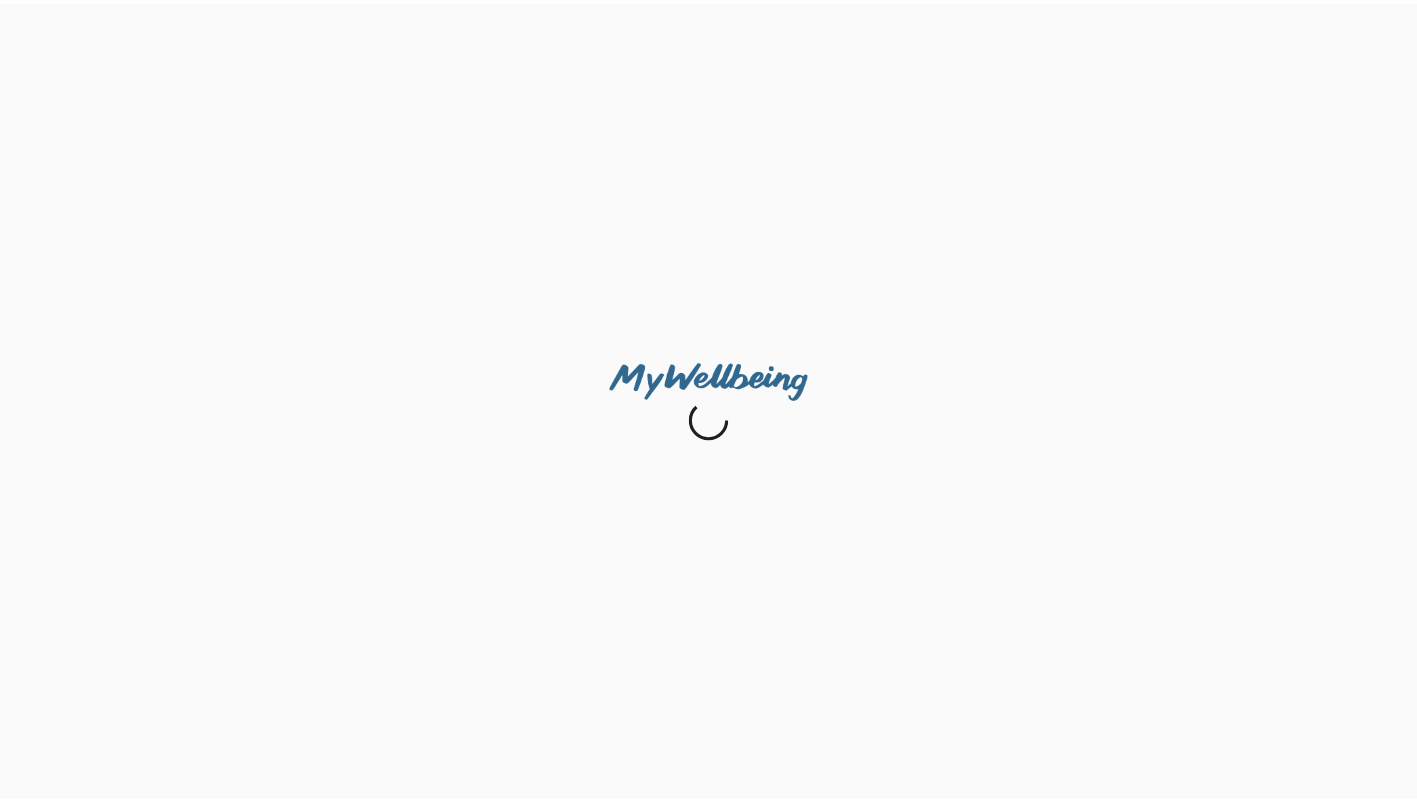 scroll, scrollTop: 0, scrollLeft: 0, axis: both 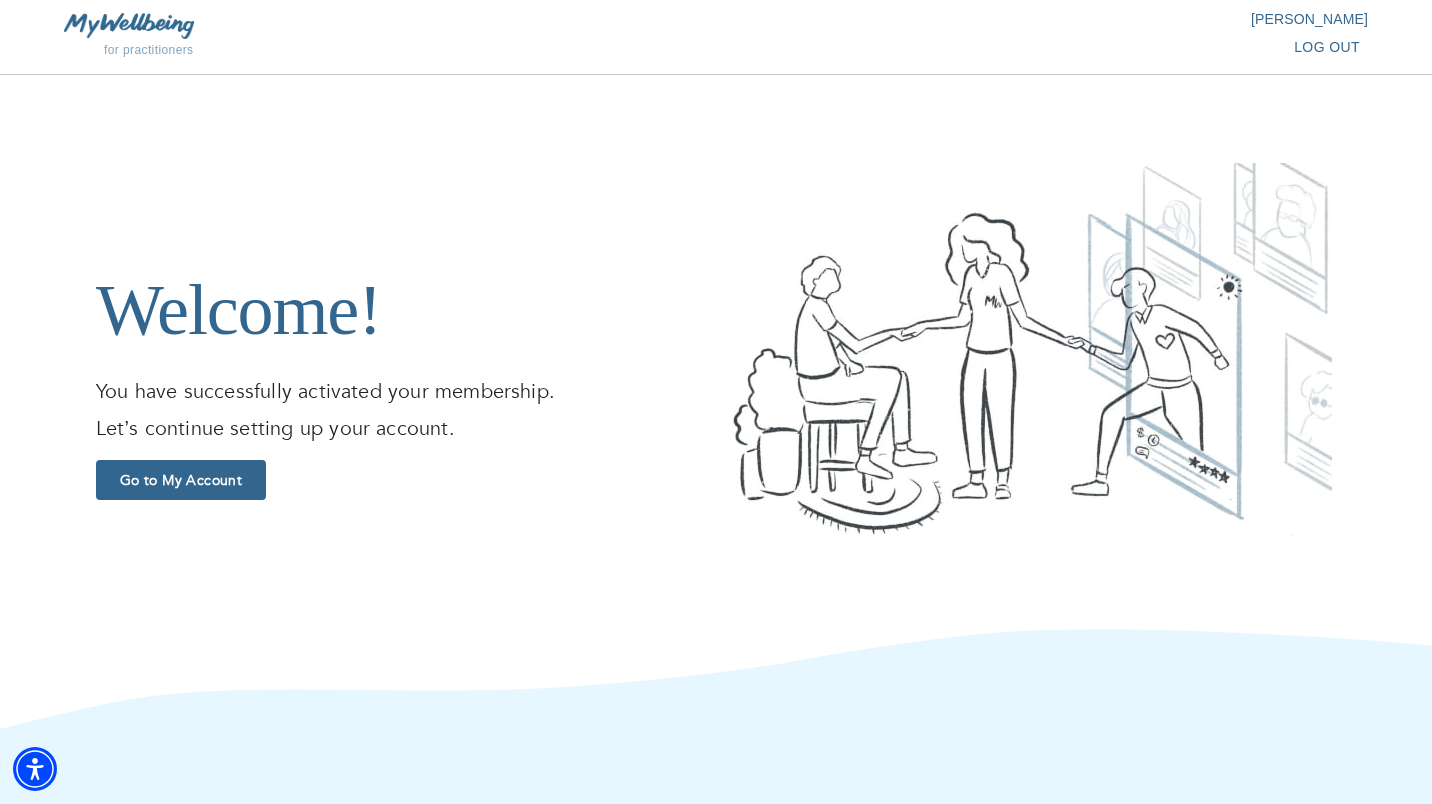 click on "Go to My Account" at bounding box center (181, 480) 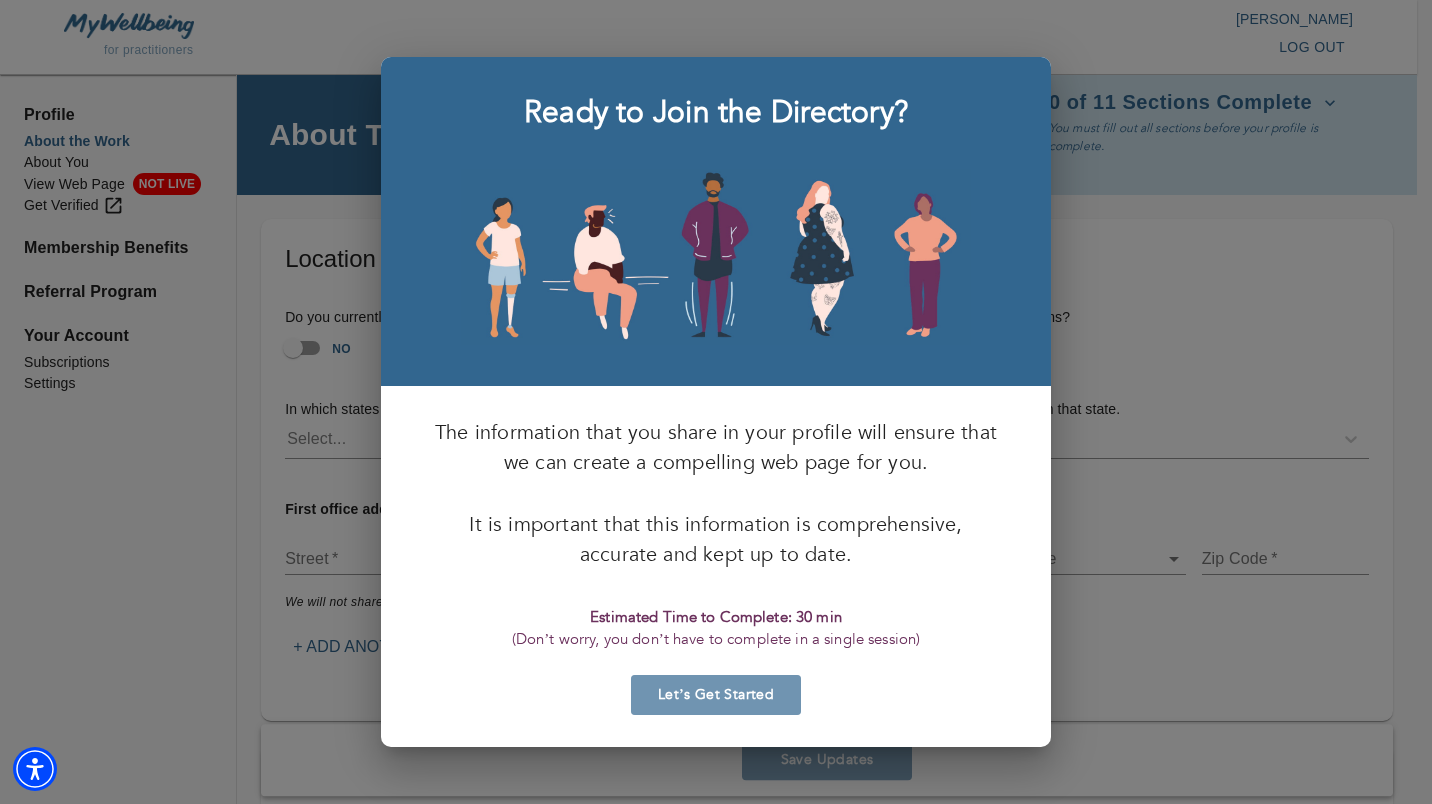 click on "Let’s Get Started" at bounding box center [716, 695] 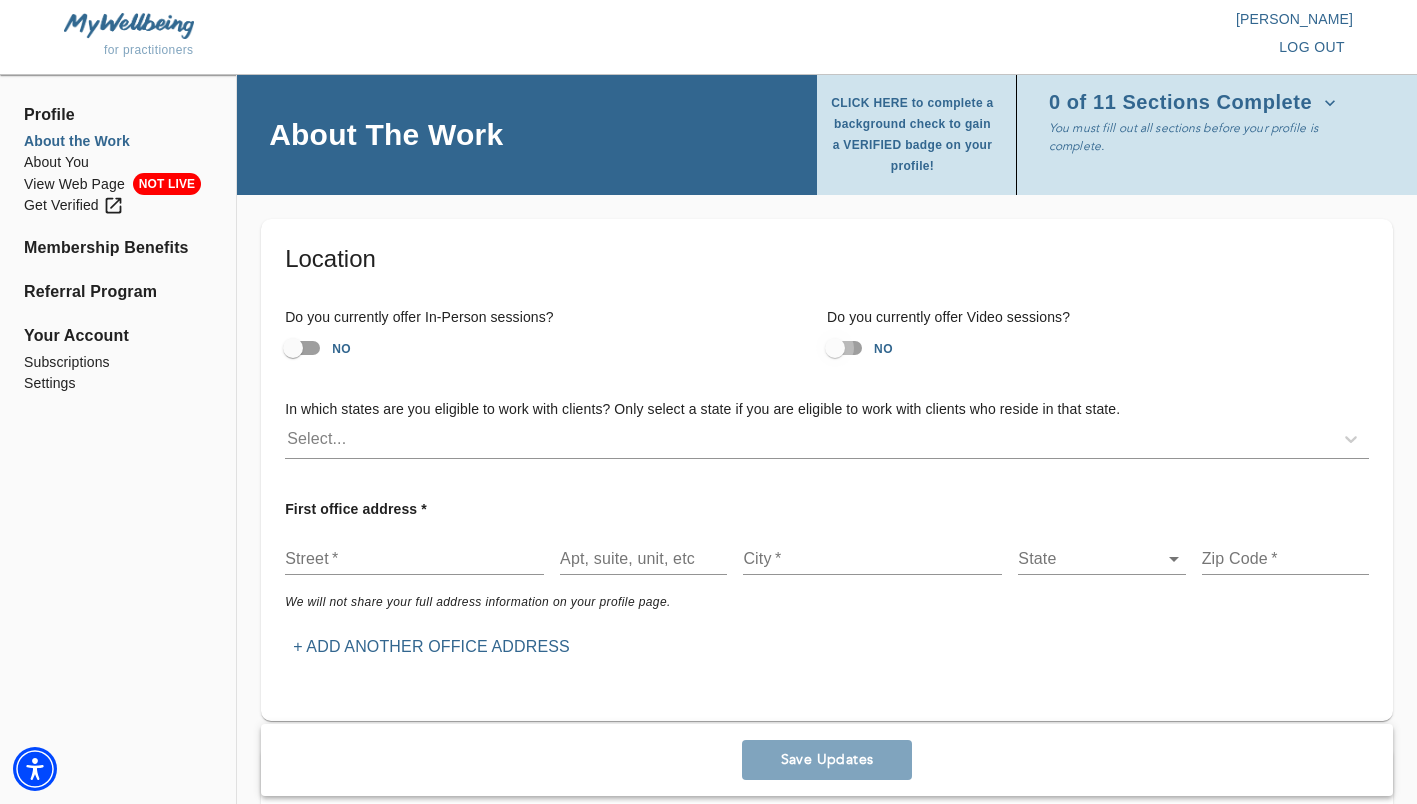 click on "NO" at bounding box center (835, 348) 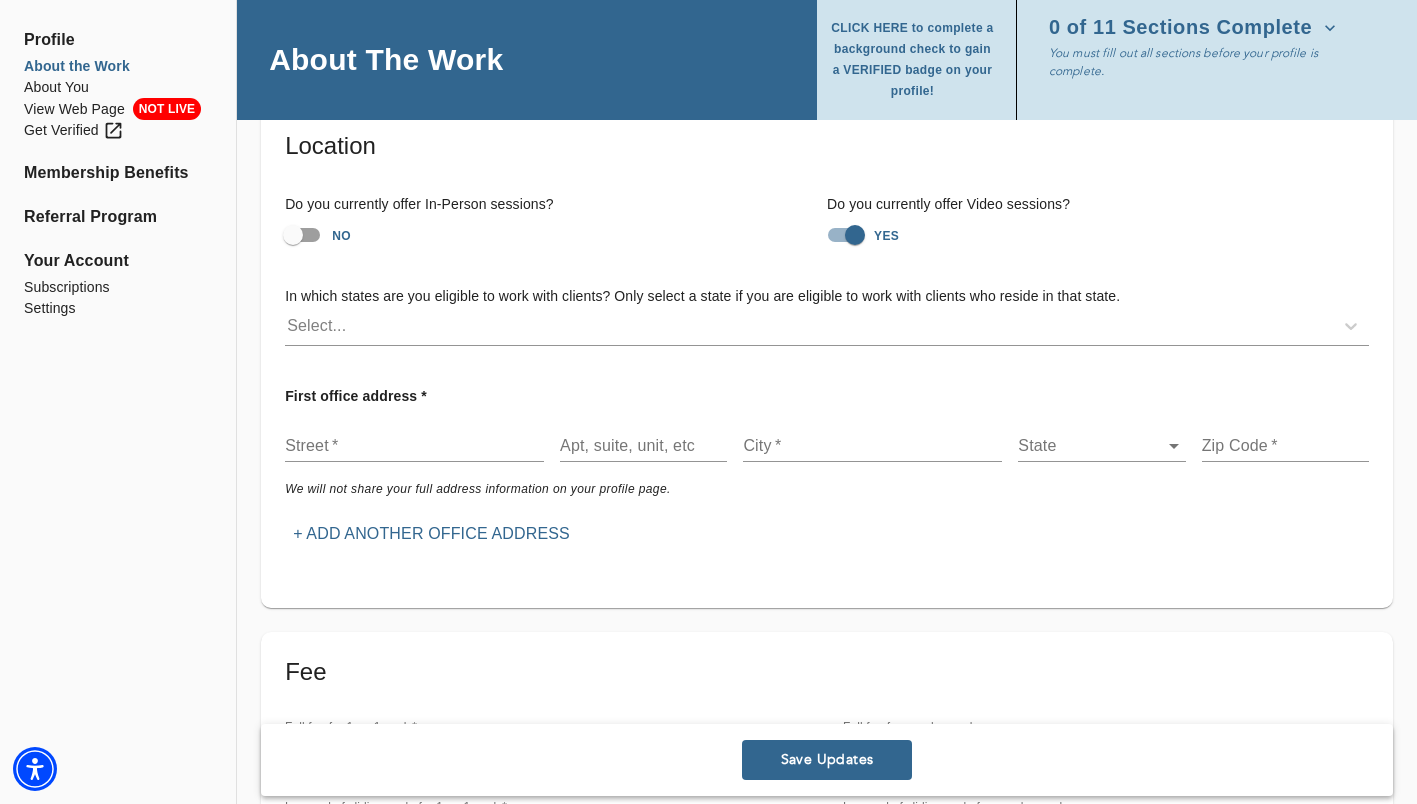 scroll, scrollTop: 139, scrollLeft: 0, axis: vertical 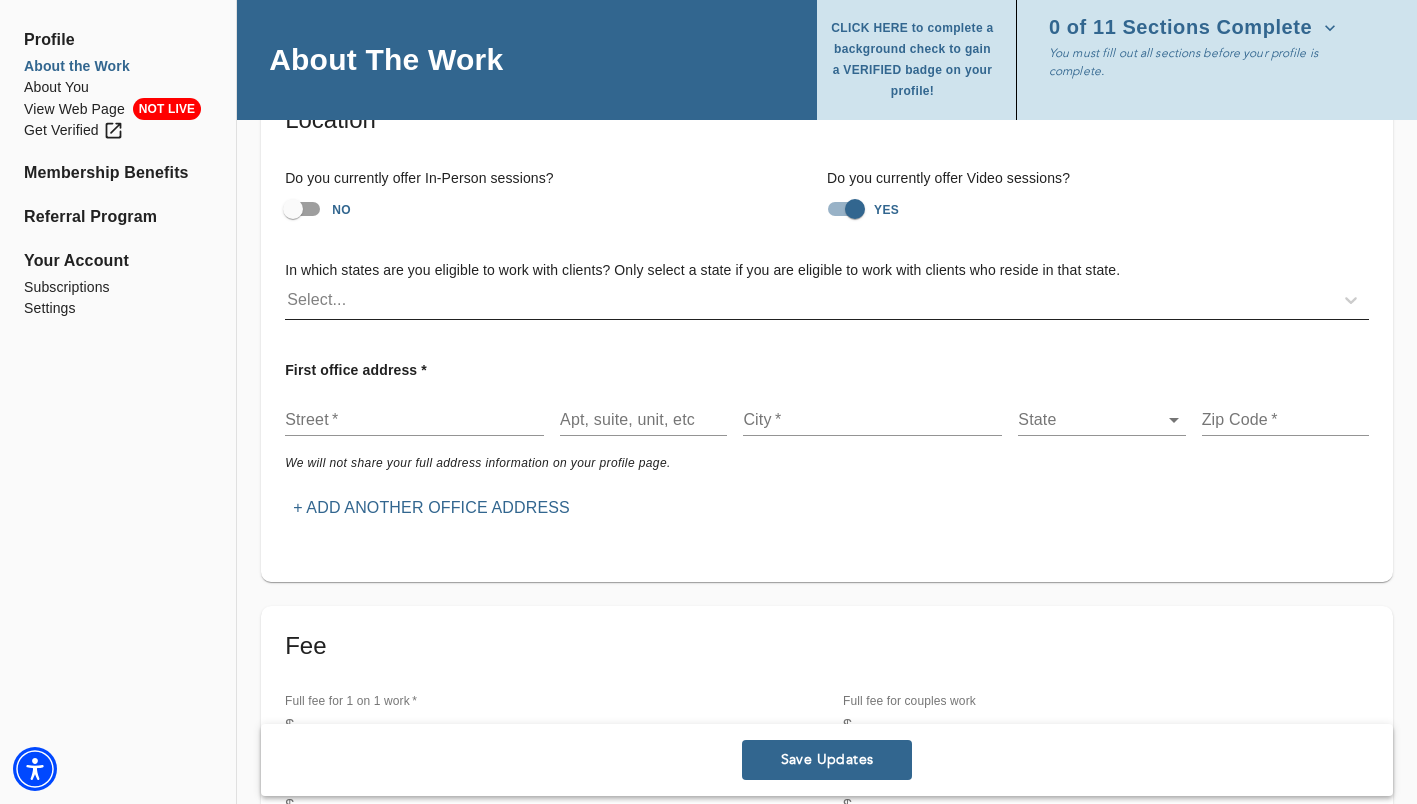 click on "Select..." at bounding box center (809, 300) 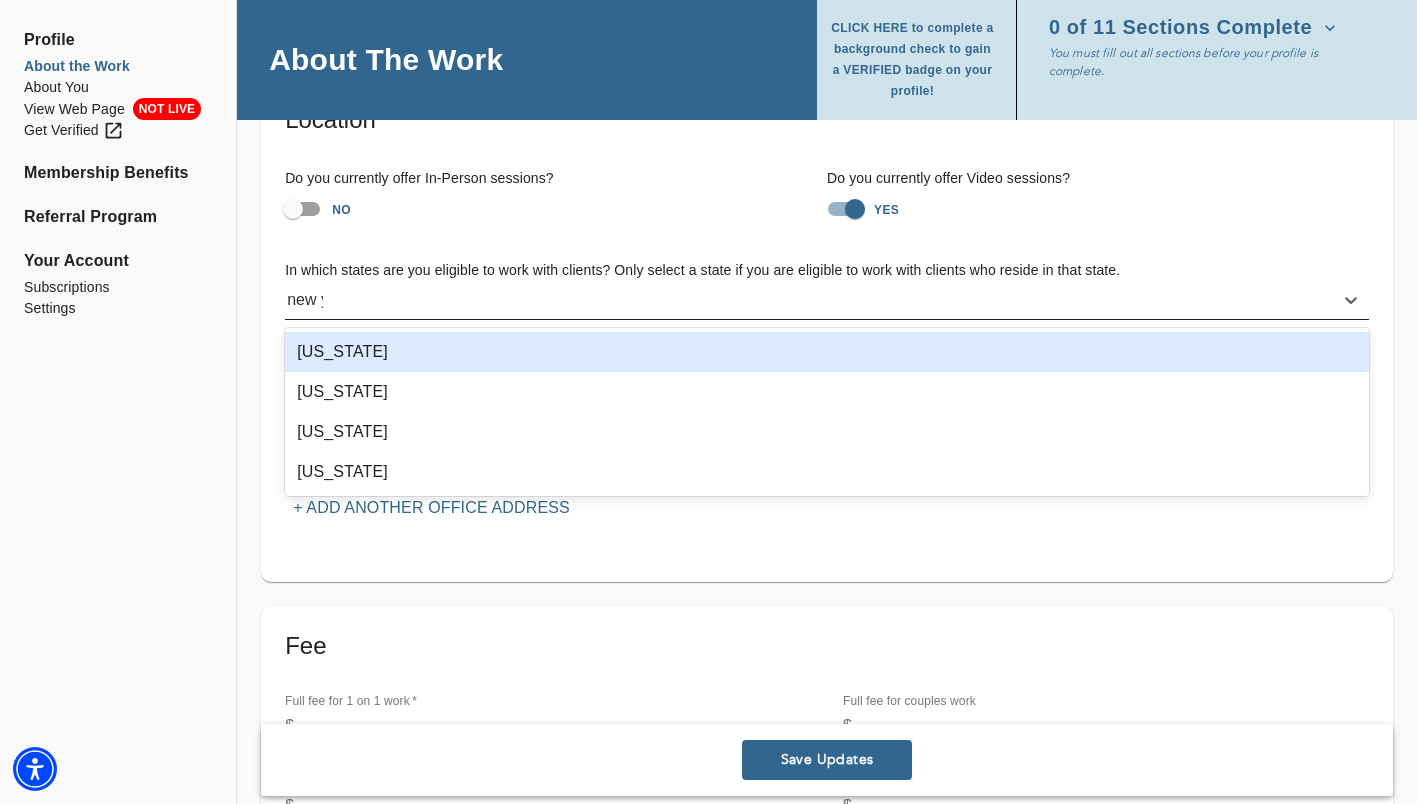 type on "new yo" 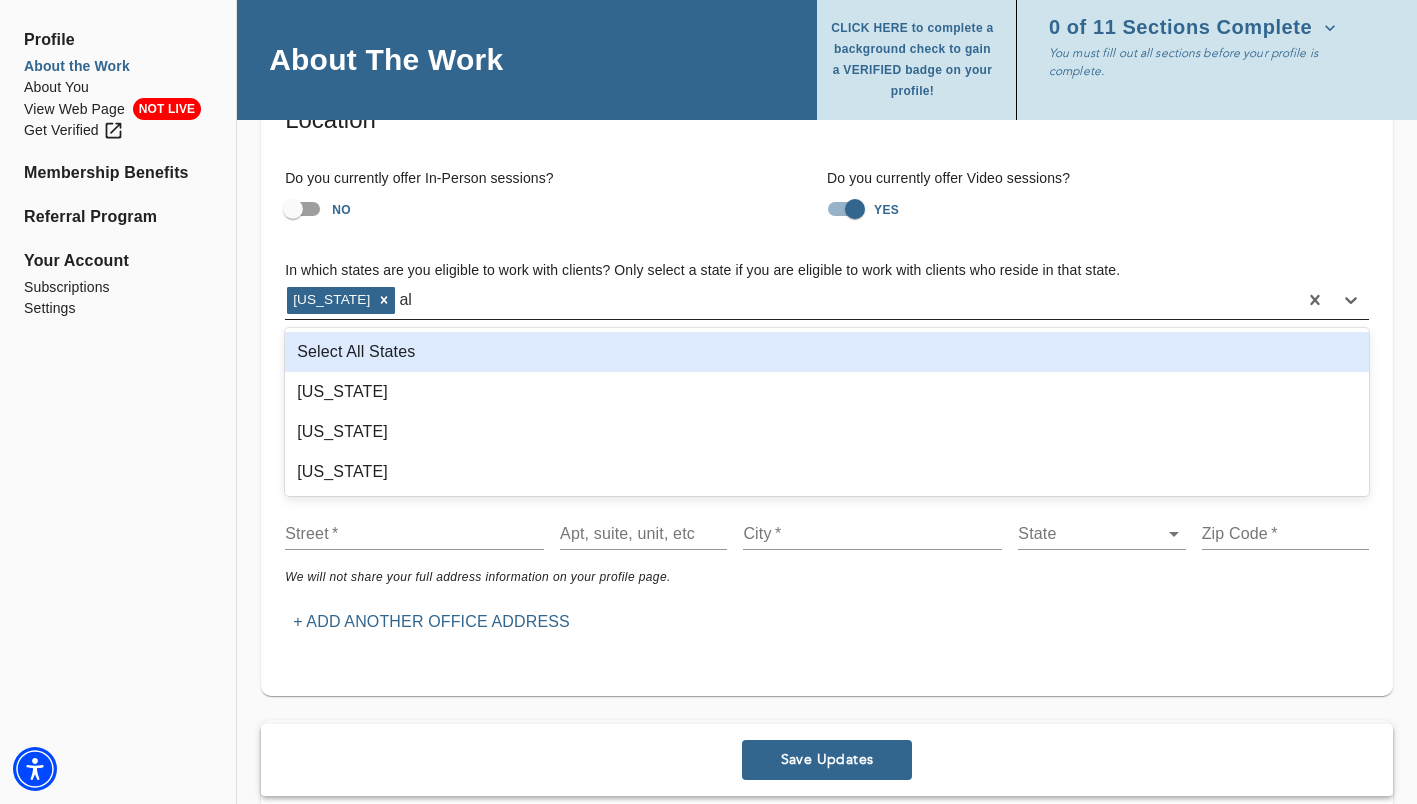 type on "a" 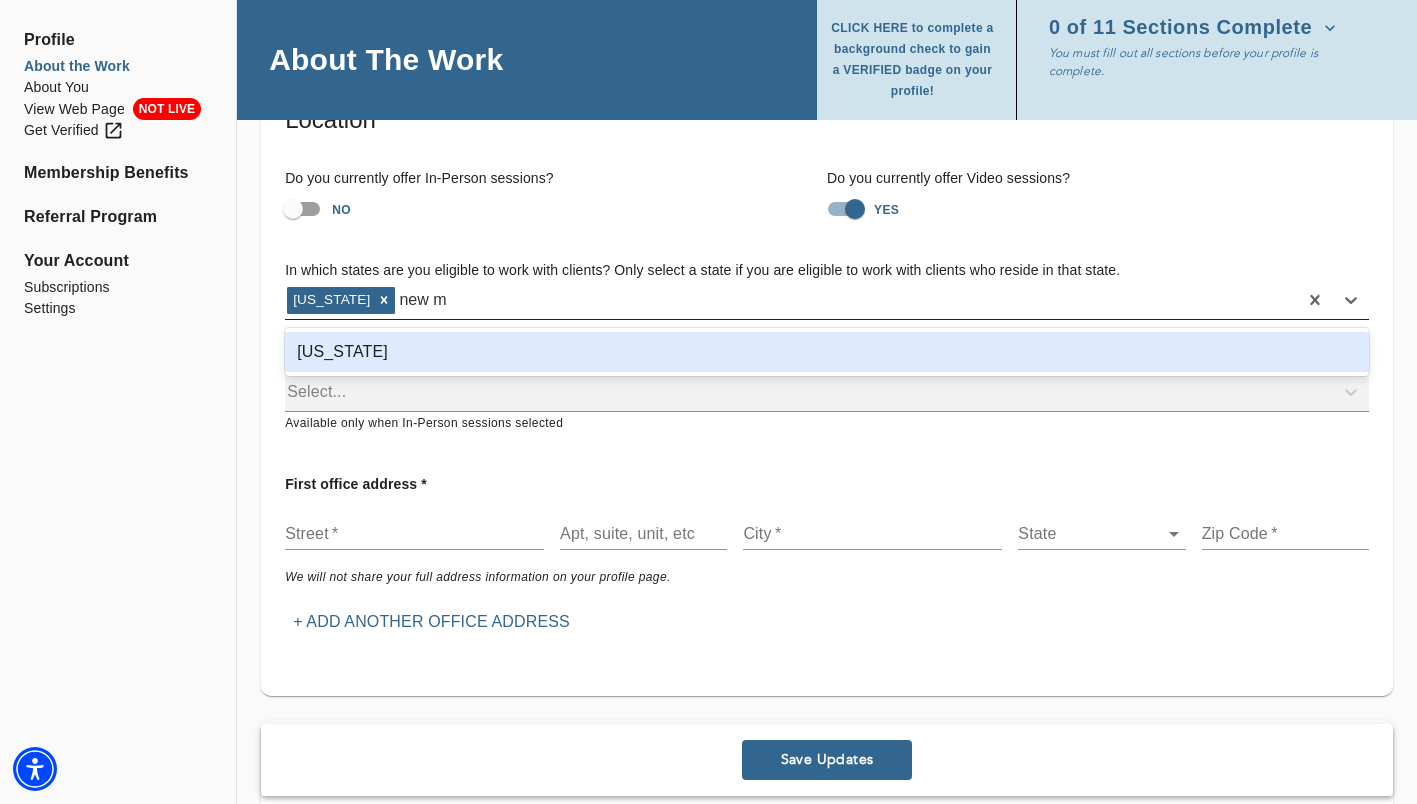 type on "new me" 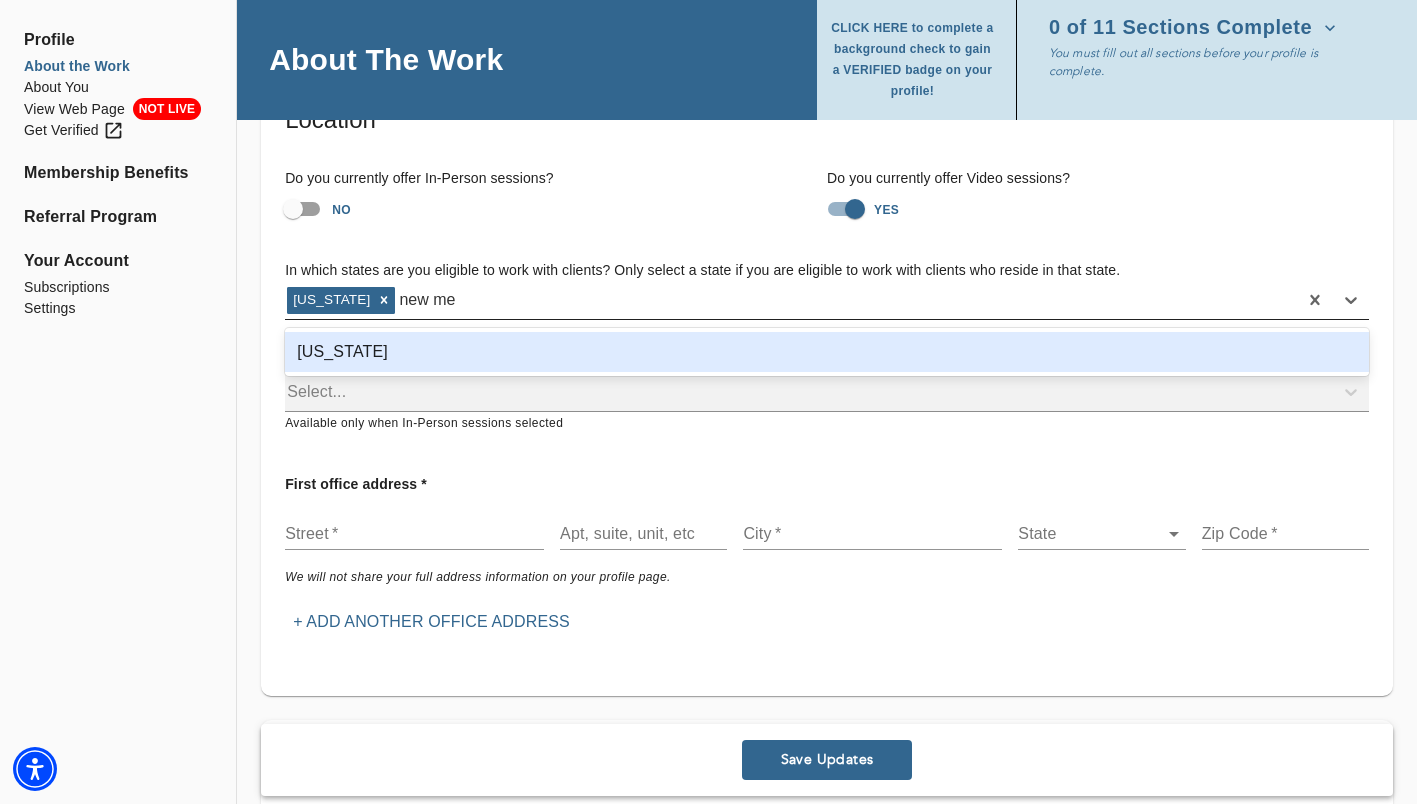 type 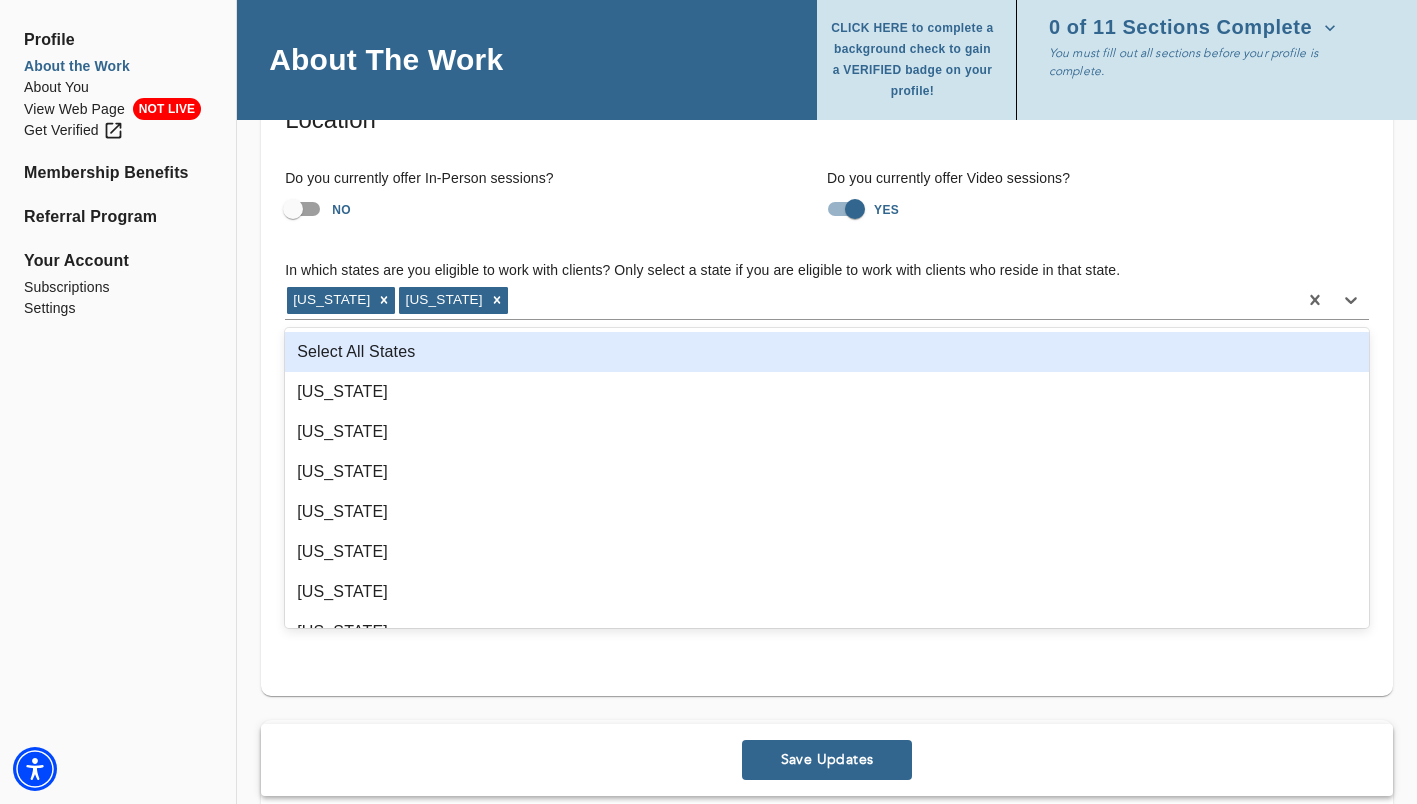 click on "Profile About the Work About You View Web Page NOT LIVE Get Verified Membership Benefits Referral Program Your Account Subscriptions Settings" at bounding box center [118, 2161] 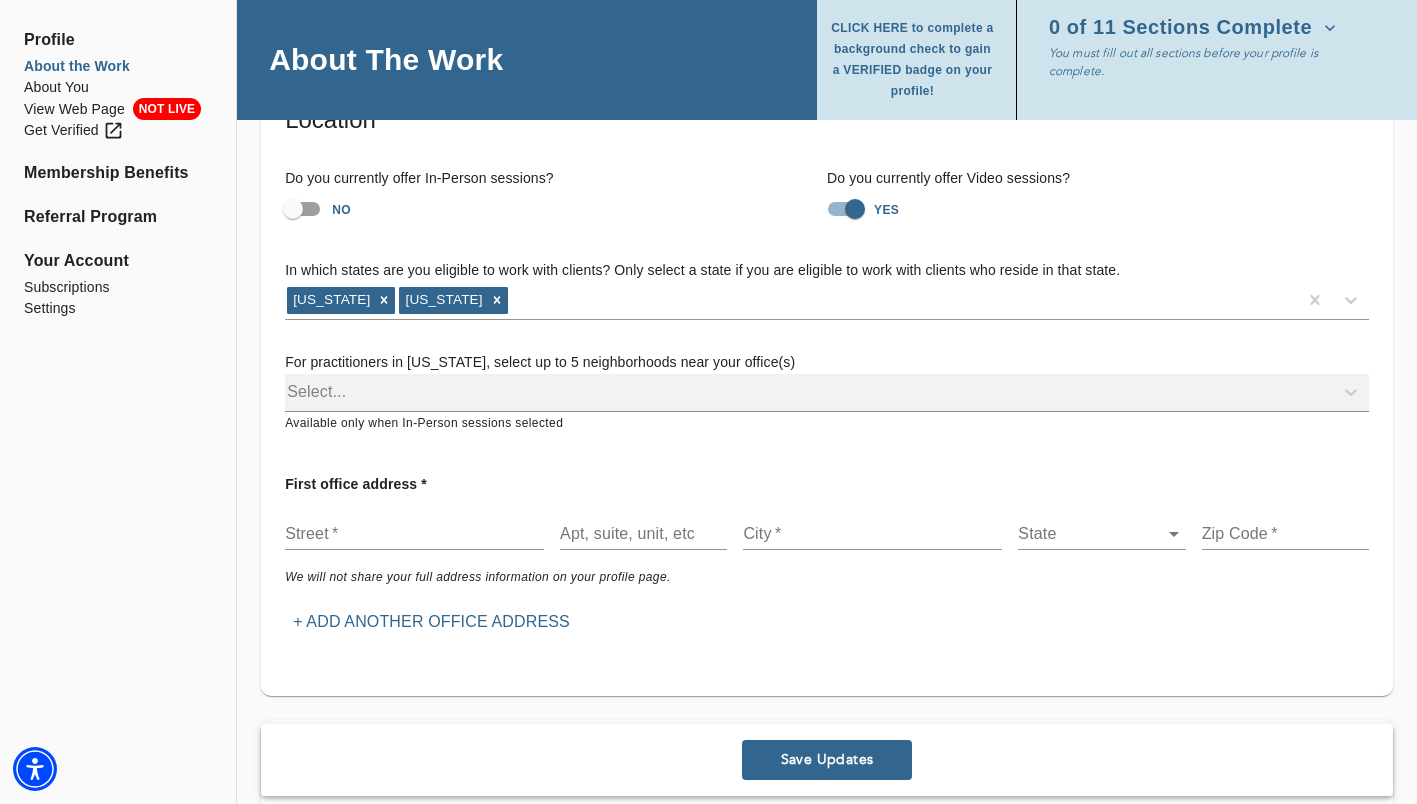 click on "Select..." at bounding box center (827, 393) 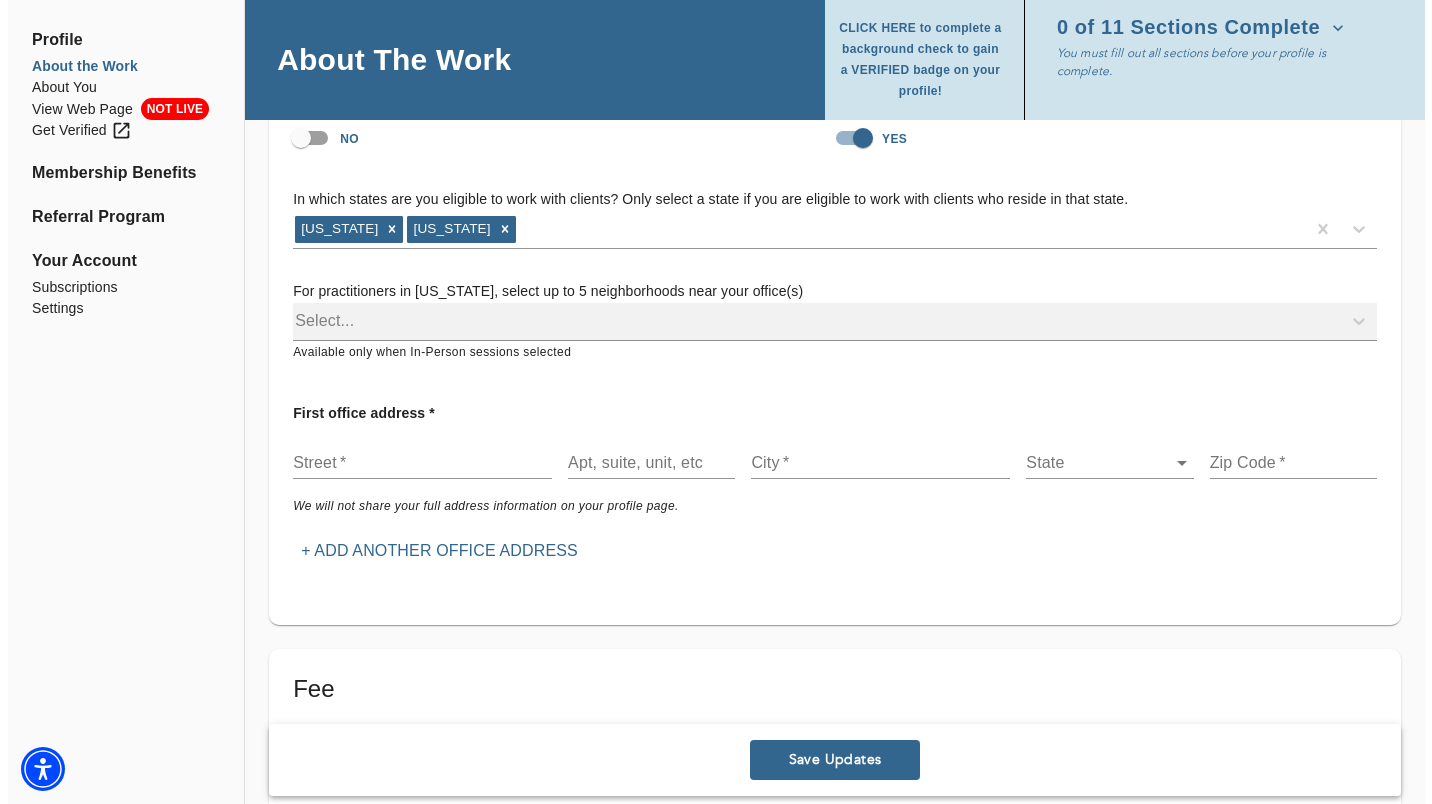 scroll, scrollTop: 211, scrollLeft: 0, axis: vertical 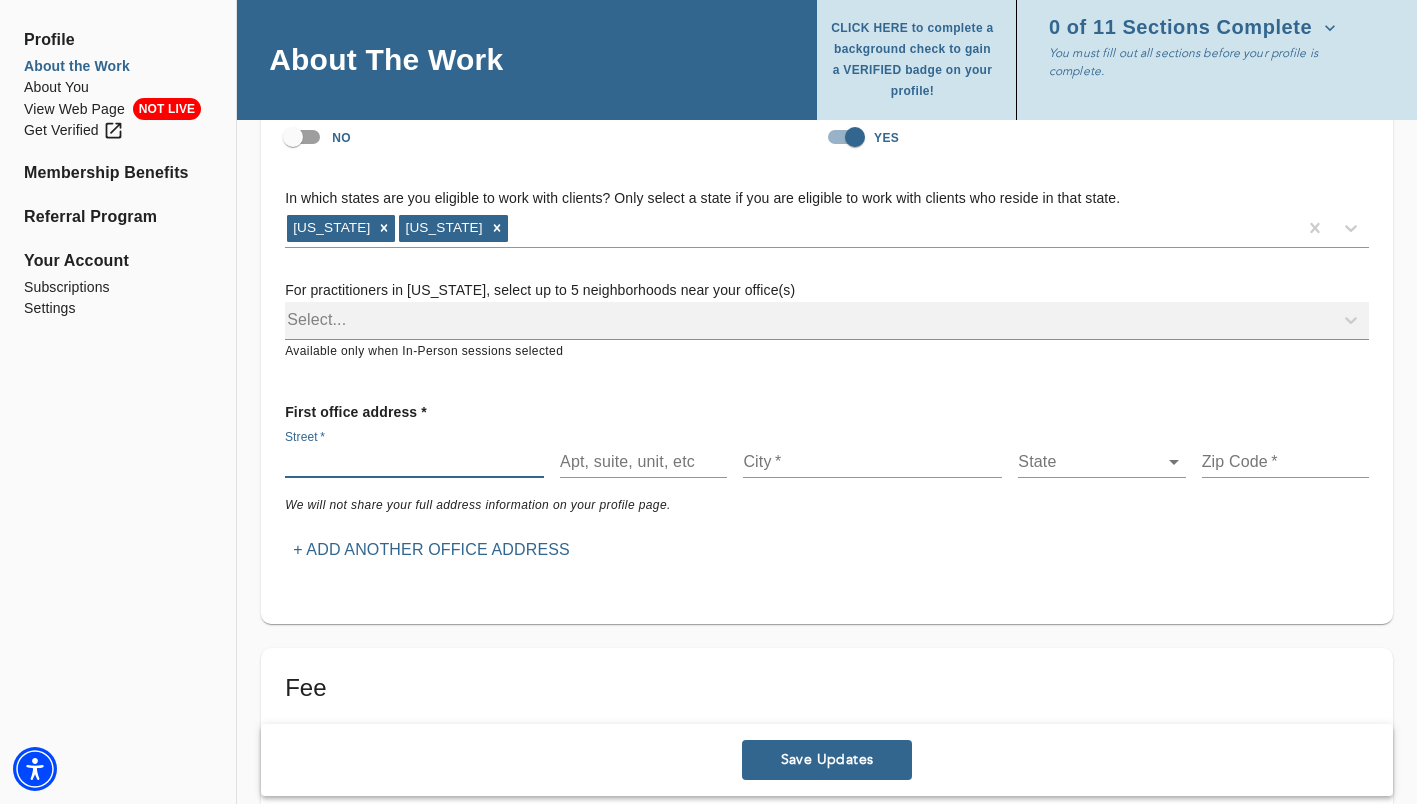 click at bounding box center [414, 462] 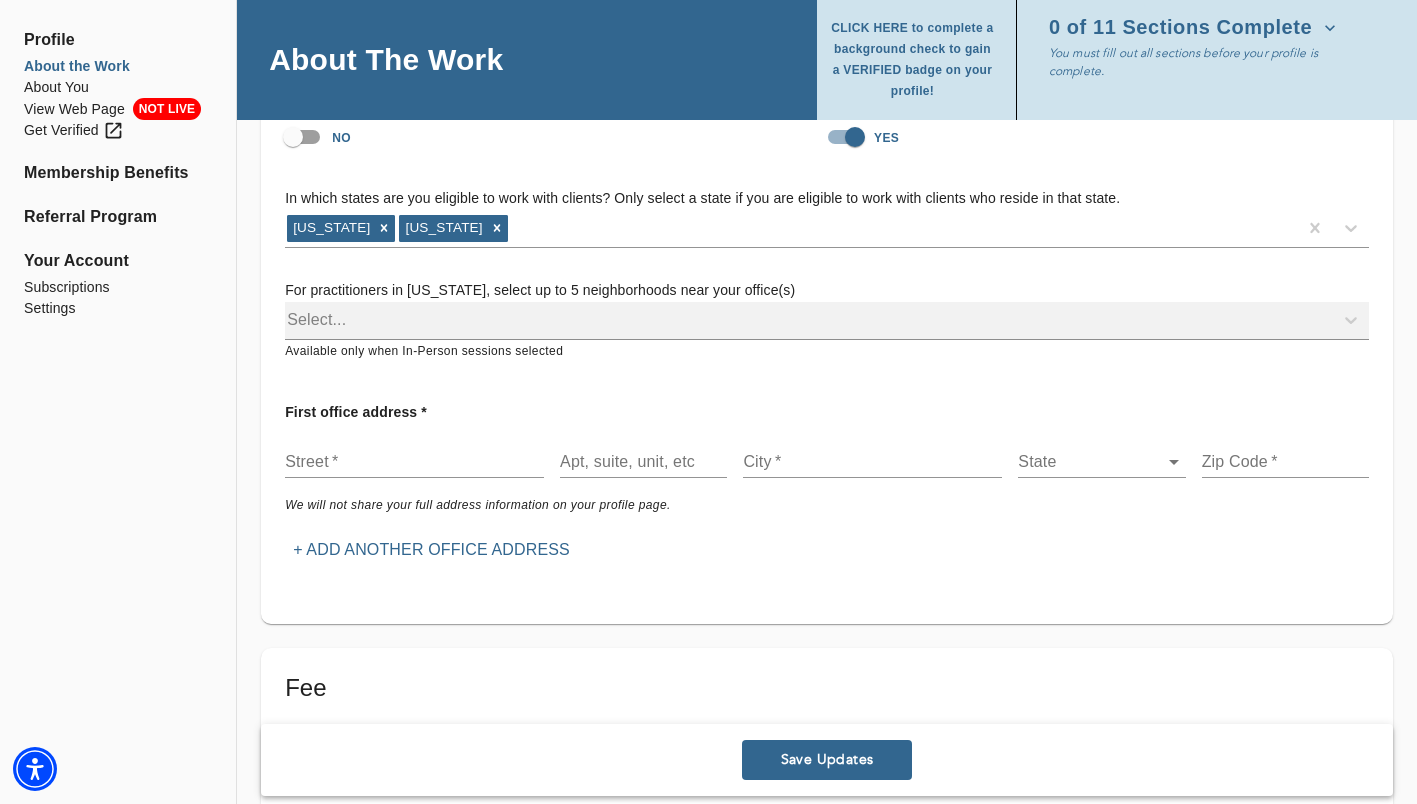 click at bounding box center (414, 462) 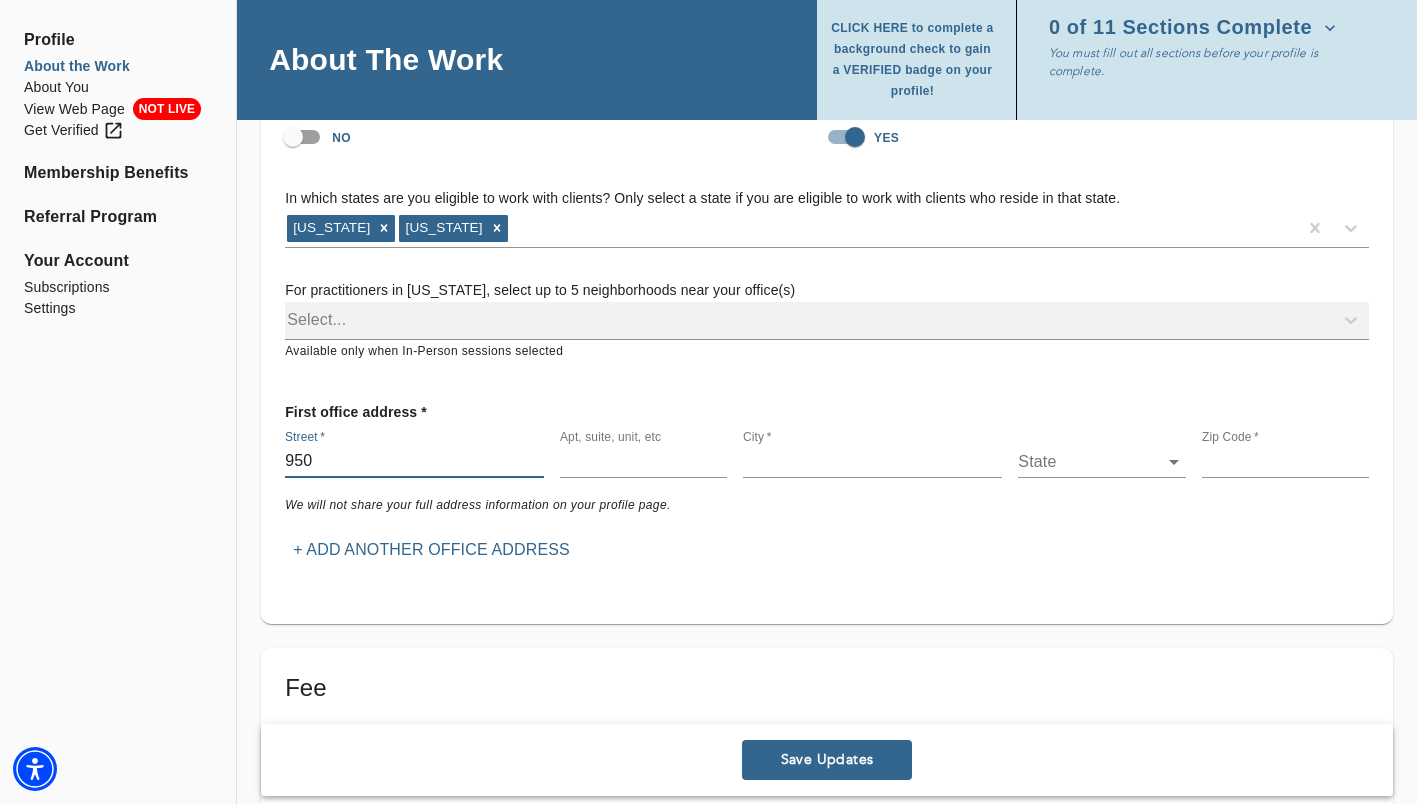 type on "[STREET_ADDRESS]" 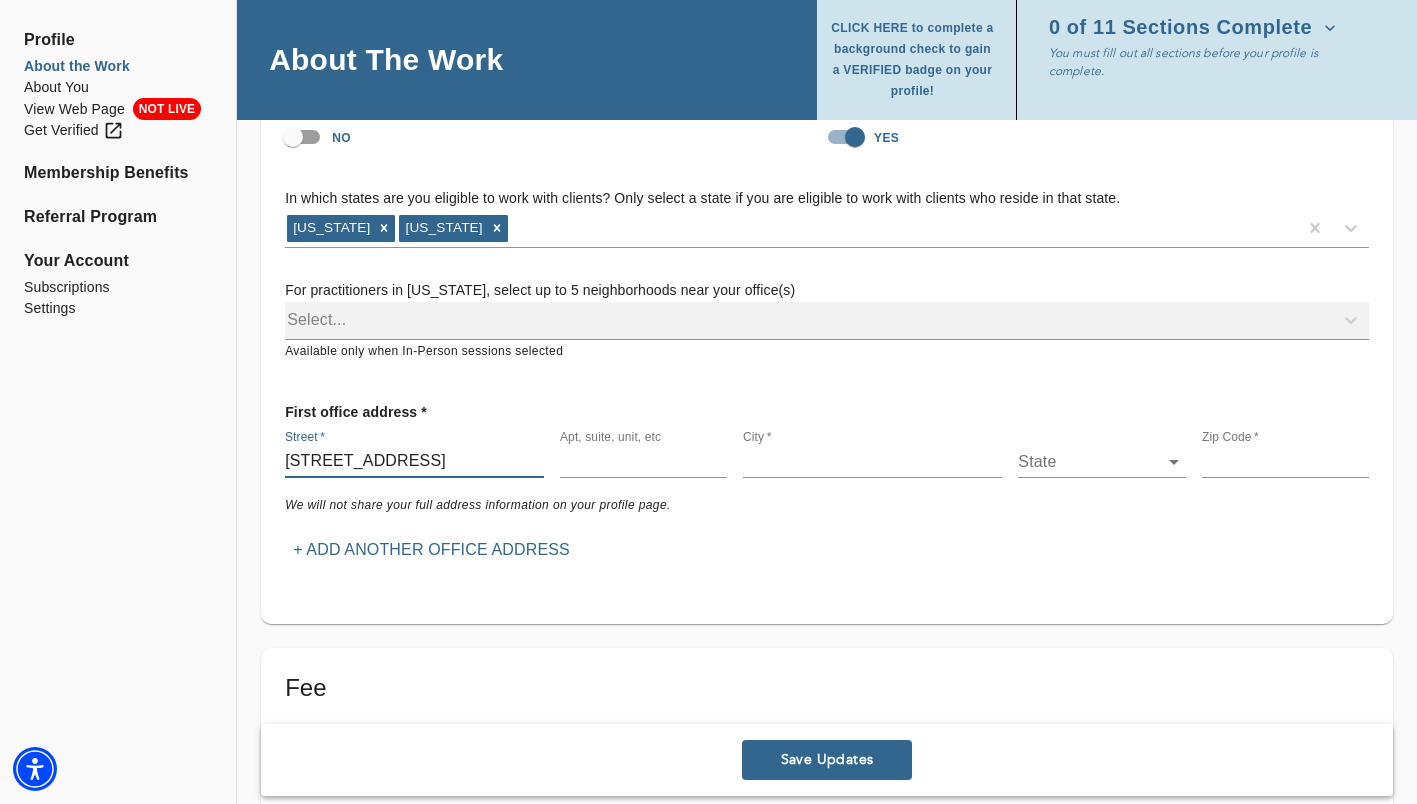 type on "APT 311" 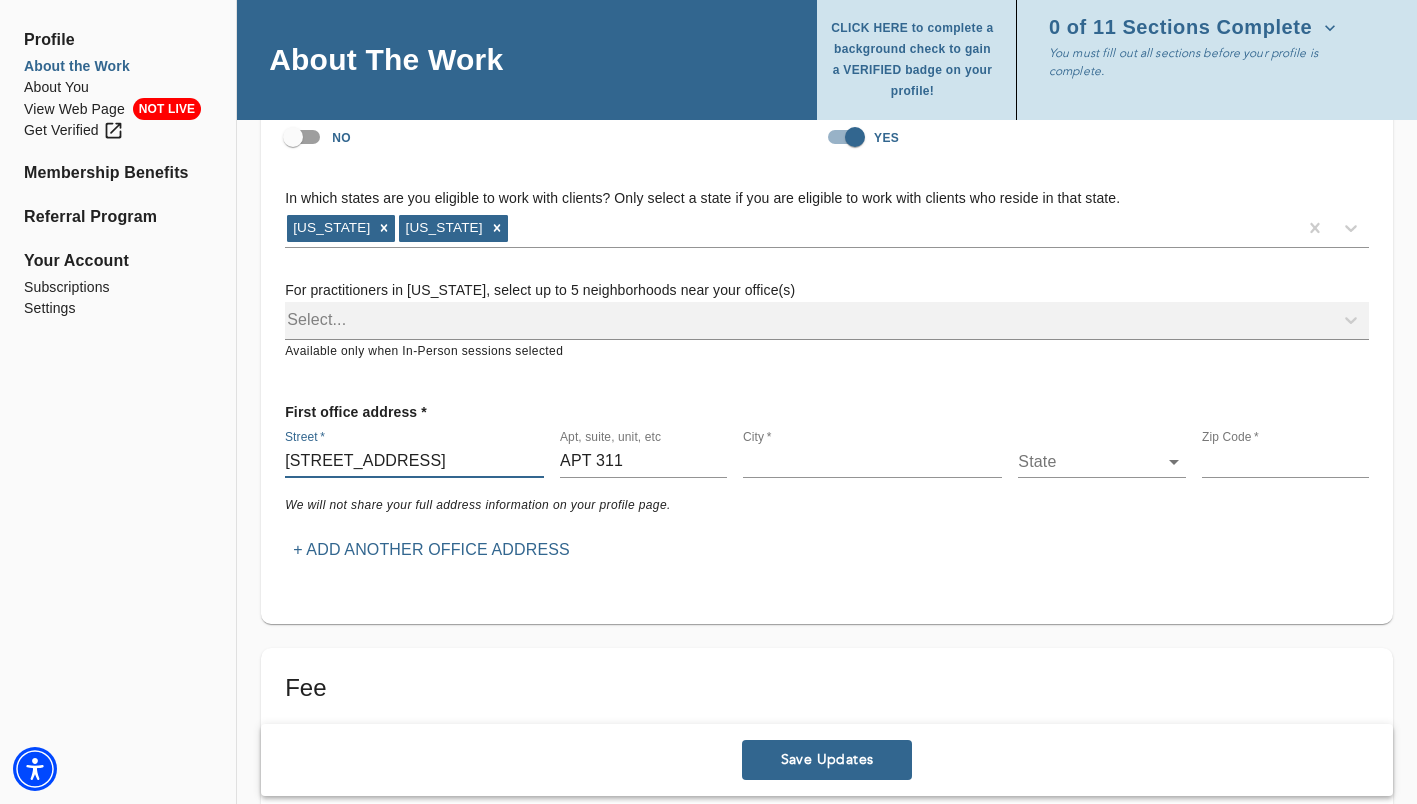 type on "[GEOGRAPHIC_DATA]" 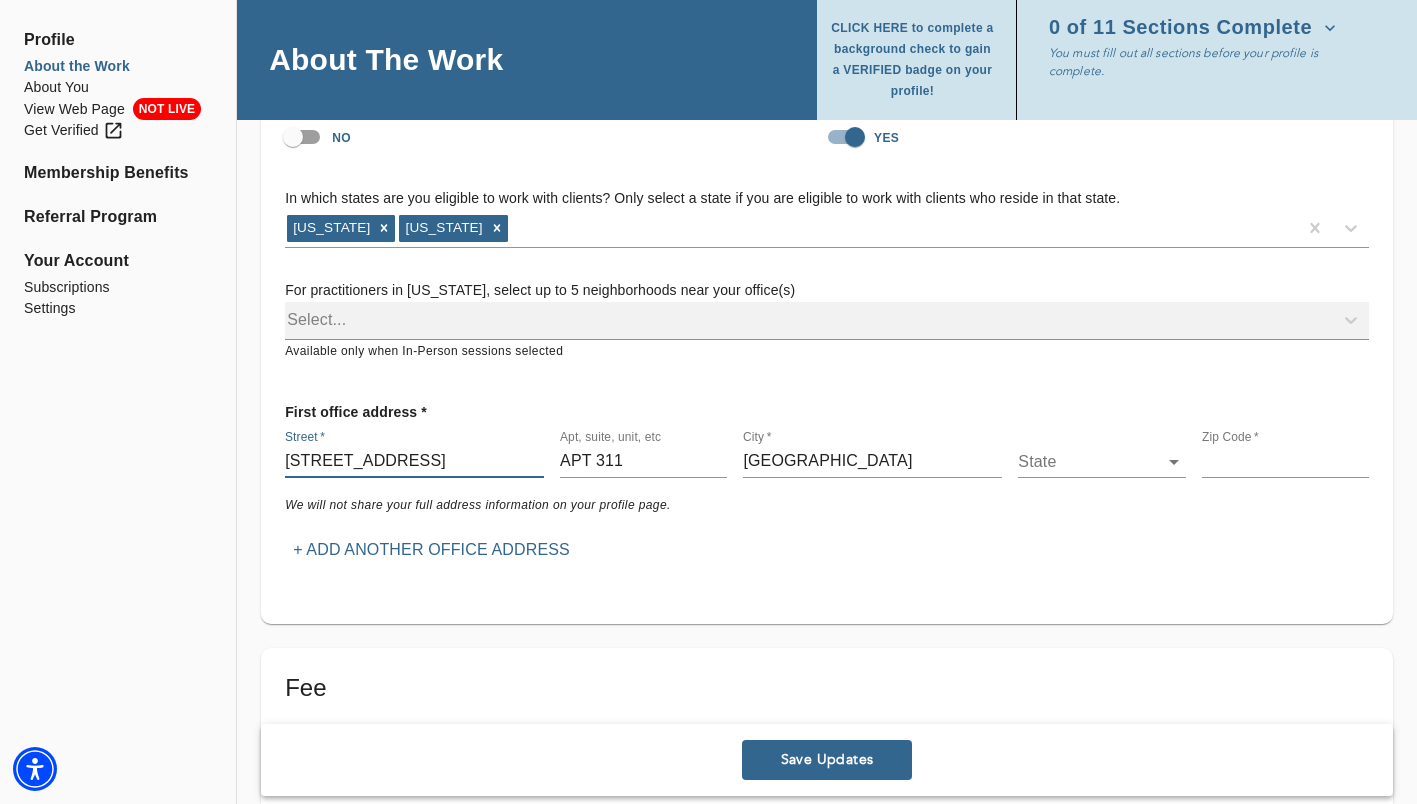type on "87102" 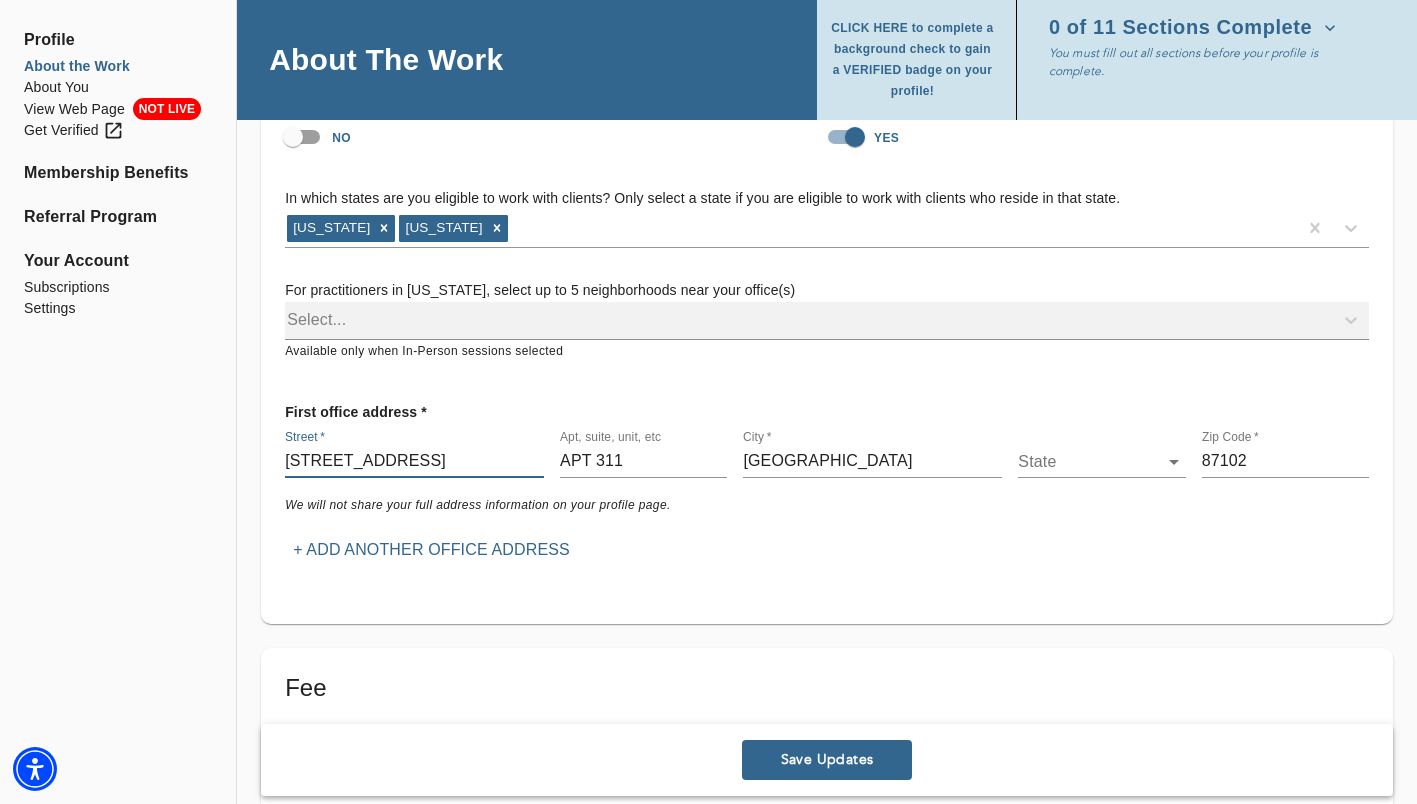 click on "for practitioners [PERSON_NAME] log out Profile About the Work About You View Web Page NOT LIVE Get Verified Membership Benefits Referral Program Your Account Subscriptions Settings About The Work CLICK HERE to complete a background check to gain a VERIFIED badge on your profile! 0 of 11 Sections Complete You must fill out all sections before your profile is complete. Location Do you currently offer In-Person sessions? NO Do you currently offer Video sessions? YES In which states are you eligible to work with clients? Only select a state if you are eligible to work with clients who reside in that state. [US_STATE] [US_STATE] For practitioners in [US_STATE], select up to 5 neighborhoods near your office(s) Select... Available only when In-Person sessions selected First office address * Street   * [STREET_ADDRESS] We will not share your full address information on your profile page. + Add another office address Fee   * $ $   * $" at bounding box center (708, 191) 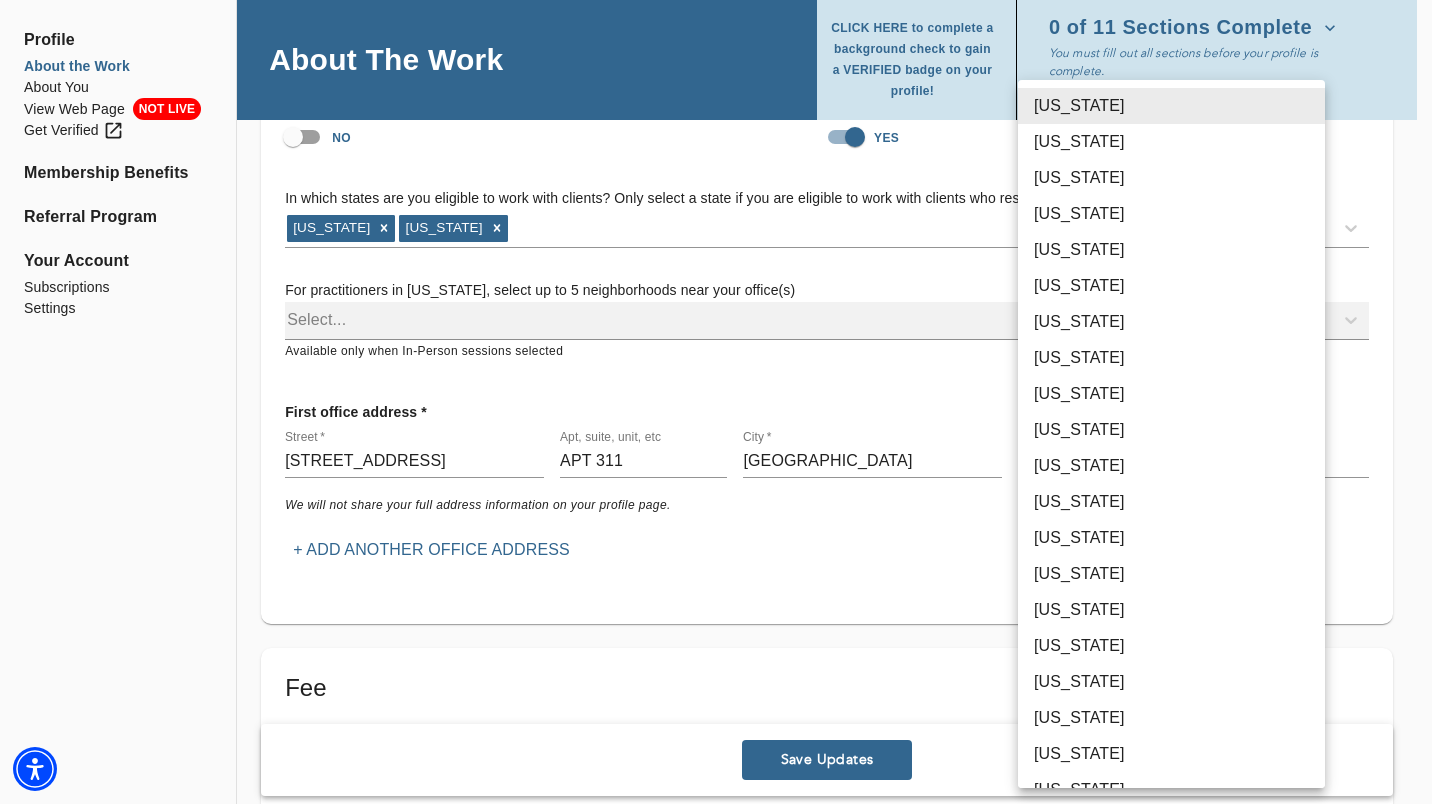 type 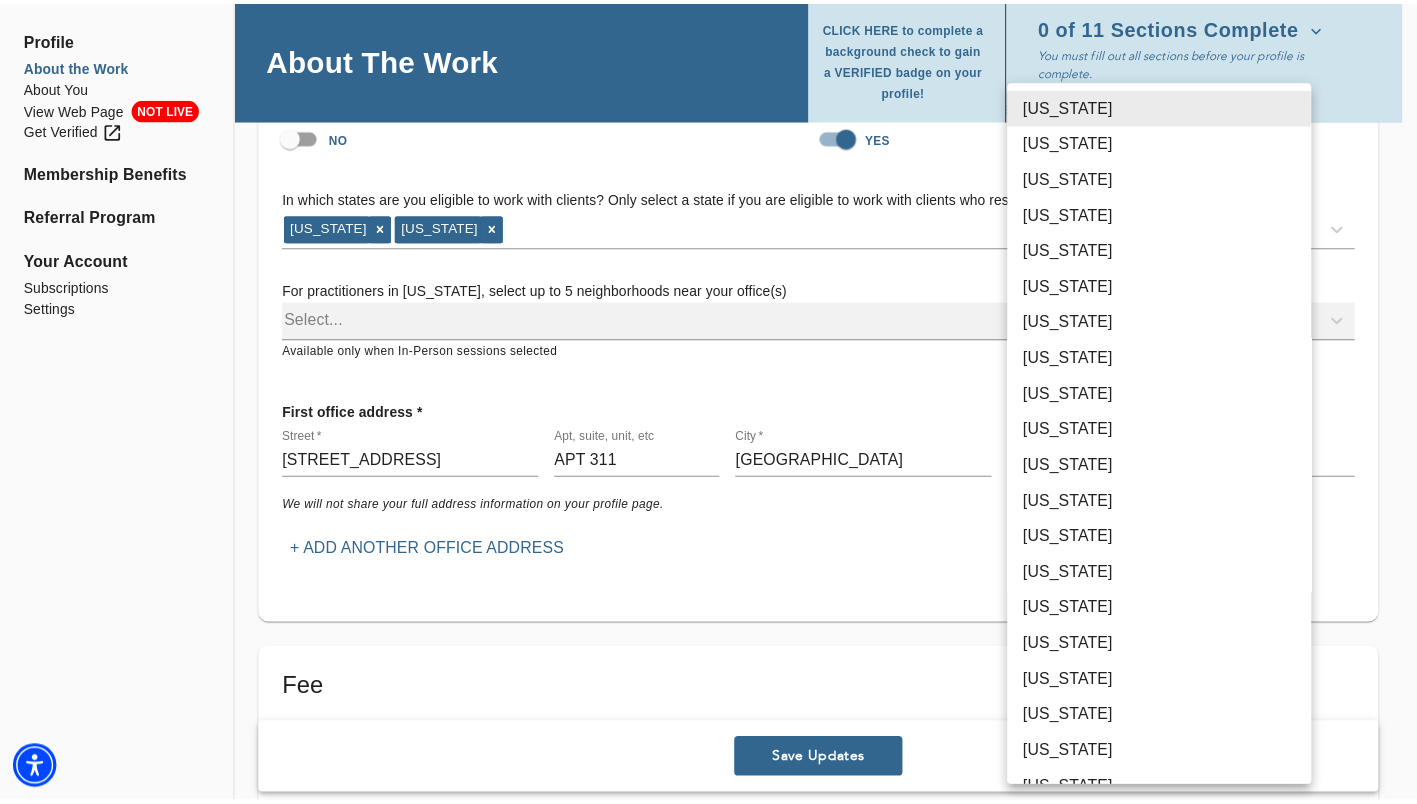 scroll, scrollTop: 680, scrollLeft: 0, axis: vertical 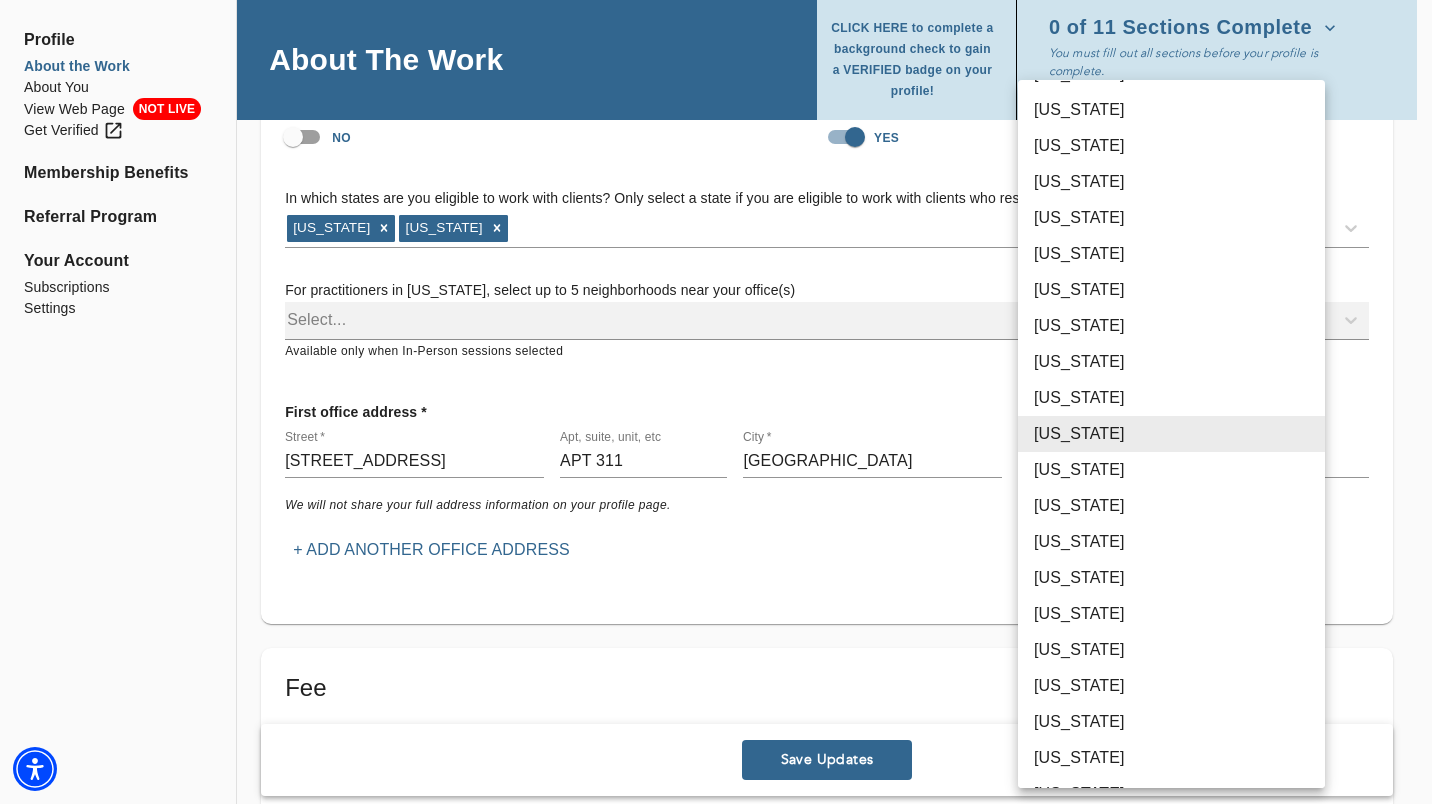 click on "[US_STATE]" at bounding box center [1171, 578] 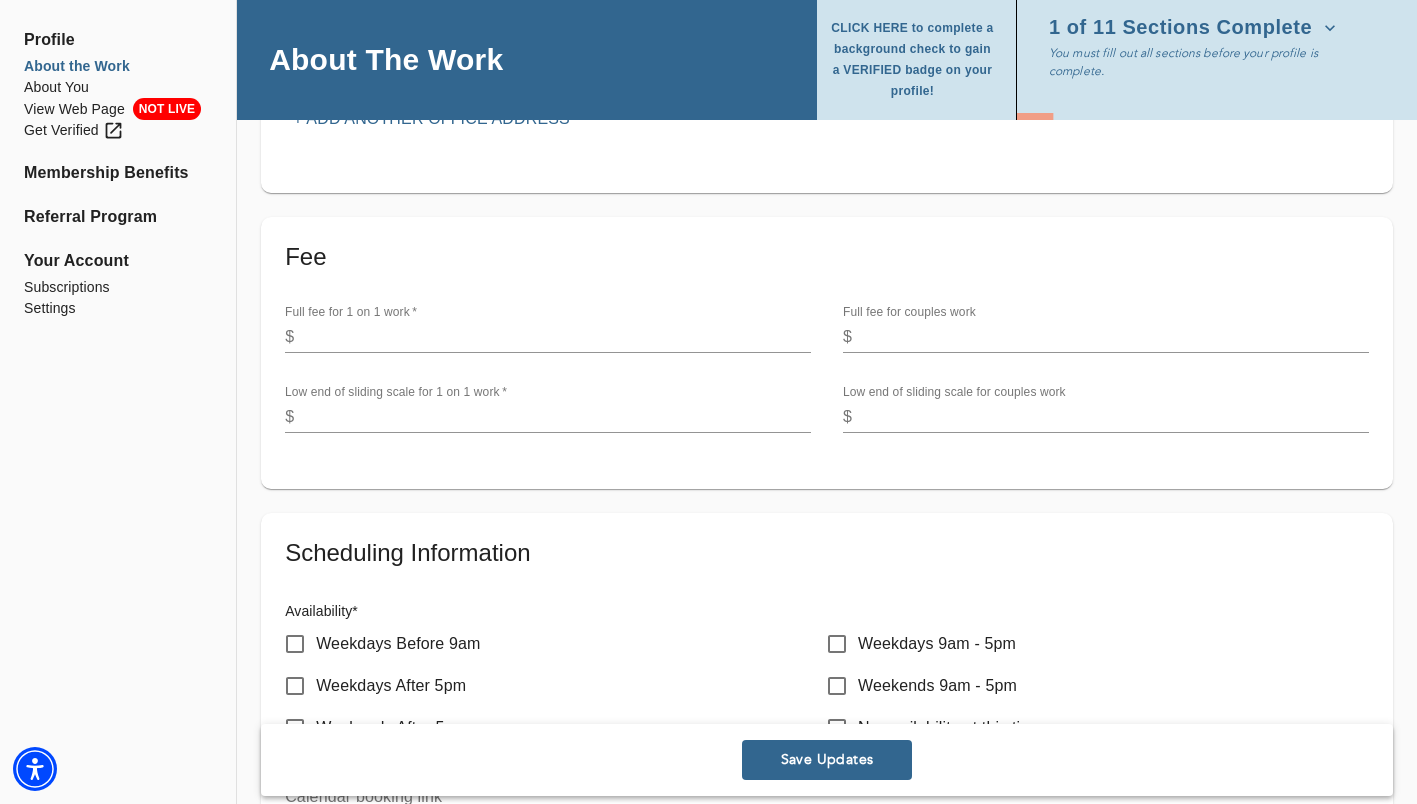 scroll, scrollTop: 643, scrollLeft: 0, axis: vertical 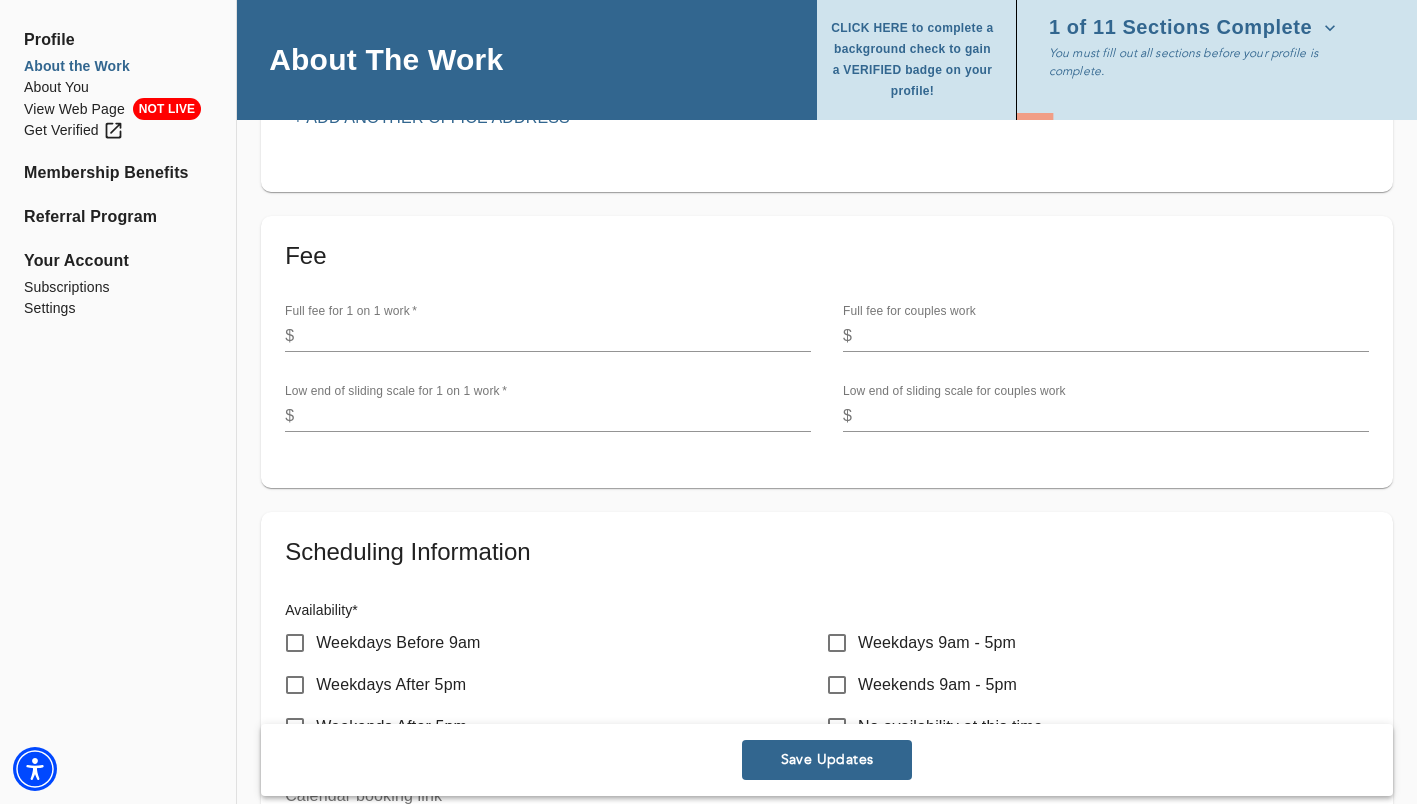 click at bounding box center [556, 336] 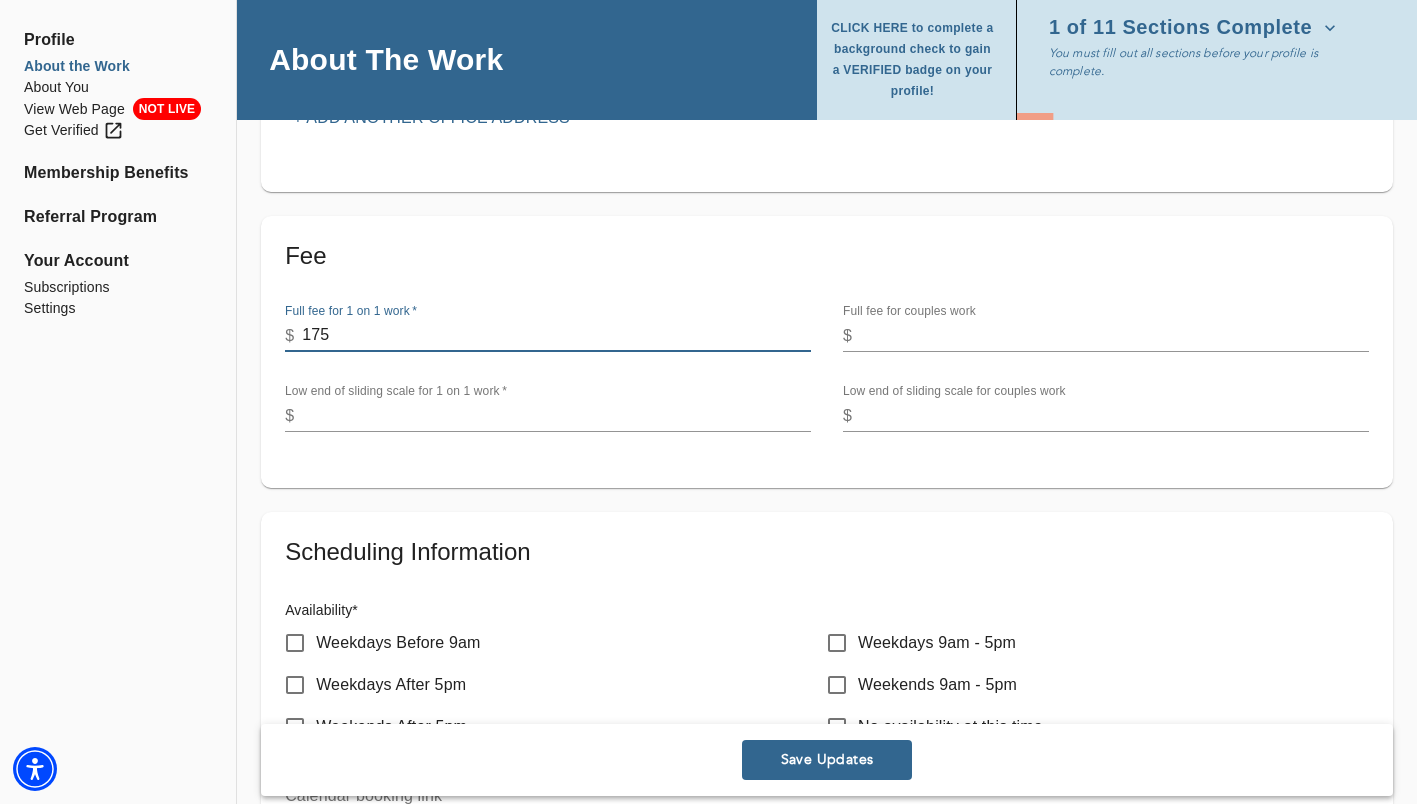 type on "175" 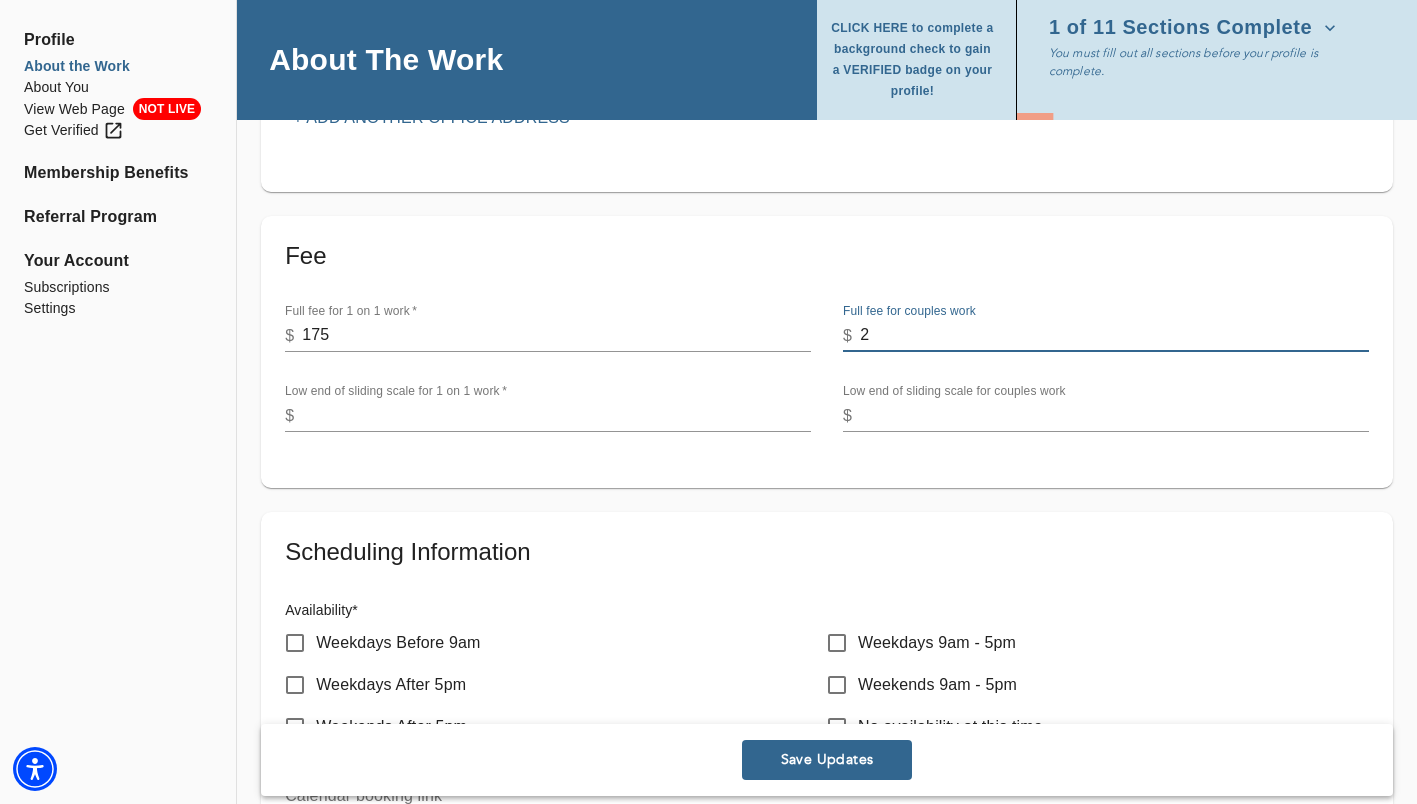 type on "2" 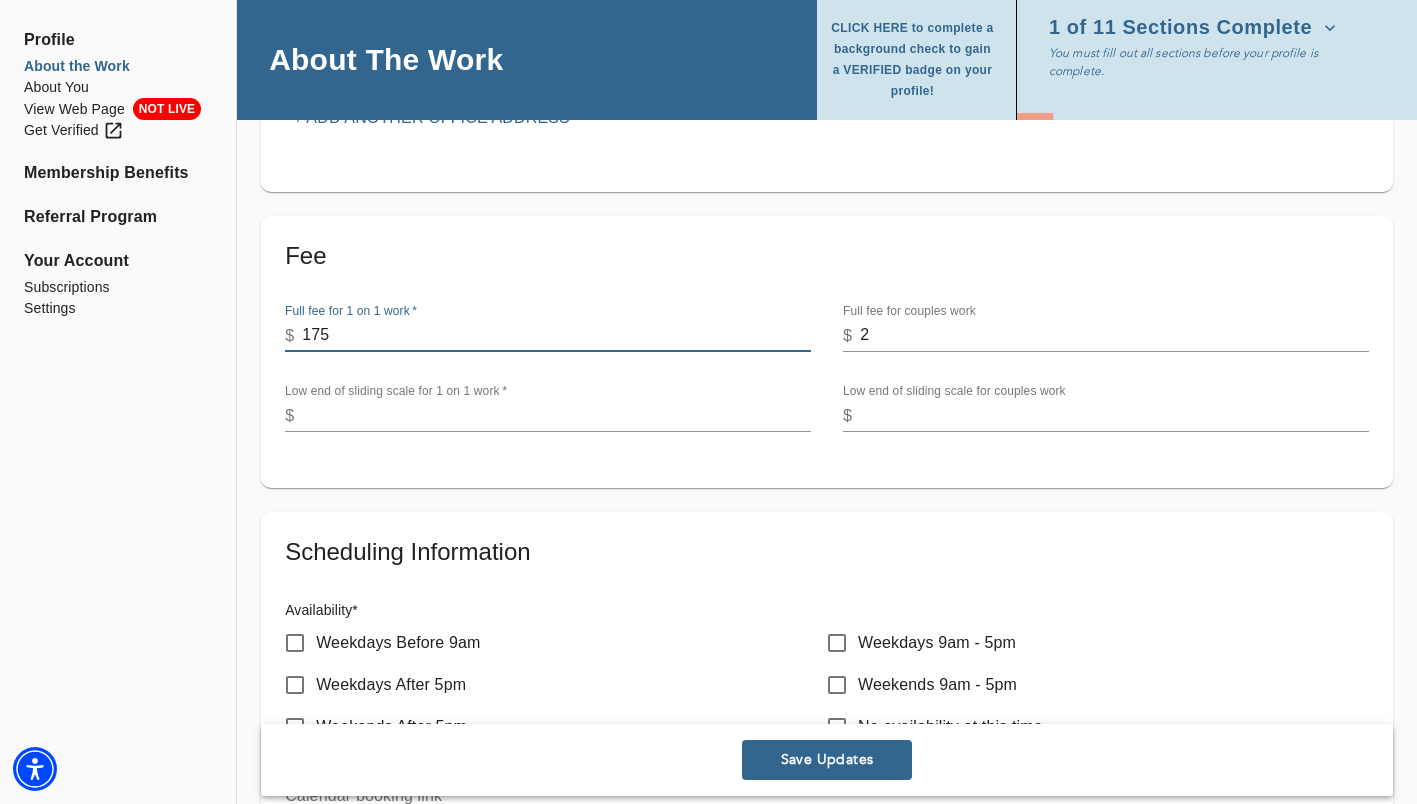 click on "175" at bounding box center [556, 336] 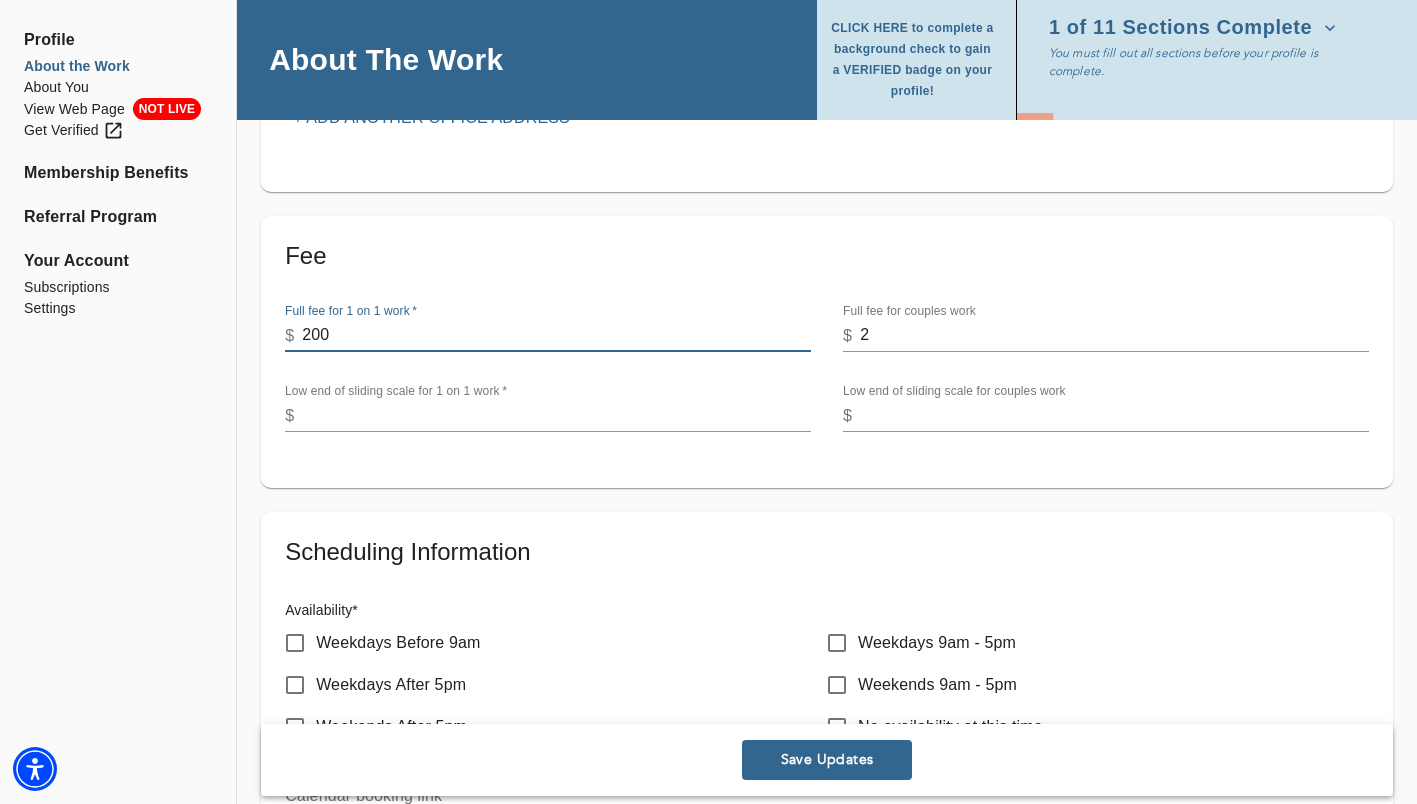 type on "200" 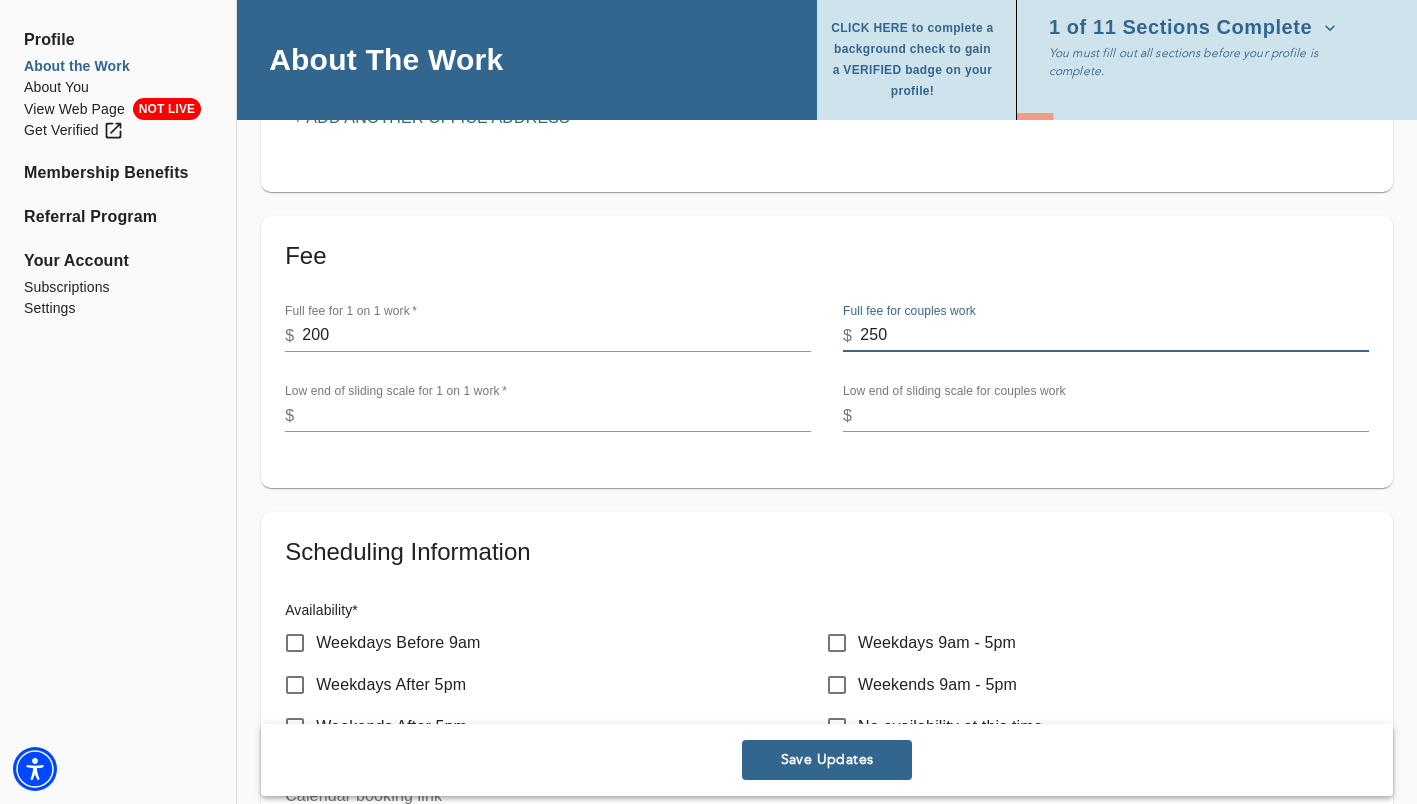 type on "250" 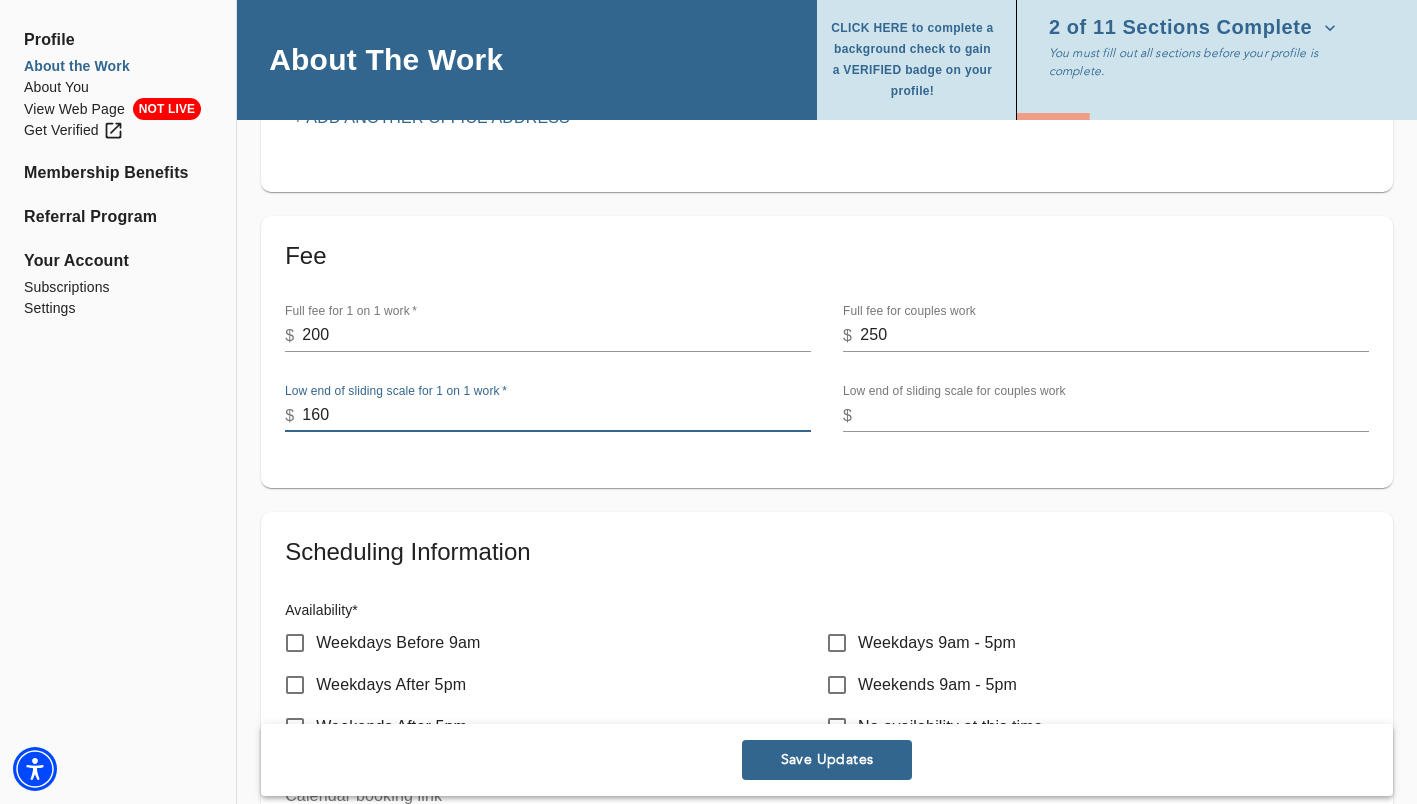 type on "160" 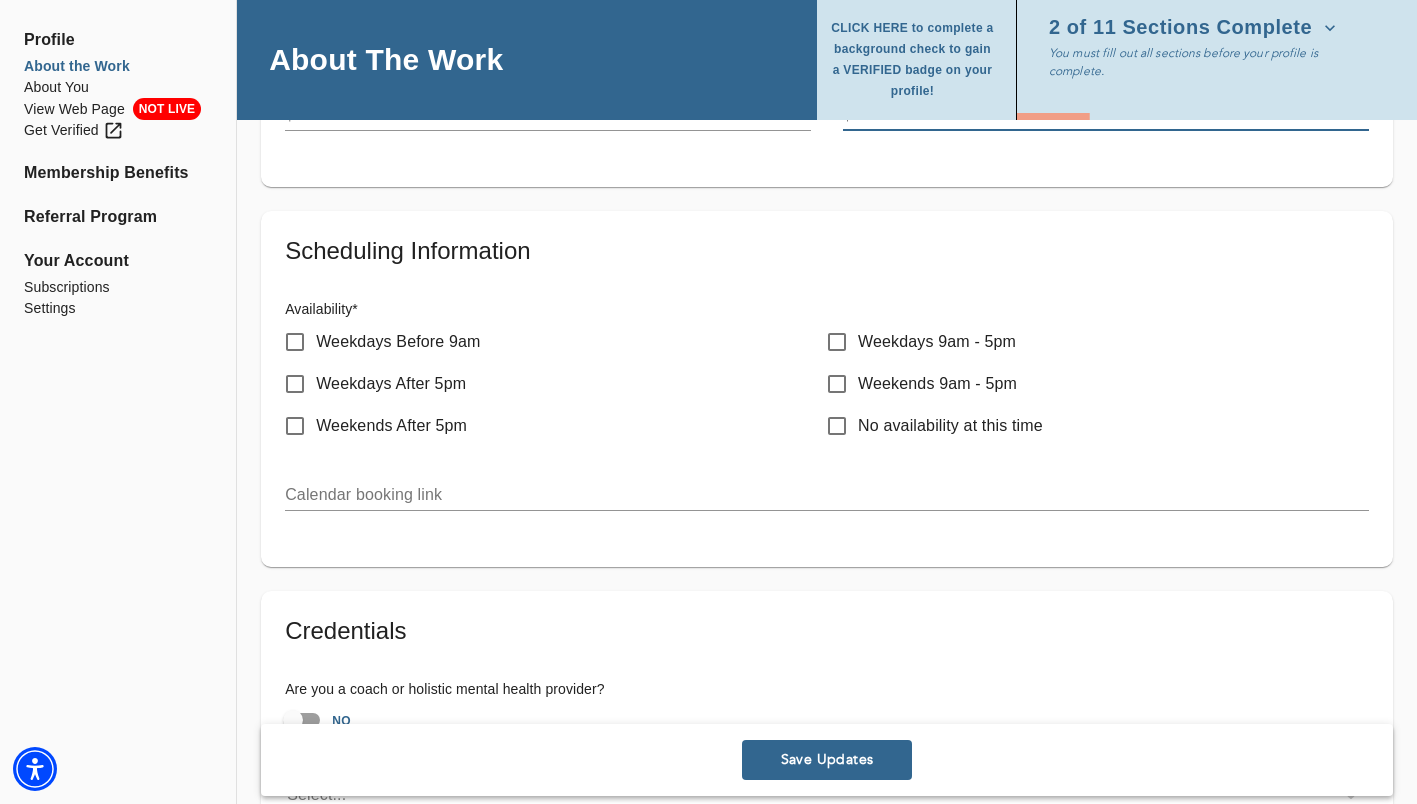 scroll, scrollTop: 946, scrollLeft: 0, axis: vertical 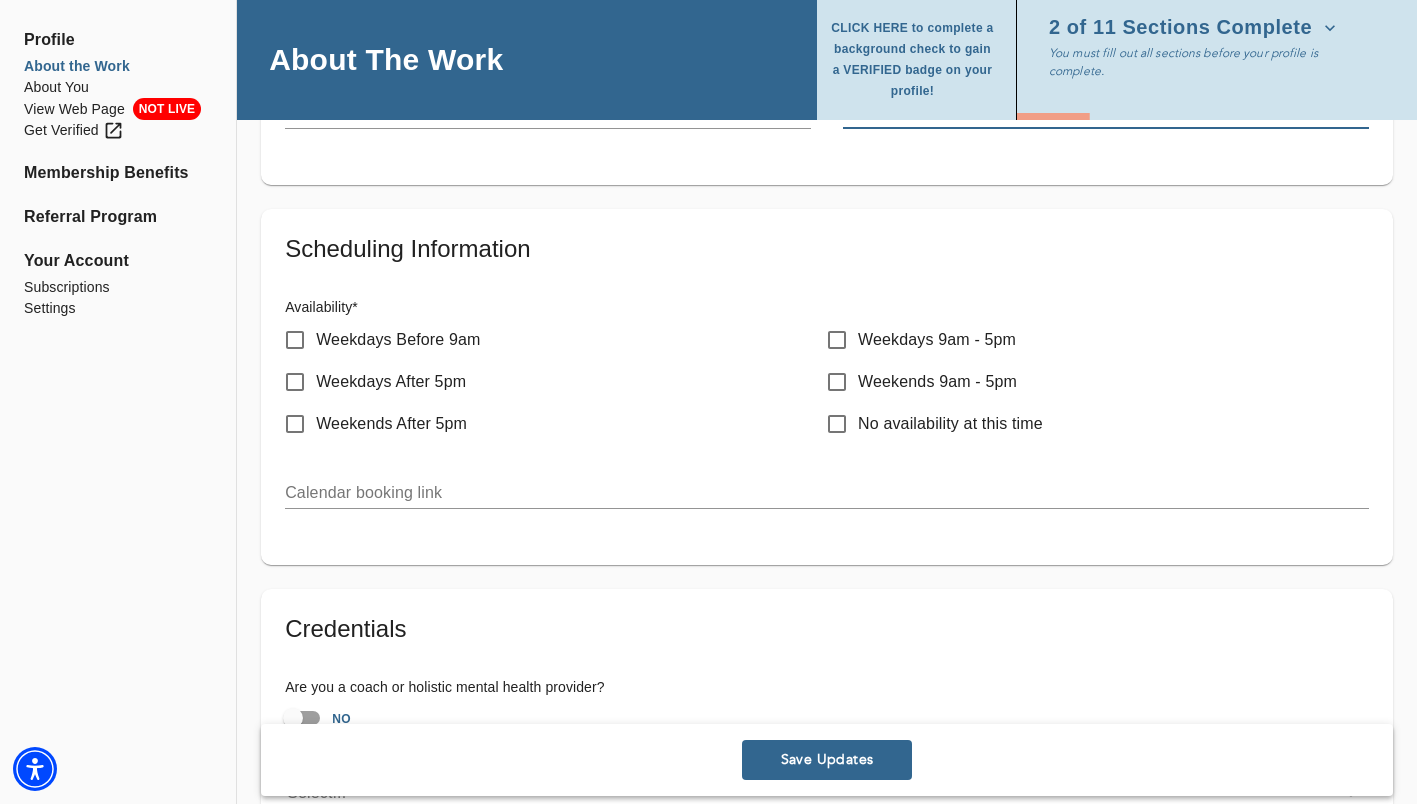 type on "200" 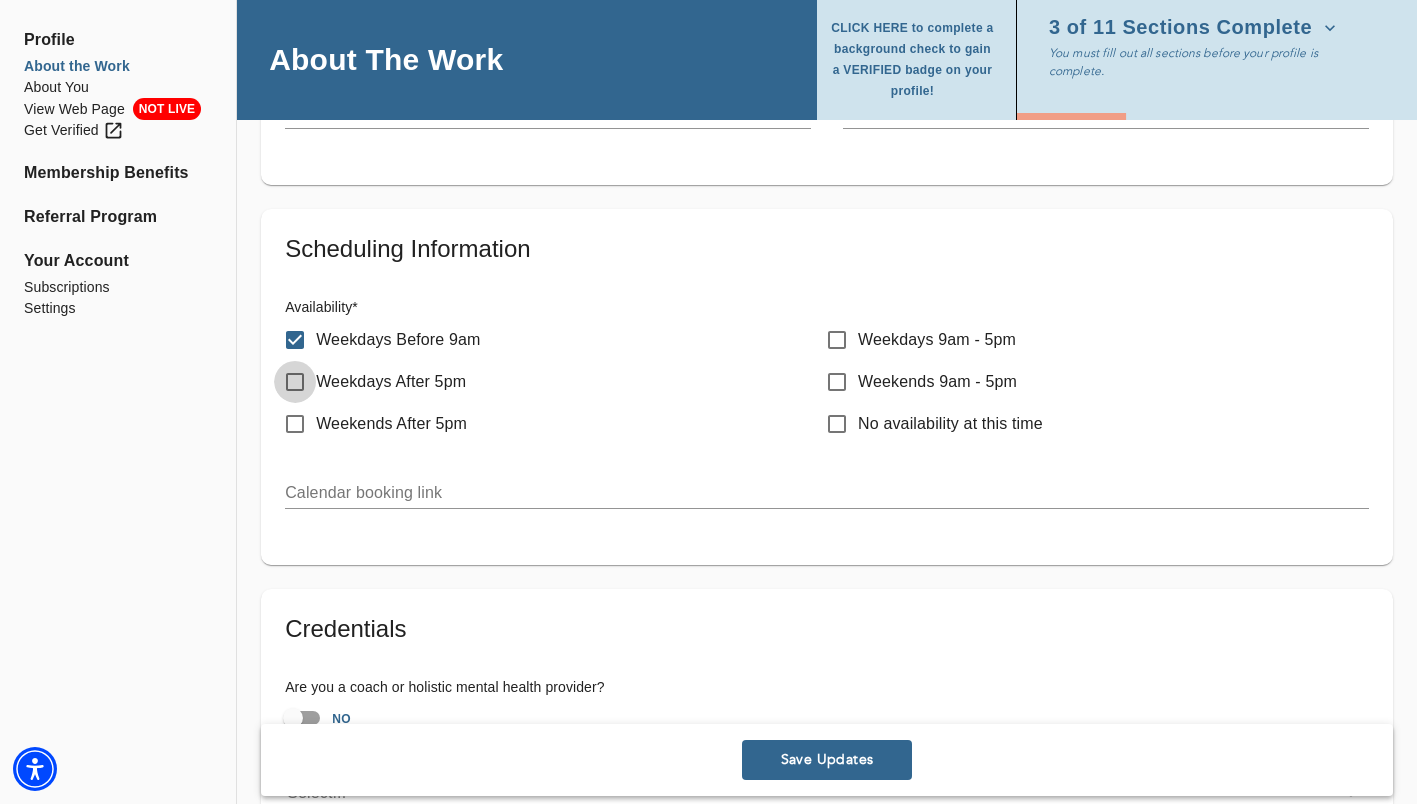 click on "Weekdays After 5pm" at bounding box center (295, 382) 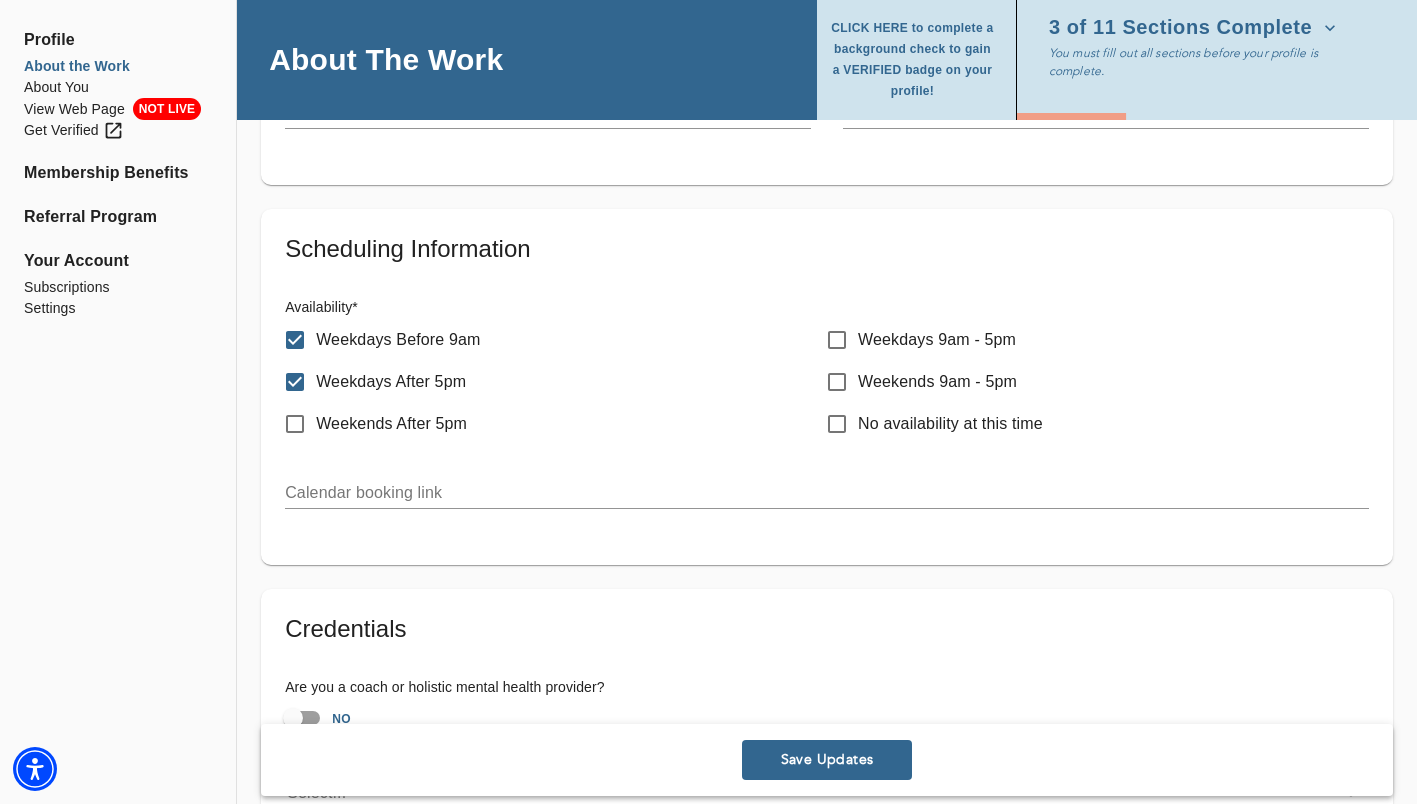 click on "Weekdays 9am - 5pm" at bounding box center (837, 340) 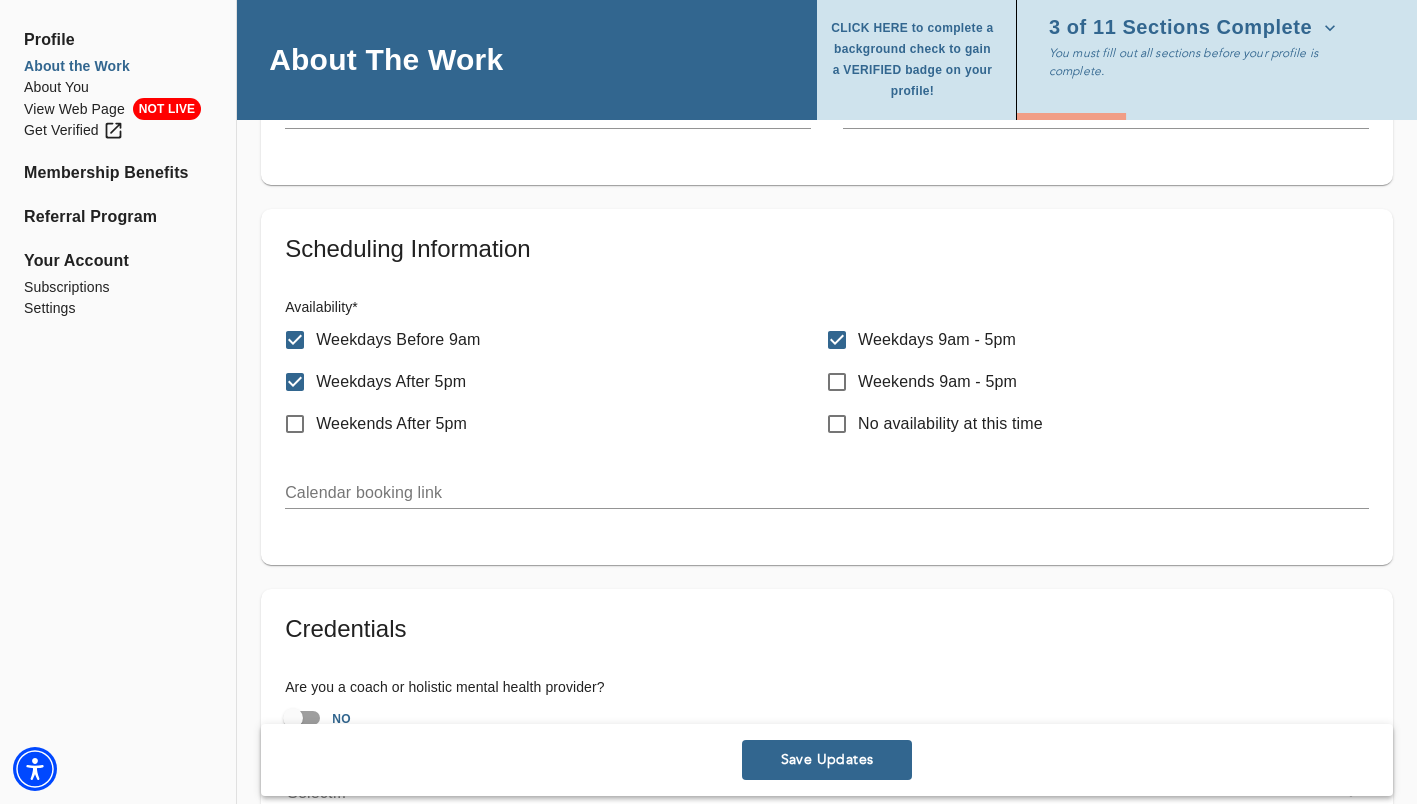 click on "Weekends 9am - 5pm" at bounding box center [837, 382] 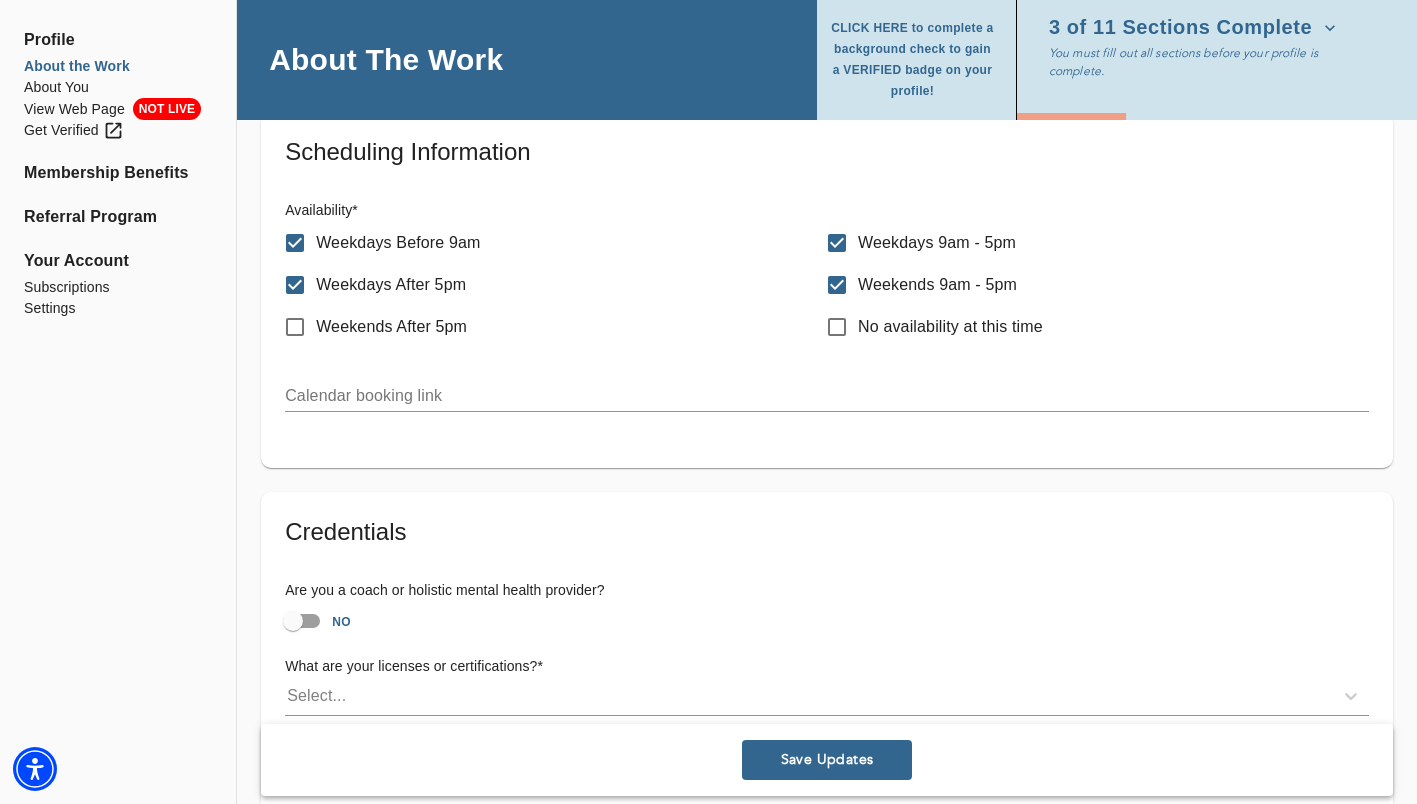 scroll, scrollTop: 1071, scrollLeft: 0, axis: vertical 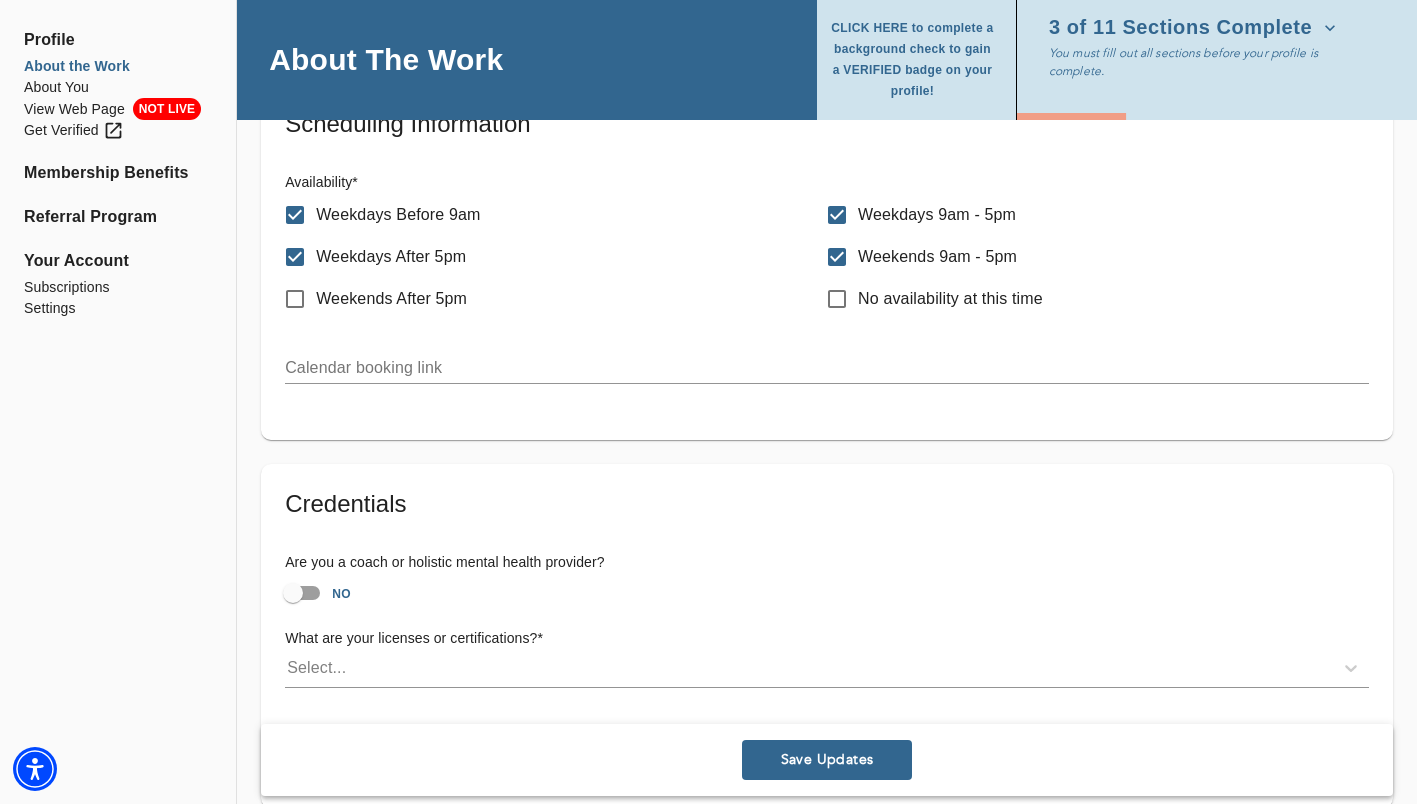 click at bounding box center [827, 368] 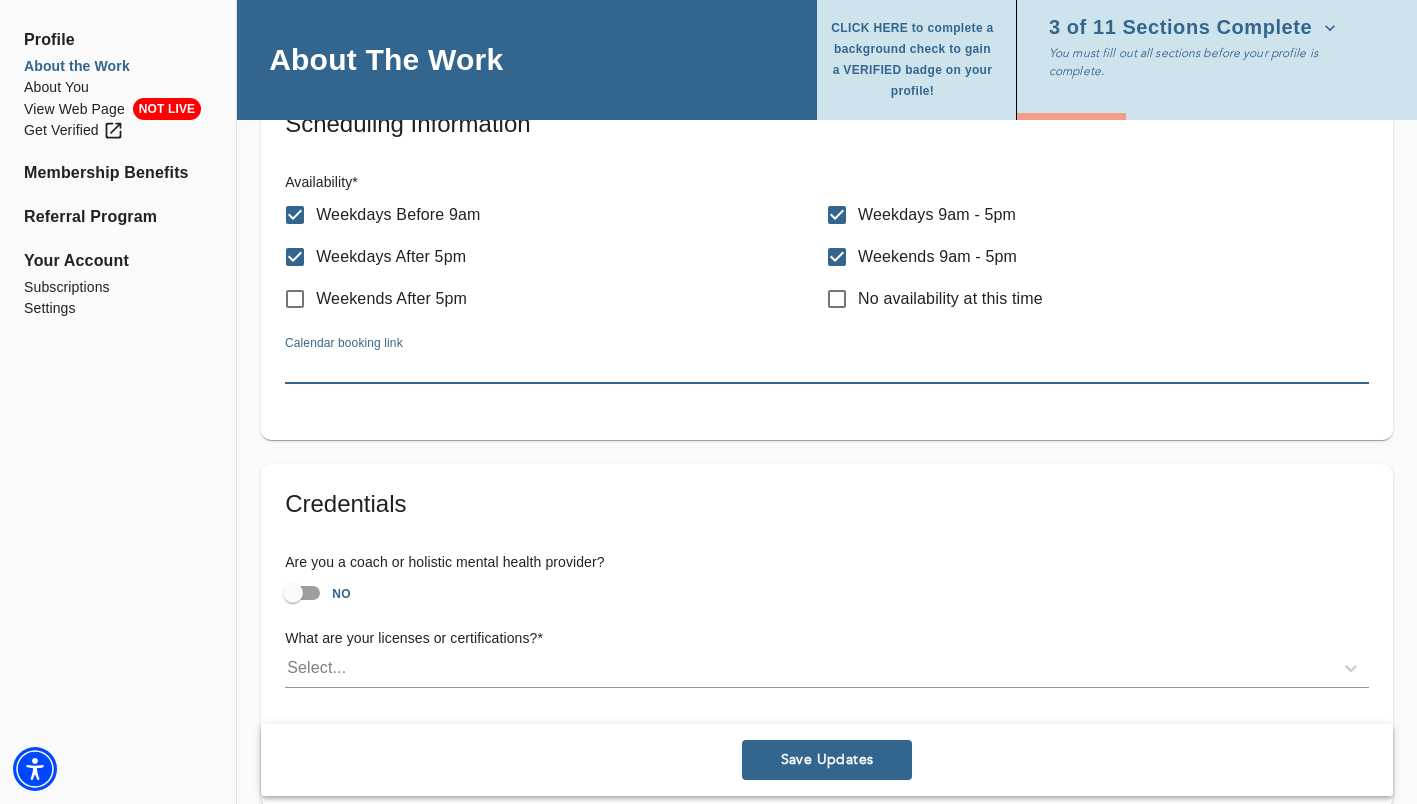 paste on "[URL][DOMAIN_NAME]" 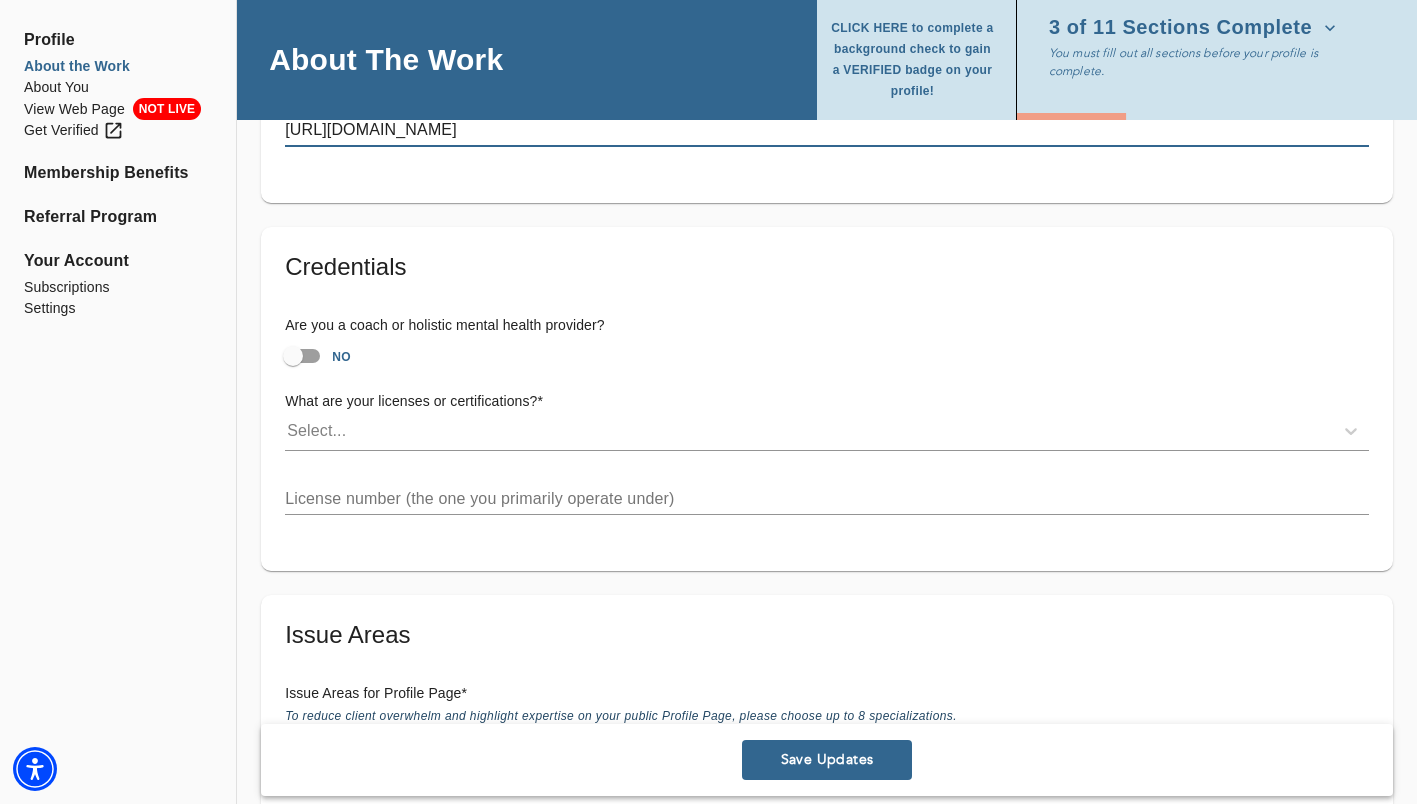 scroll, scrollTop: 1310, scrollLeft: 0, axis: vertical 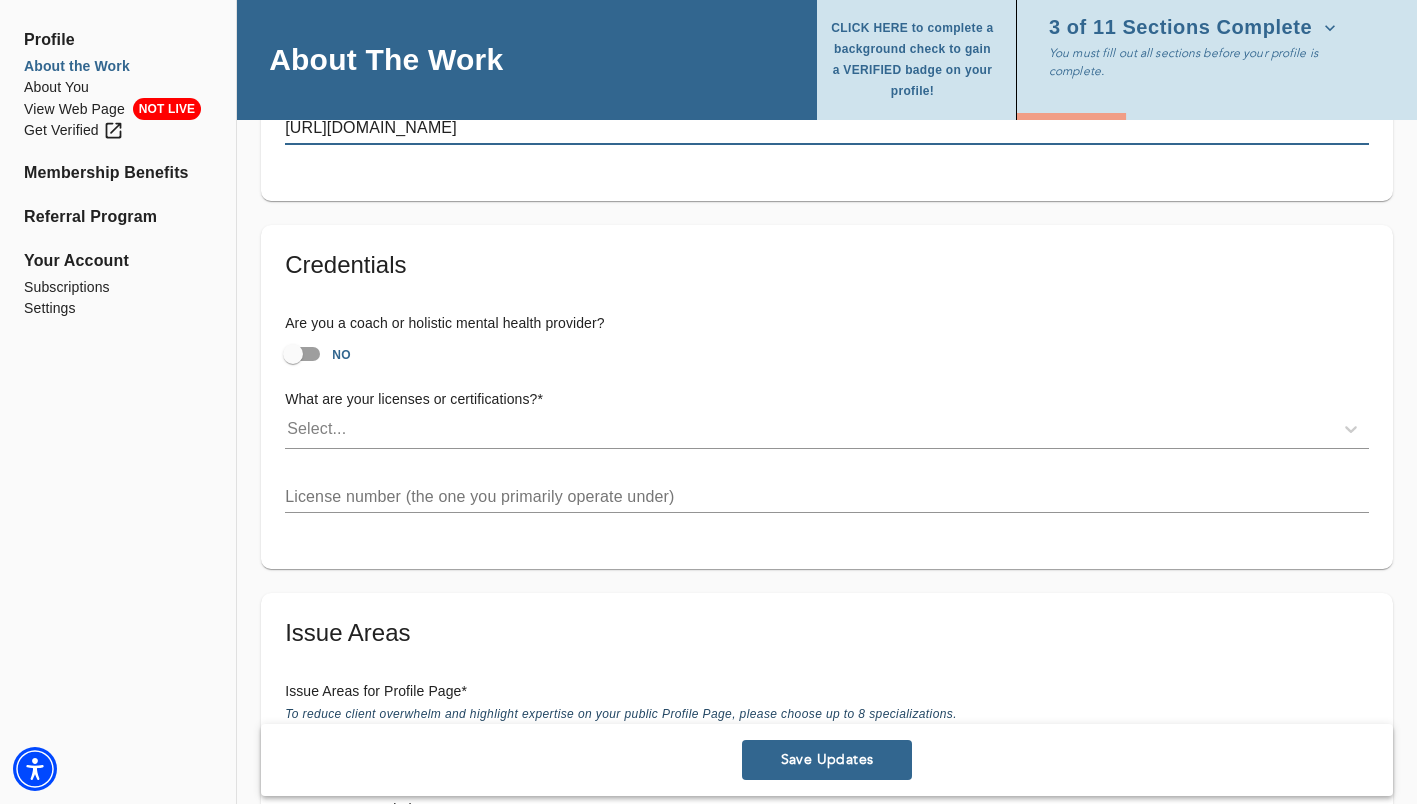type on "[URL][DOMAIN_NAME]" 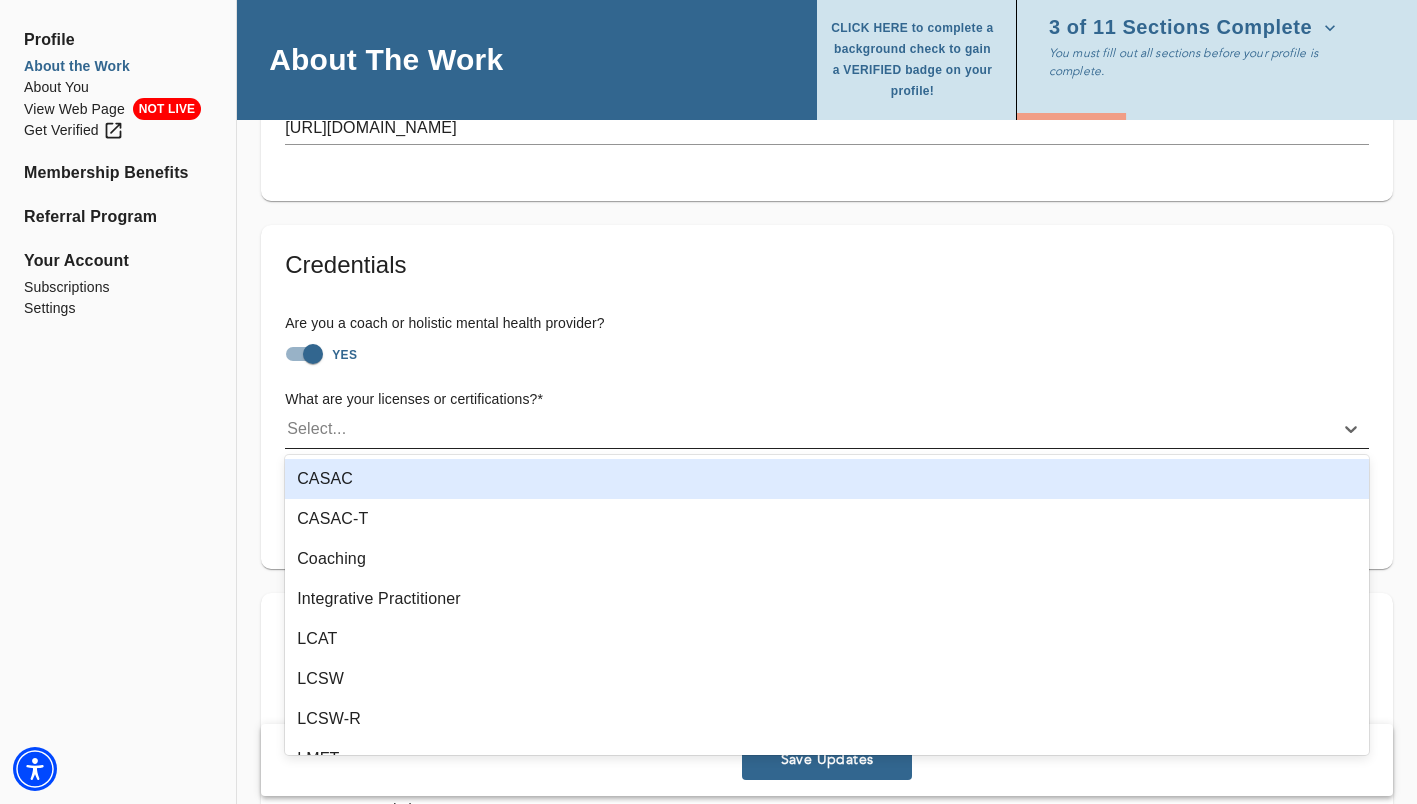 click on "Select..." at bounding box center (316, 429) 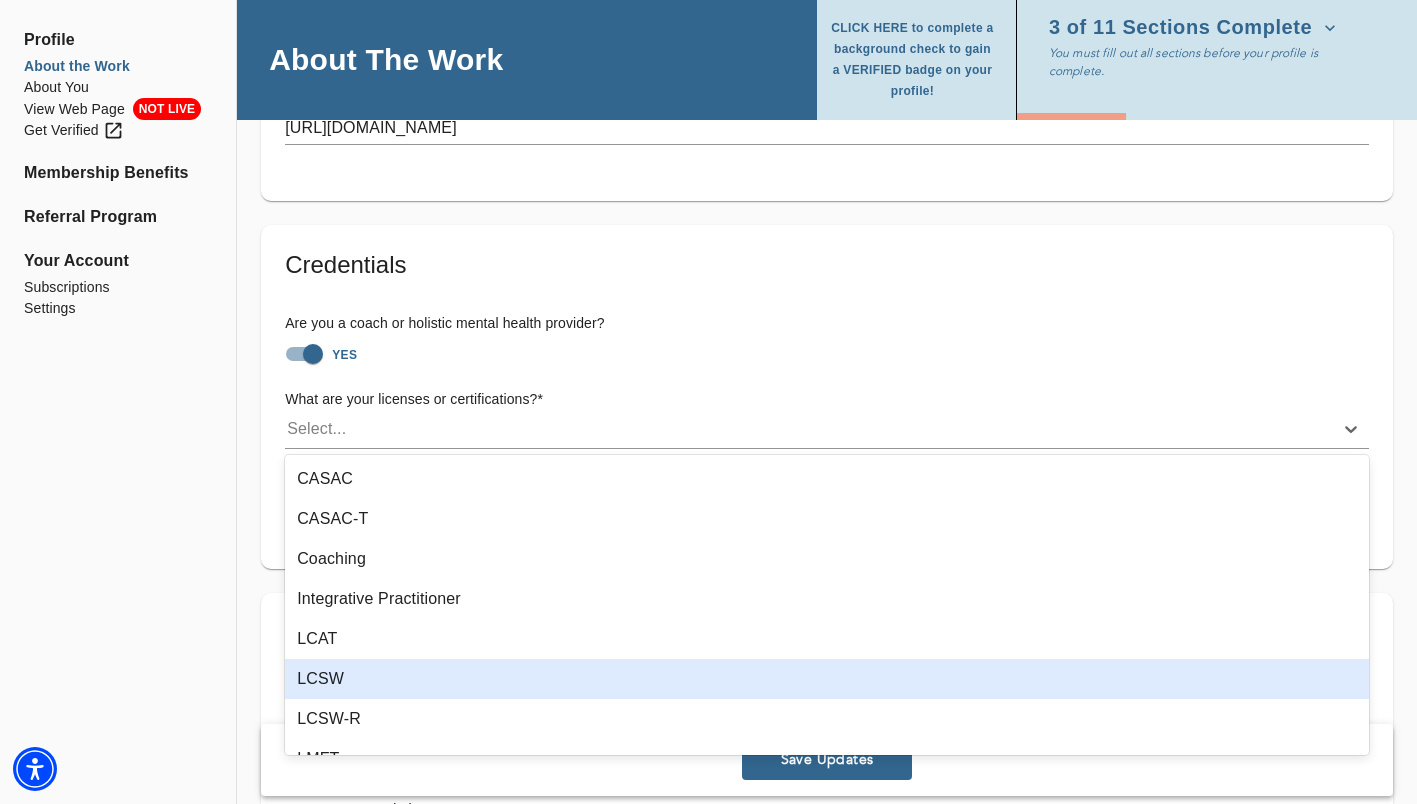 click on "LCSW" at bounding box center [827, 679] 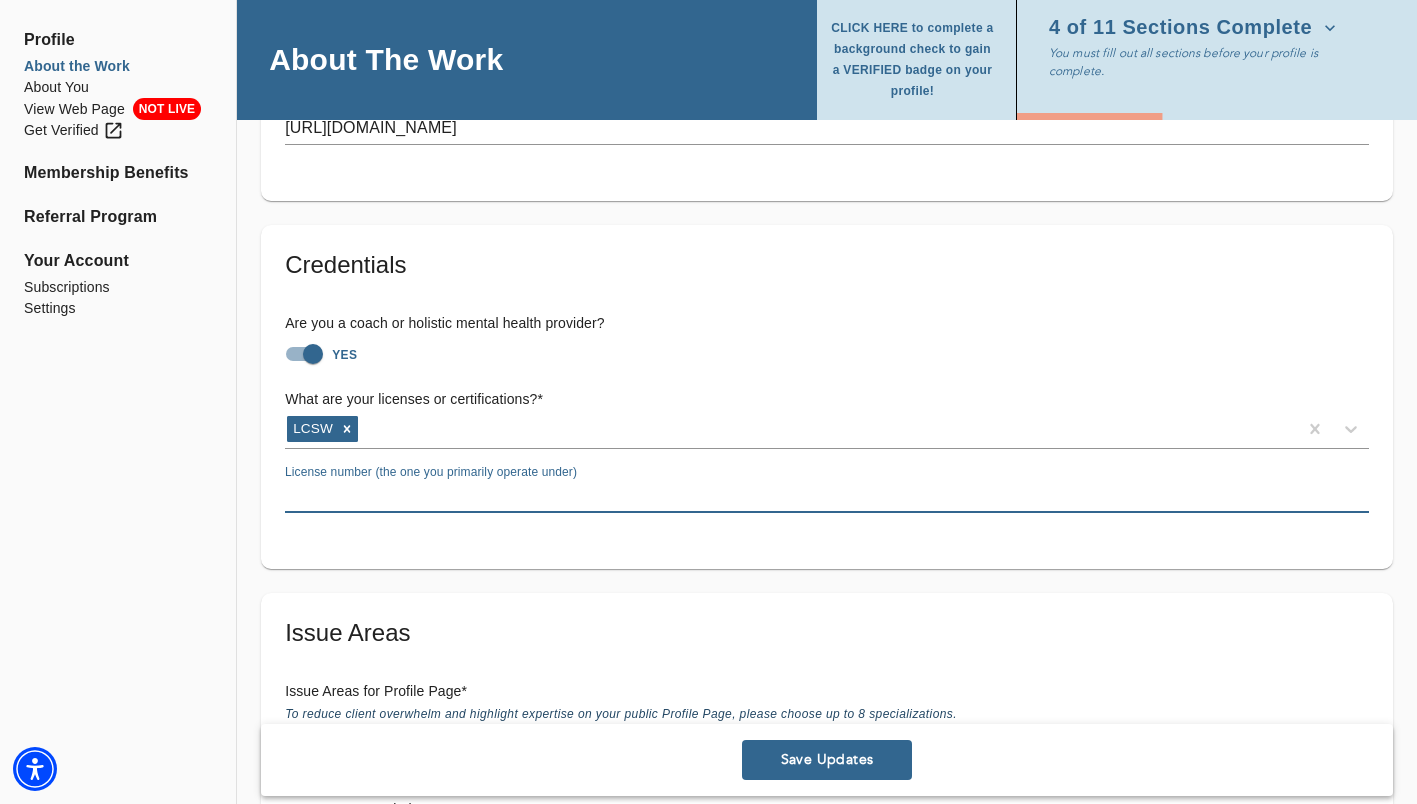 click at bounding box center (827, 497) 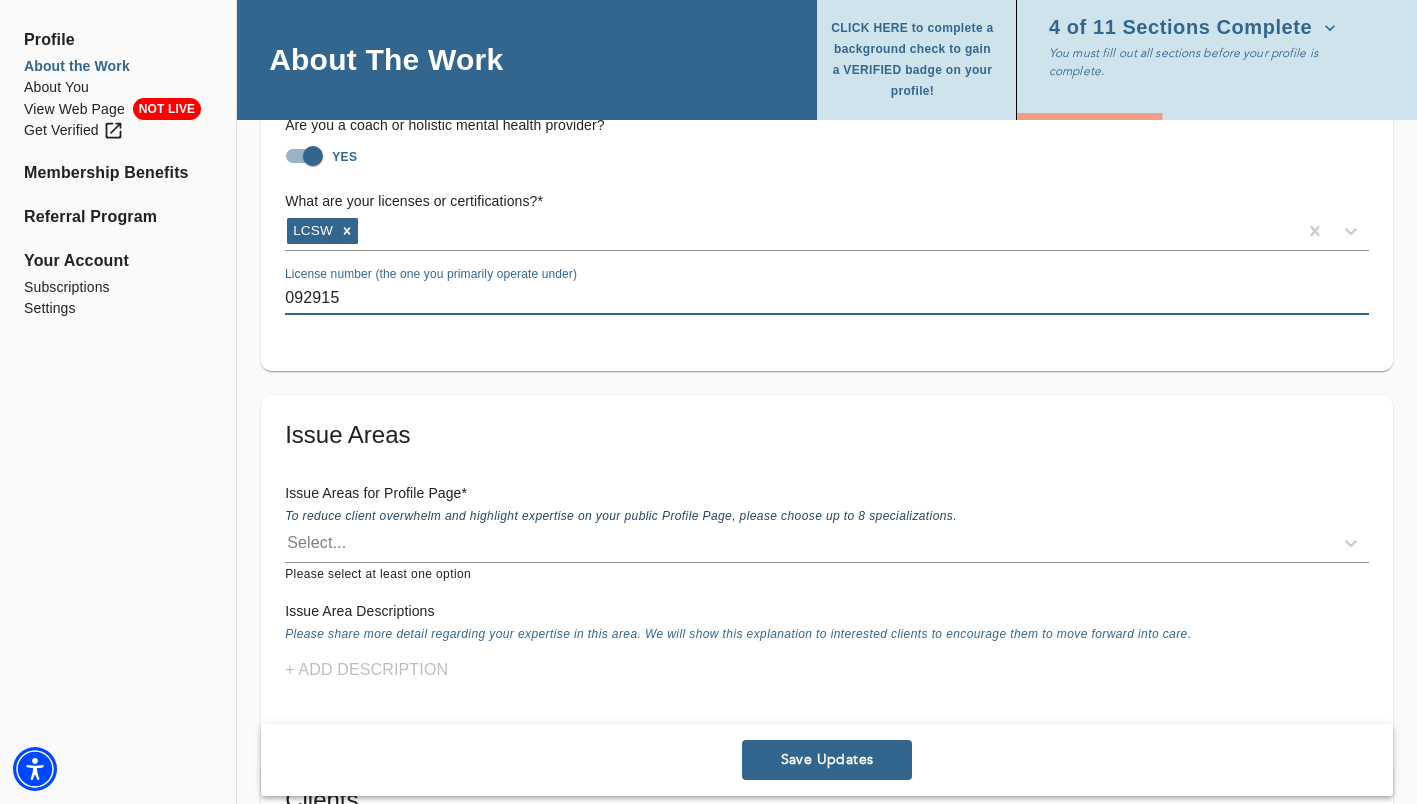 scroll, scrollTop: 1580, scrollLeft: 0, axis: vertical 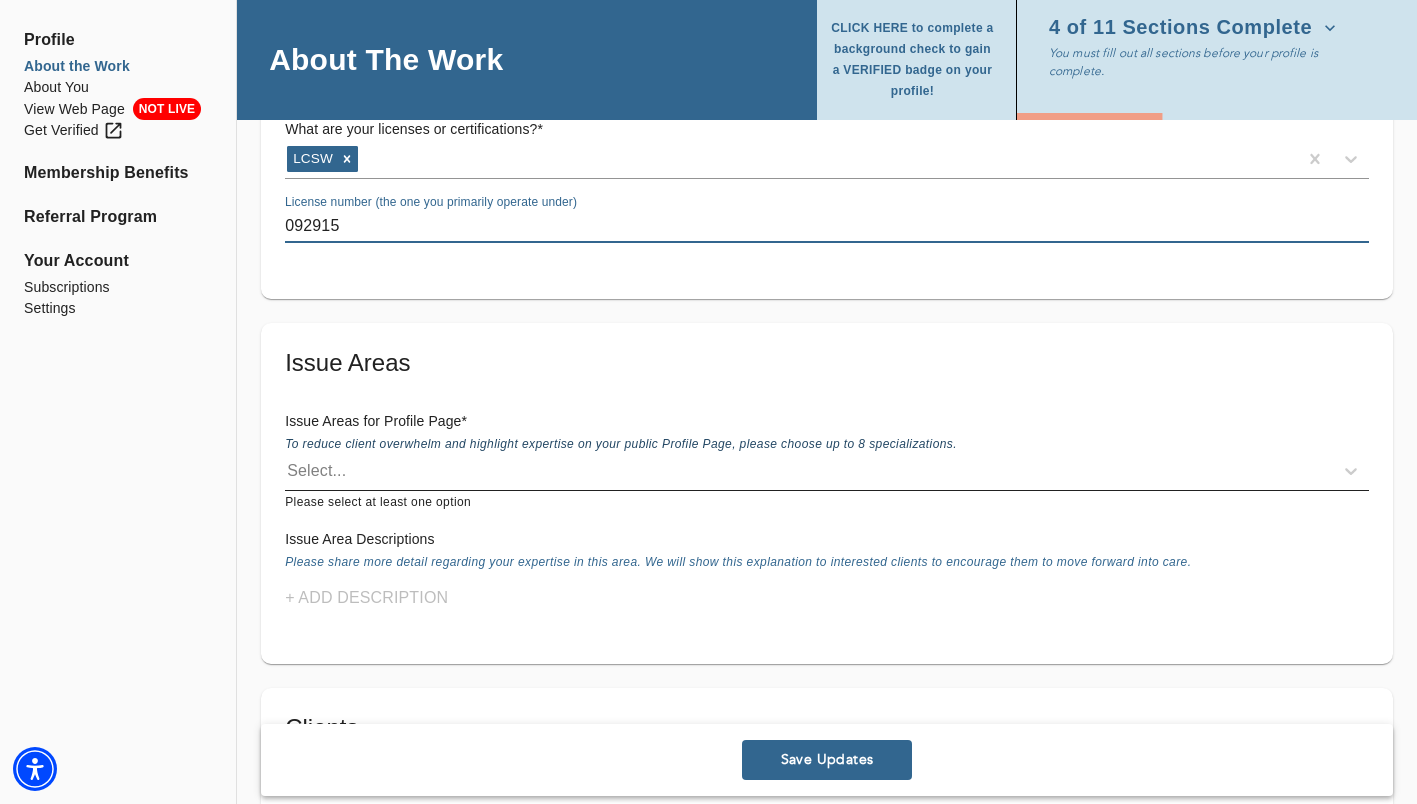 type on "092915" 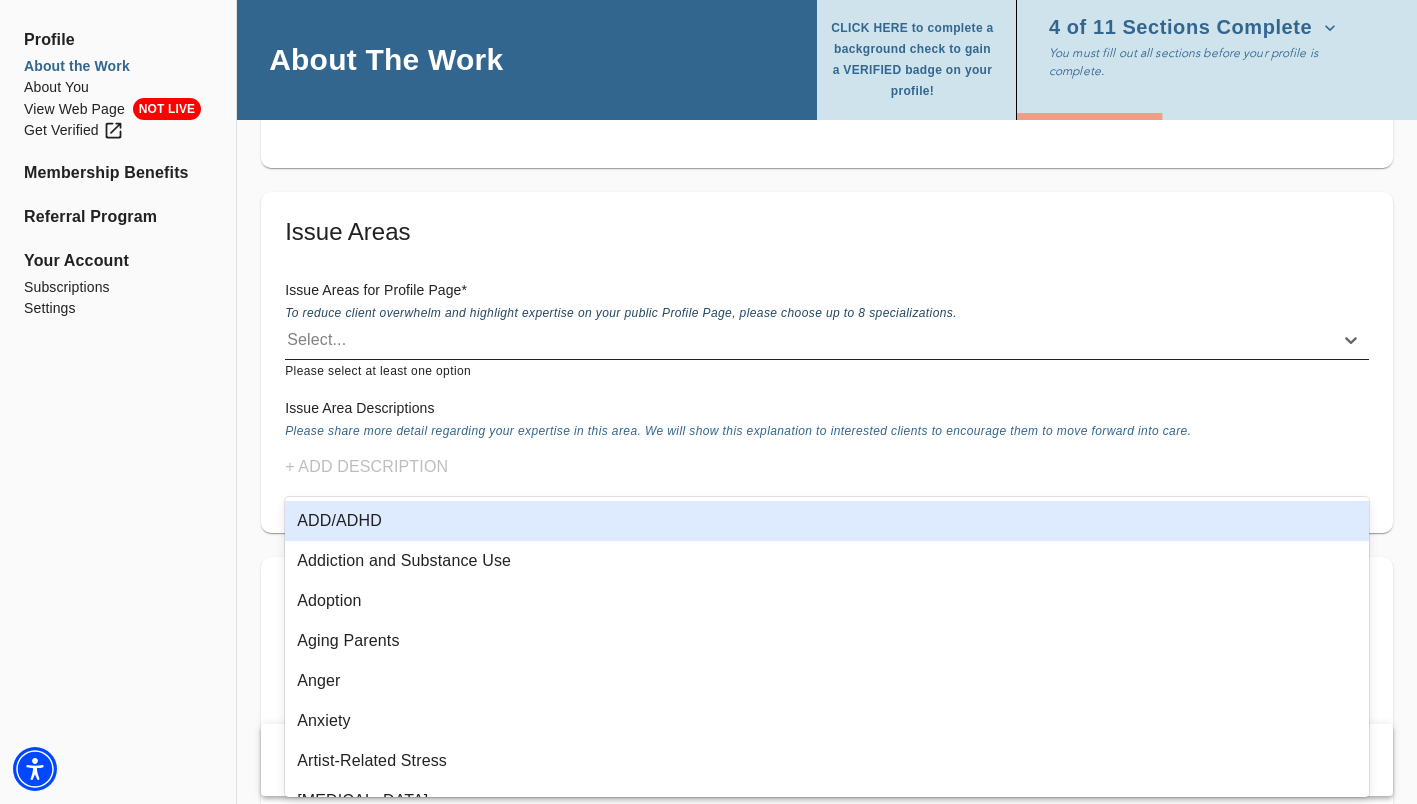 scroll, scrollTop: 1712, scrollLeft: 0, axis: vertical 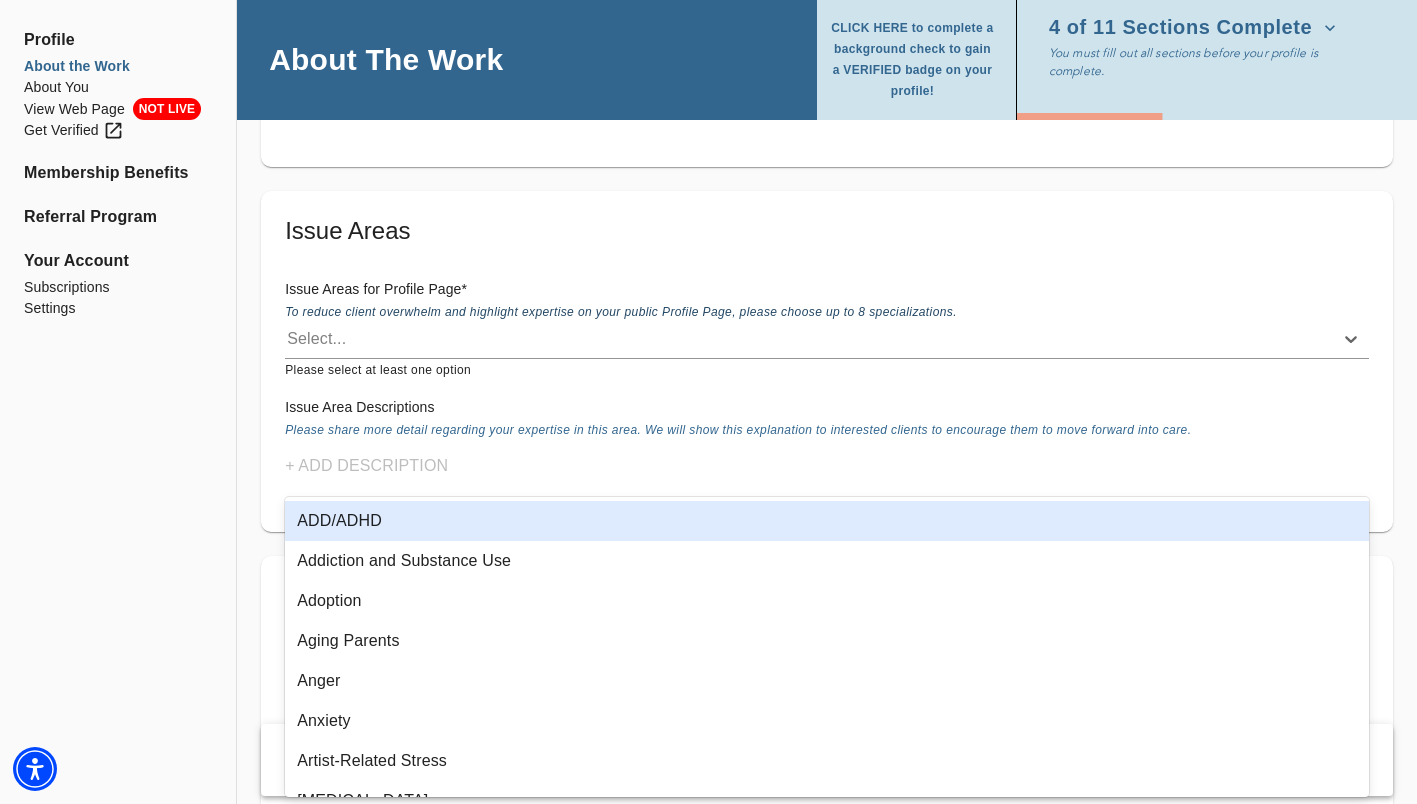 click on "ADD/ADHD" at bounding box center [827, 521] 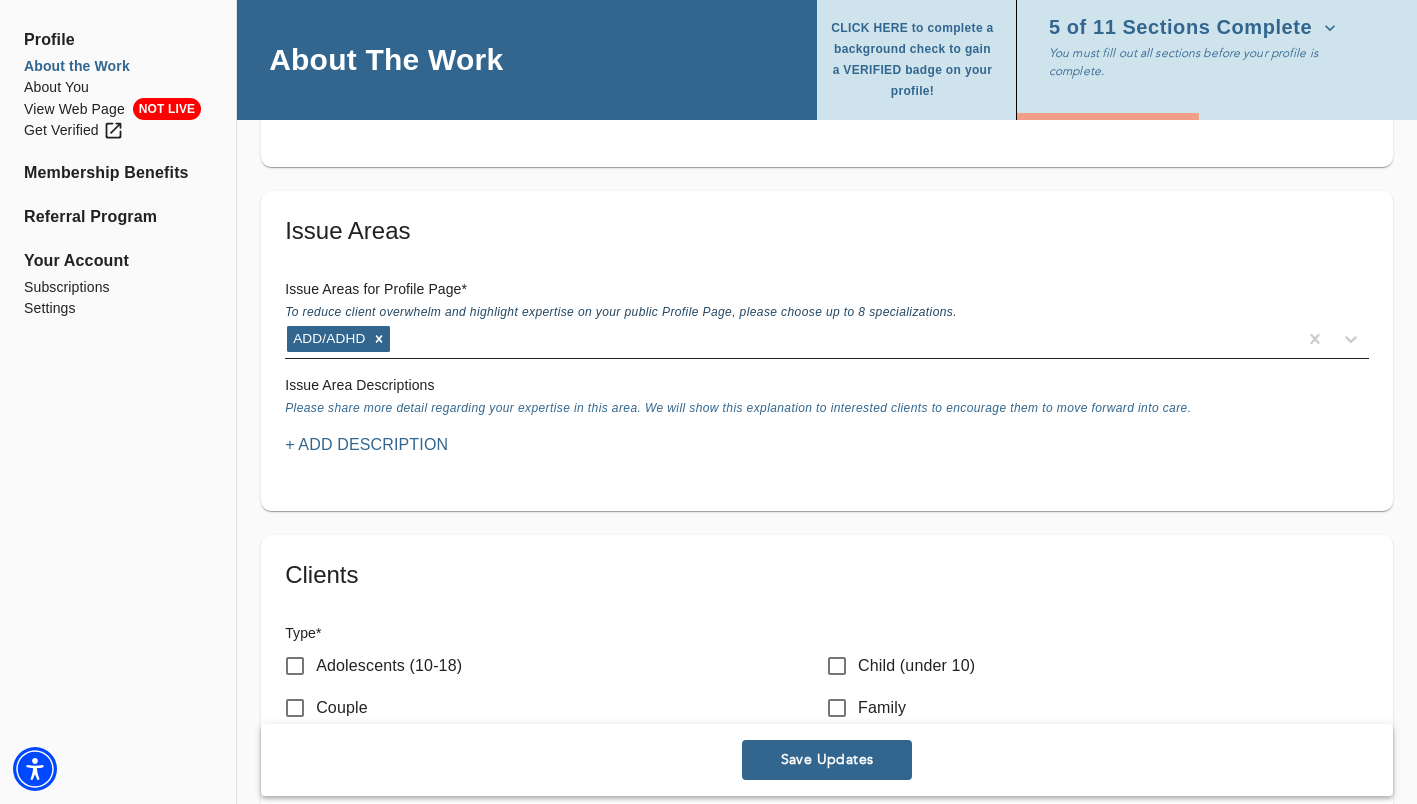 click on "ADD/ADHD" at bounding box center (791, 339) 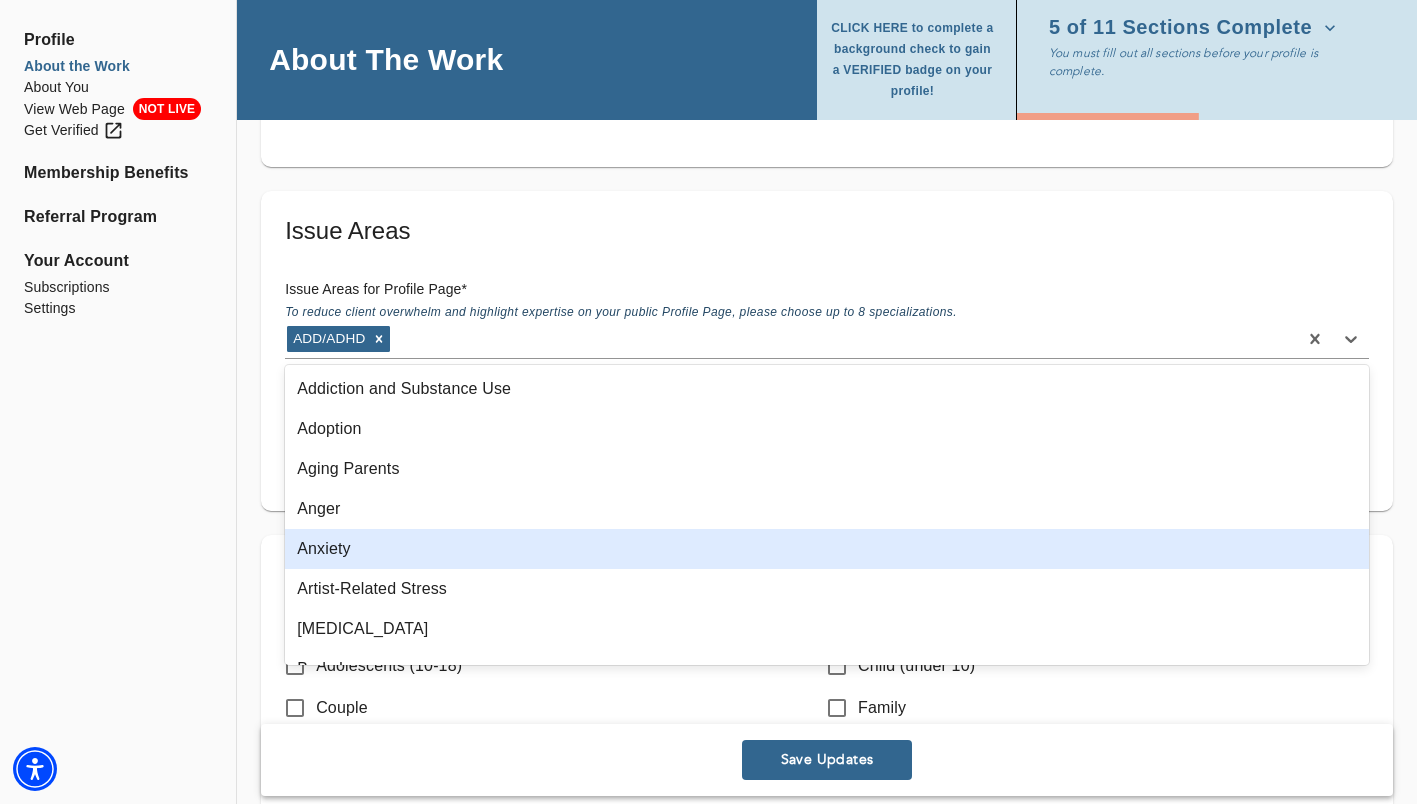 click on "Anxiety" at bounding box center (827, 549) 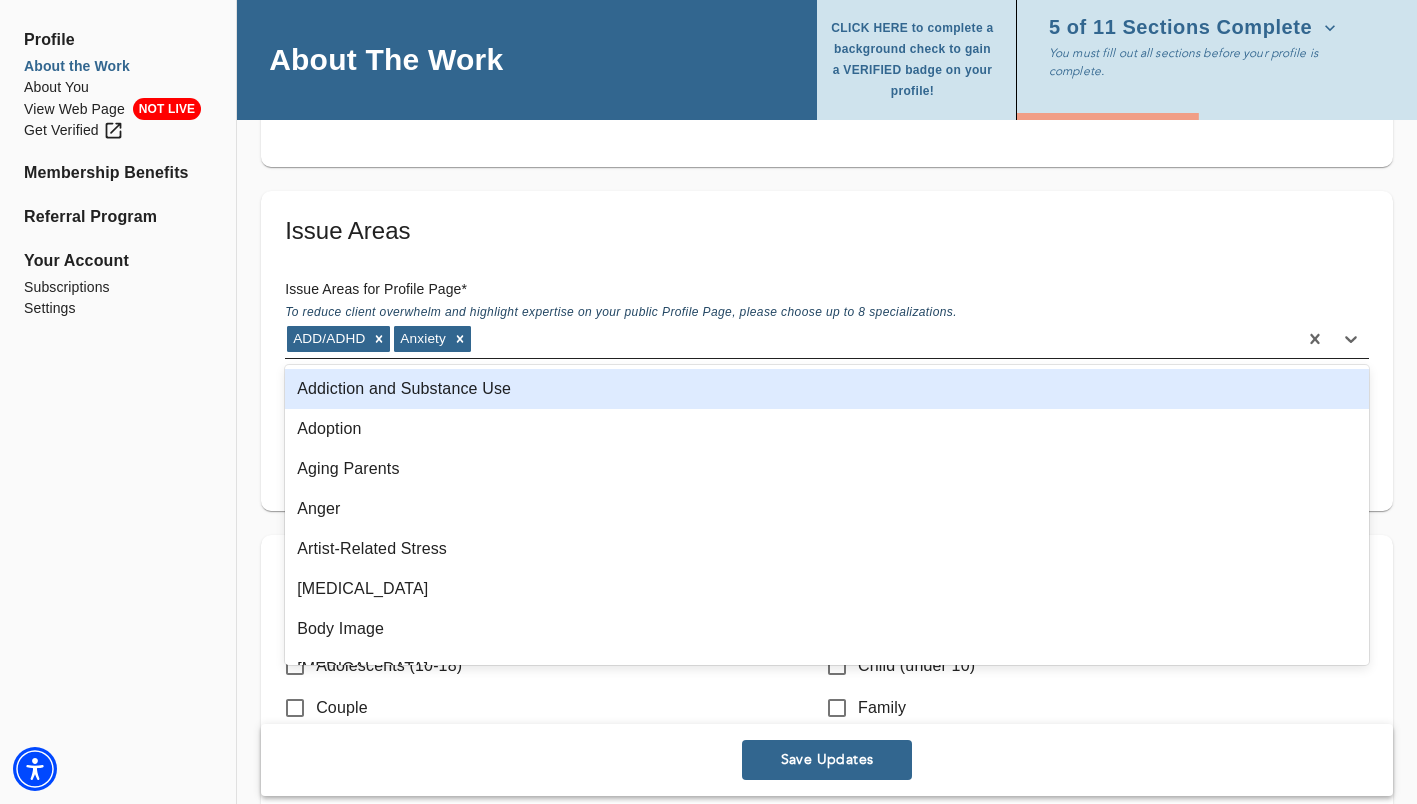 click on "ADD/ADHD Anxiety" at bounding box center [791, 339] 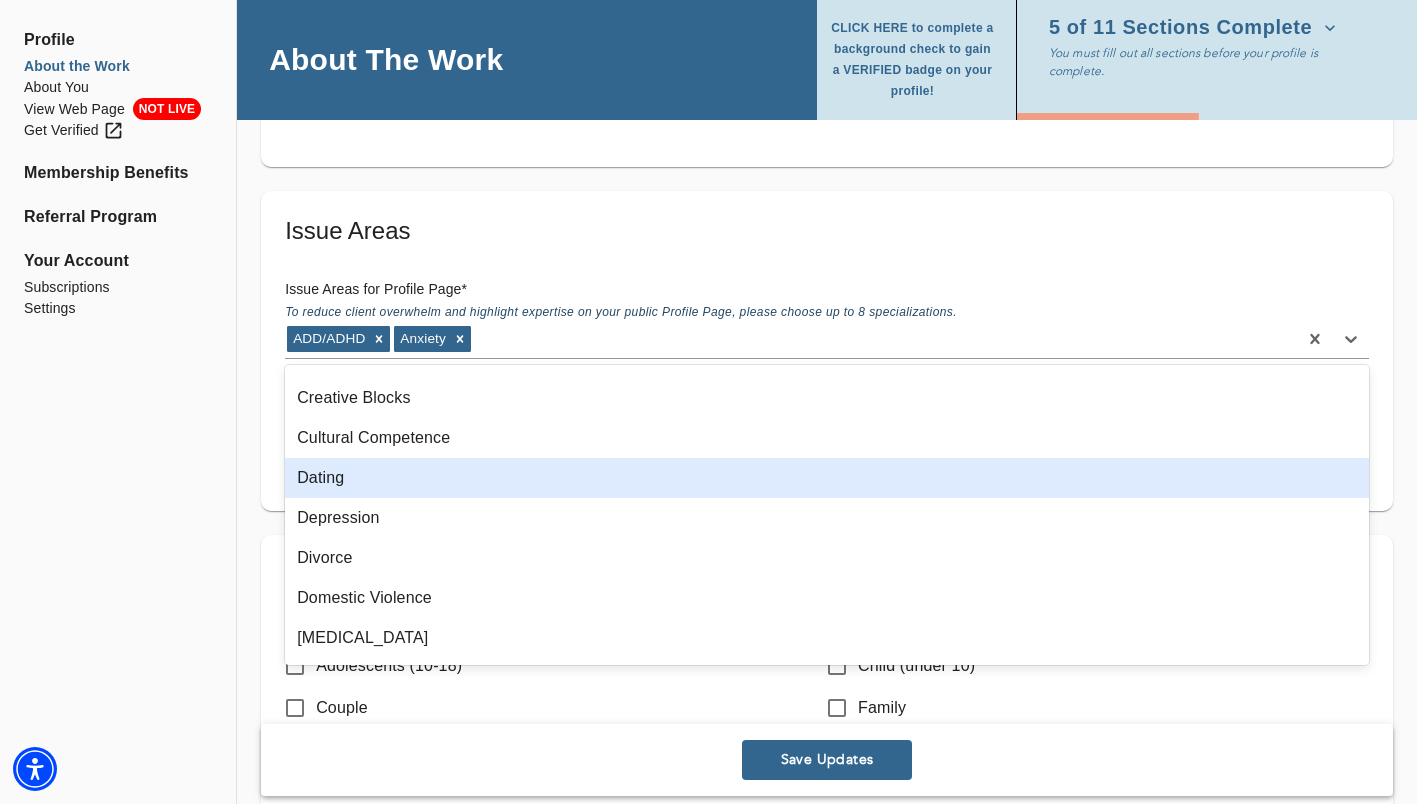 scroll, scrollTop: 512, scrollLeft: 0, axis: vertical 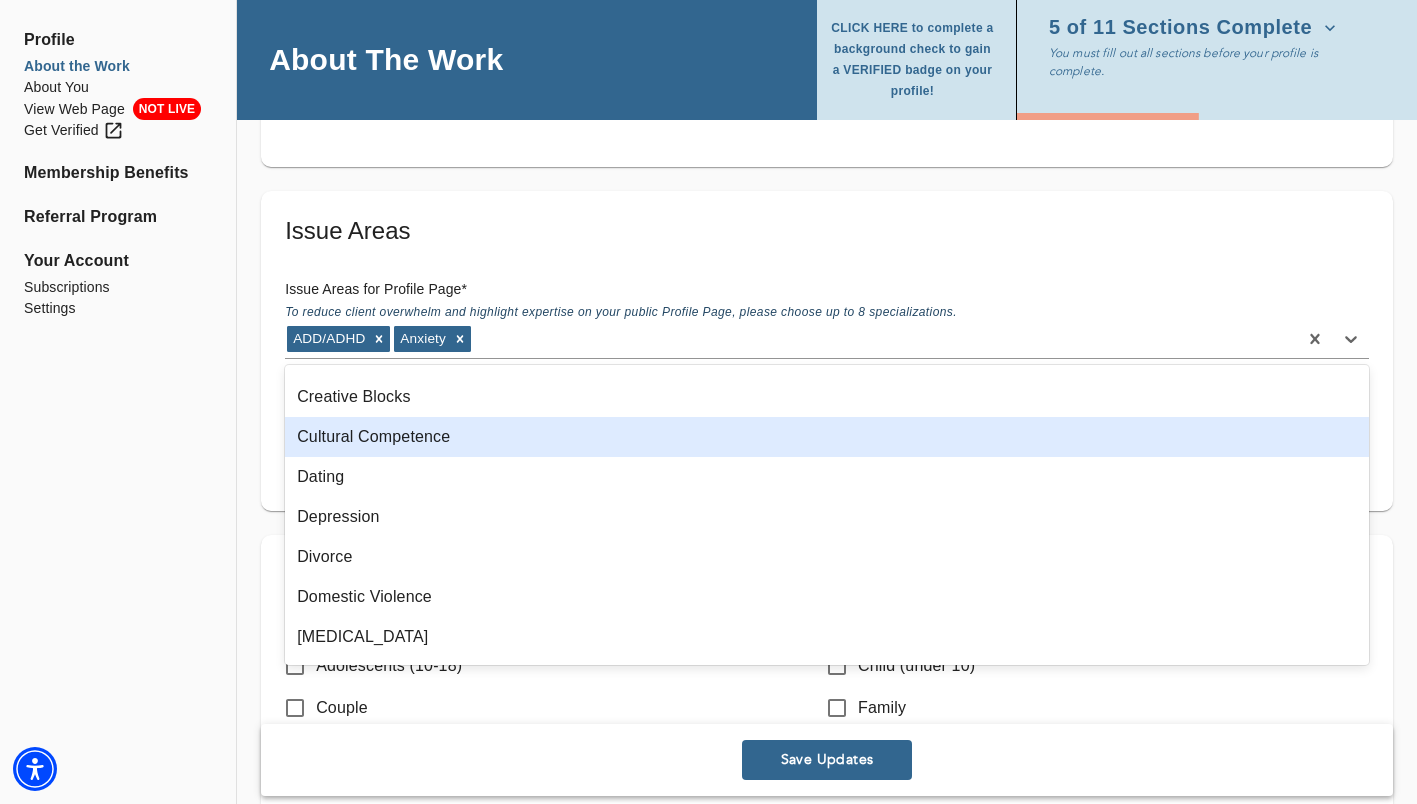 click on "Cultural Competence" at bounding box center [827, 437] 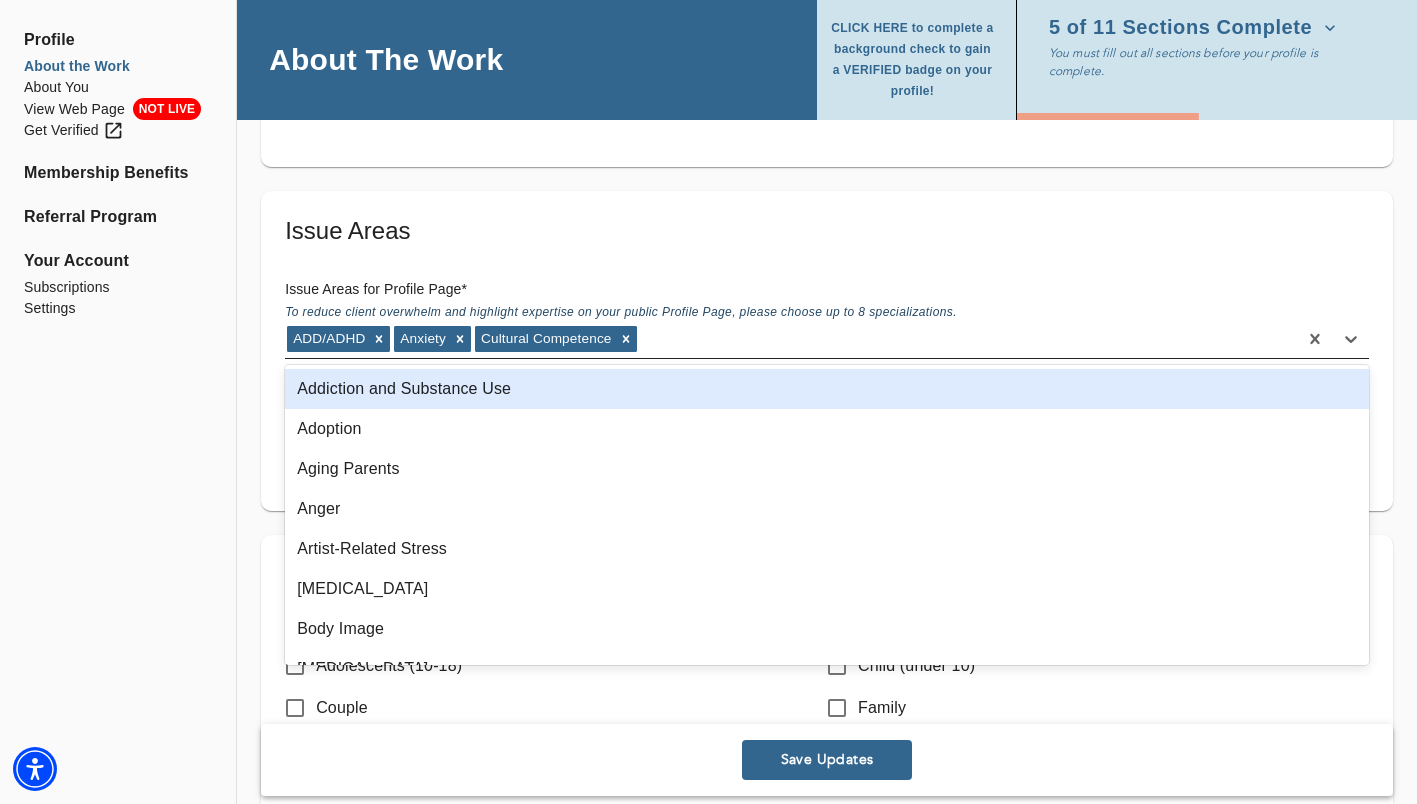 click on "ADD/ADHD Anxiety Cultural Competence" at bounding box center (791, 339) 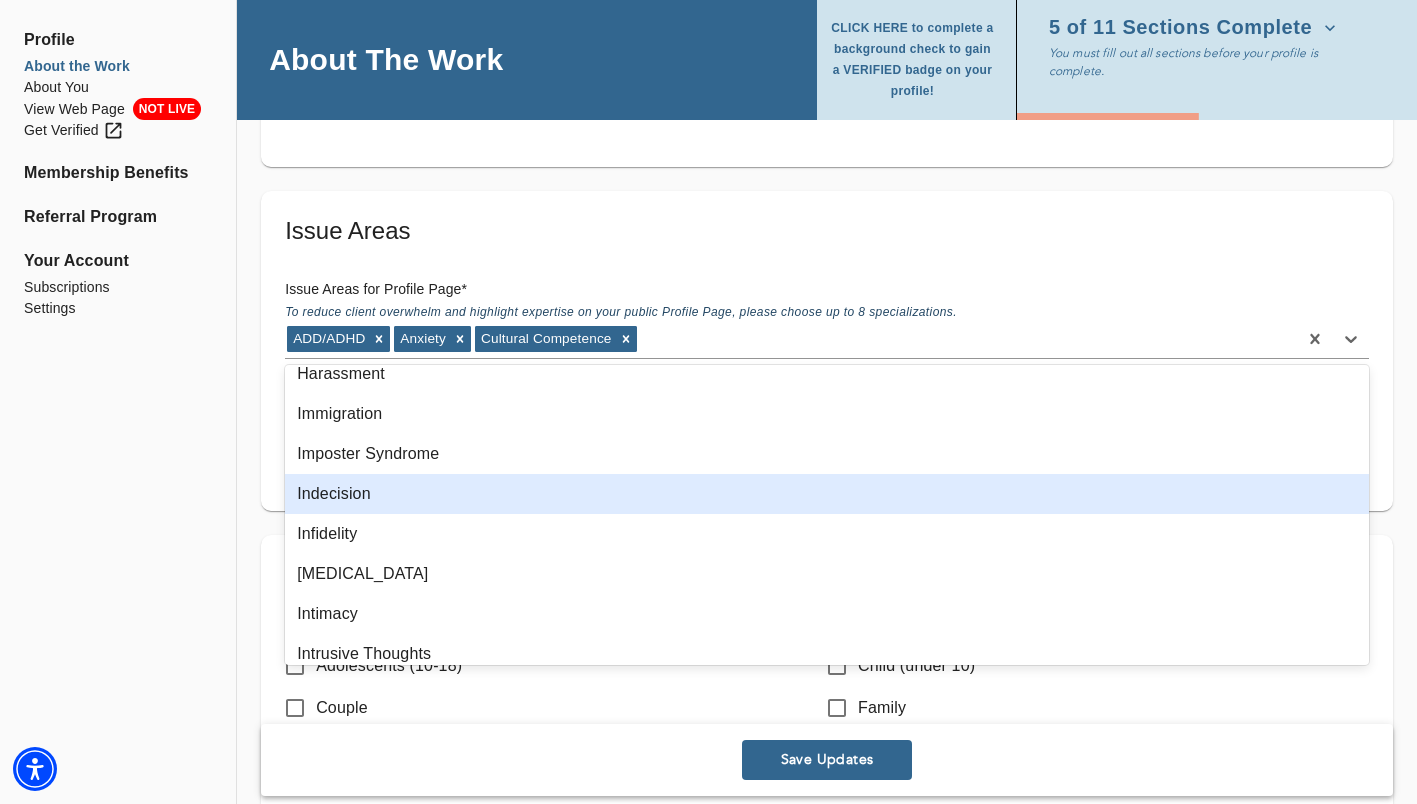 scroll, scrollTop: 1219, scrollLeft: 0, axis: vertical 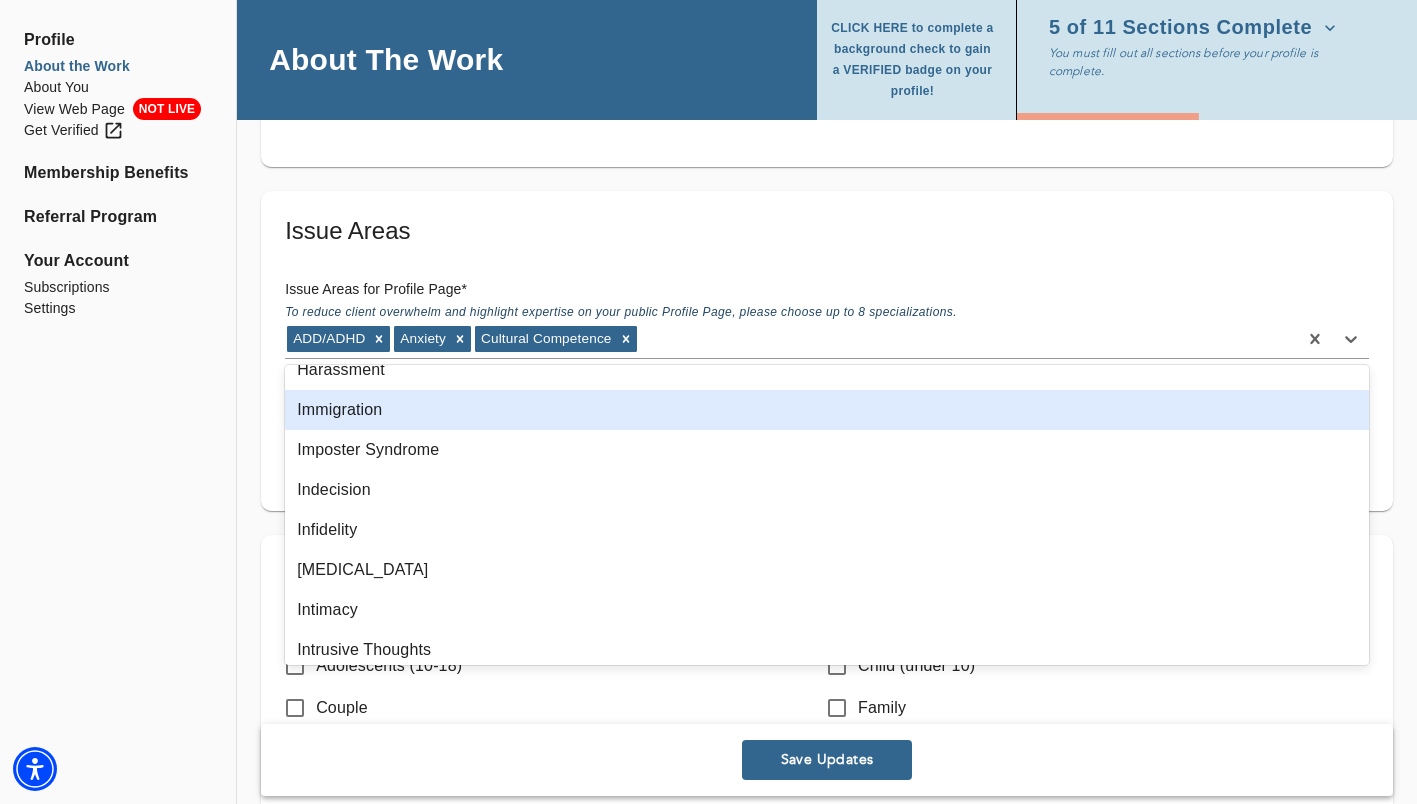 click on "Immigration" at bounding box center (827, 410) 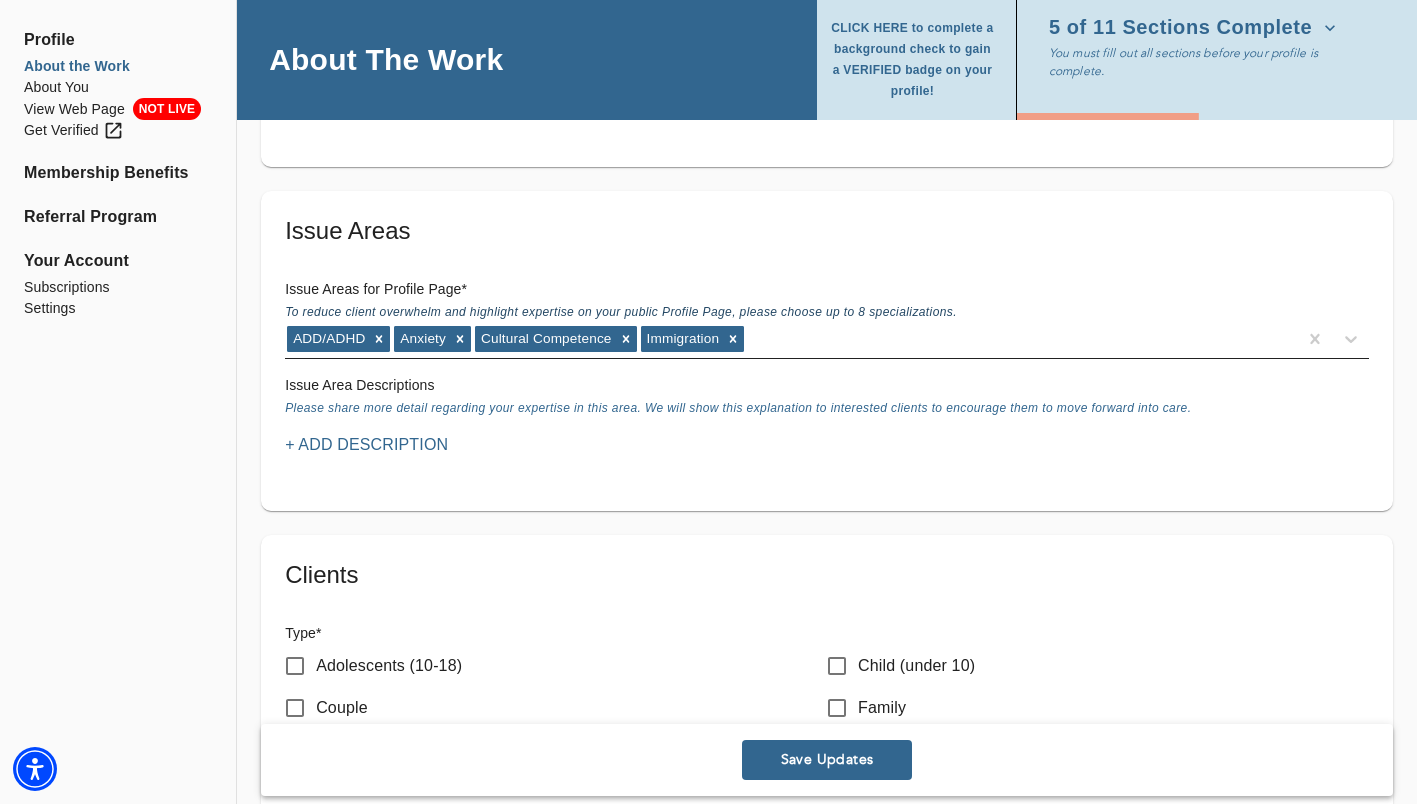 click on "ADD/ADHD Anxiety Cultural Competence Immigration" at bounding box center (791, 339) 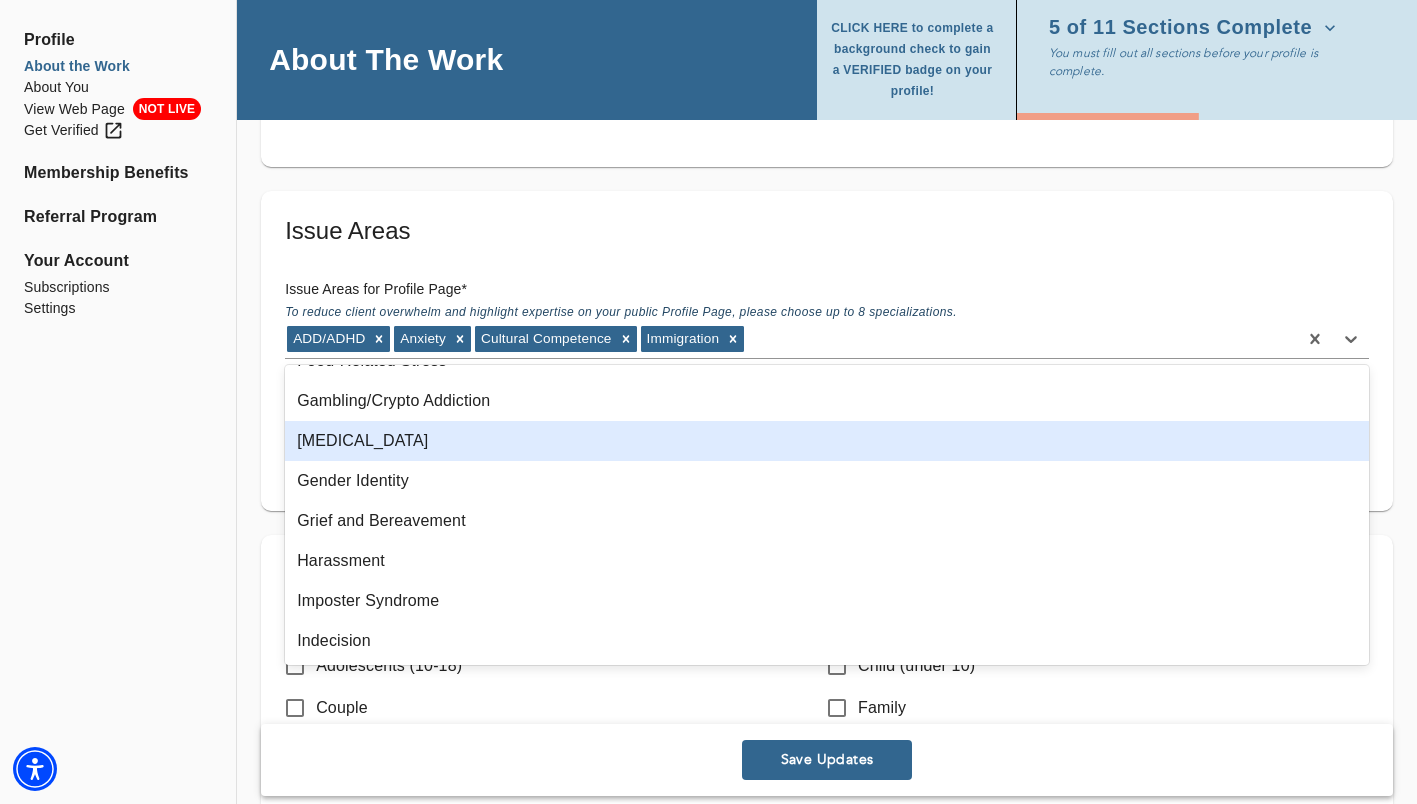 scroll, scrollTop: 1024, scrollLeft: 0, axis: vertical 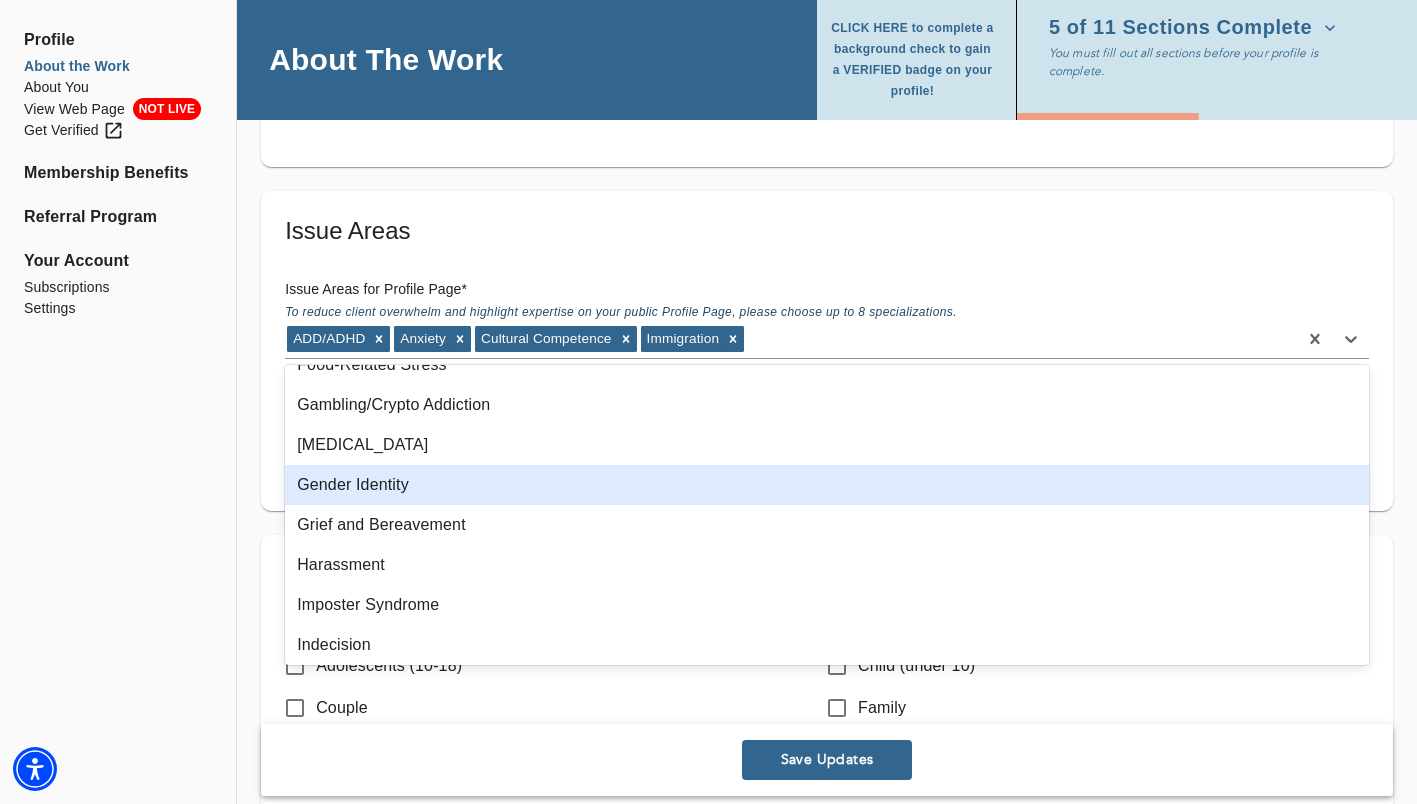 click on "Gender Identity" at bounding box center [827, 485] 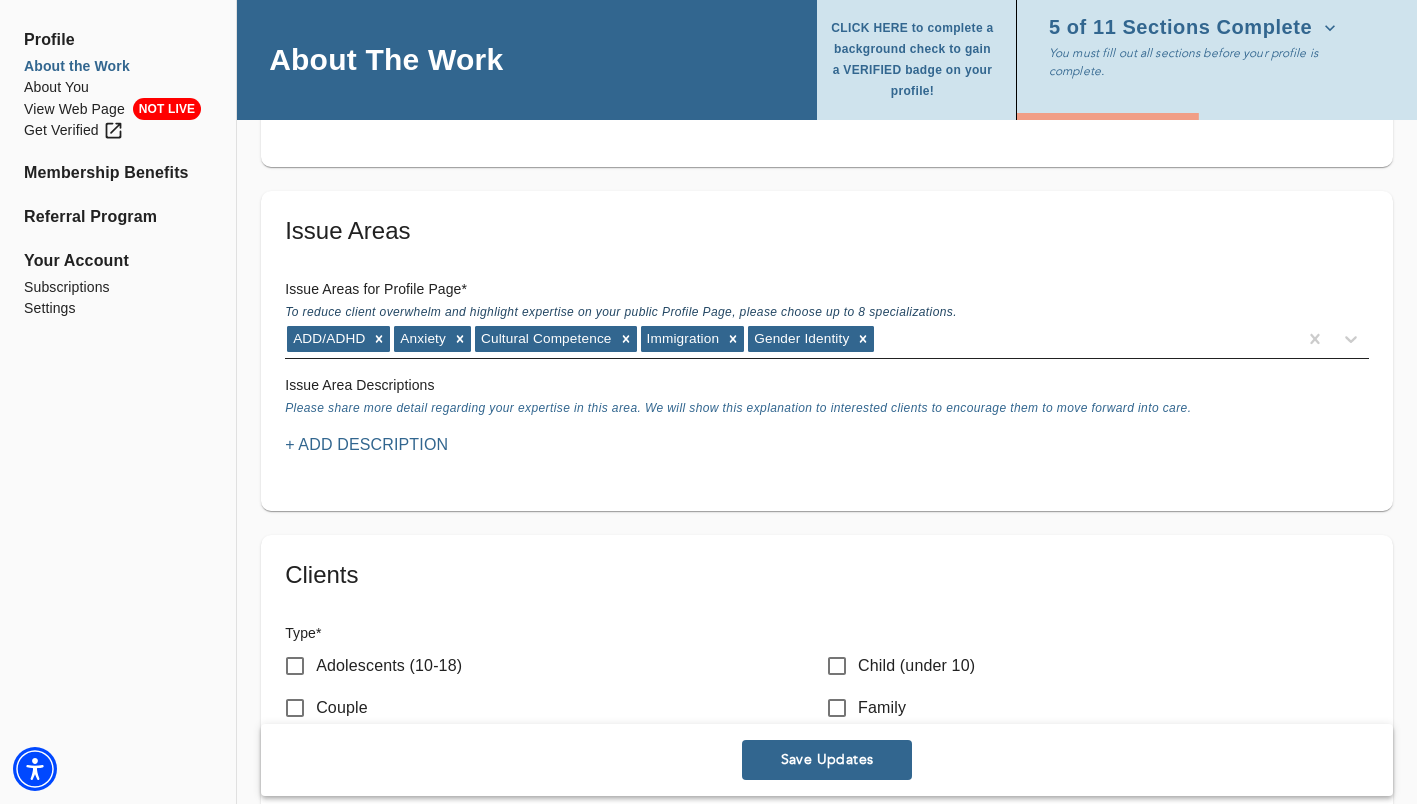 click on "ADD/ADHD Anxiety Cultural Competence Immigration Gender Identity" at bounding box center [791, 339] 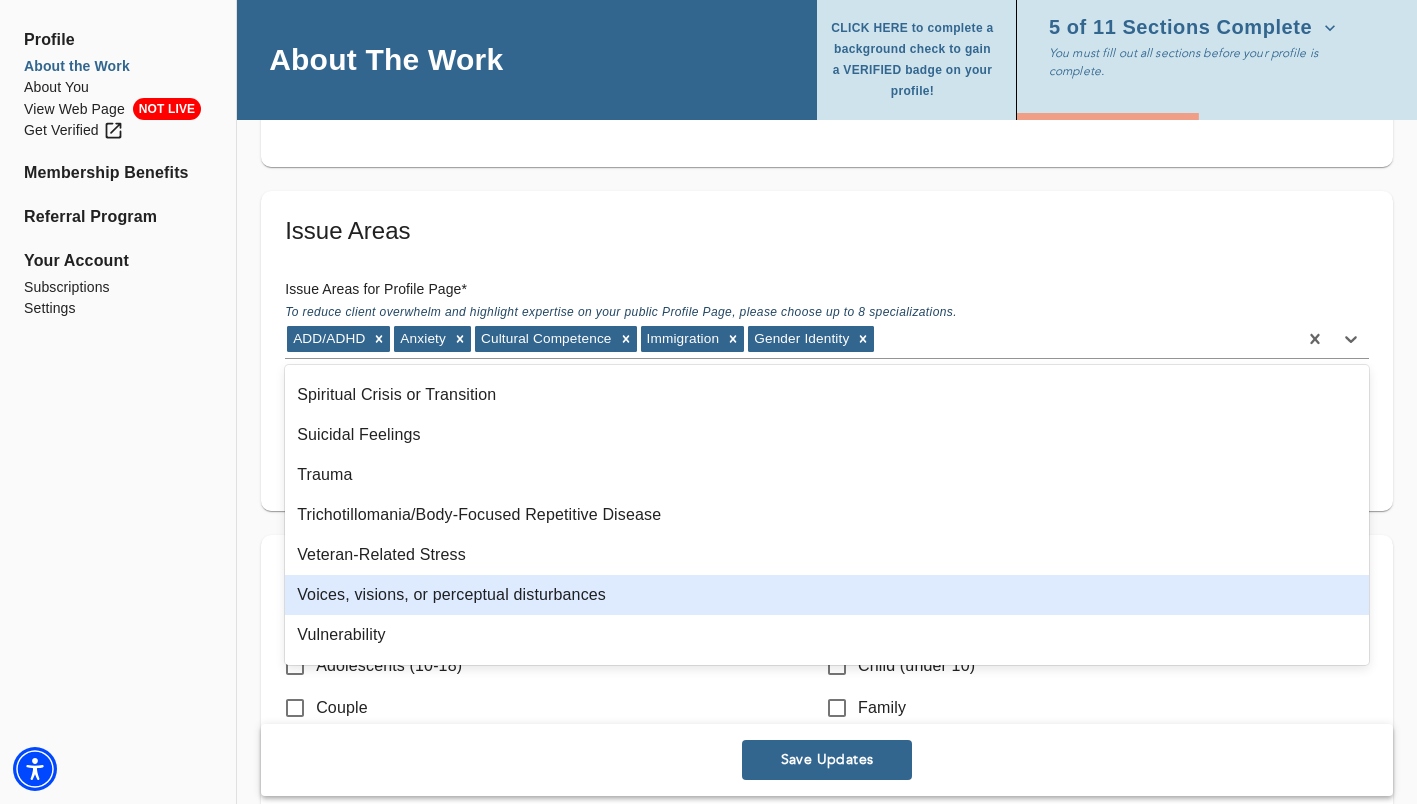 scroll, scrollTop: 2873, scrollLeft: 0, axis: vertical 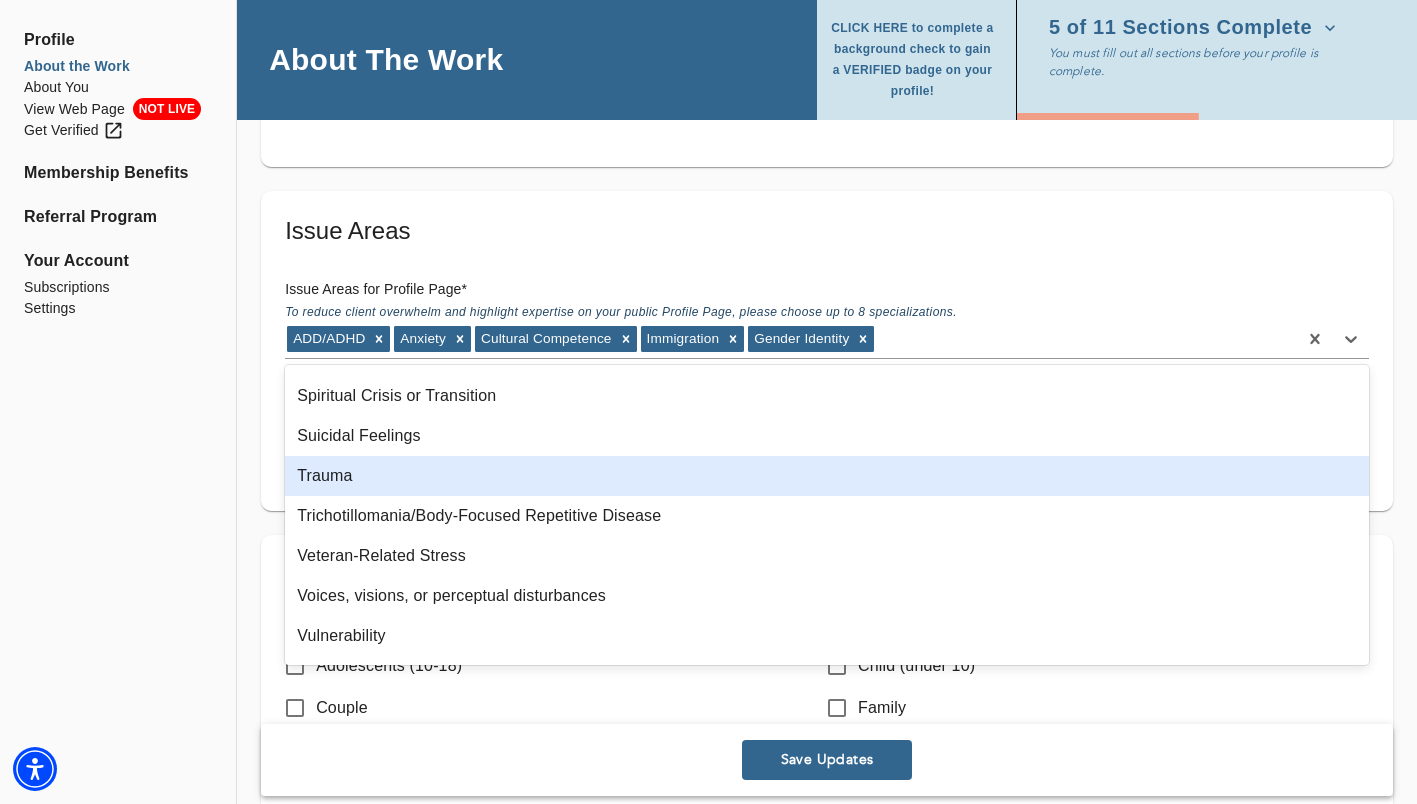 click on "Trauma" at bounding box center [827, 476] 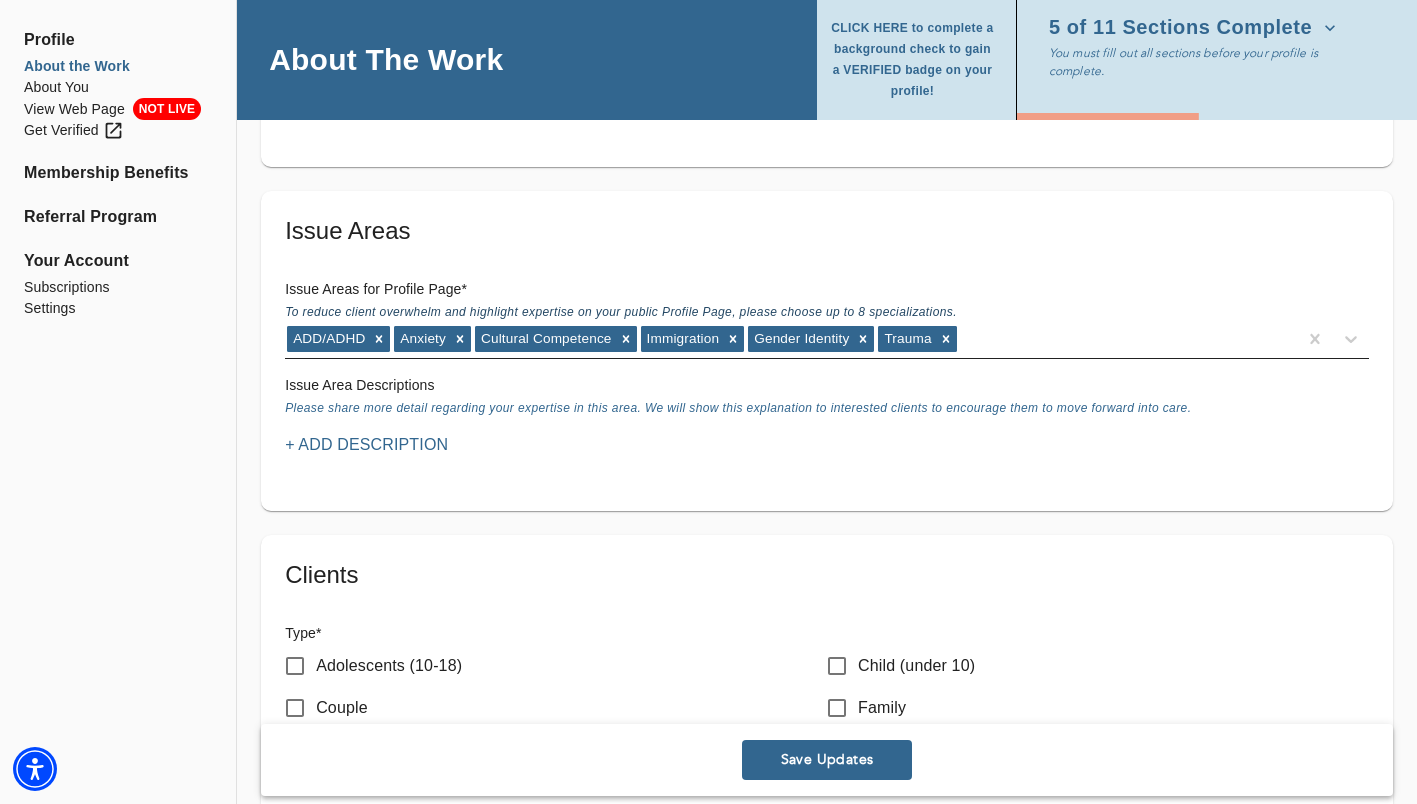 click on "ADD/ADHD Anxiety Cultural Competence Immigration Gender Identity Trauma" at bounding box center (791, 339) 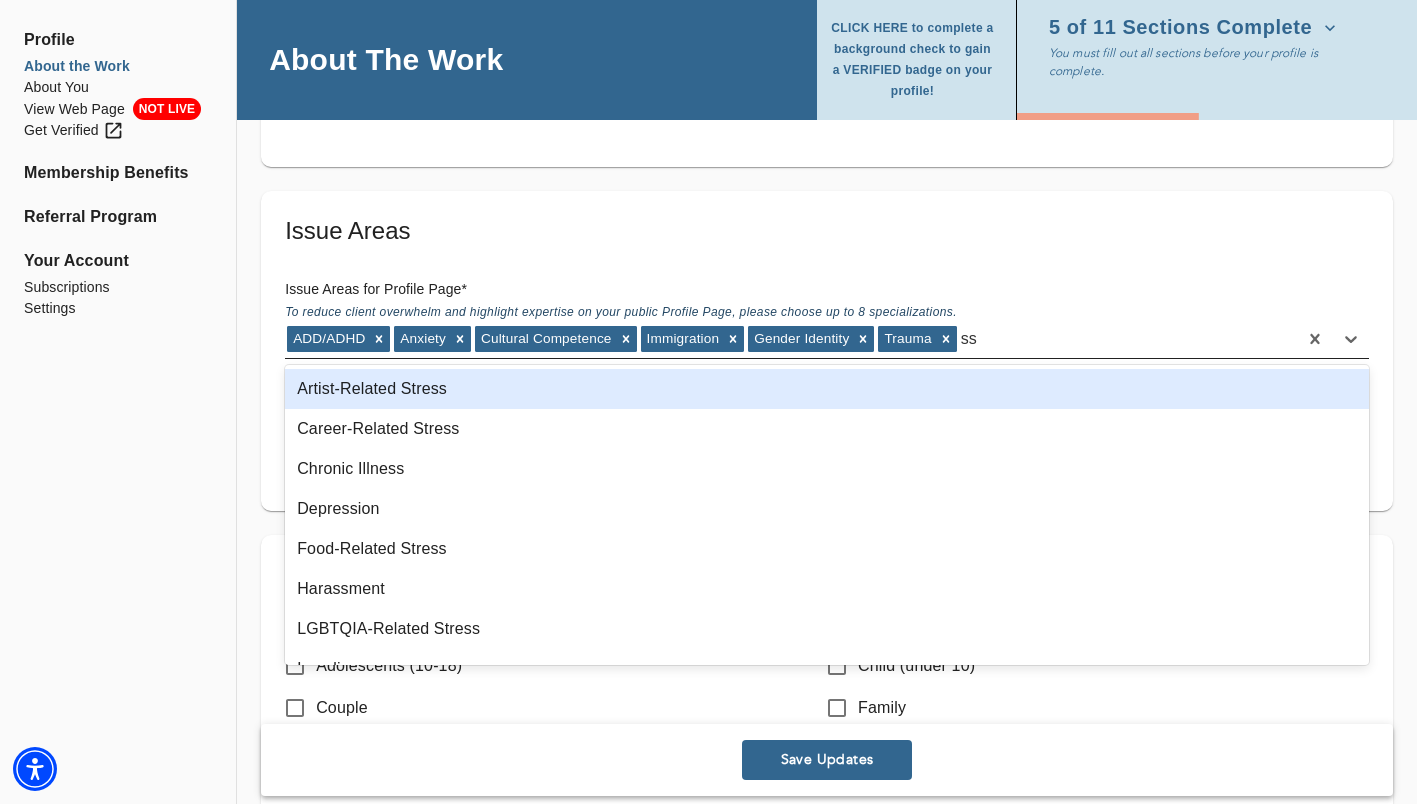 type on "s" 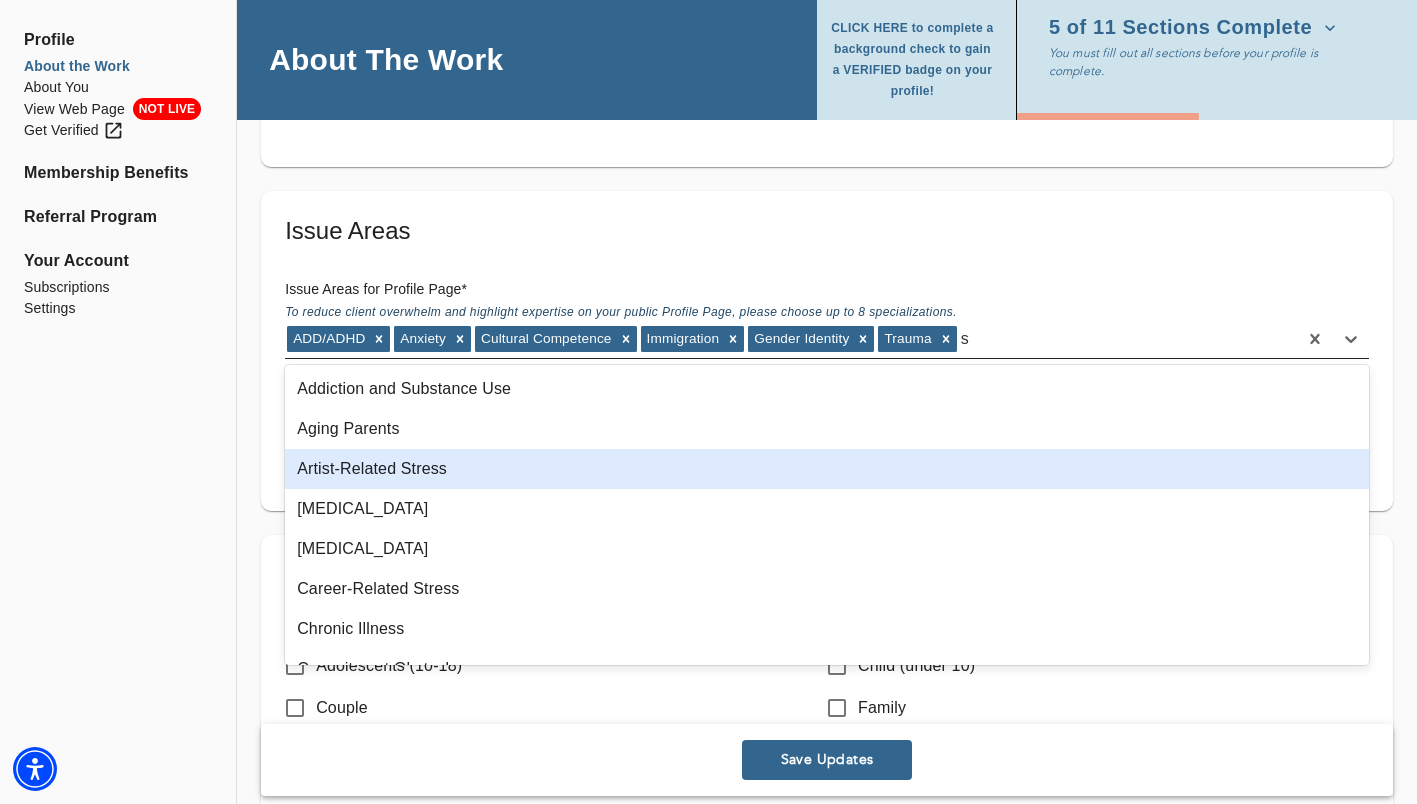 type 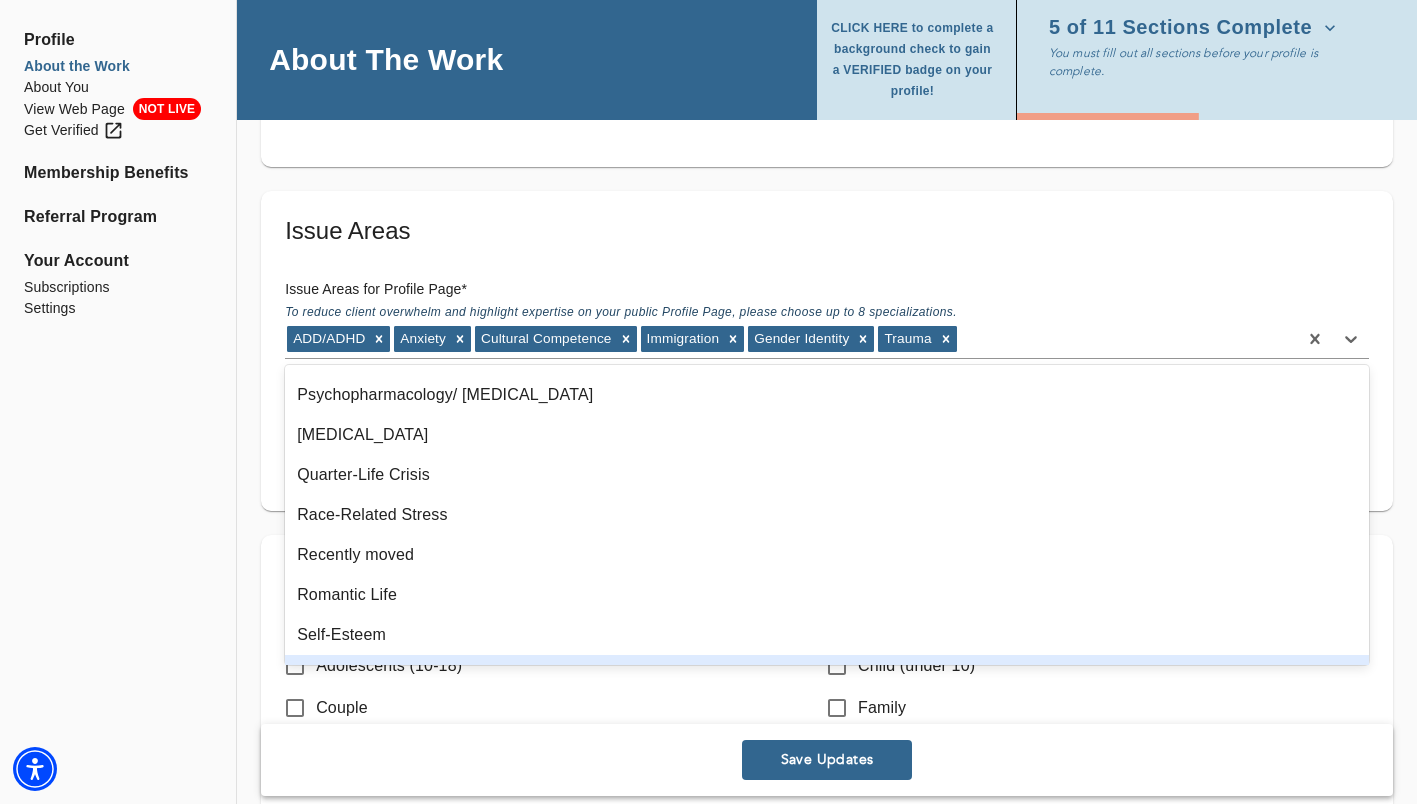 scroll, scrollTop: 2233, scrollLeft: 0, axis: vertical 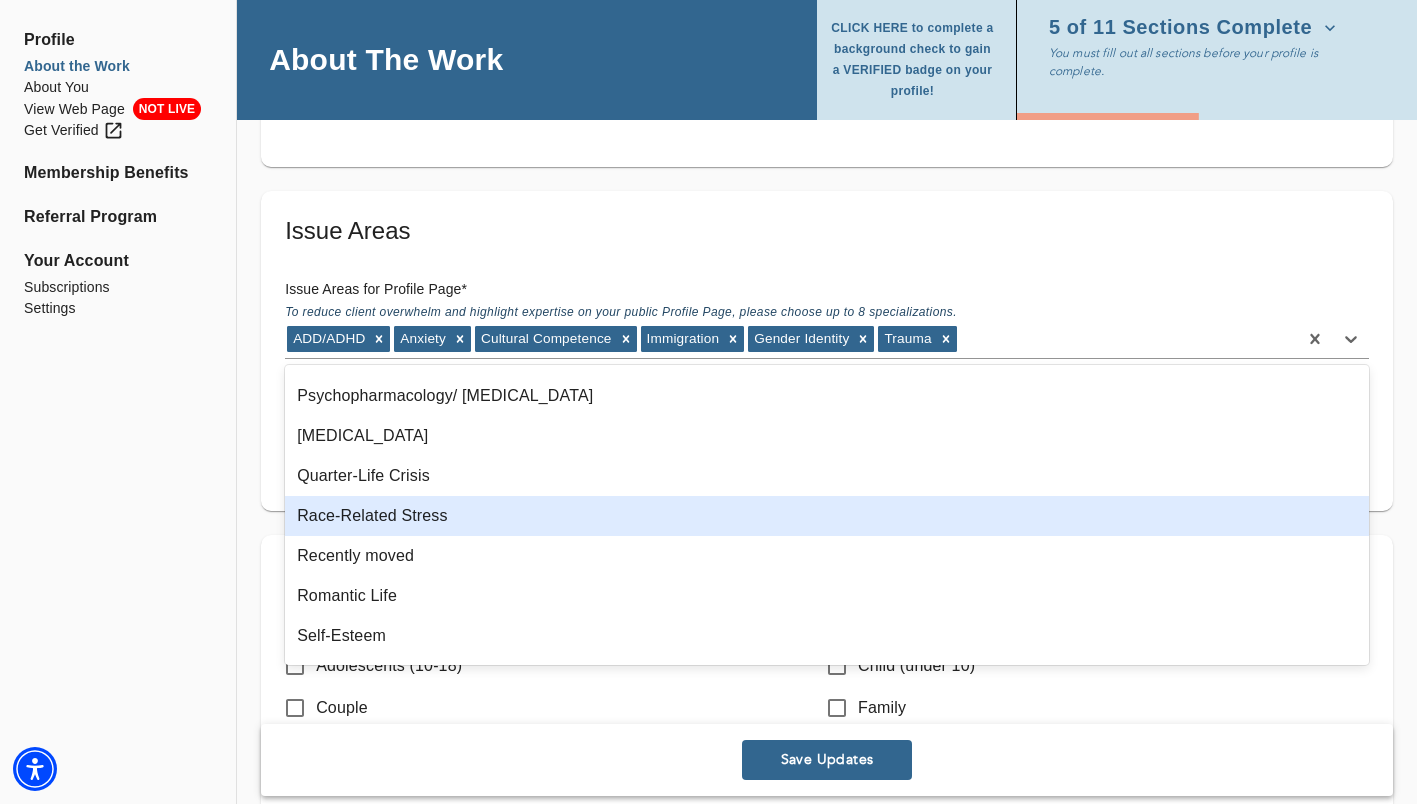 click on "Race-Related Stress" at bounding box center [827, 516] 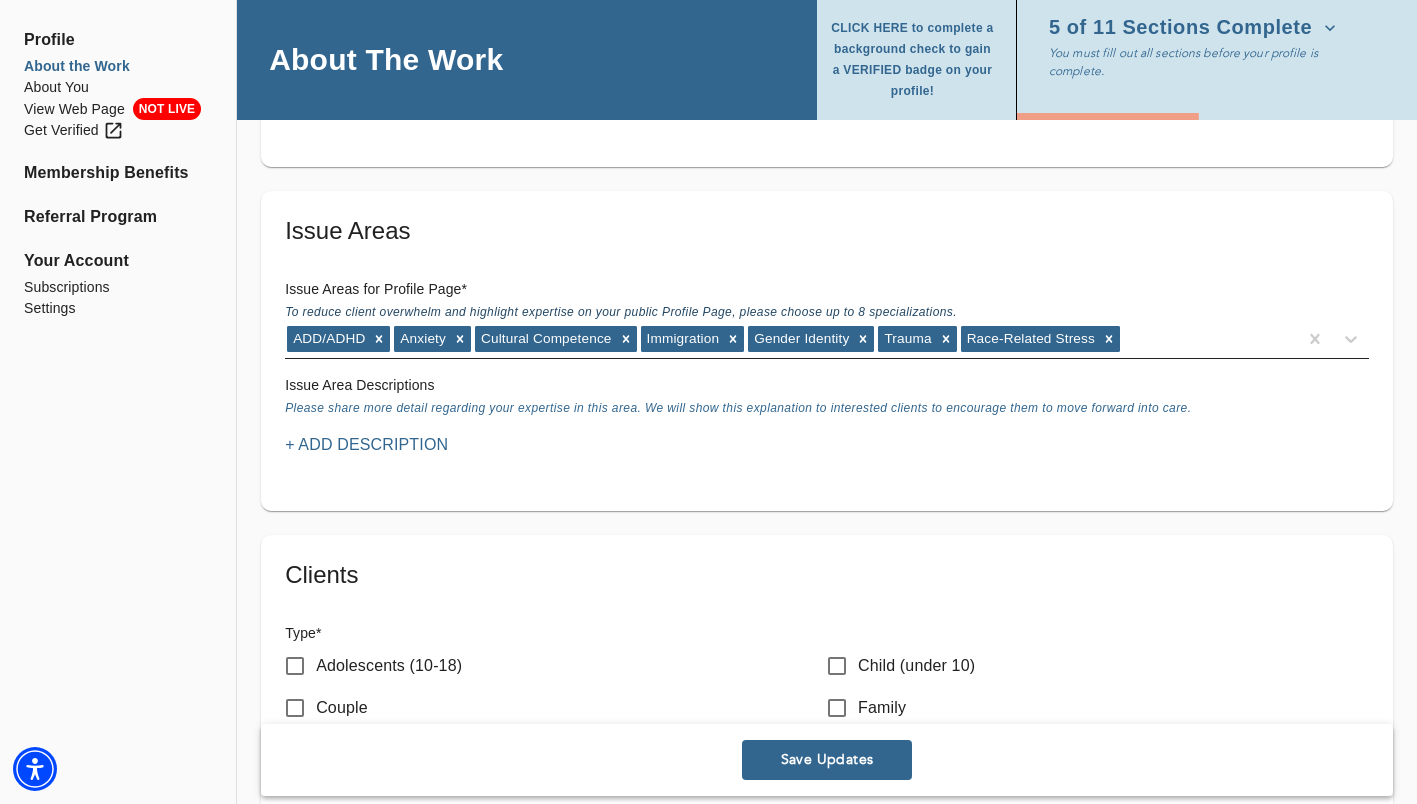 click on "ADD/ADHD Anxiety Cultural Competence Immigration Gender Identity Trauma Race-Related Stress" at bounding box center [791, 339] 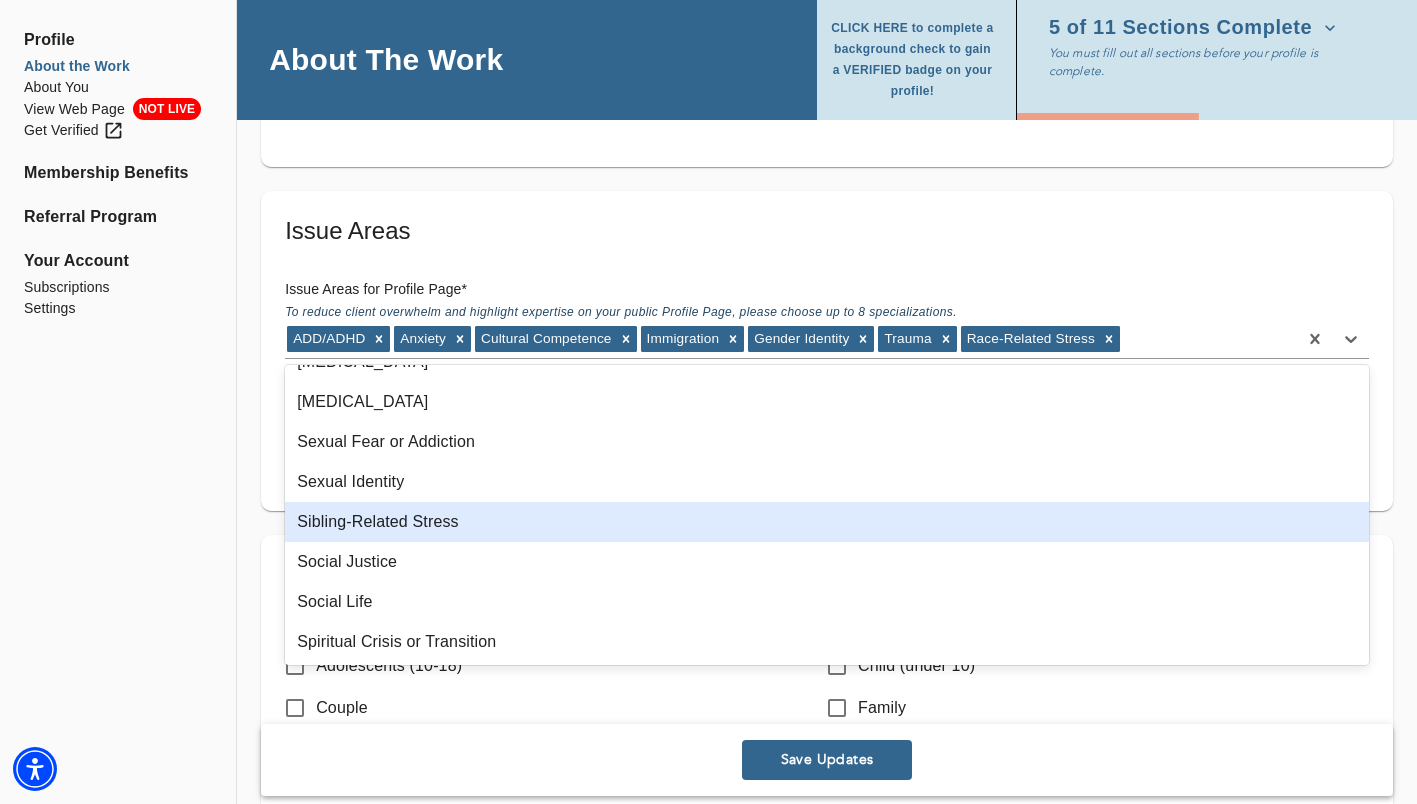 scroll, scrollTop: 2643, scrollLeft: 0, axis: vertical 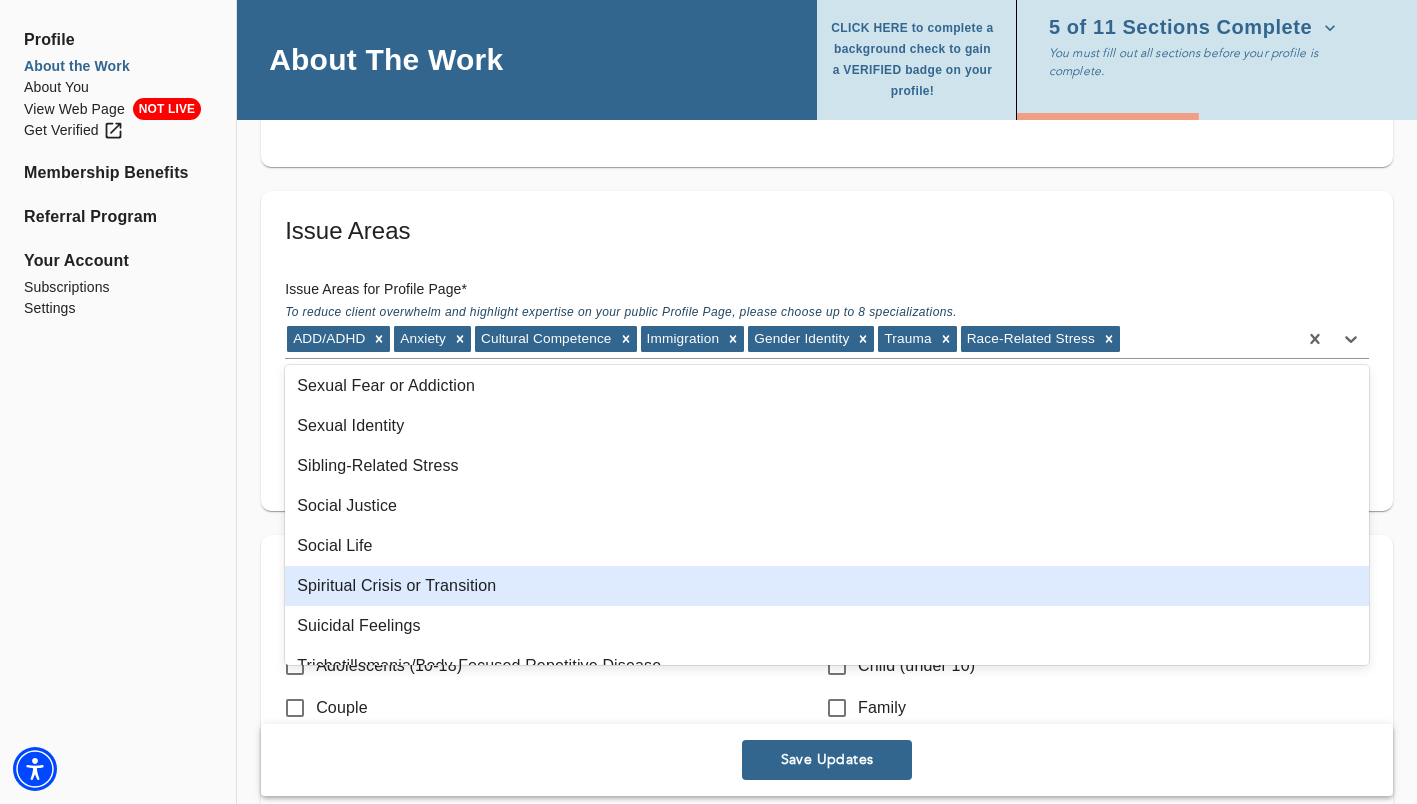 click on "Spiritual Crisis or Transition" at bounding box center (827, 586) 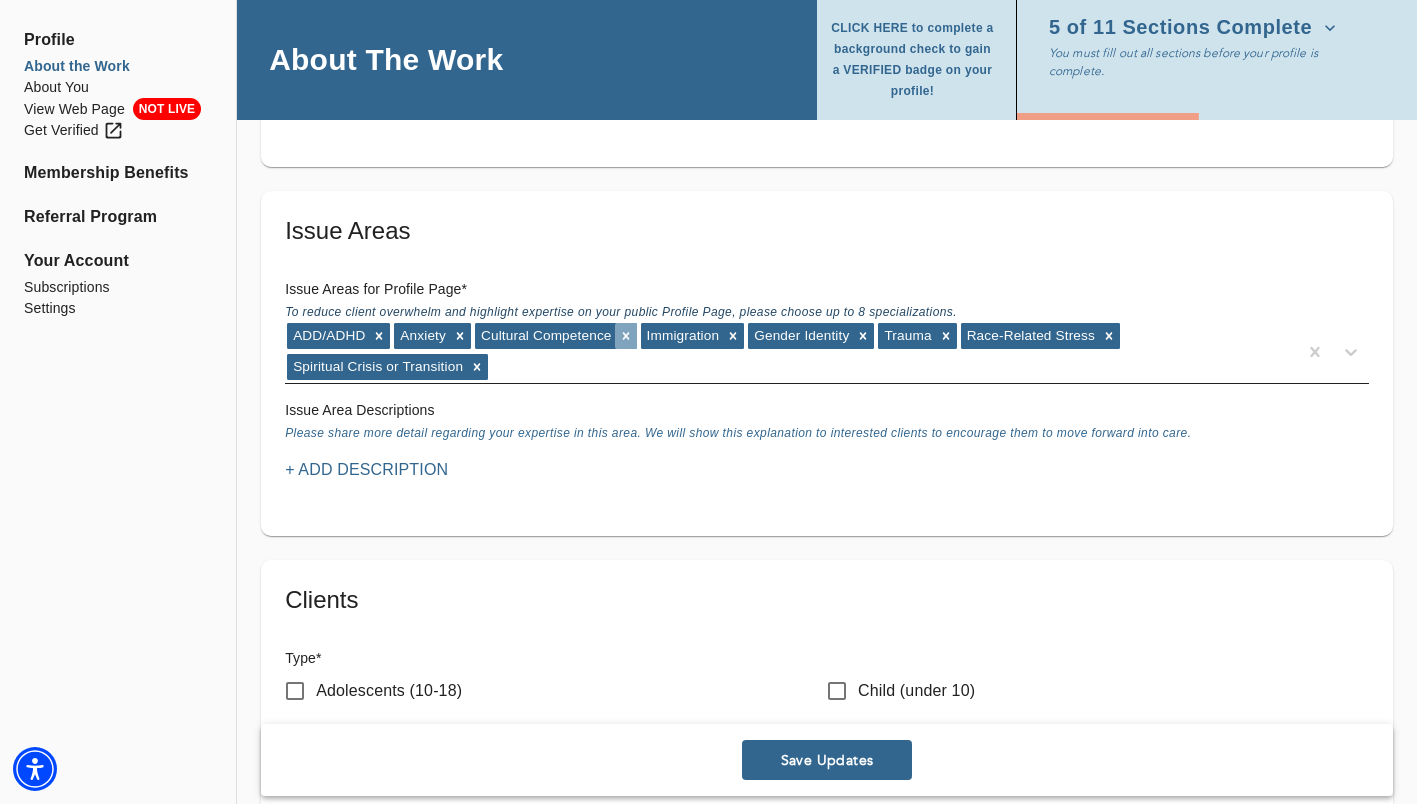 click 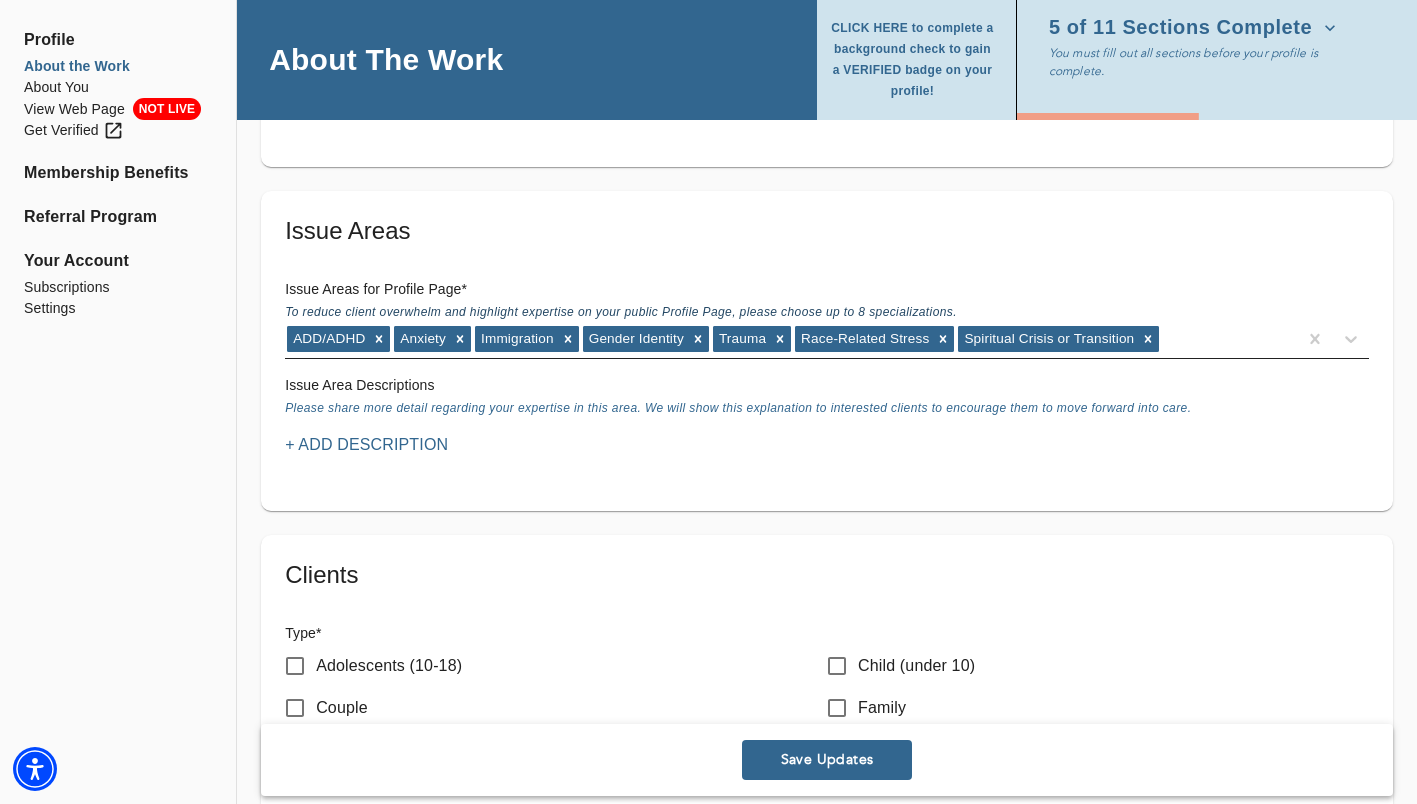 click on "ADD/ADHD Anxiety Immigration Gender Identity Trauma Race-Related Stress Spiritual Crisis or Transition" at bounding box center (791, 339) 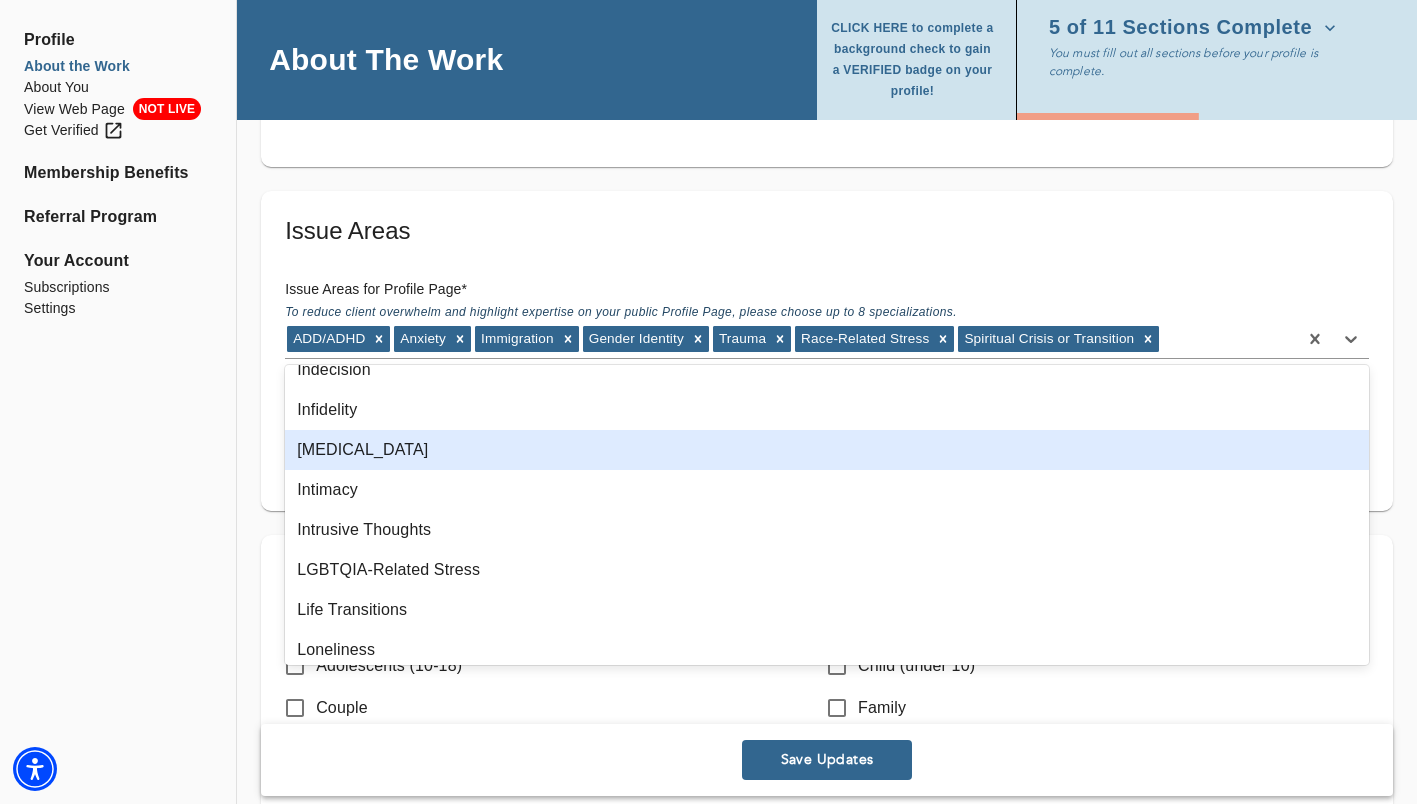 scroll, scrollTop: 1300, scrollLeft: 0, axis: vertical 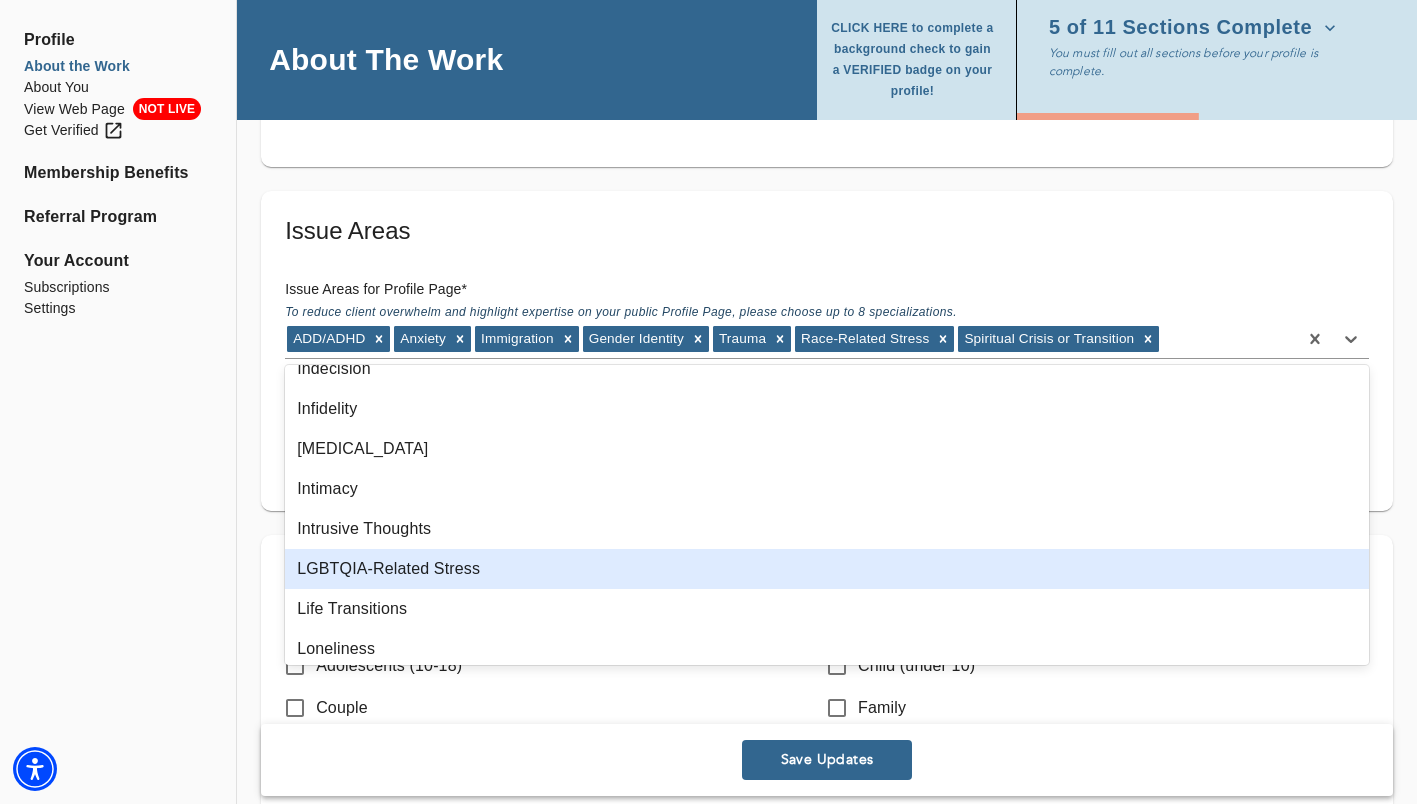 click on "LGBTQIA-Related Stress" at bounding box center (827, 569) 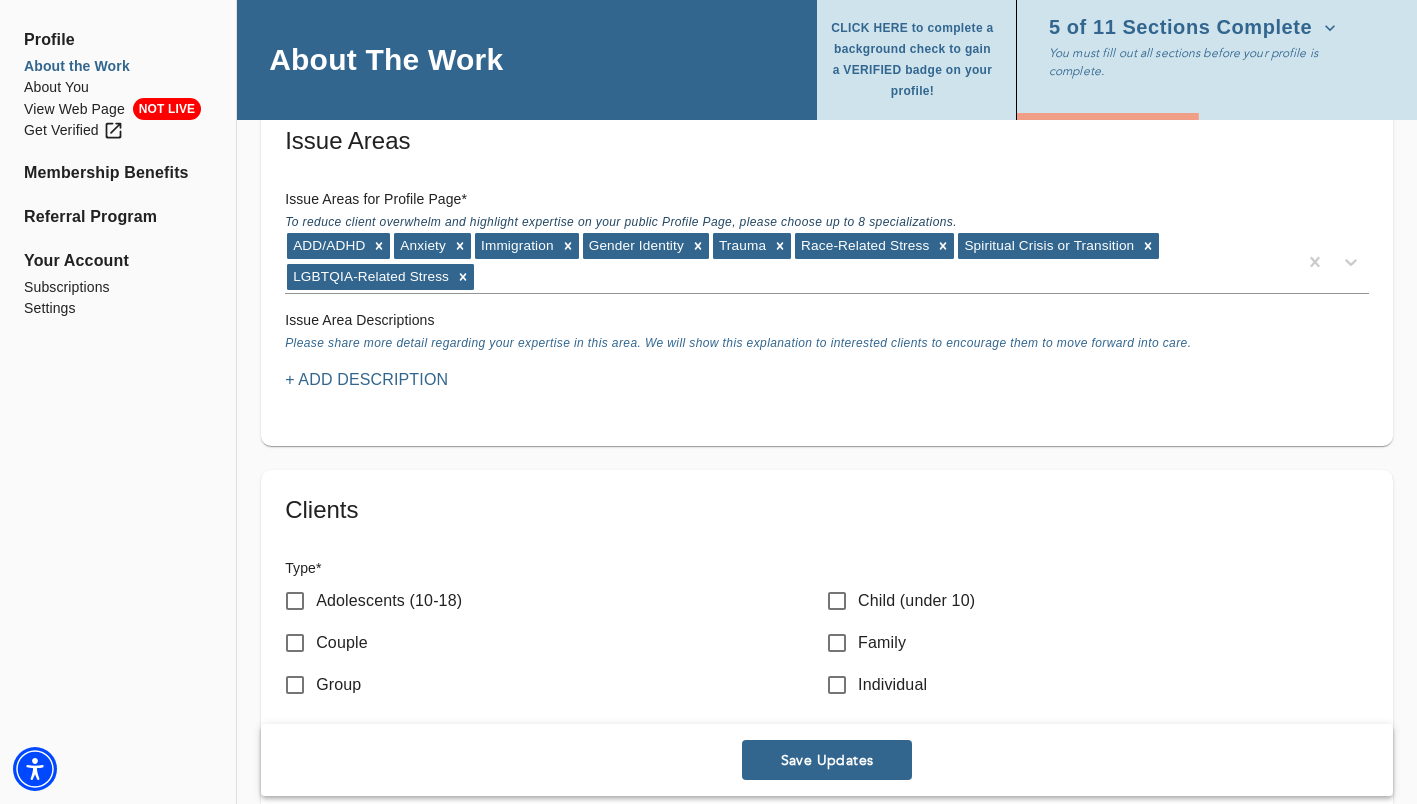 scroll, scrollTop: 1804, scrollLeft: 0, axis: vertical 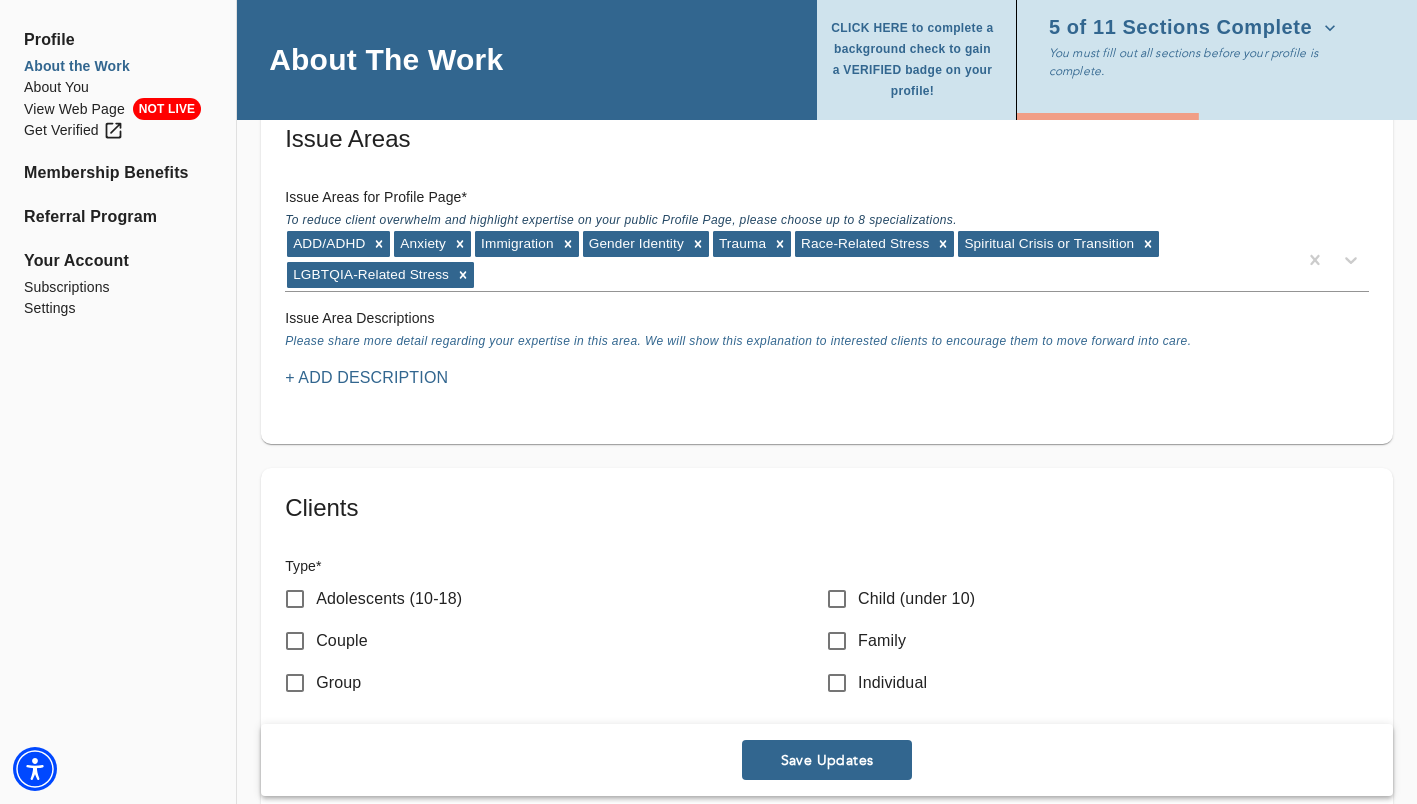 click on "+ Add Description" at bounding box center (366, 378) 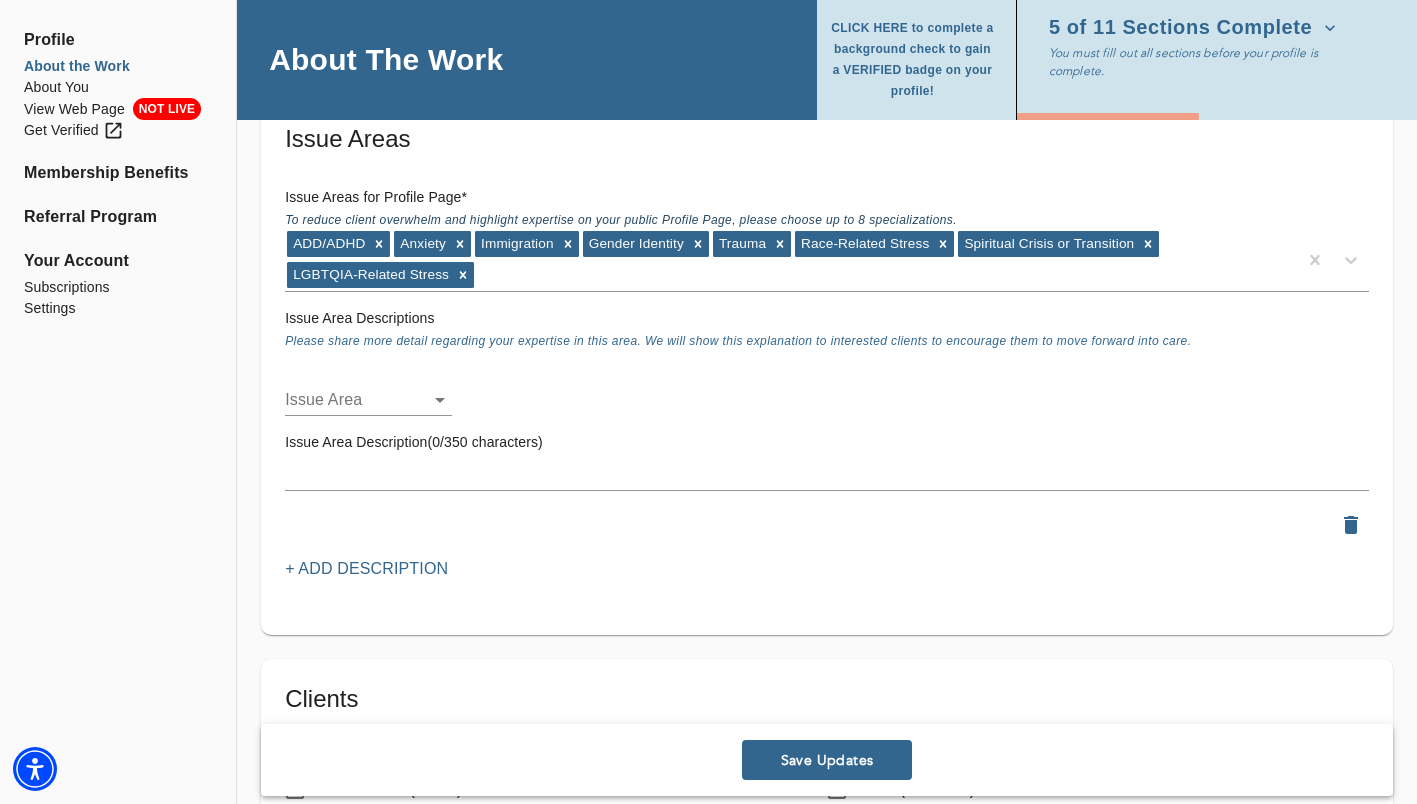 click at bounding box center [827, 474] 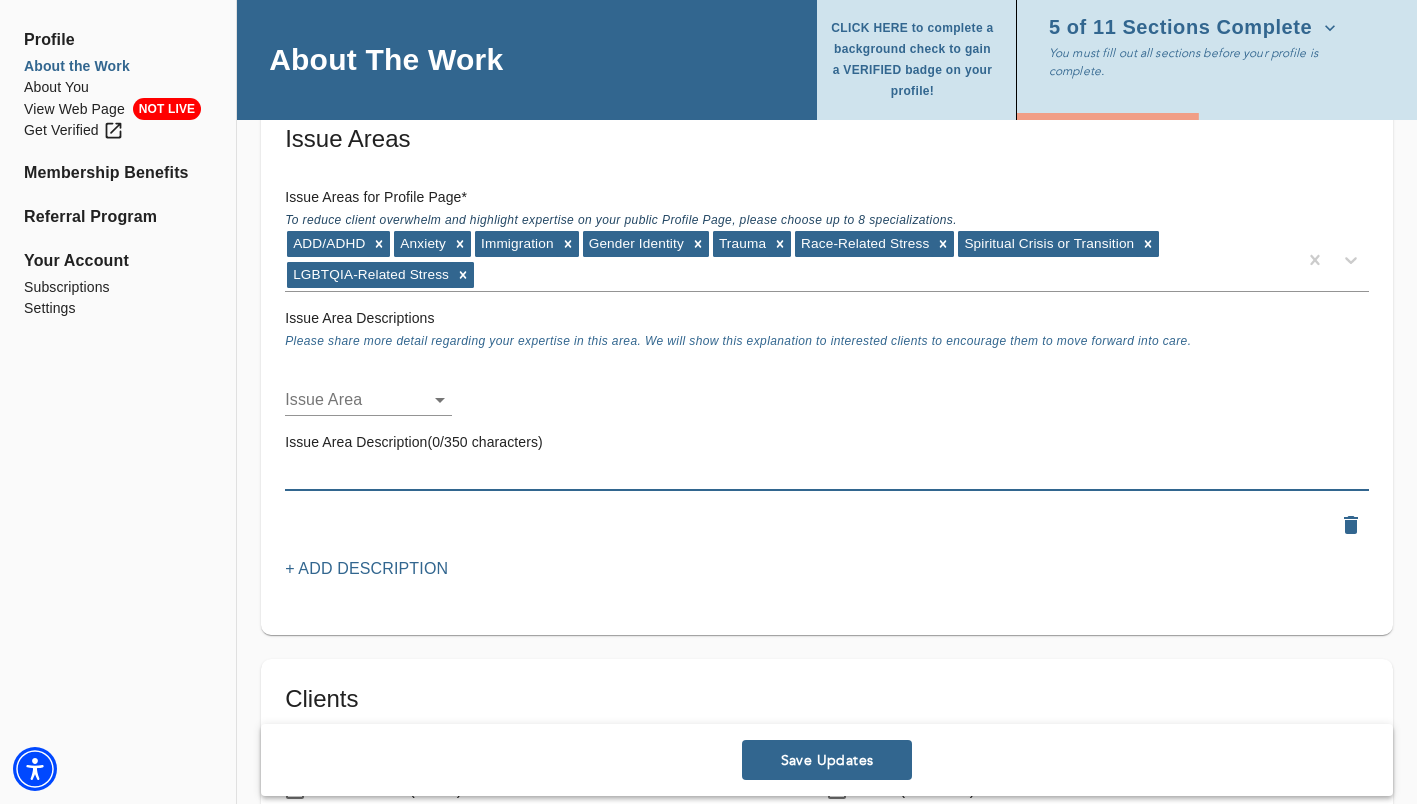 click on "for practitioners [PERSON_NAME] log out Profile About the Work About You View Web Page NOT LIVE Get Verified Membership Benefits Referral Program Your Account Subscriptions Settings About The Work CLICK HERE to complete a background check to gain a VERIFIED badge on your profile! 5 of 11 Sections Complete You must fill out all sections before your profile is complete. Location Do you currently offer In-Person sessions? NO Do you currently offer Video sessions? YES In which states are you eligible to work with clients? Only select a state if you are eligible to work with clients who reside in that state. [US_STATE] [US_STATE] For practitioners in [US_STATE], select up to 5 neighborhoods near your office(s) Select... Available only when In-Person sessions selected First office address * Street   * [STREET_ADDRESS][US_STATE] We will not share your full address information on your profile page. + Add another office address Fee   * $" at bounding box center (708, -1402) 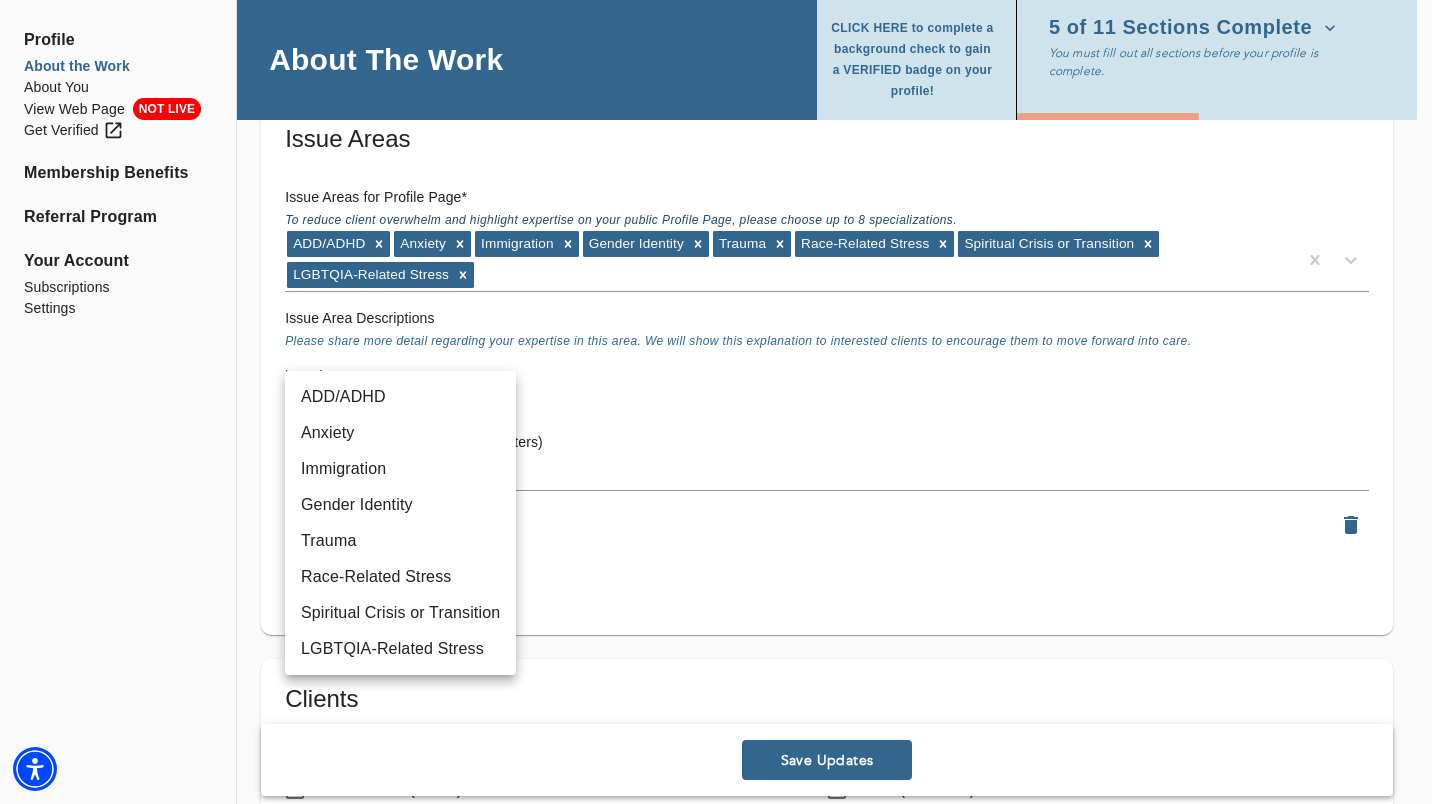 click at bounding box center (716, 402) 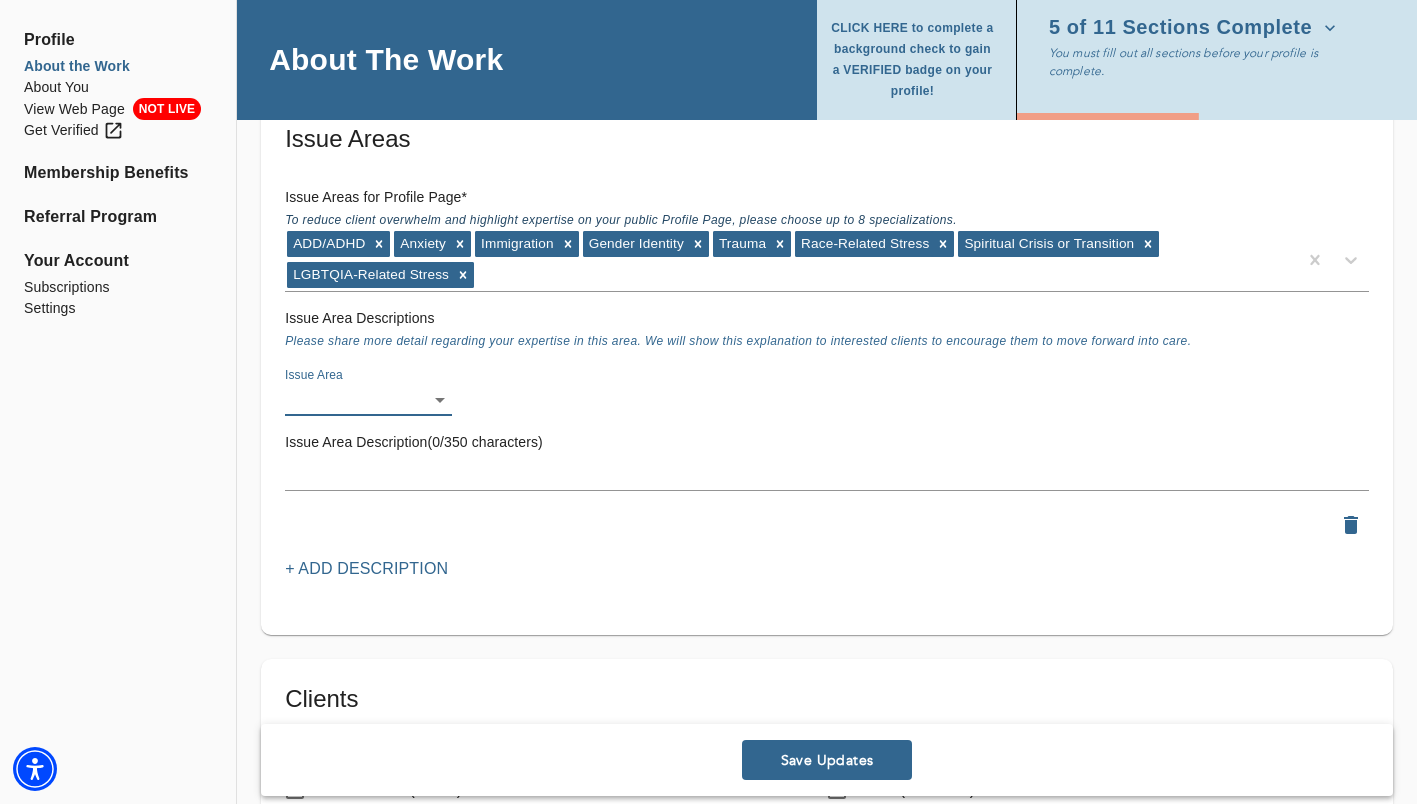 click on "for practitioners [PERSON_NAME] log out Profile About the Work About You View Web Page NOT LIVE Get Verified Membership Benefits Referral Program Your Account Subscriptions Settings About The Work CLICK HERE to complete a background check to gain a VERIFIED badge on your profile! 5 of 11 Sections Complete You must fill out all sections before your profile is complete. Location Do you currently offer In-Person sessions? NO Do you currently offer Video sessions? YES In which states are you eligible to work with clients? Only select a state if you are eligible to work with clients who reside in that state. [US_STATE] [US_STATE] For practitioners in [US_STATE], select up to 5 neighborhoods near your office(s) Select... Available only when In-Person sessions selected First office address * Street   * [STREET_ADDRESS][US_STATE] We will not share your full address information on your profile page. + Add another office address Fee   * $" at bounding box center (708, -1402) 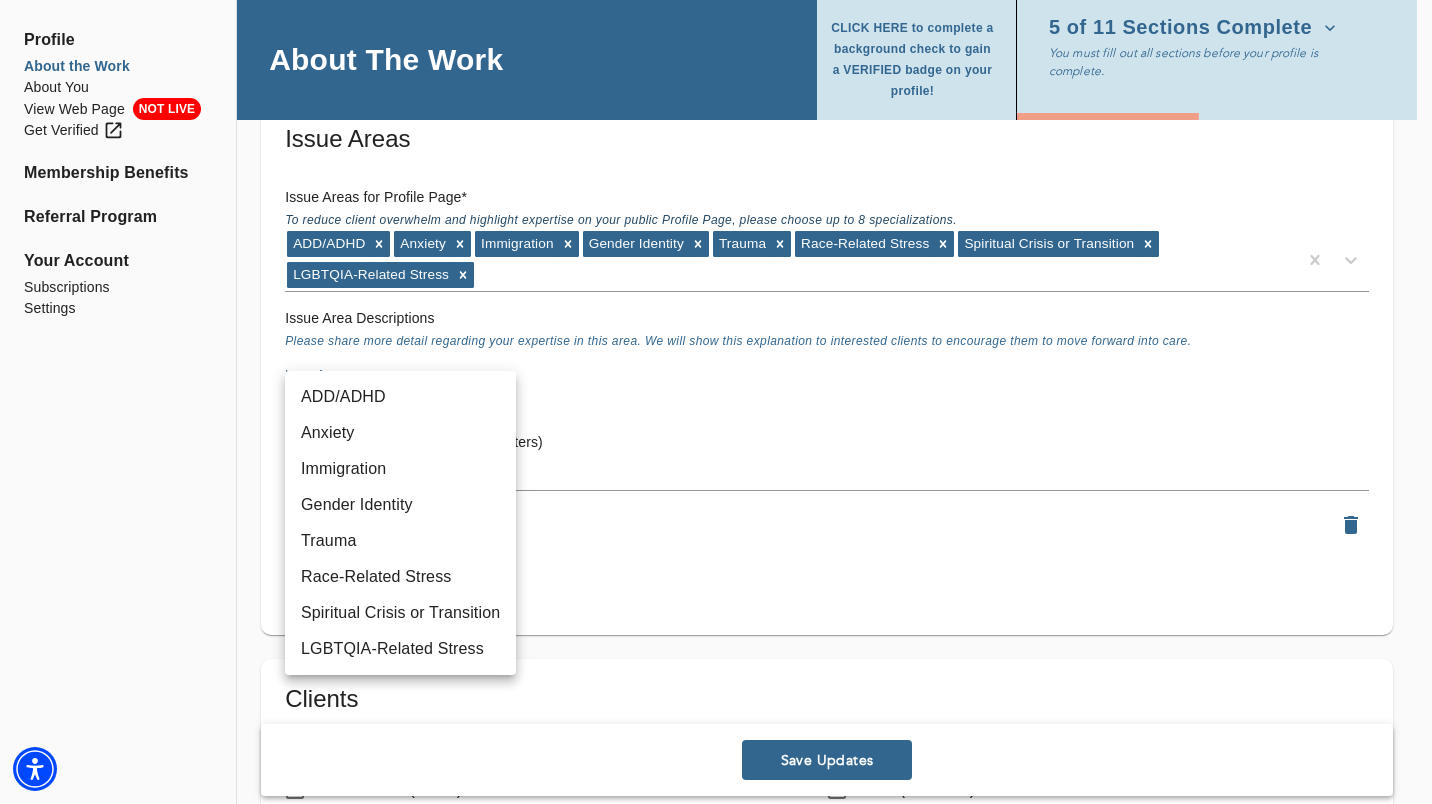 click on "Immigration" at bounding box center [400, 469] 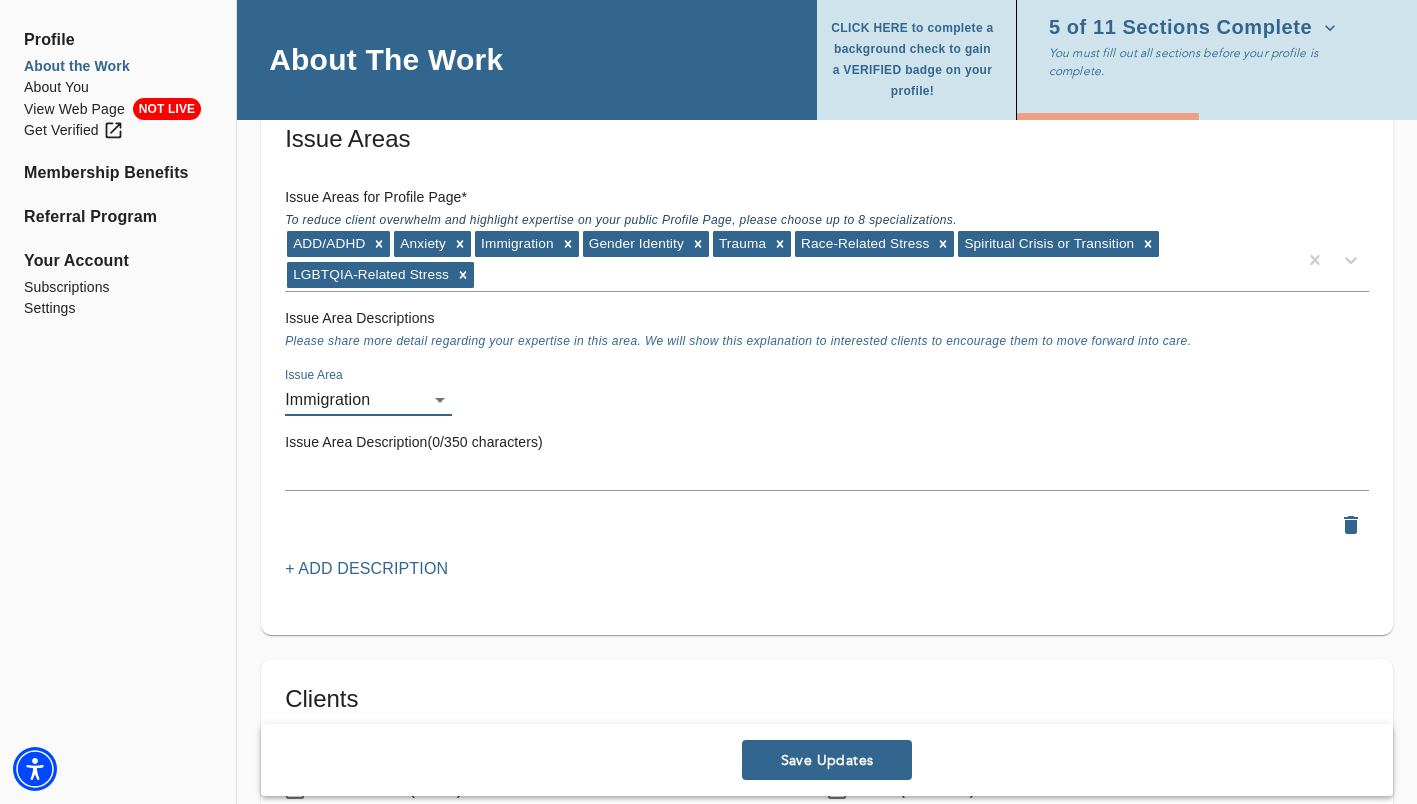 click on "for practitioners [PERSON_NAME] log out Profile About the Work About You View Web Page NOT LIVE Get Verified Membership Benefits Referral Program Your Account Subscriptions Settings About The Work CLICK HERE to complete a background check to gain a VERIFIED badge on your profile! 5 of 11 Sections Complete You must fill out all sections before your profile is complete. Location Do you currently offer In-Person sessions? NO Do you currently offer Video sessions? YES In which states are you eligible to work with clients? Only select a state if you are eligible to work with clients who reside in that state. [US_STATE] [US_STATE] For practitioners in [US_STATE], select up to 5 neighborhoods near your office(s) Select... Available only when In-Person sessions selected First office address * Street   * [STREET_ADDRESS][US_STATE] We will not share your full address information on your profile page. + Add another office address Fee   * $" at bounding box center [708, -1402] 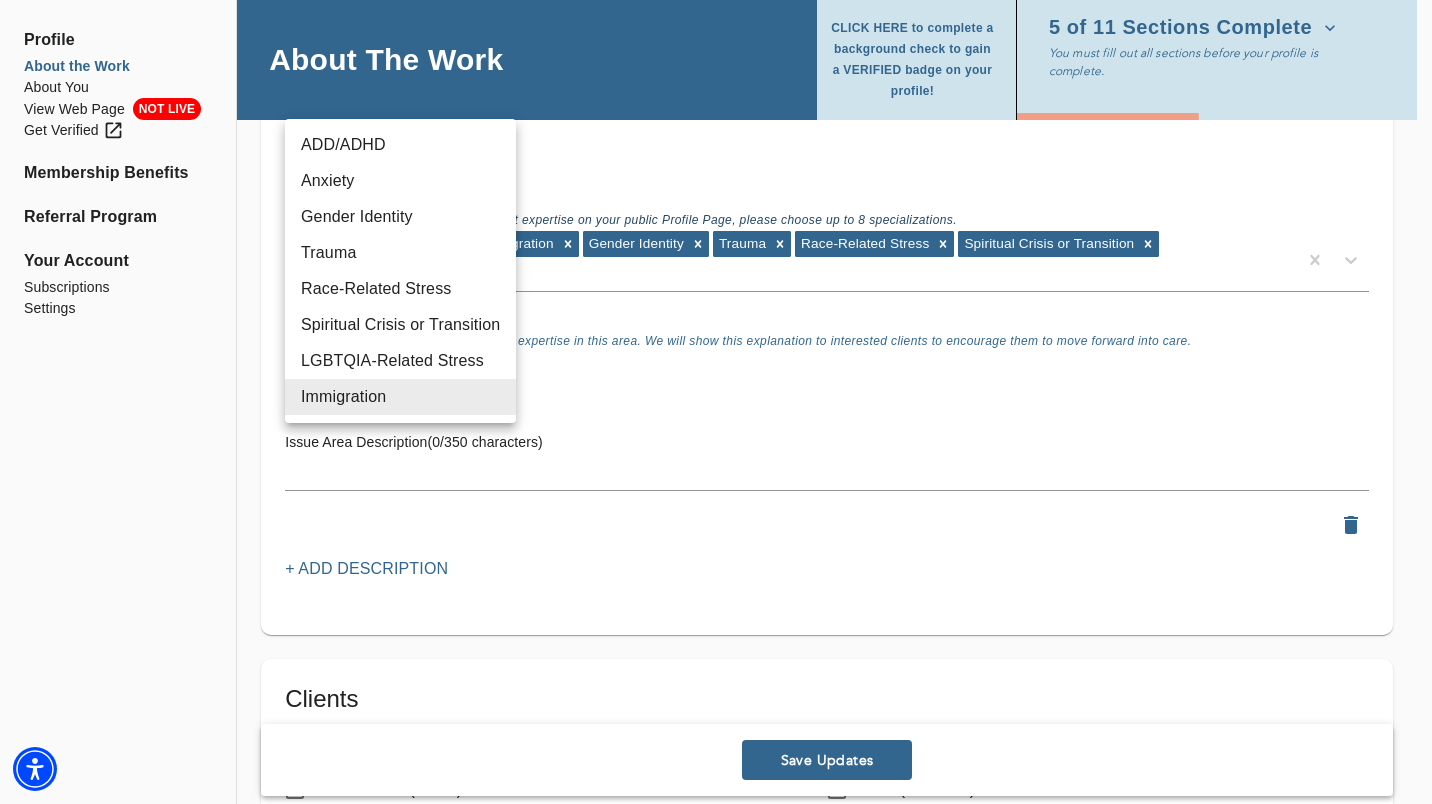 click at bounding box center (716, 402) 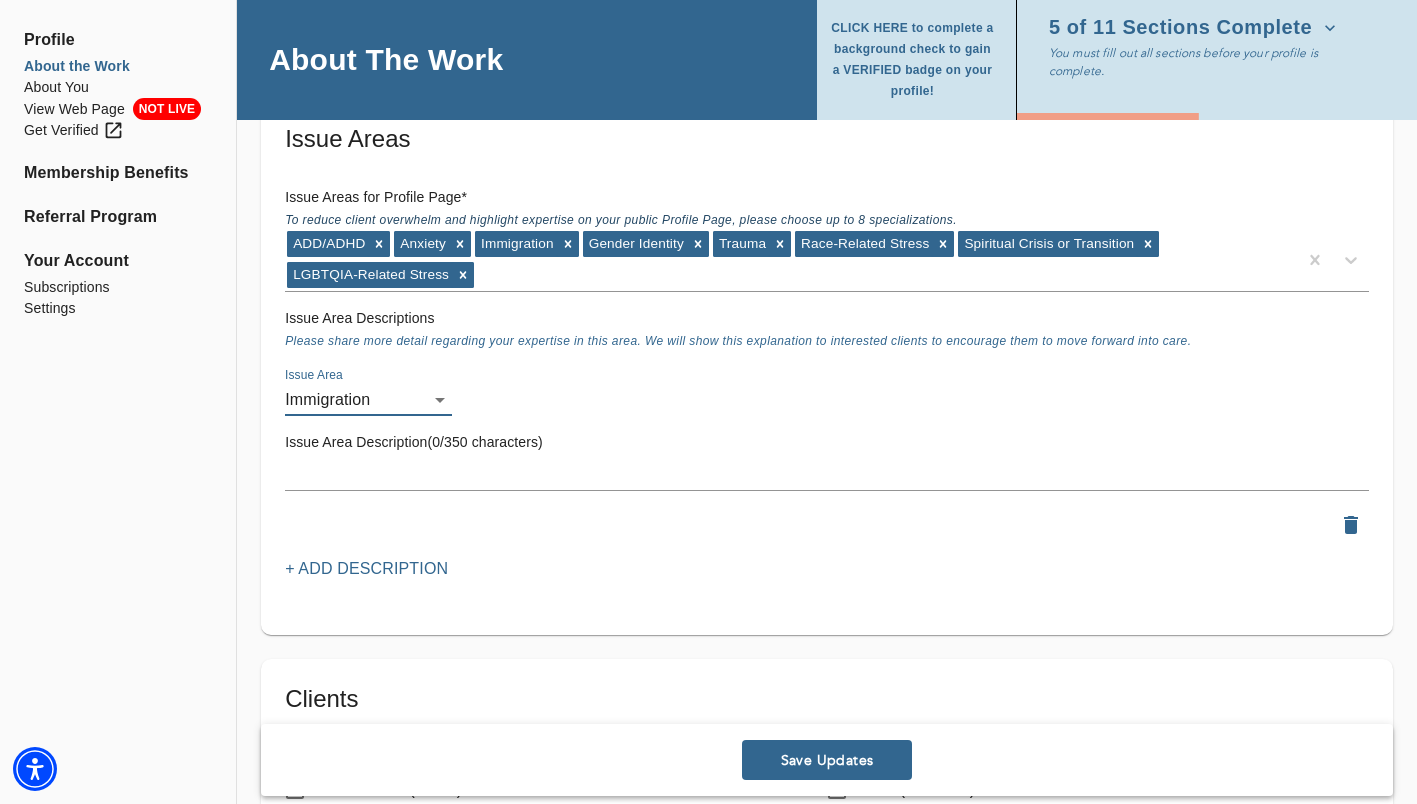 click on "x" at bounding box center [827, 475] 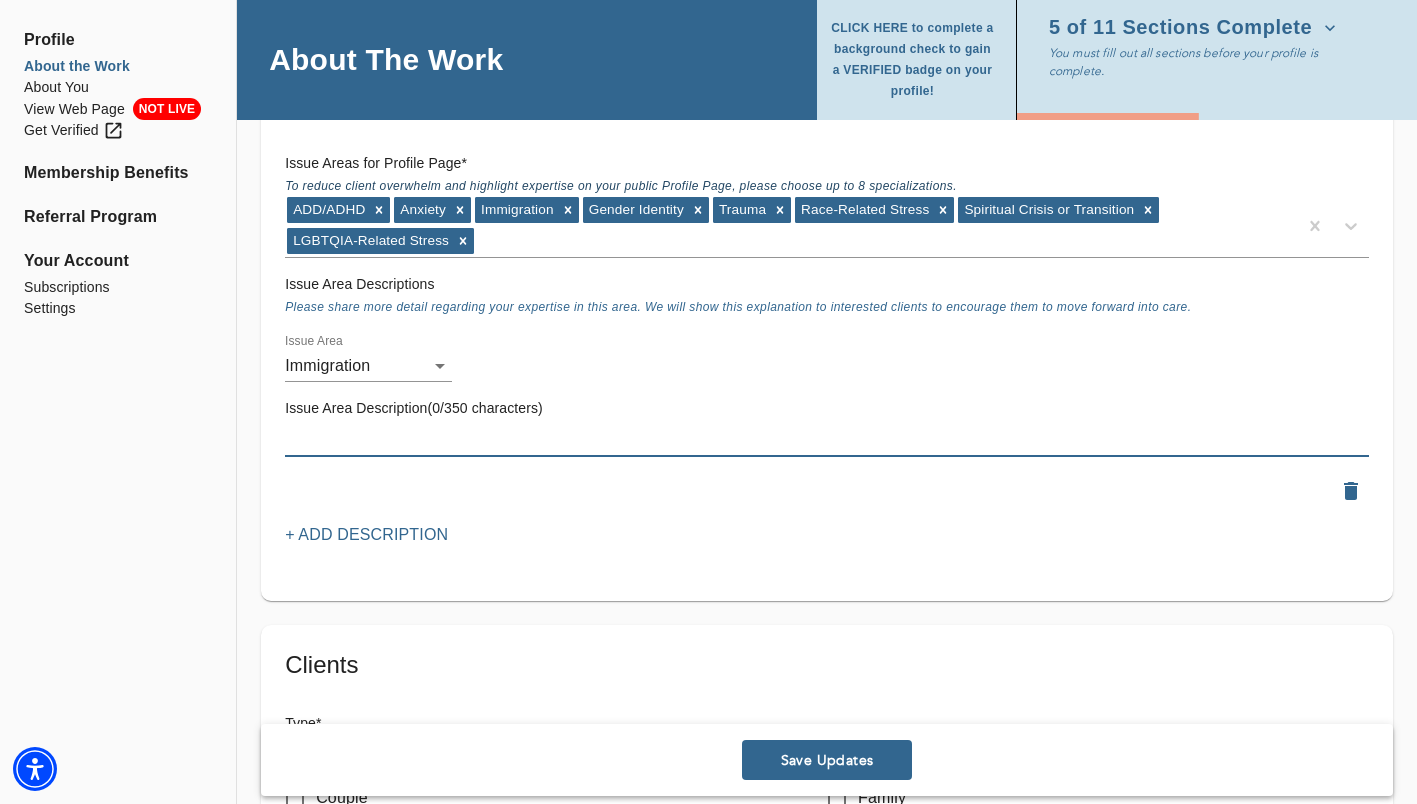 scroll, scrollTop: 1837, scrollLeft: 0, axis: vertical 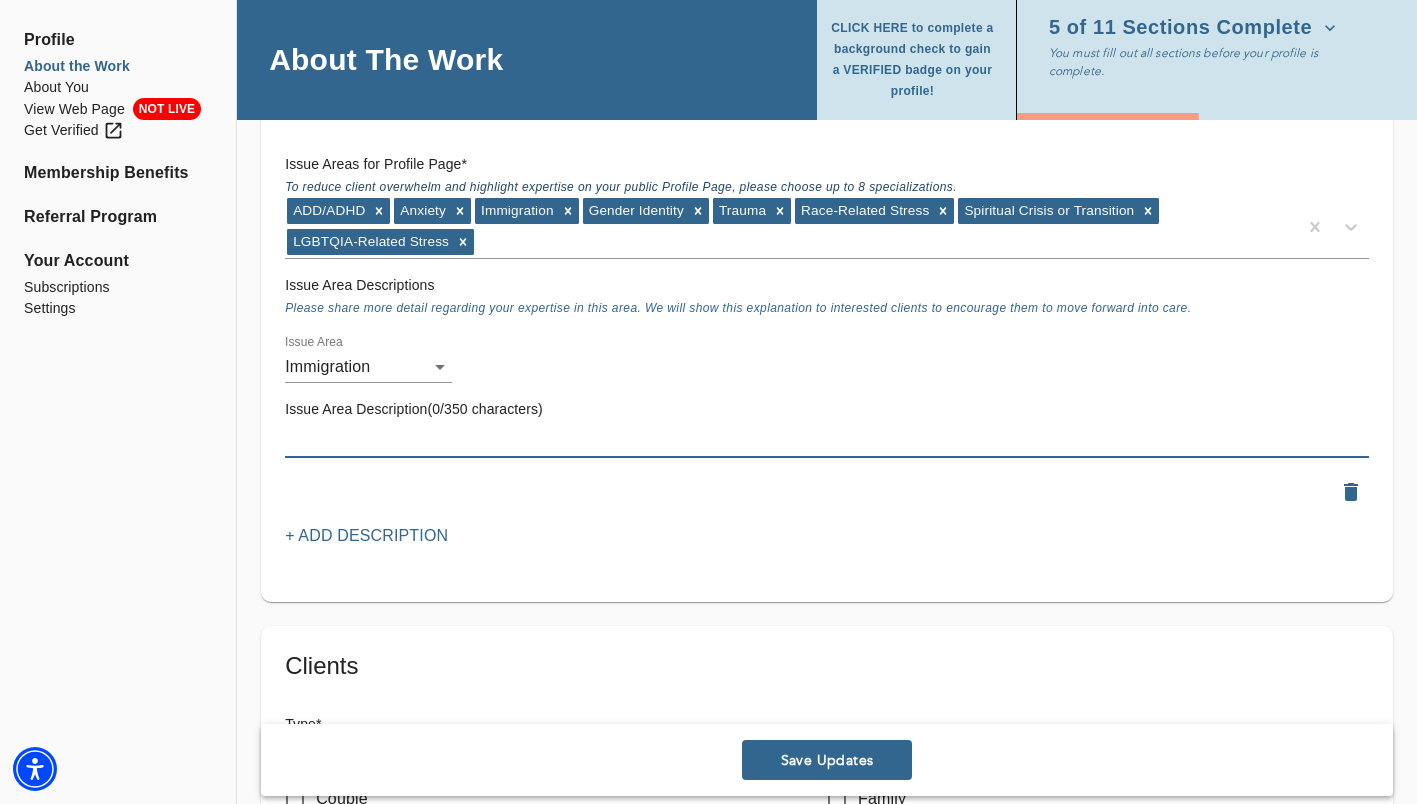 paste on "With lived experience and cultural humility, I guide immigrant clients in exploring how migration, displacement, and acculturation shape identity, grief, and resilience—crafting a healing path that centers belonging, purpose, and ancestral connection." 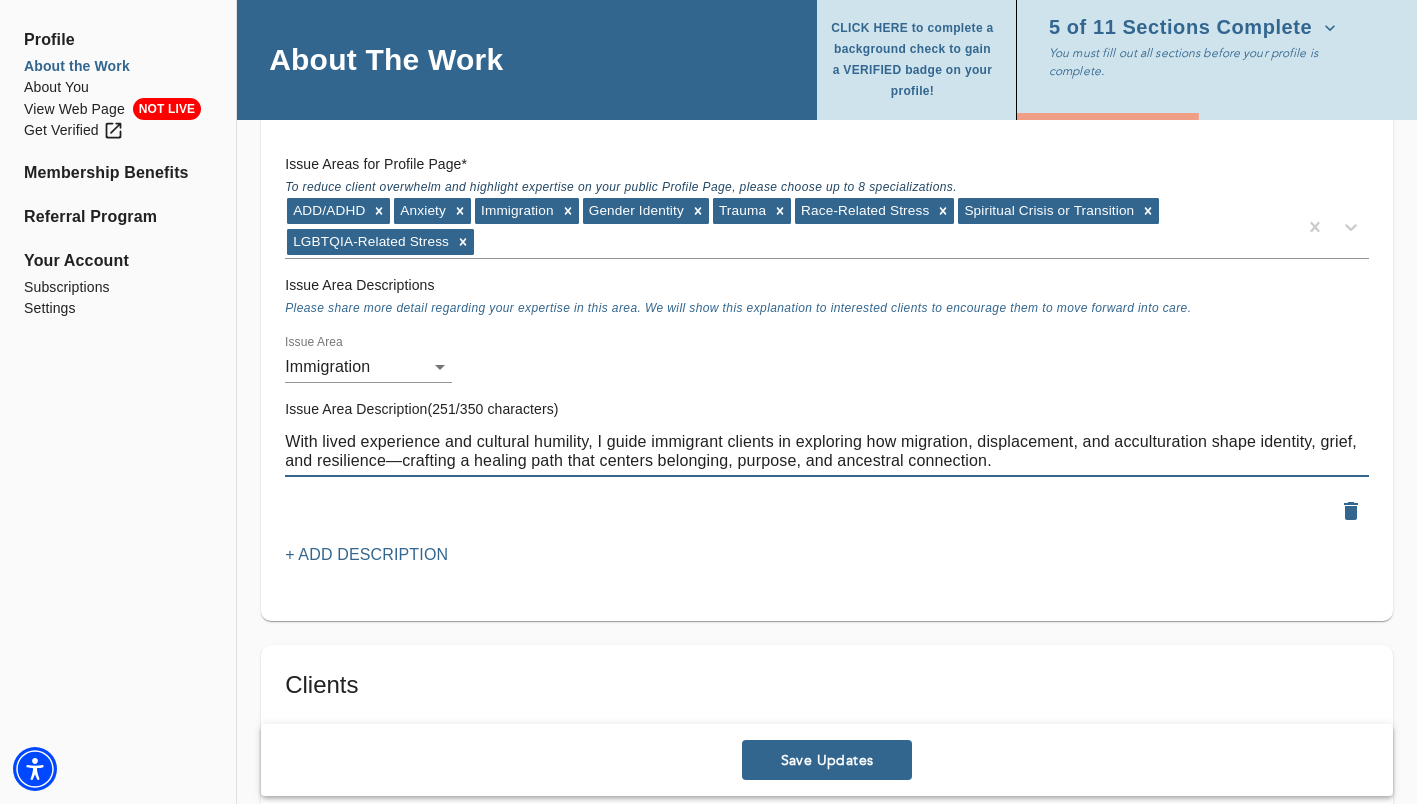 drag, startPoint x: 585, startPoint y: 437, endPoint x: 443, endPoint y: 437, distance: 142 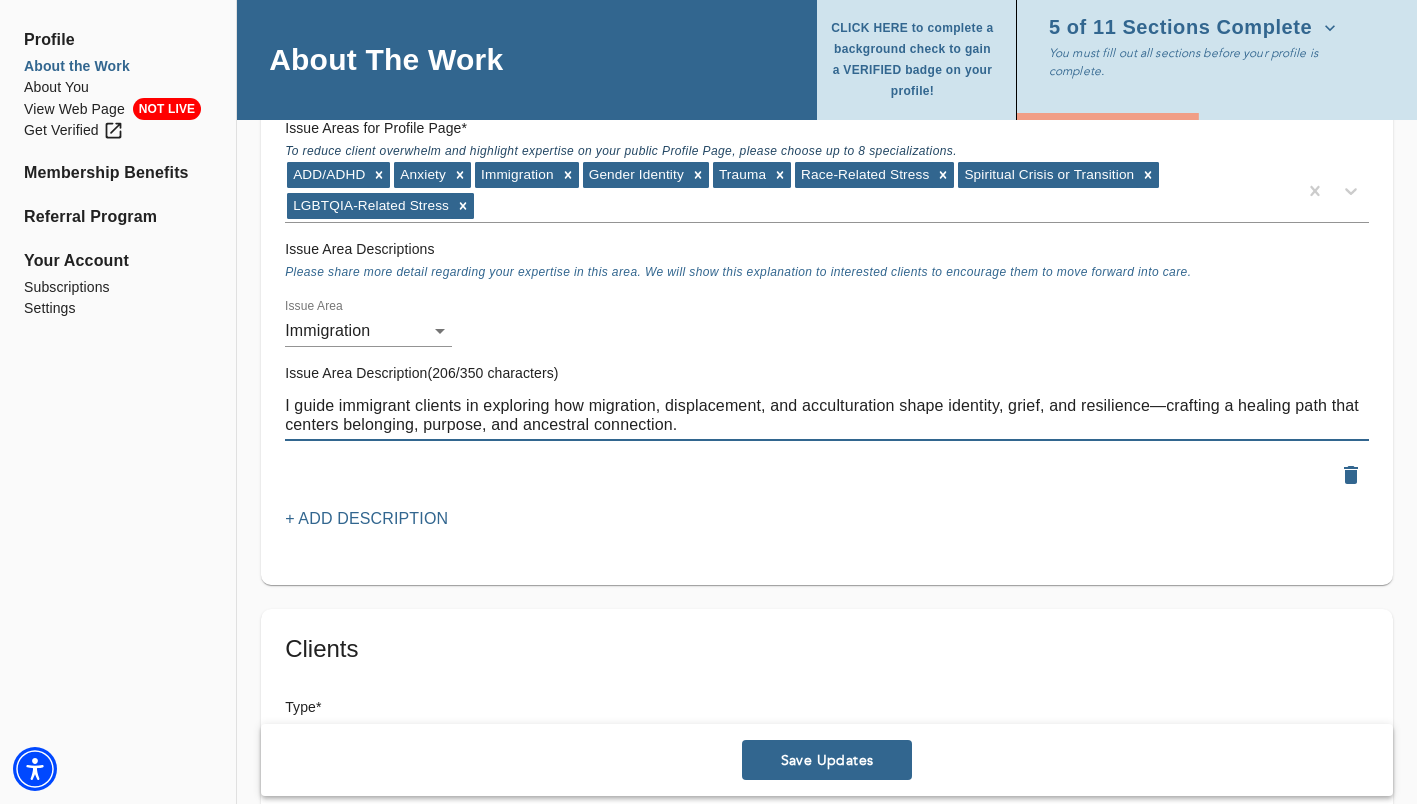 scroll, scrollTop: 1874, scrollLeft: 0, axis: vertical 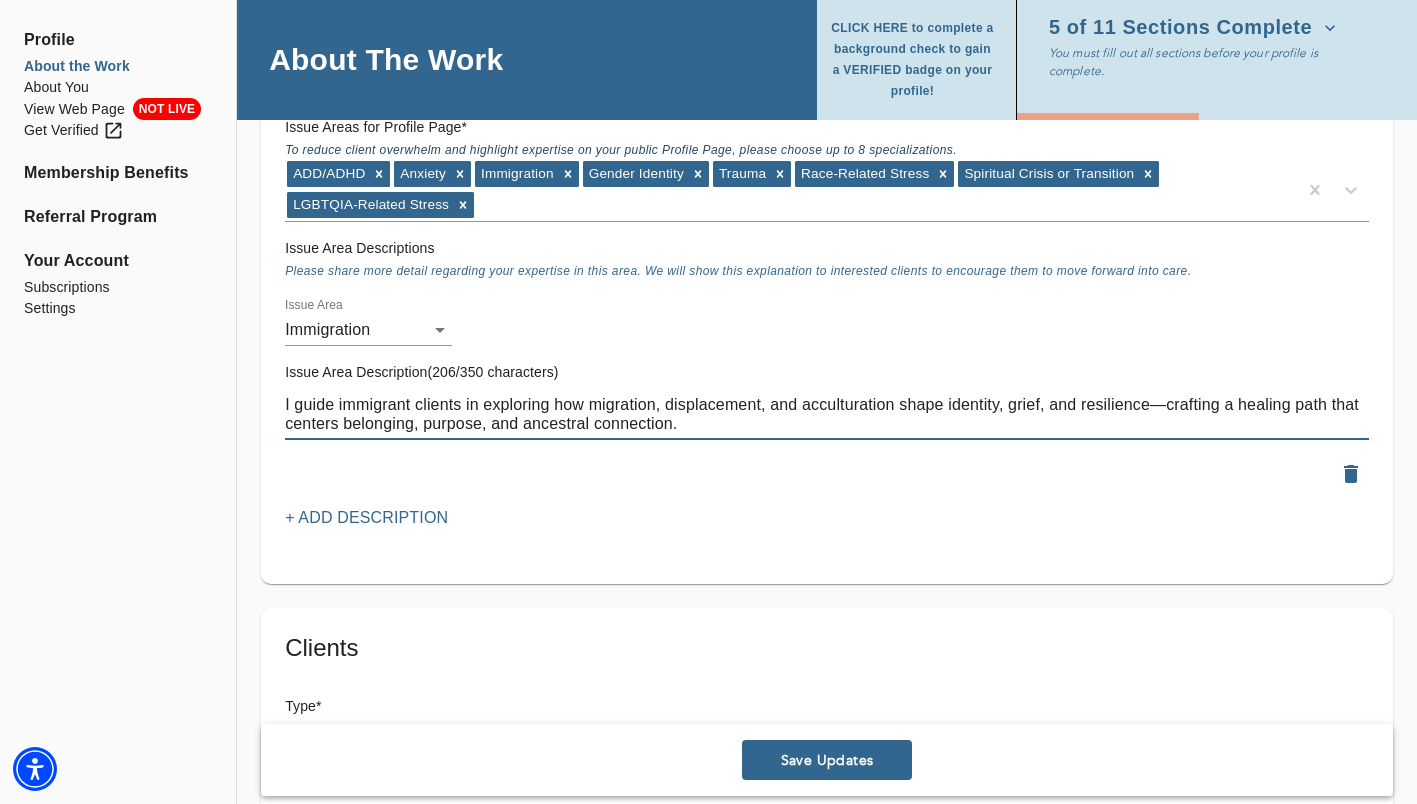 type on "I guide immigrant clients in exploring how migration, displacement, and acculturation shape identity, grief, and resilience—crafting a healing path that centers belonging, purpose, and ancestral connection." 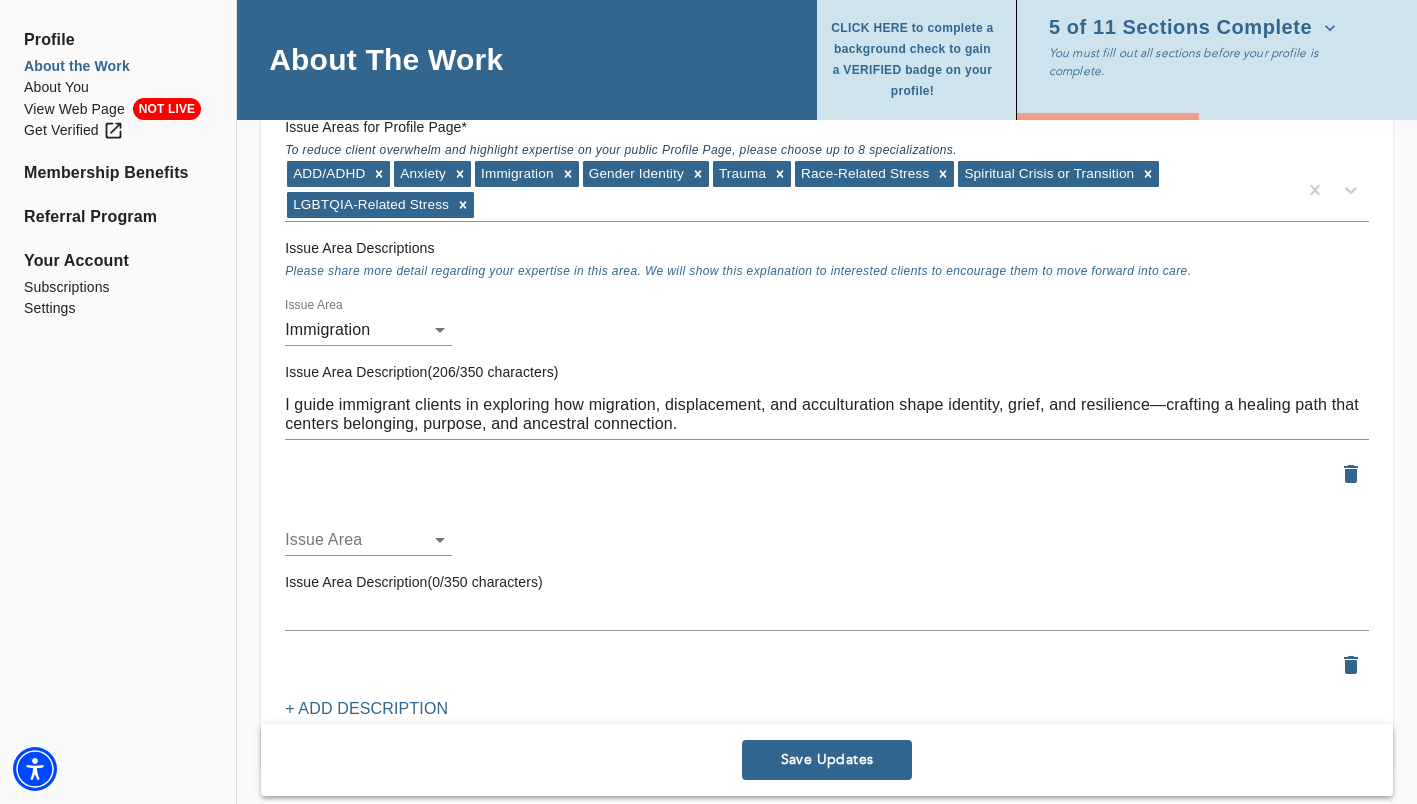 click on "for practitioners [PERSON_NAME] log out Profile About the Work About You View Web Page NOT LIVE Get Verified Membership Benefits Referral Program Your Account Subscriptions Settings About The Work CLICK HERE to complete a background check to gain a VERIFIED badge on your profile! 5 of 11 Sections Complete You must fill out all sections before your profile is complete. Location Do you currently offer In-Person sessions? NO Do you currently offer Video sessions? YES In which states are you eligible to work with clients? Only select a state if you are eligible to work with clients who reside in that state. [US_STATE] [US_STATE] For practitioners in [US_STATE], select up to 5 neighborhoods near your office(s) Select... Available only when In-Person sessions selected First office address * Street   * [STREET_ADDRESS][US_STATE] We will not share your full address information on your profile page. + Add another office address Fee   * $" at bounding box center [708, -1472] 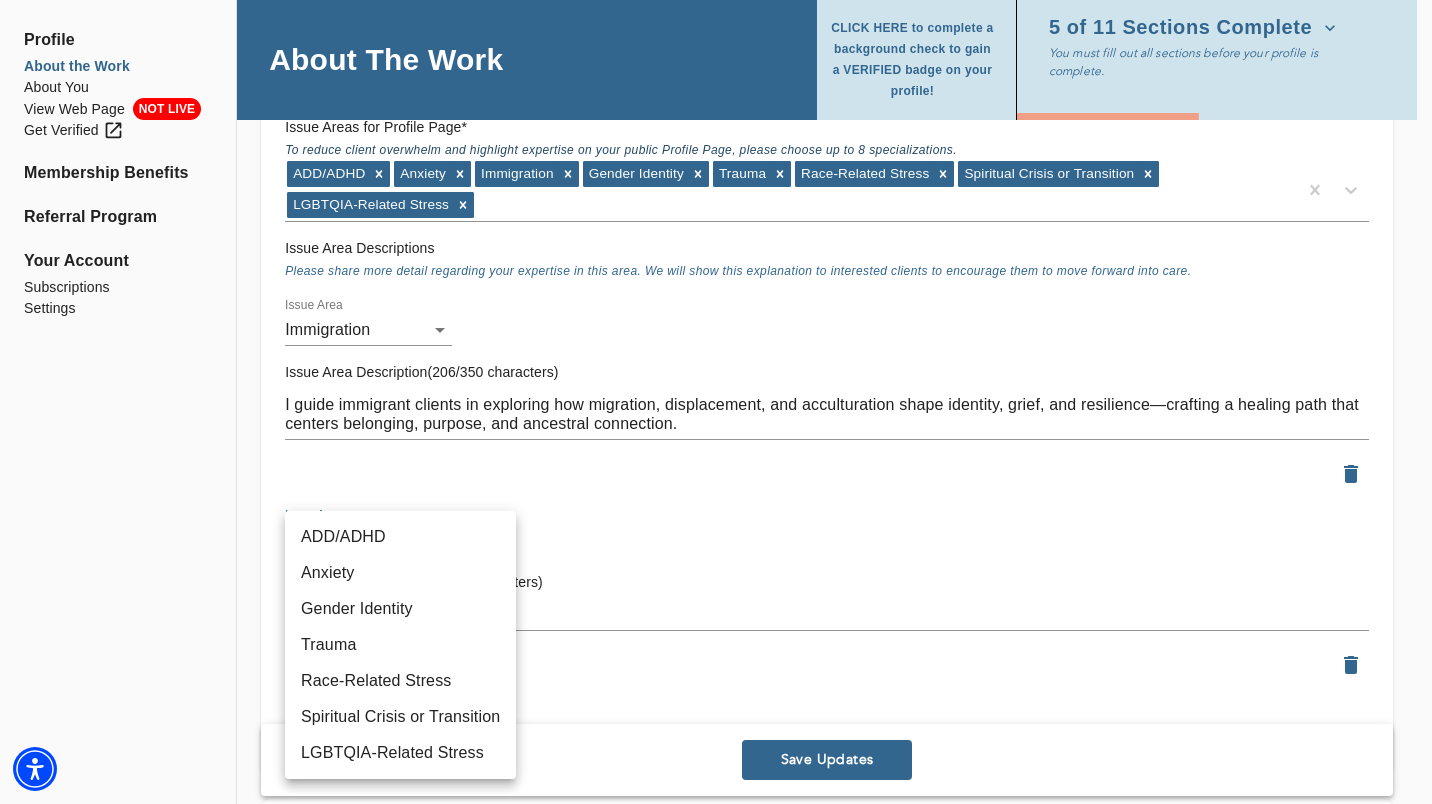 click on "ADD/ADHD" at bounding box center [400, 537] 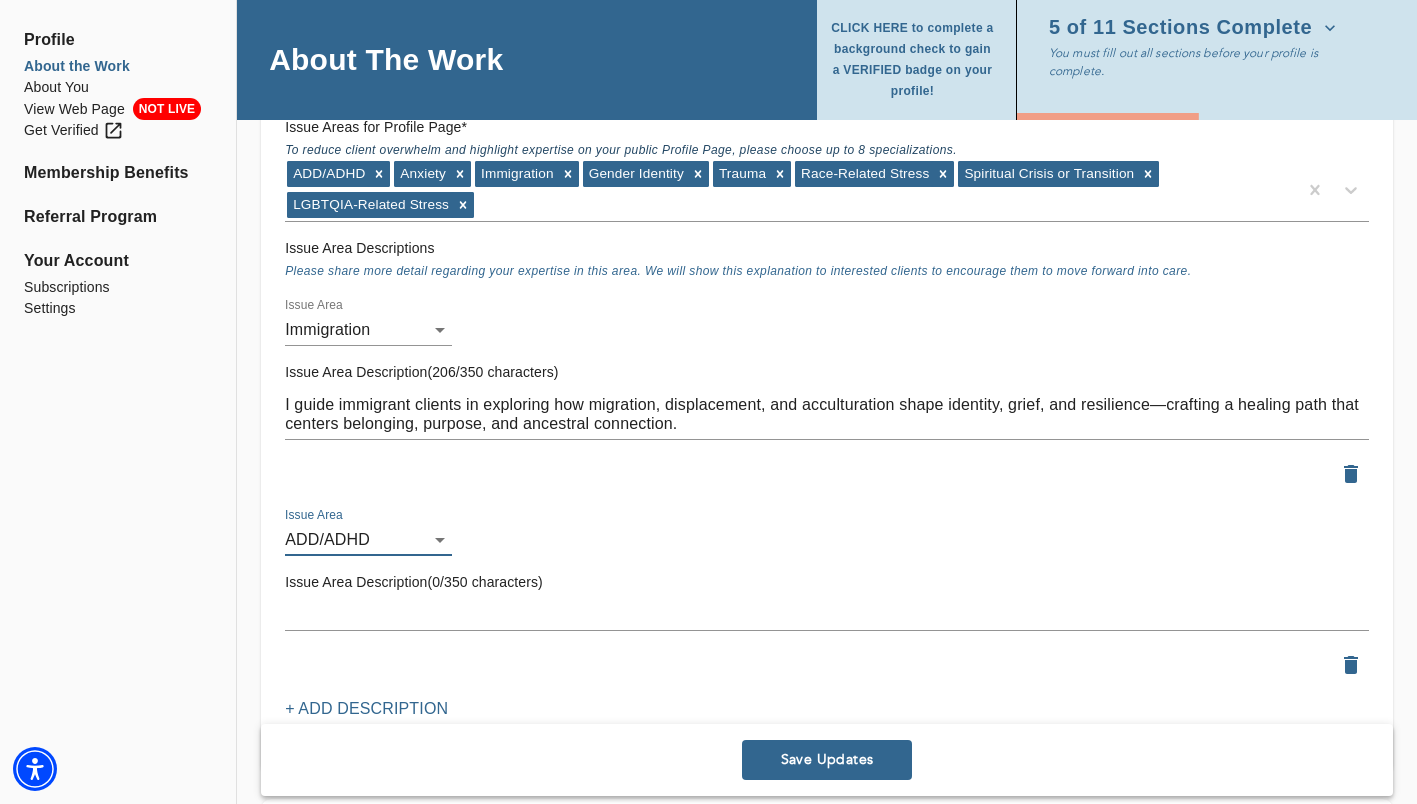 click at bounding box center (827, 614) 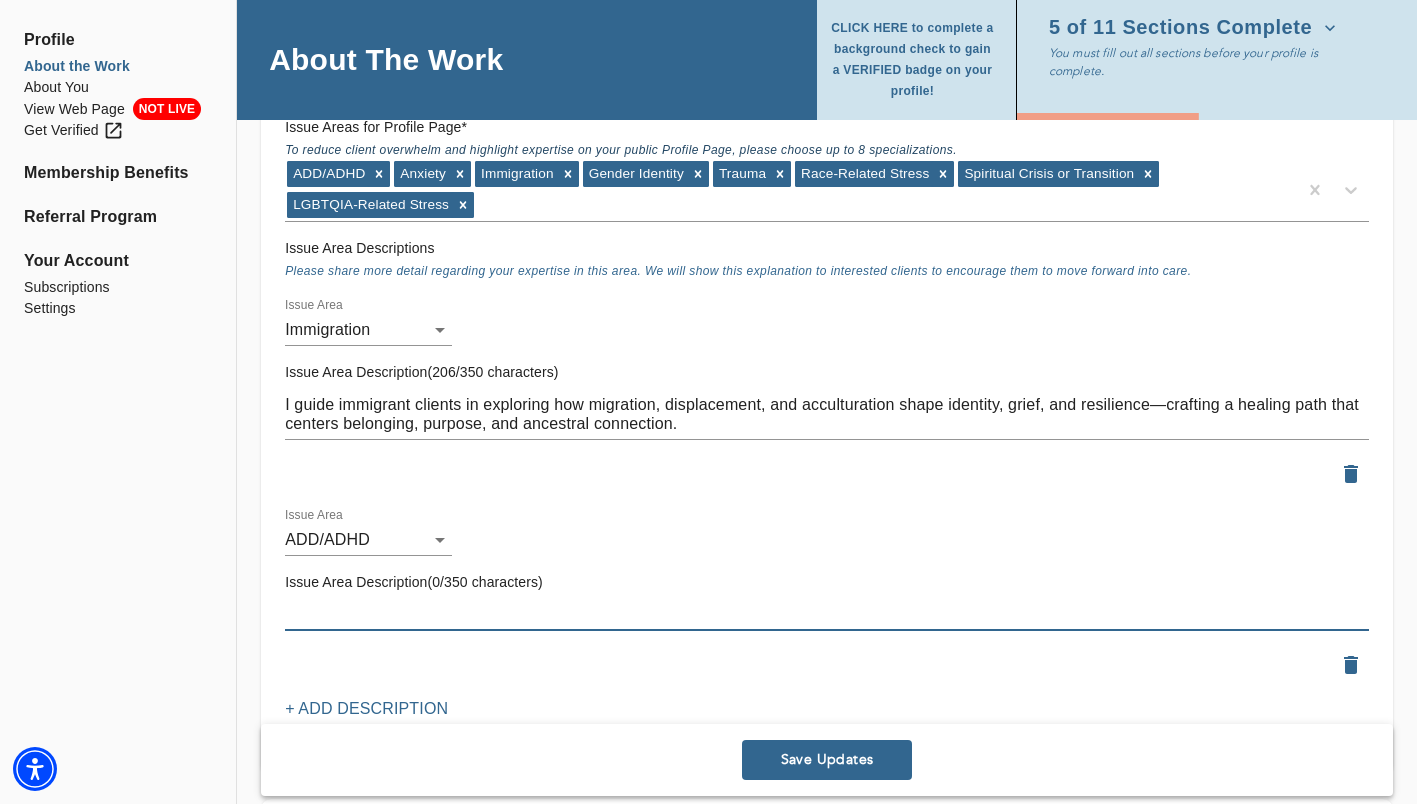 paste on "I support clients navigating [MEDICAL_DATA] by integrating somatic awareness, ancestral wisdom, and internal family systems, so that they can reframe neurodivergence not as deficits but as access points to deeper self‑knowledge and embodied strength." 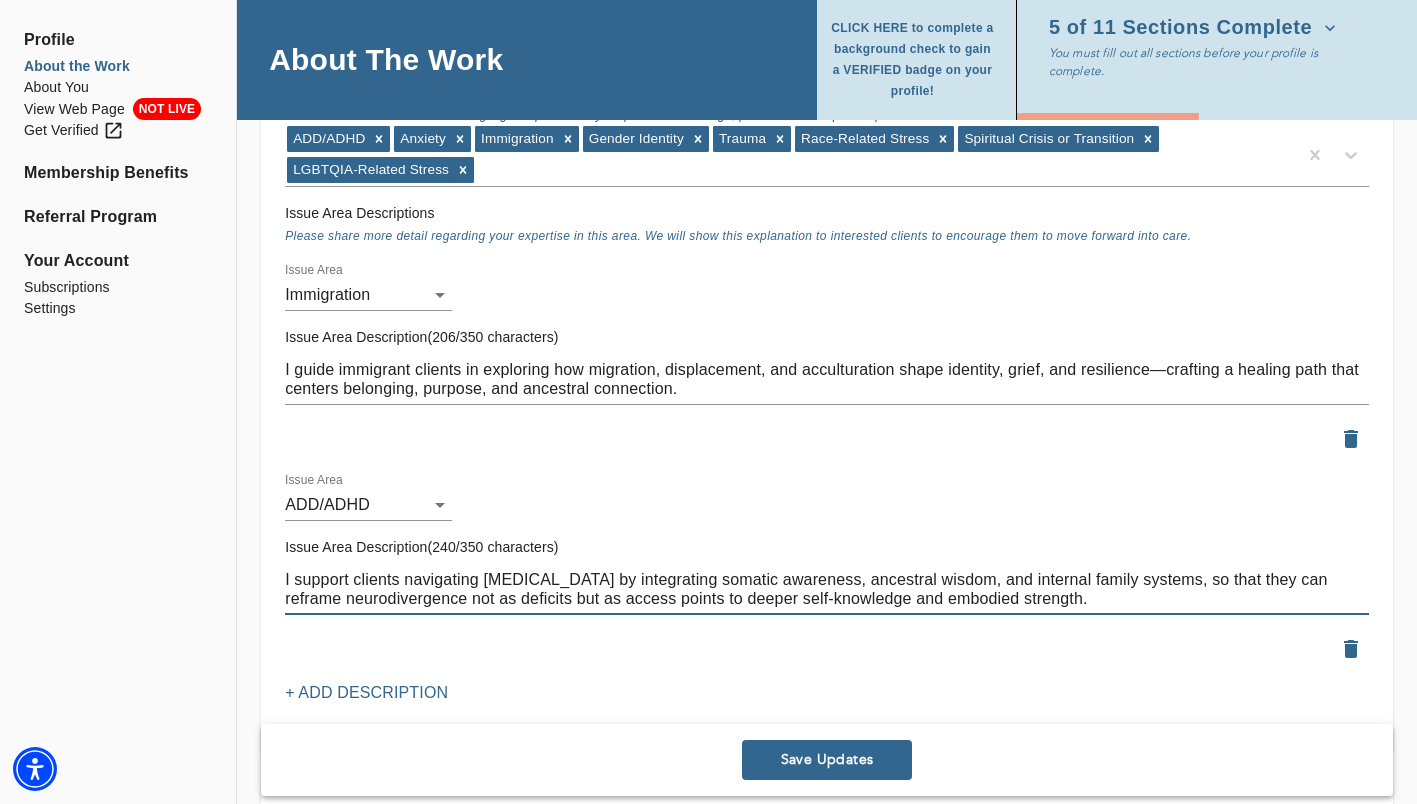 scroll, scrollTop: 1910, scrollLeft: 0, axis: vertical 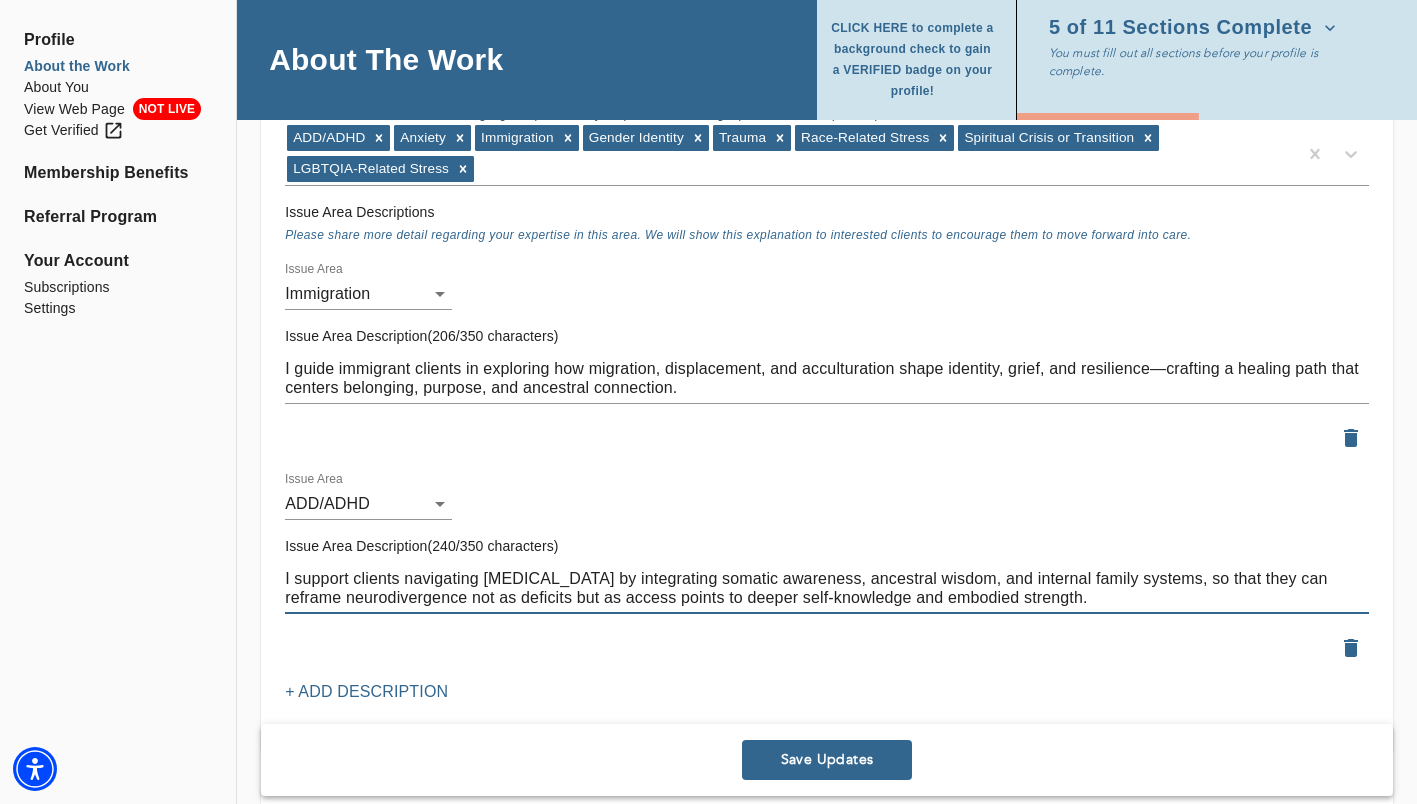 click on "I support clients navigating [MEDICAL_DATA] by integrating somatic awareness, ancestral wisdom, and internal family systems, so that they can reframe neurodivergence not as deficits but as access points to deeper self‑knowledge and embodied strength." at bounding box center [827, 588] 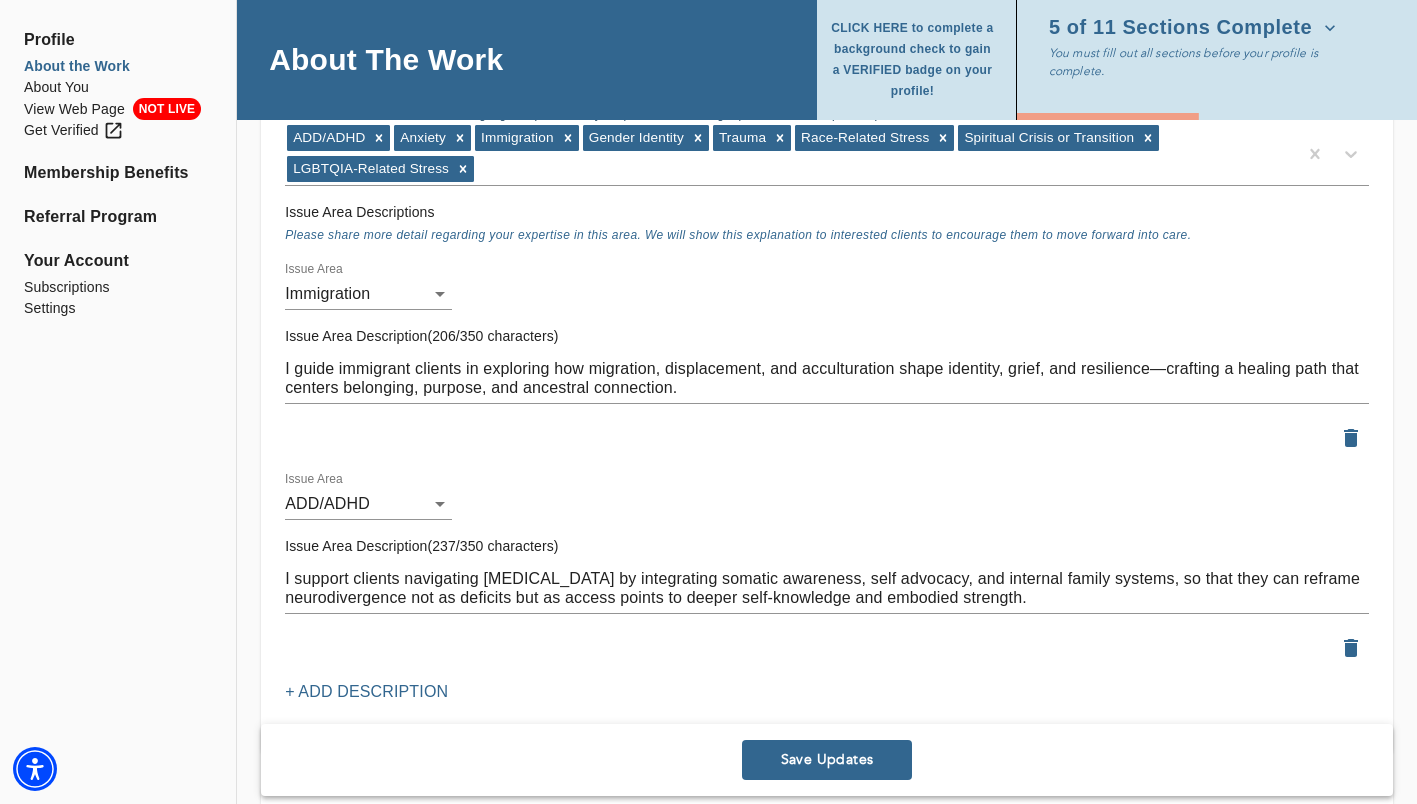 click on "I support clients navigating [MEDICAL_DATA] by integrating somatic awareness, self advocacy, and internal family systems, so that they can reframe neurodivergence not as deficits but as access points to deeper self‑knowledge and embodied strength. x" at bounding box center (827, 588) 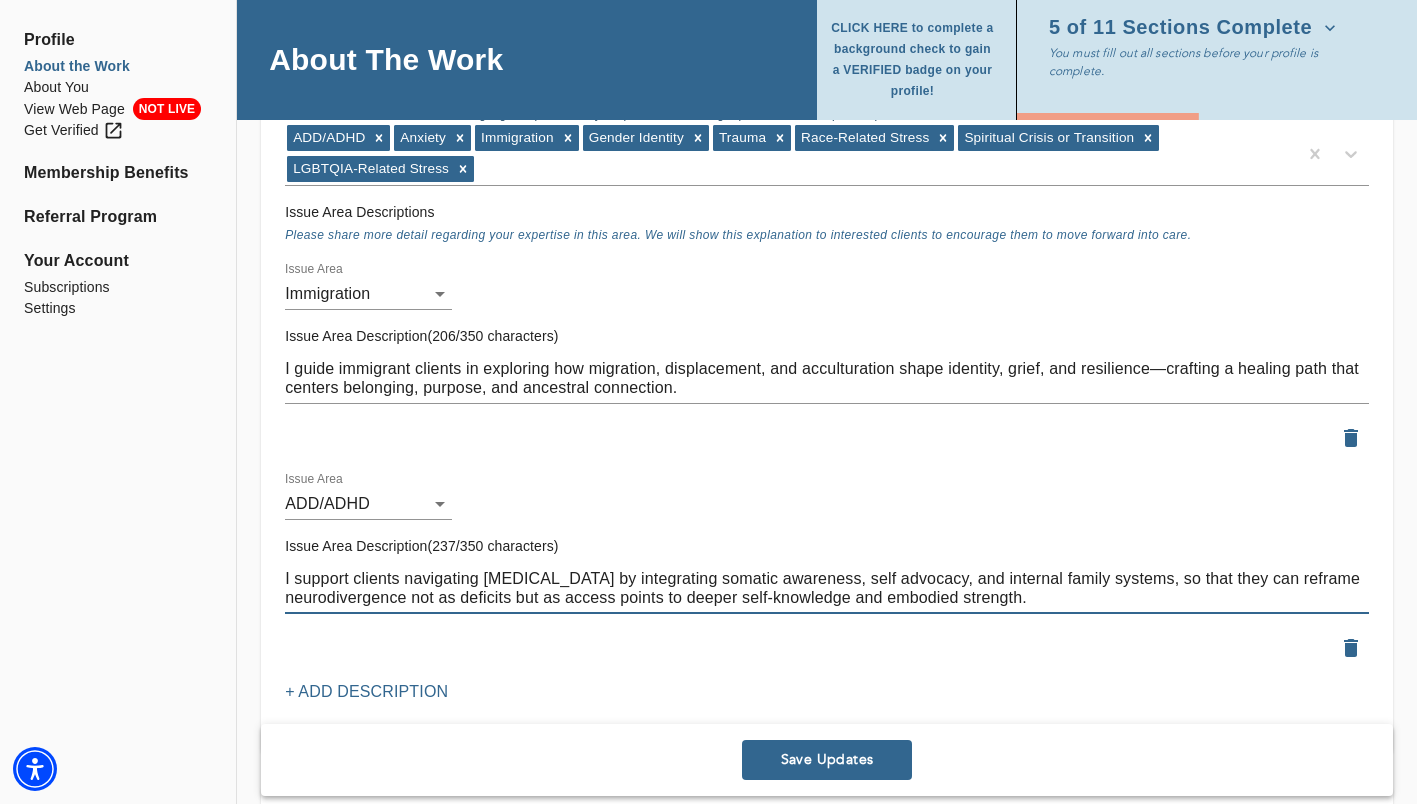 click on "I support clients navigating [MEDICAL_DATA] by integrating somatic awareness, self advocacy, and internal family systems, so that they can reframe neurodivergence not as deficits but as access points to deeper self‑knowledge and embodied strength." at bounding box center (827, 588) 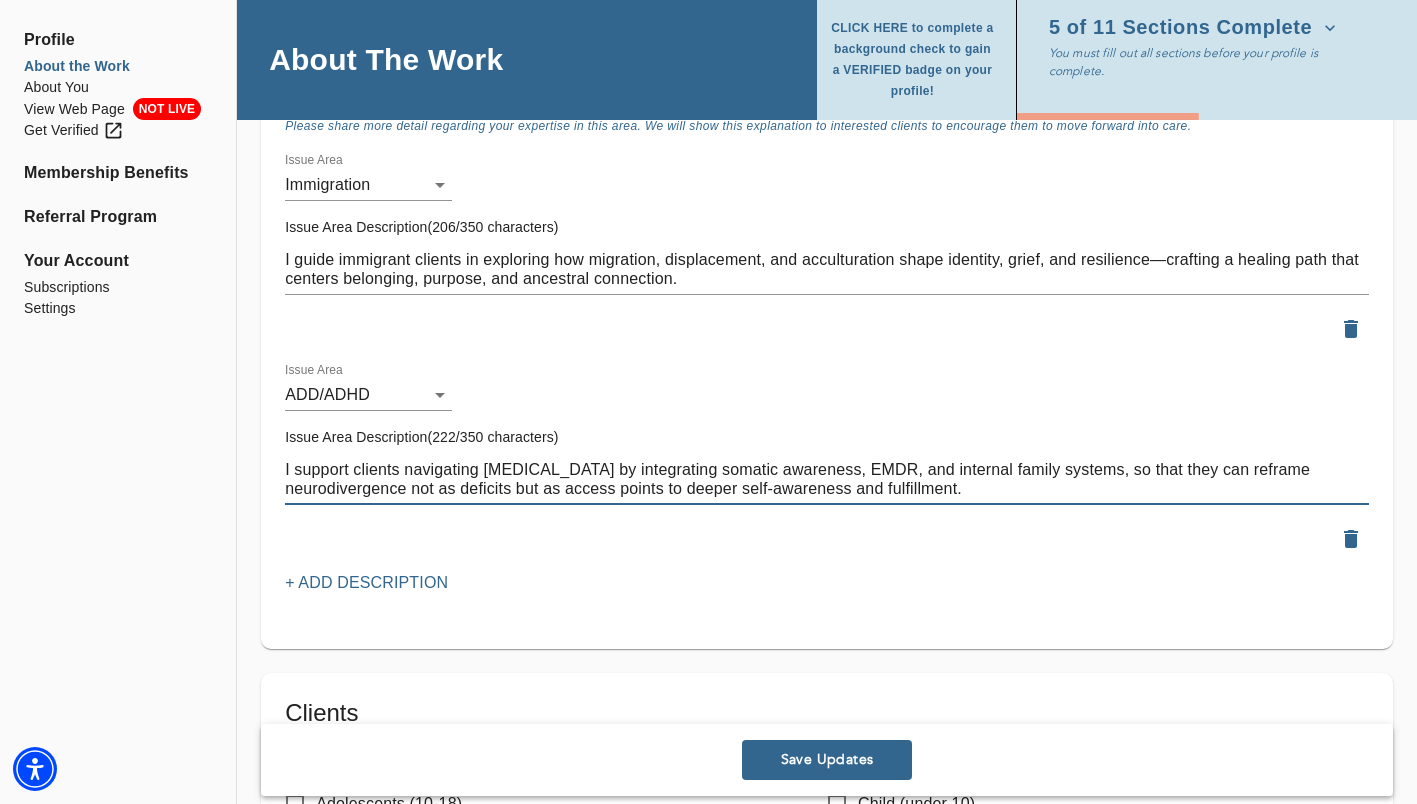 scroll, scrollTop: 2021, scrollLeft: 0, axis: vertical 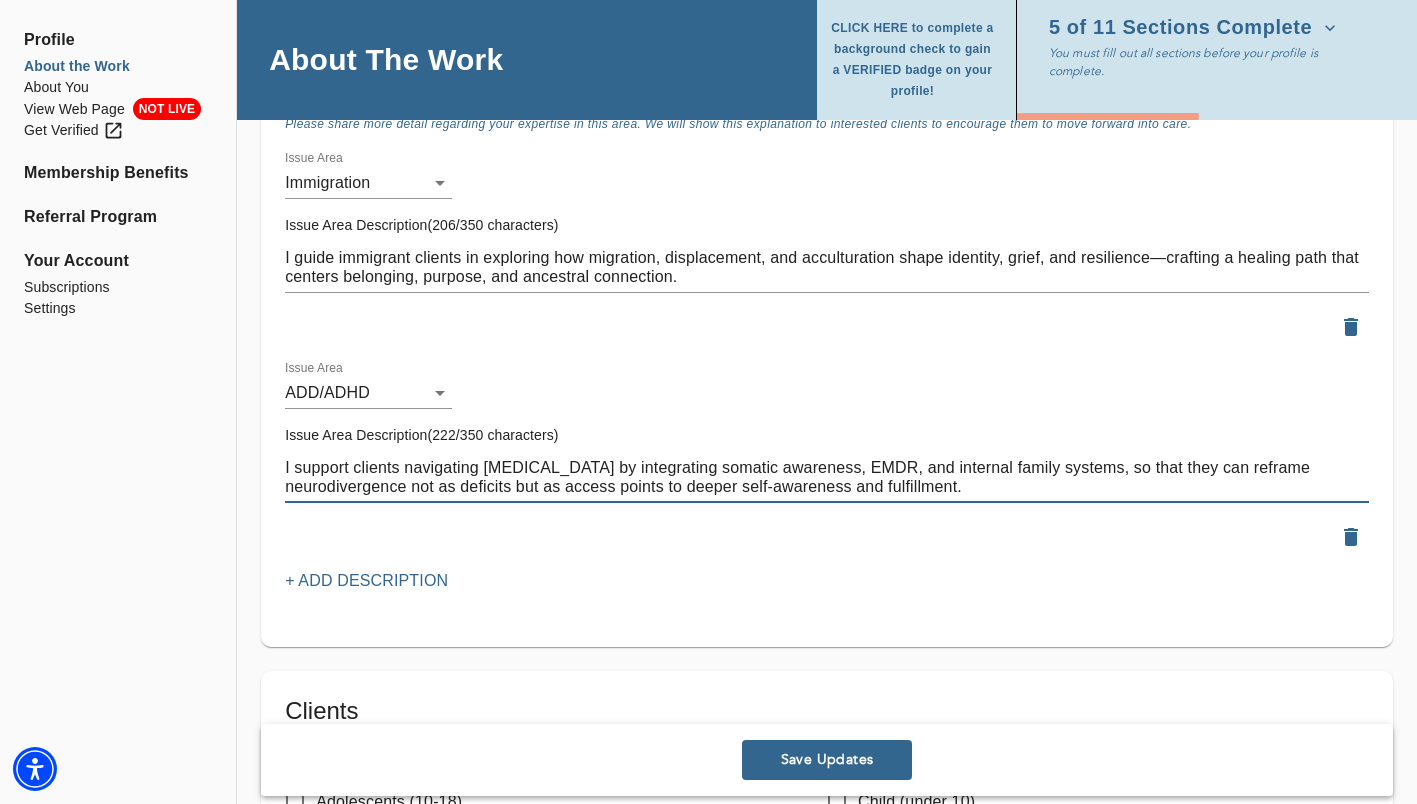 type on "I support clients navigating [MEDICAL_DATA] by integrating somatic awareness, EMDR, and internal family systems, so that they can reframe neurodivergence not as deficits but as access points to deeper self‑awareness and fulfillment." 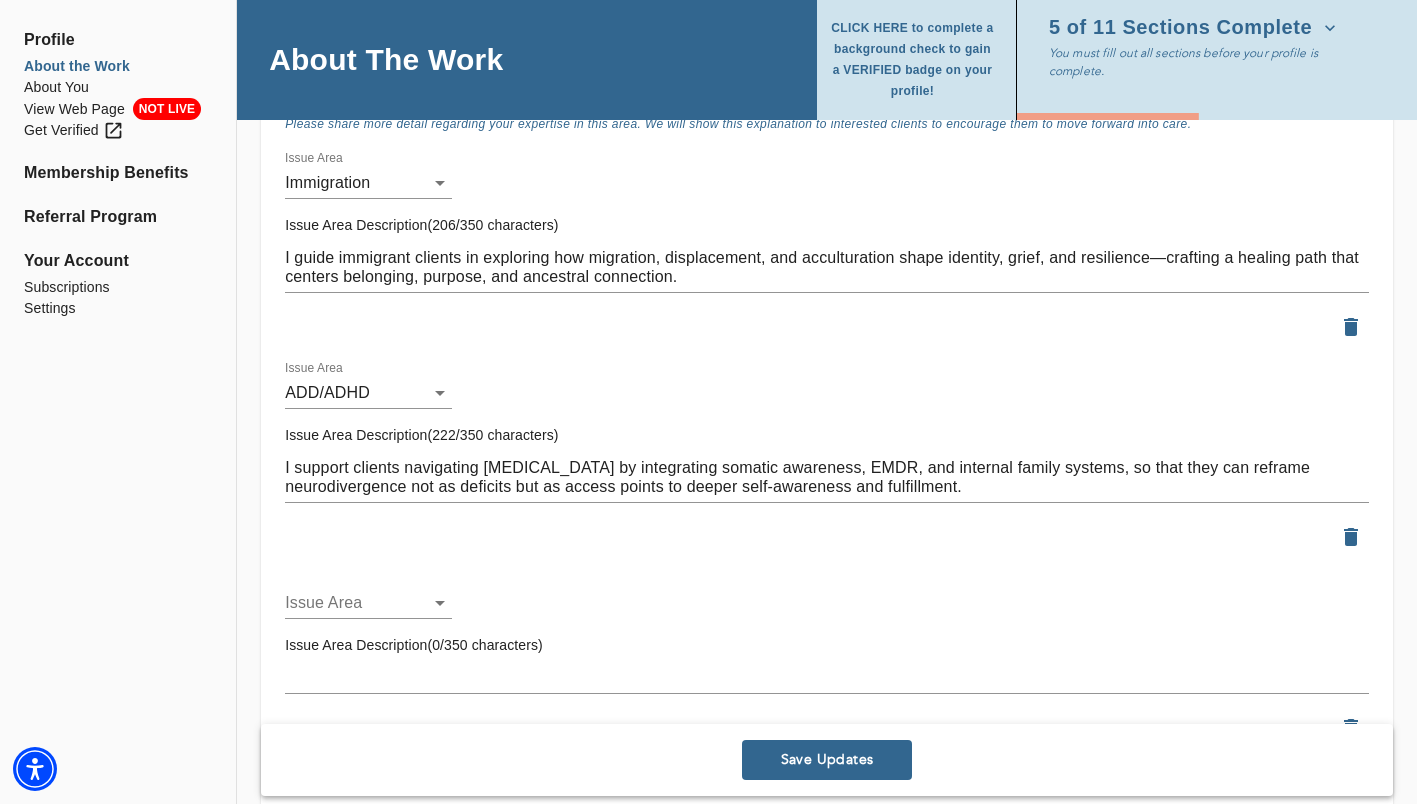 click on "for practitioners [PERSON_NAME] log out Profile About the Work About You View Web Page NOT LIVE Get Verified Membership Benefits Referral Program Your Account Subscriptions Settings About The Work CLICK HERE to complete a background check to gain a VERIFIED badge on your profile! 5 of 11 Sections Complete You must fill out all sections before your profile is complete. Location Do you currently offer In-Person sessions? NO Do you currently offer Video sessions? YES In which states are you eligible to work with clients? Only select a state if you are eligible to work with clients who reside in that state. [US_STATE] [US_STATE] For practitioners in [US_STATE], select up to 5 neighborhoods near your office(s) Select... Available only when In-Person sessions selected First office address * Street   * [STREET_ADDRESS][US_STATE] We will not share your full address information on your profile page. + Add another office address Fee   * $" at bounding box center (708, -1619) 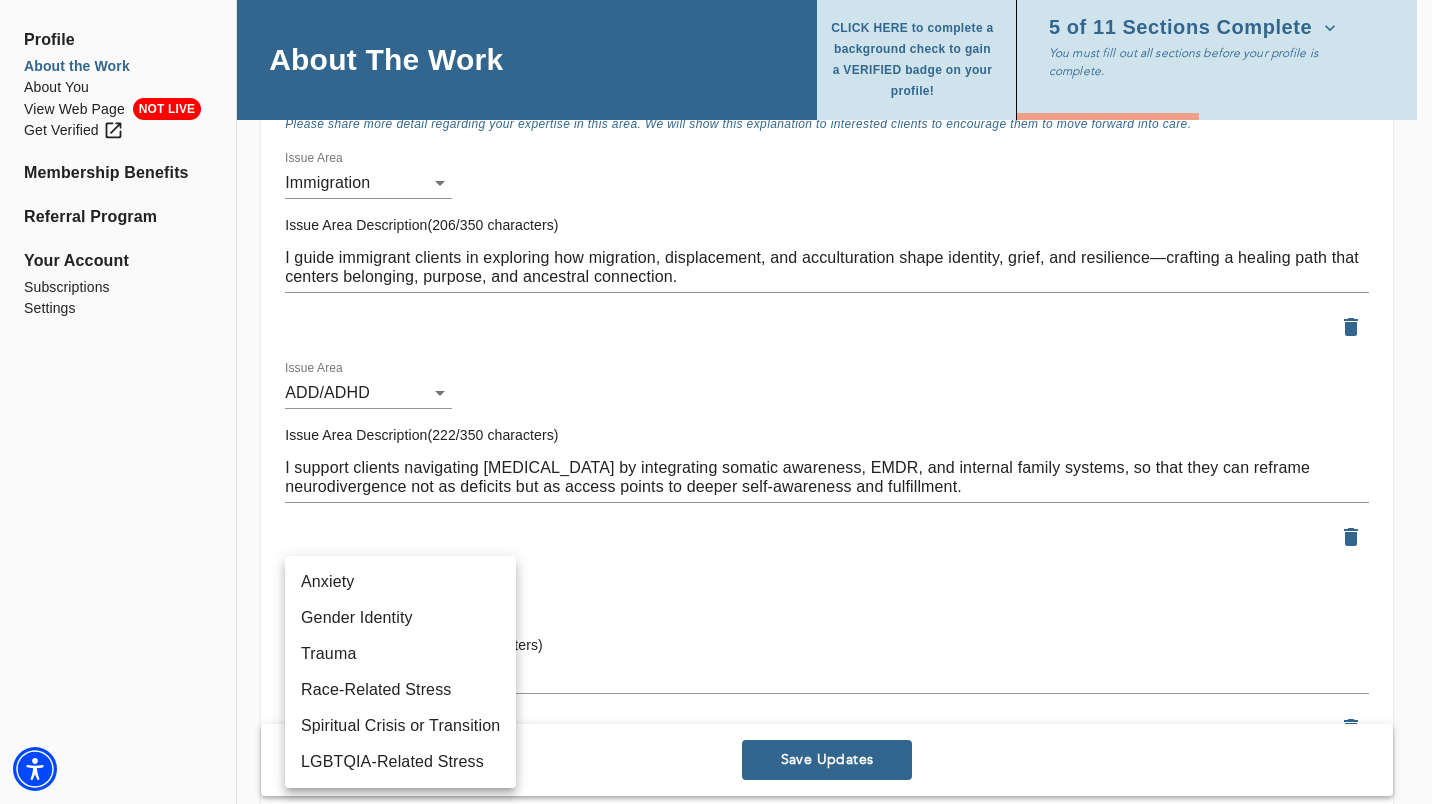 click on "Trauma" at bounding box center [400, 654] 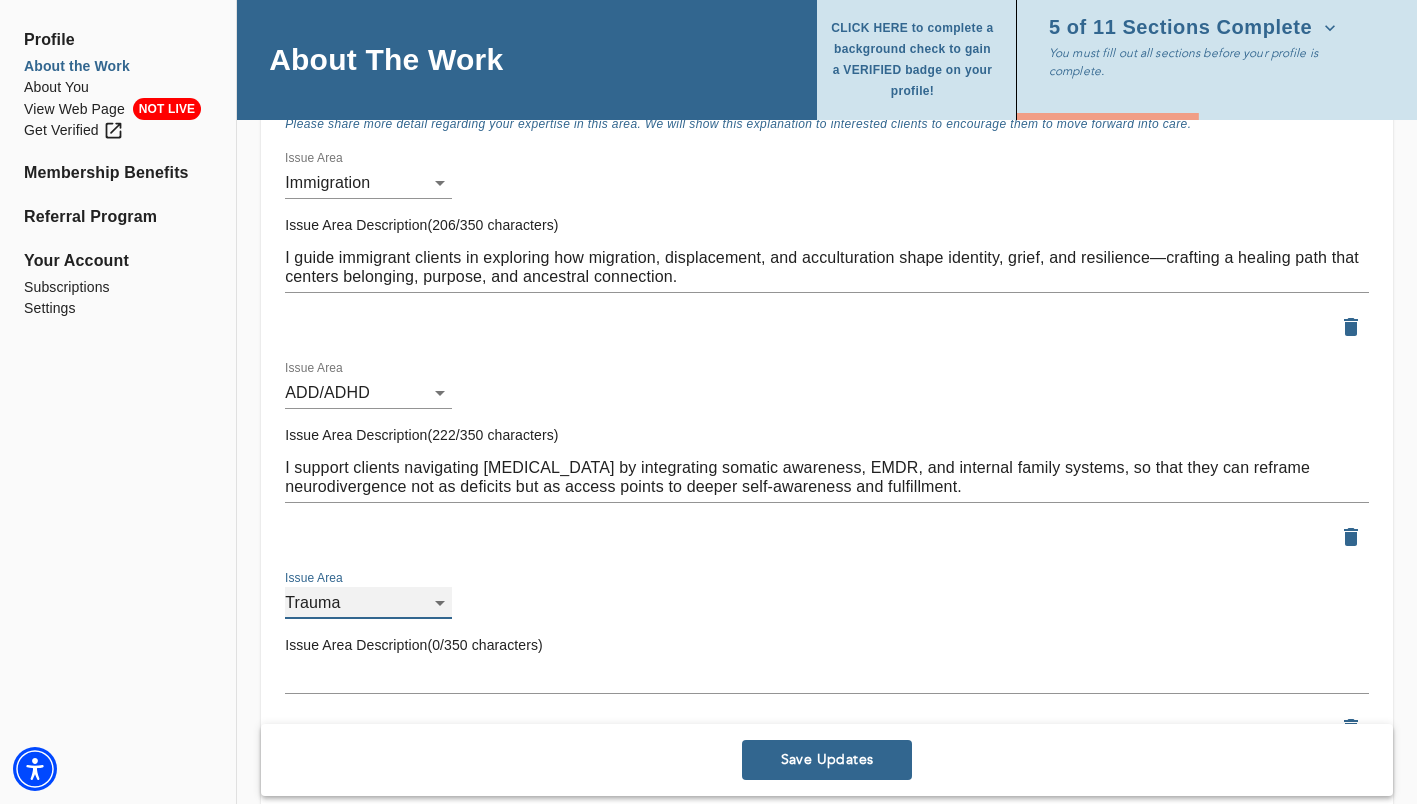 scroll, scrollTop: 2104, scrollLeft: 0, axis: vertical 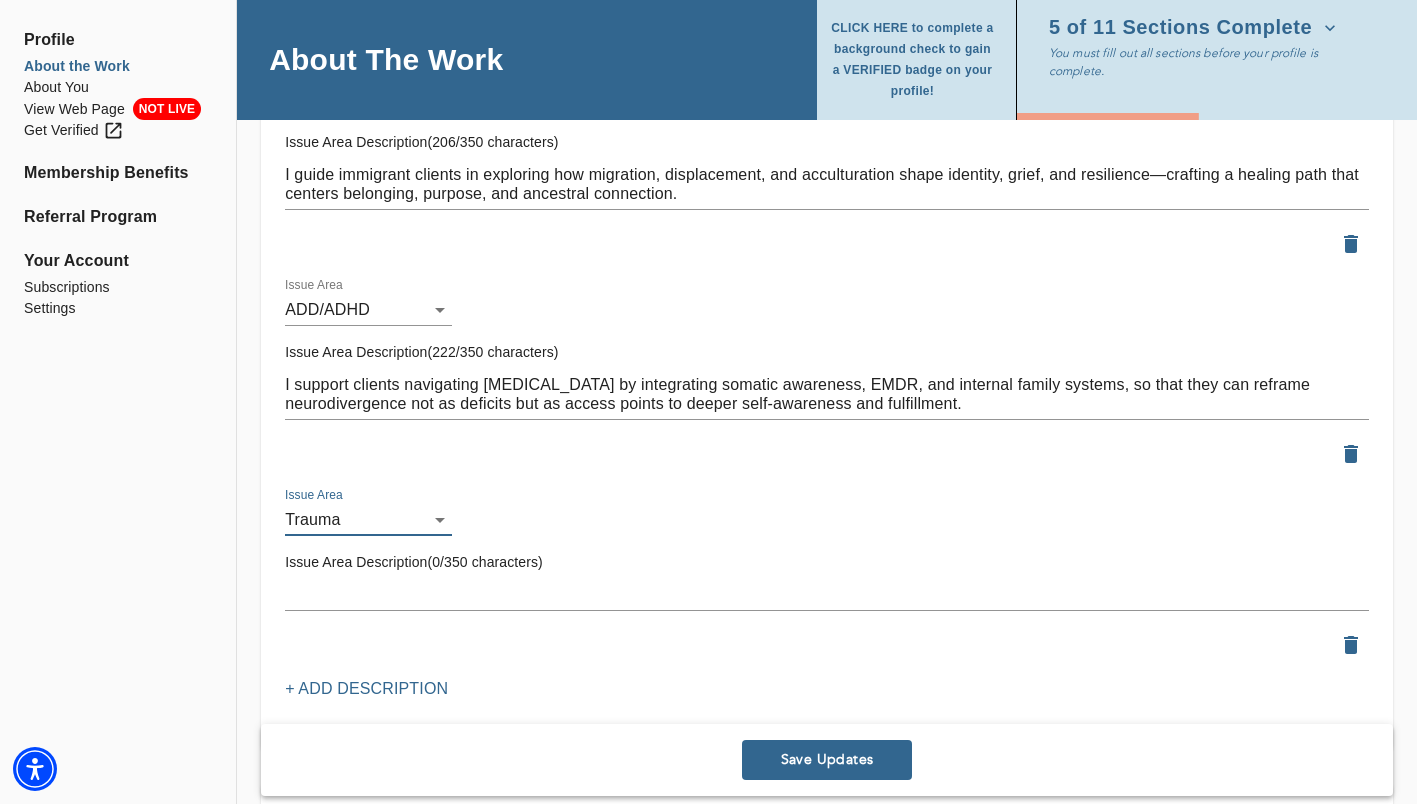 click at bounding box center (827, 594) 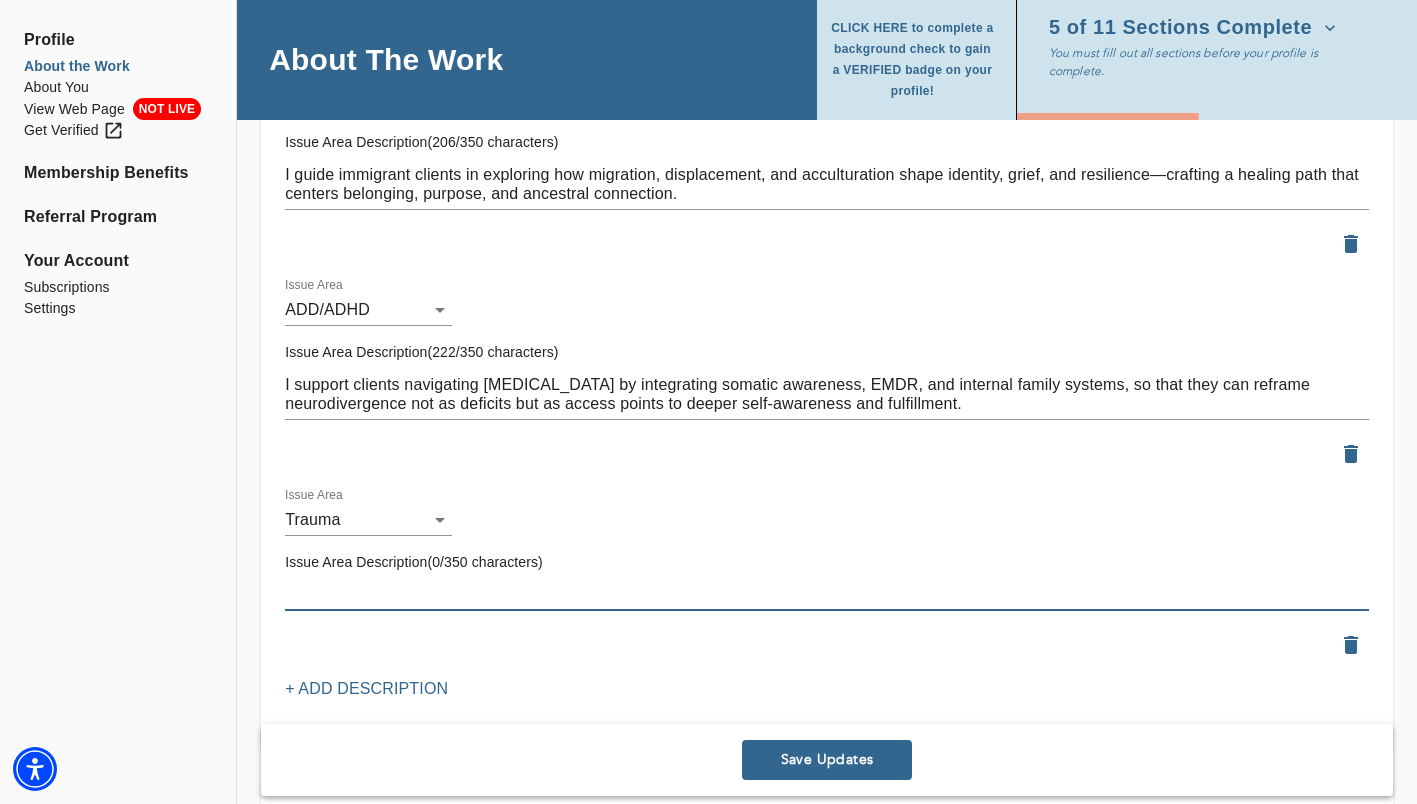 paste on "My trauma‑informed approach draws from EMDR, ancestral healing, somatic embodiment, metaphor, IFS, and ceremony to support clients in moving beyond survival stories toward narrative integration, agency, and thriving." 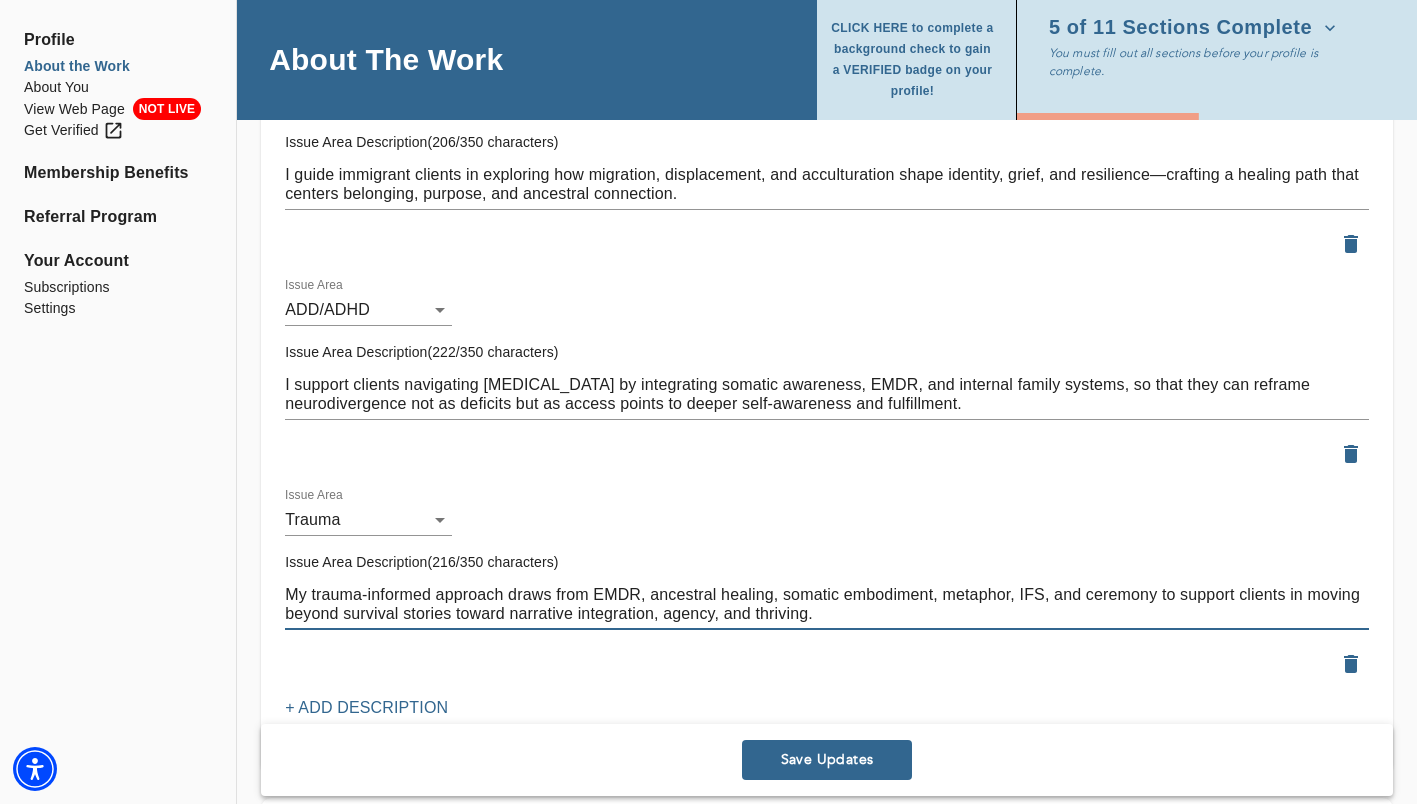 click on "My trauma‑informed approach draws from EMDR, ancestral healing, somatic embodiment, metaphor, IFS, and ceremony to support clients in moving beyond survival stories toward narrative integration, agency, and thriving." at bounding box center (827, 604) 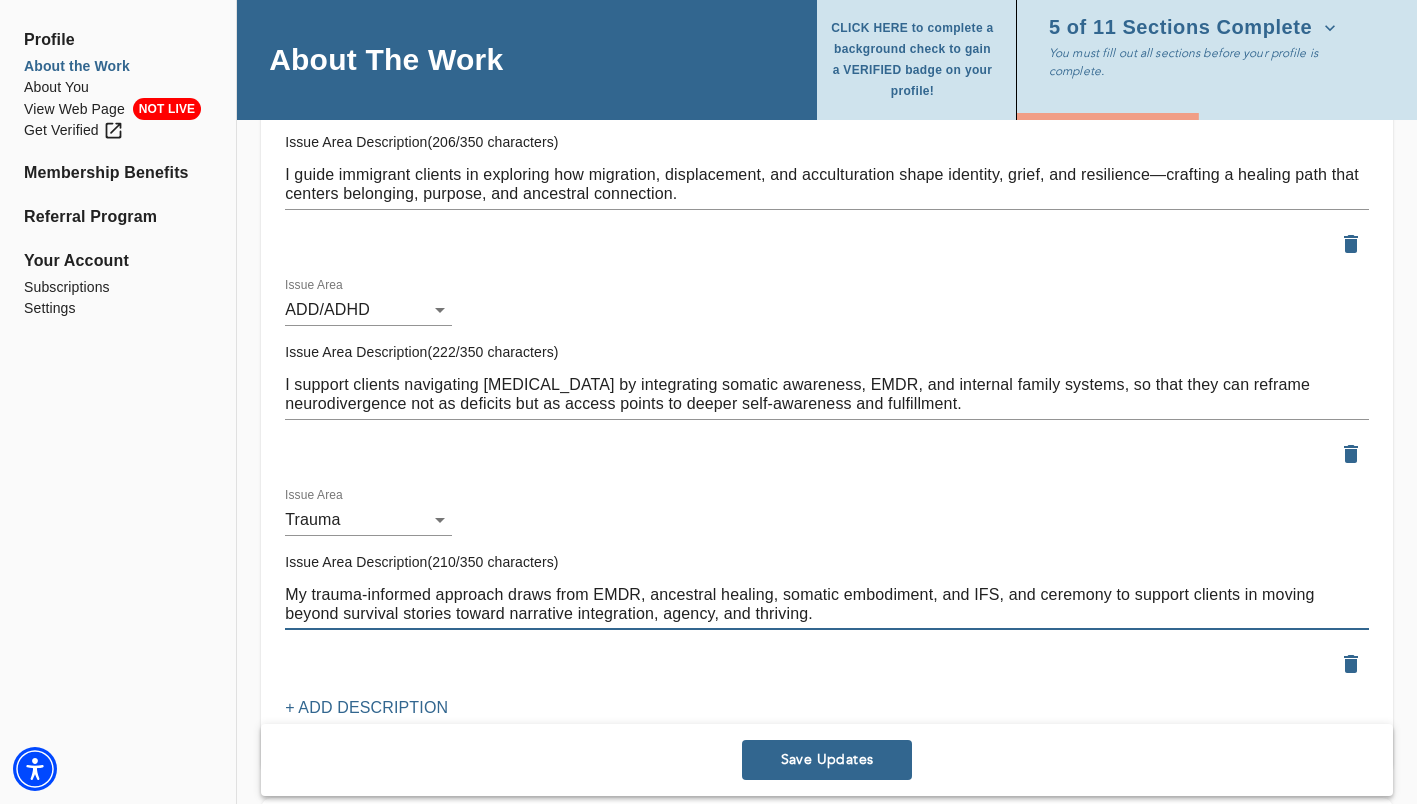 drag, startPoint x: 1104, startPoint y: 596, endPoint x: 1000, endPoint y: 588, distance: 104.307236 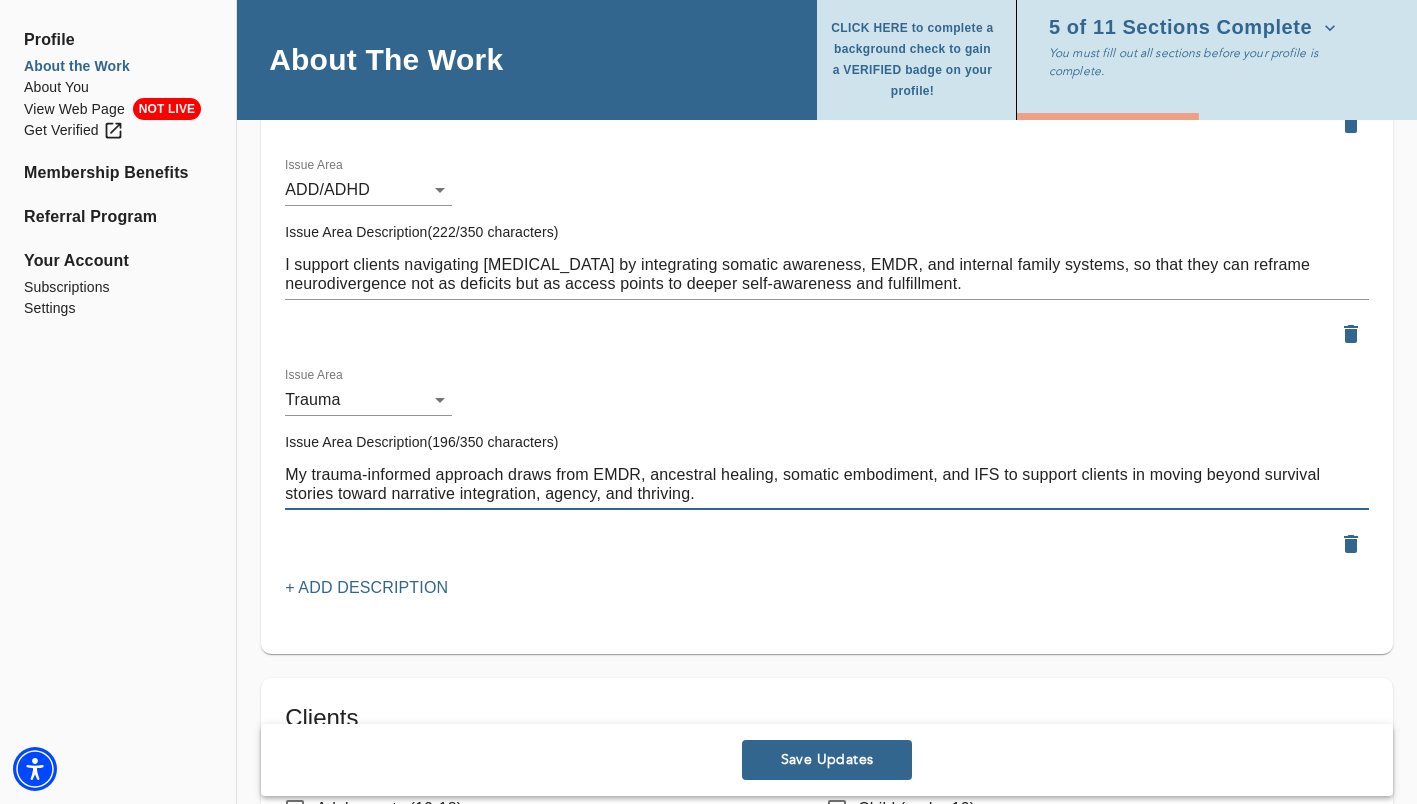 scroll, scrollTop: 2226, scrollLeft: 0, axis: vertical 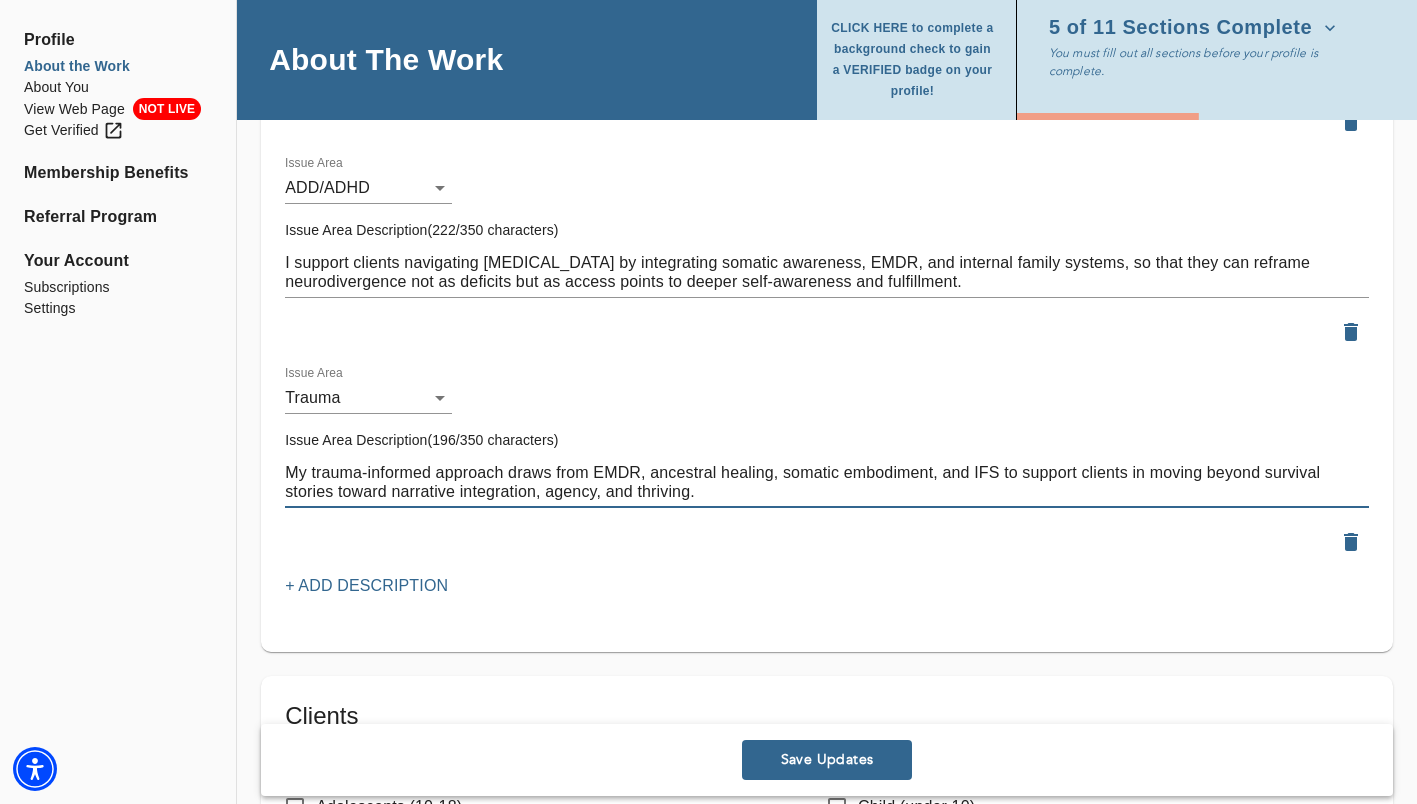 click on "My trauma‑informed approach draws from EMDR, ancestral healing, somatic embodiment, and IFS to support clients in moving beyond survival stories toward narrative integration, agency, and thriving." at bounding box center (827, 482) 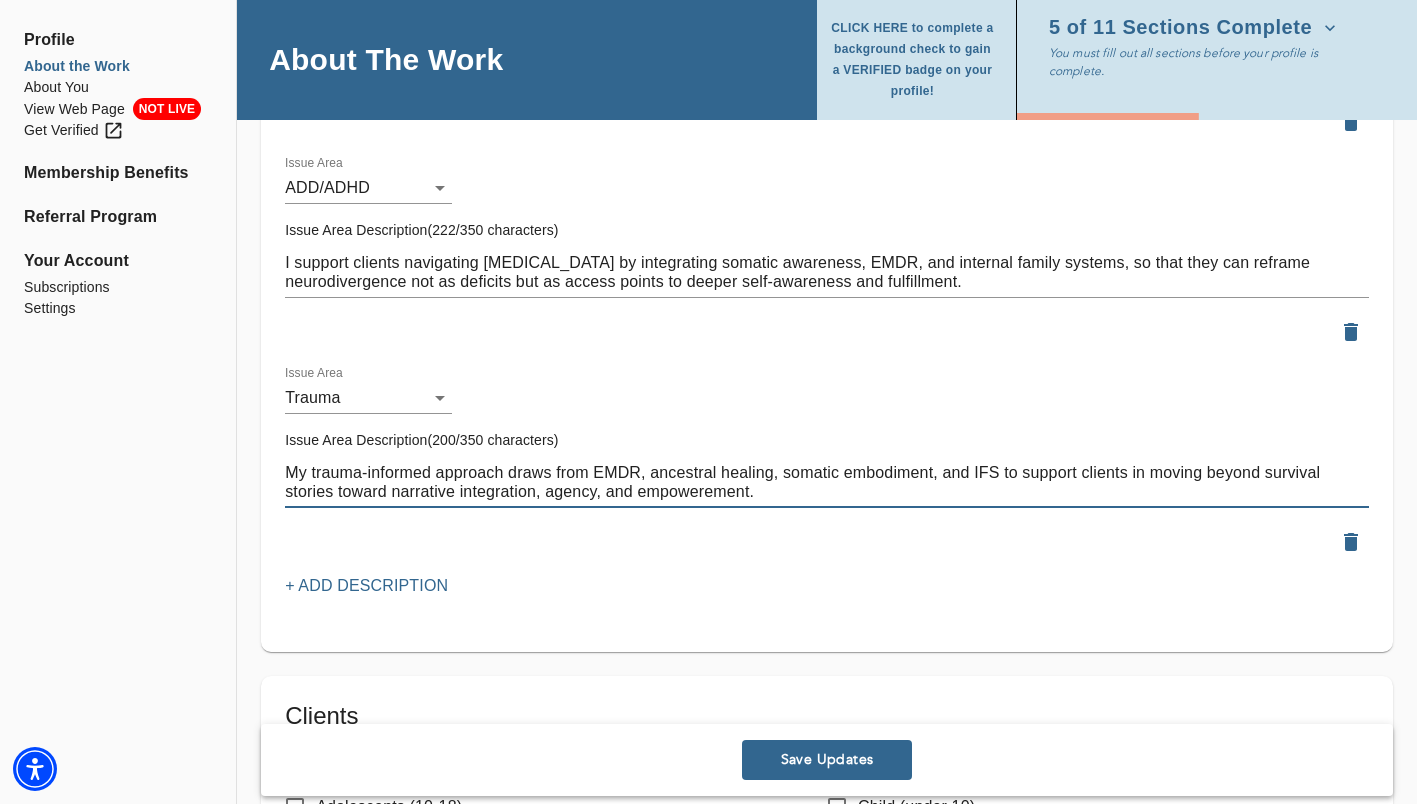 click at bounding box center [827, 542] 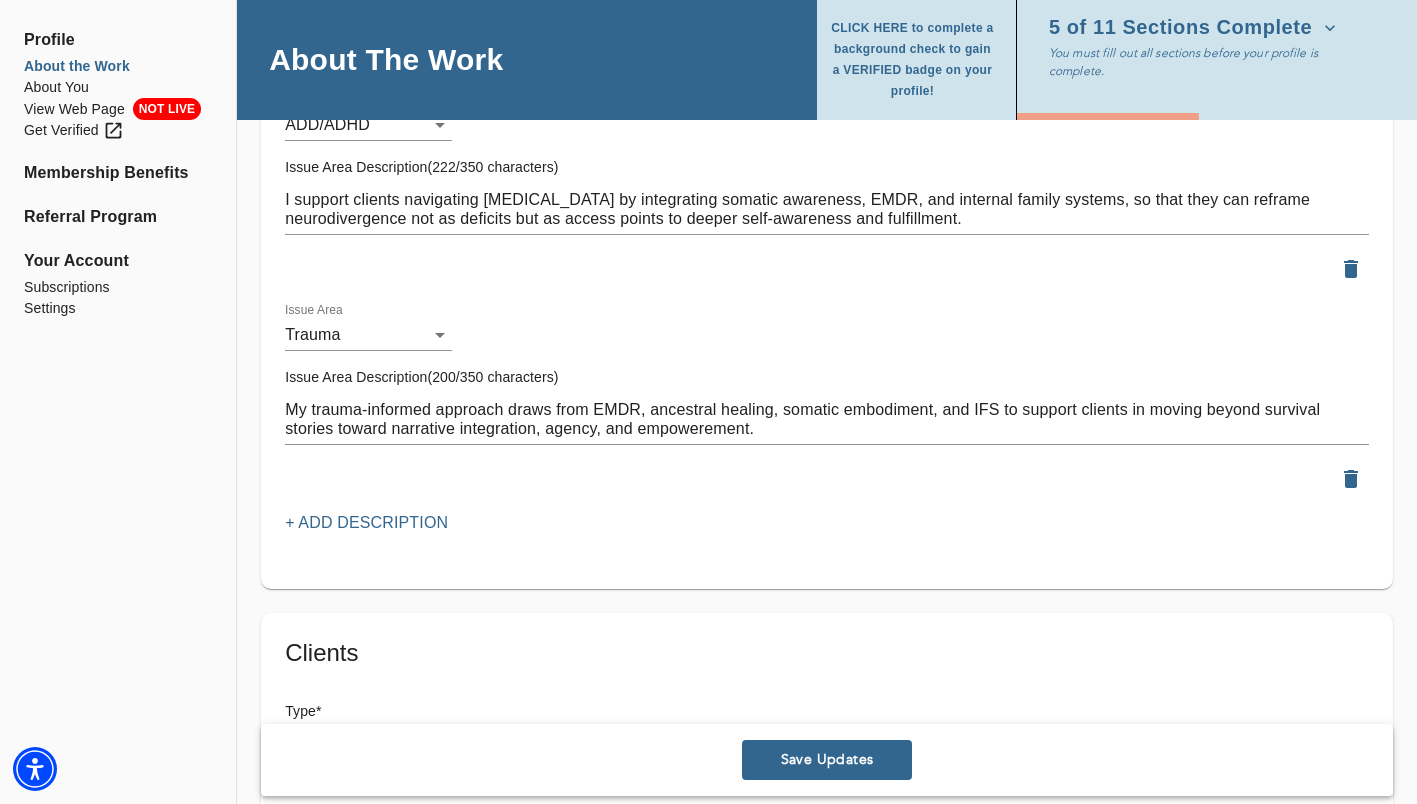 scroll, scrollTop: 2313, scrollLeft: 0, axis: vertical 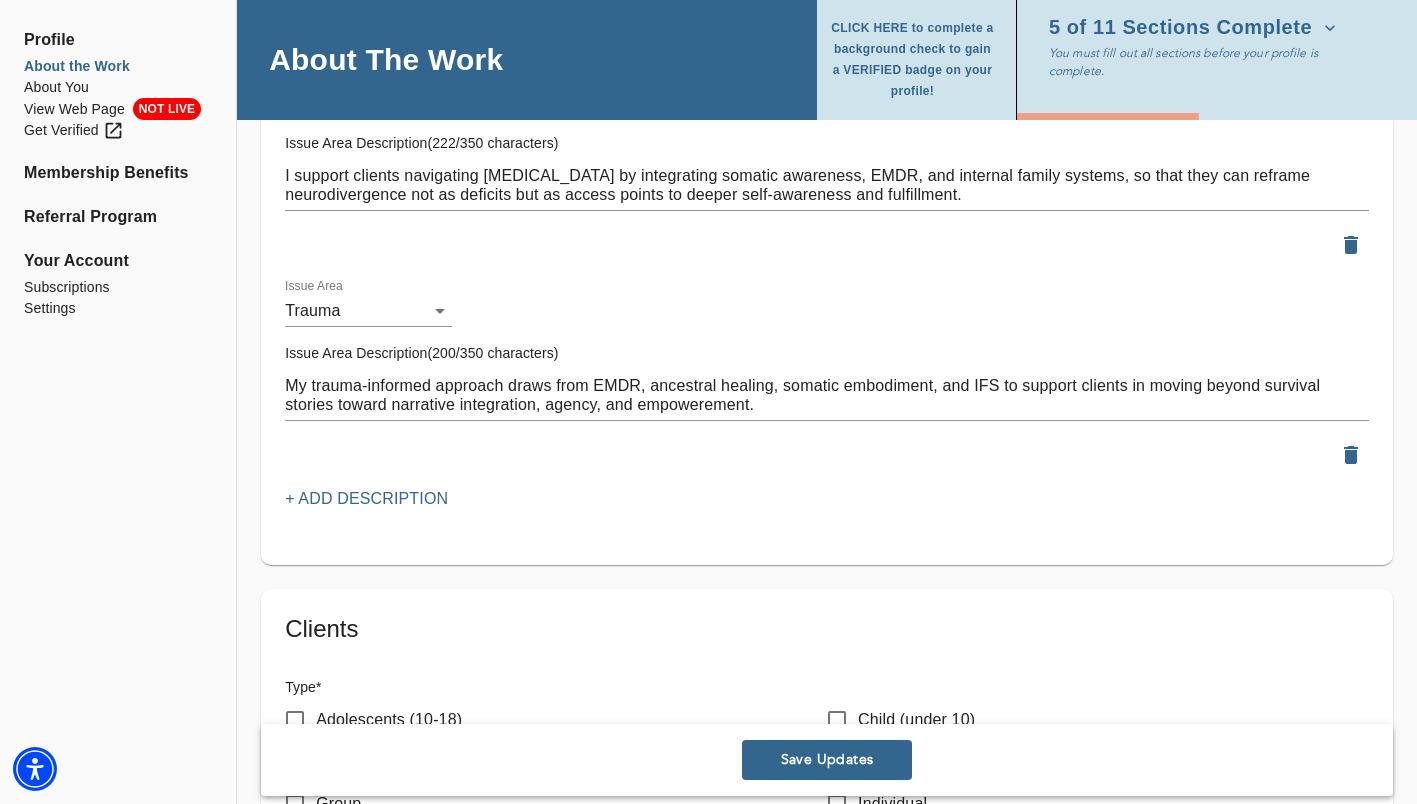 click on "My trauma‑informed approach draws from EMDR, ancestral healing, somatic embodiment, and IFS to support clients in moving beyond survival stories toward narrative integration, agency, and empowerement." at bounding box center [827, 395] 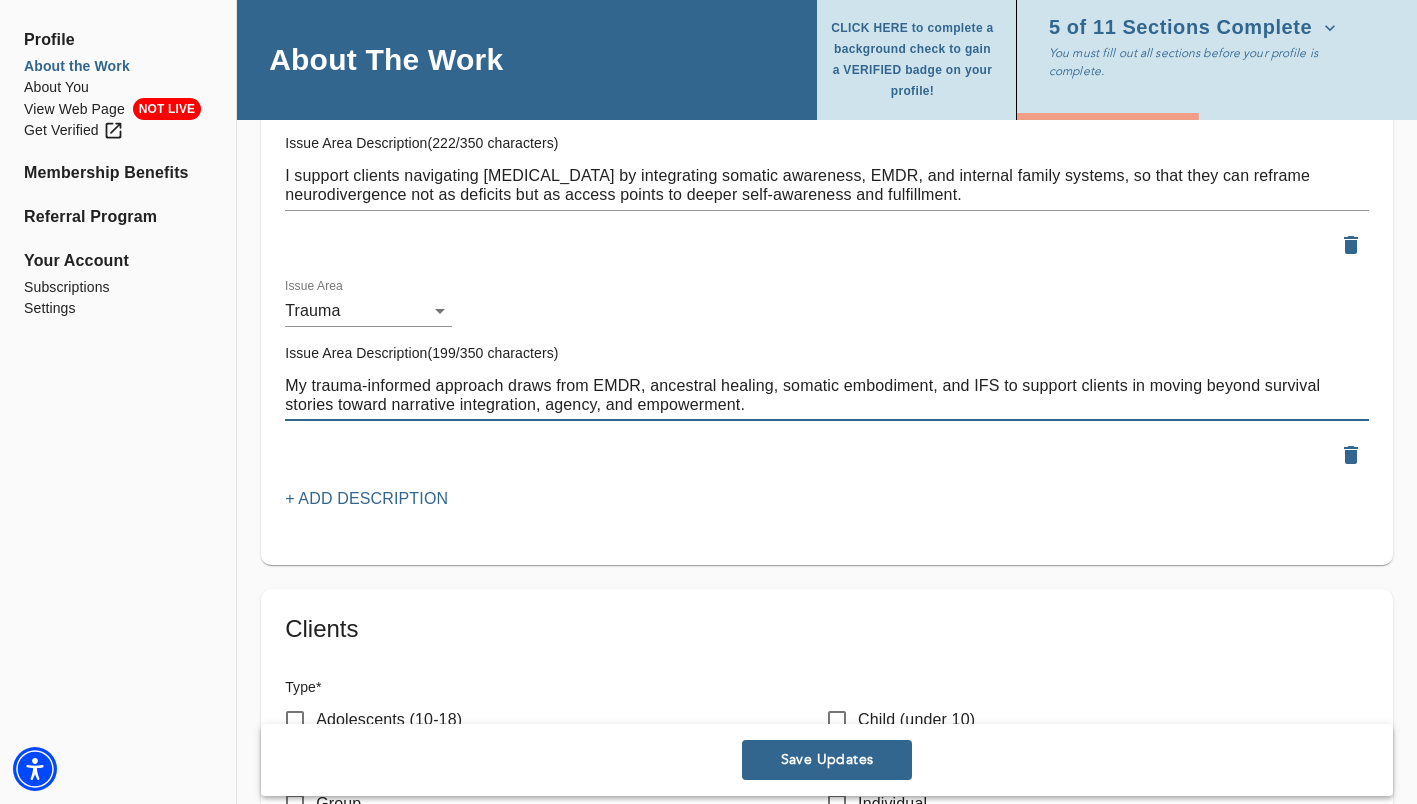 type on "My trauma‑informed approach draws from EMDR, ancestral healing, somatic embodiment, and IFS to support clients in moving beyond survival stories toward narrative integration, agency, and empowerment." 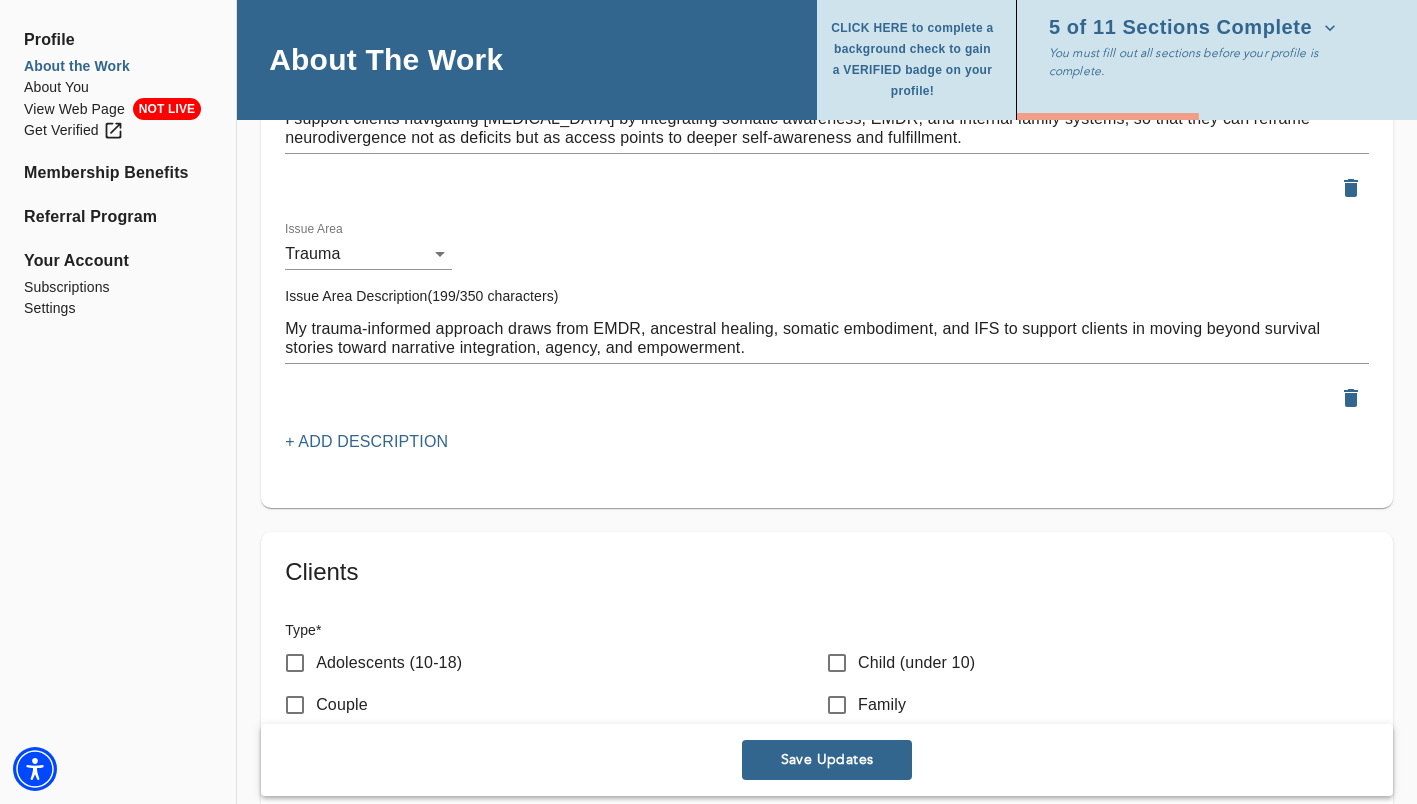 scroll, scrollTop: 2371, scrollLeft: 0, axis: vertical 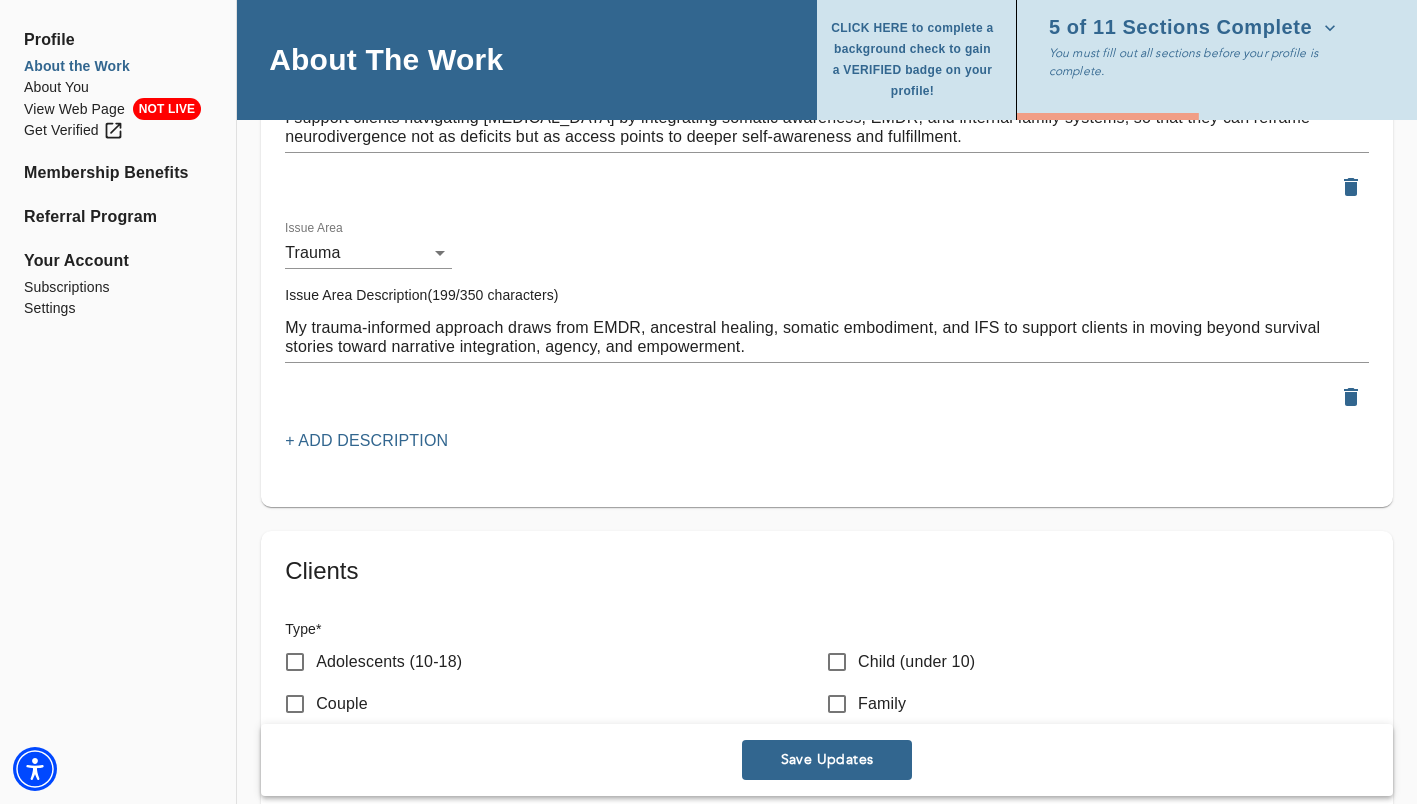click on "+ Add Description" at bounding box center (366, 441) 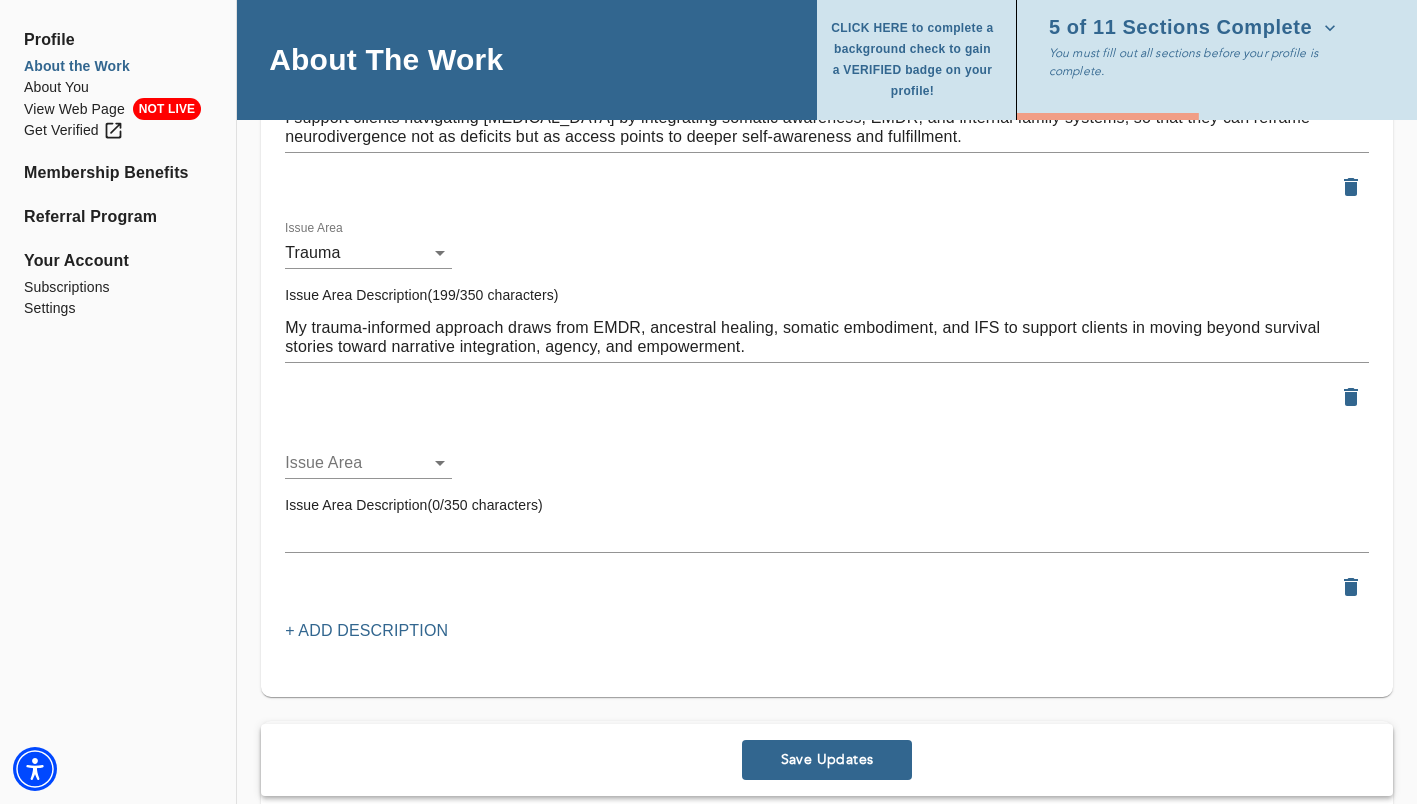 click on "for practitioners [PERSON_NAME] log out Profile About the Work About You View Web Page NOT LIVE Get Verified Membership Benefits Referral Program Your Account Subscriptions Settings About The Work CLICK HERE to complete a background check to gain a VERIFIED badge on your profile! 5 of 11 Sections Complete You must fill out all sections before your profile is complete. Location Do you currently offer In-Person sessions? NO Do you currently offer Video sessions? YES In which states are you eligible to work with clients? Only select a state if you are eligible to work with clients who reside in that state. [US_STATE] [US_STATE] For practitioners in [US_STATE], select up to 5 neighborhoods near your office(s) Select... Available only when In-Person sessions selected First office address * Street   * [STREET_ADDRESS][US_STATE] We will not share your full address information on your profile page. + Add another office address Fee   * $" at bounding box center (708, -1969) 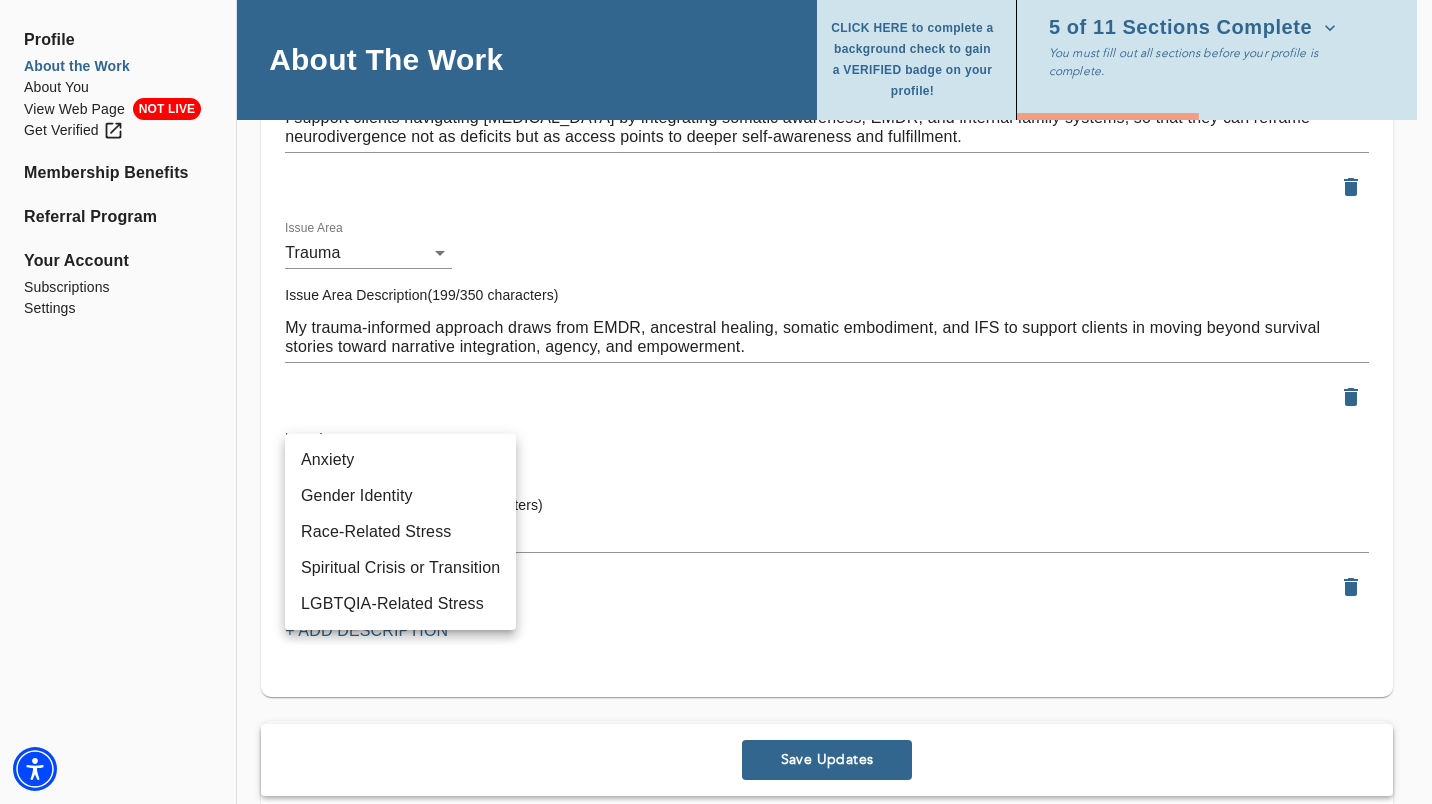 click on "Gender Identity" at bounding box center (400, 496) 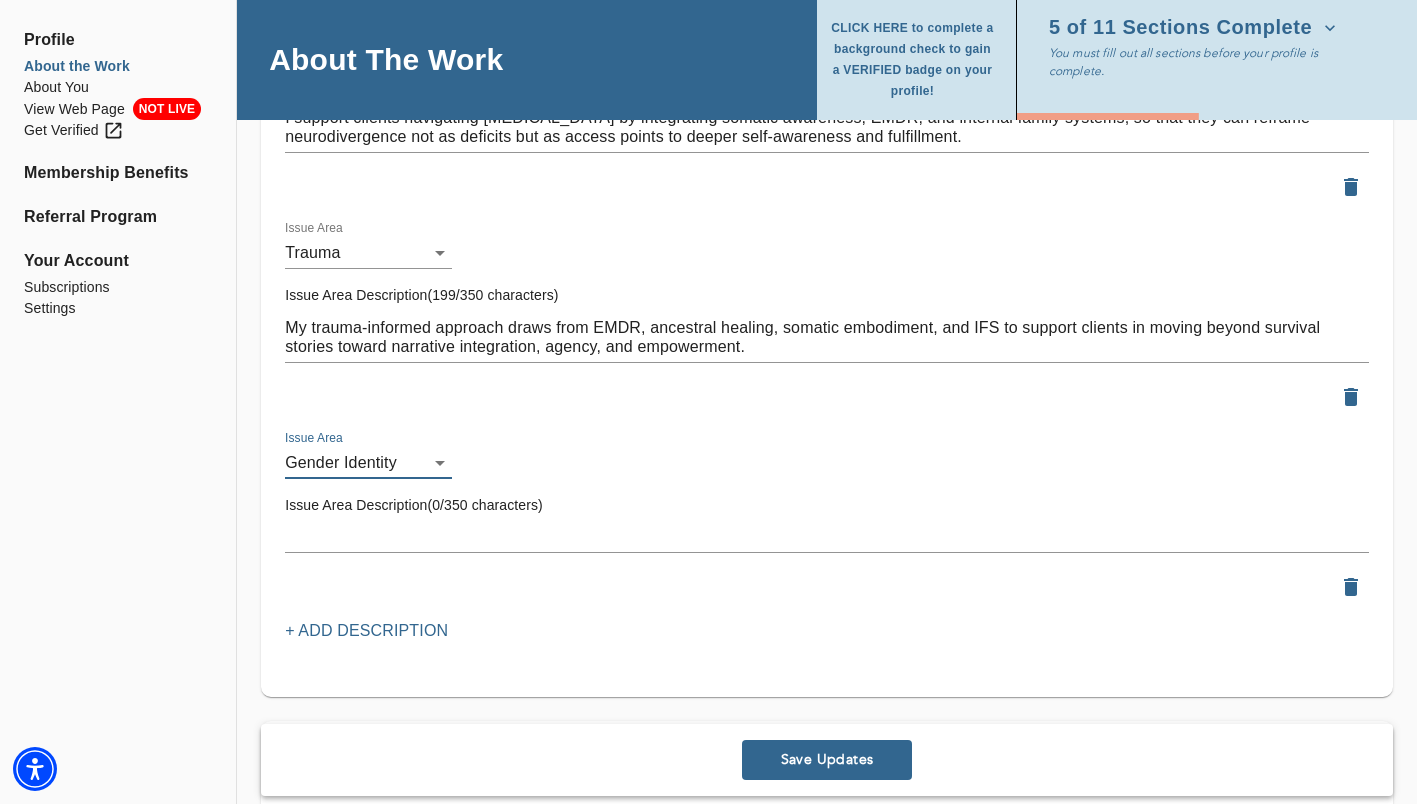 click on "x" at bounding box center (827, 537) 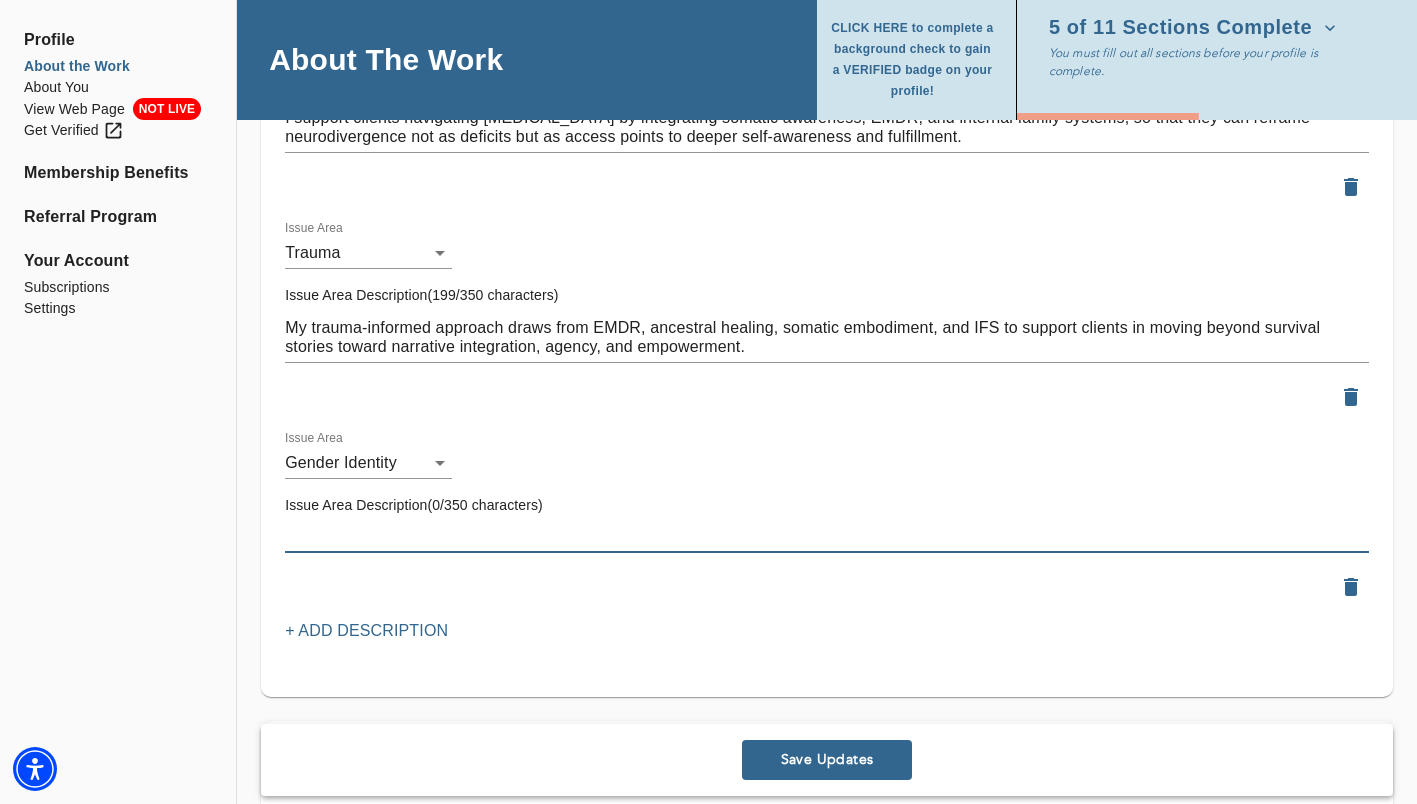 click on "for practitioners [PERSON_NAME] log out Profile About the Work About You View Web Page NOT LIVE Get Verified Membership Benefits Referral Program Your Account Subscriptions Settings About The Work CLICK HERE to complete a background check to gain a VERIFIED badge on your profile! 5 of 11 Sections Complete You must fill out all sections before your profile is complete. Location Do you currently offer In-Person sessions? NO Do you currently offer Video sessions? YES In which states are you eligible to work with clients? Only select a state if you are eligible to work with clients who reside in that state. [US_STATE] [US_STATE] For practitioners in [US_STATE], select up to 5 neighborhoods near your office(s) Select... Available only when In-Person sessions selected First office address * Street   * [STREET_ADDRESS][US_STATE] We will not share your full address information on your profile page. + Add another office address Fee   * $" at bounding box center (708, -1969) 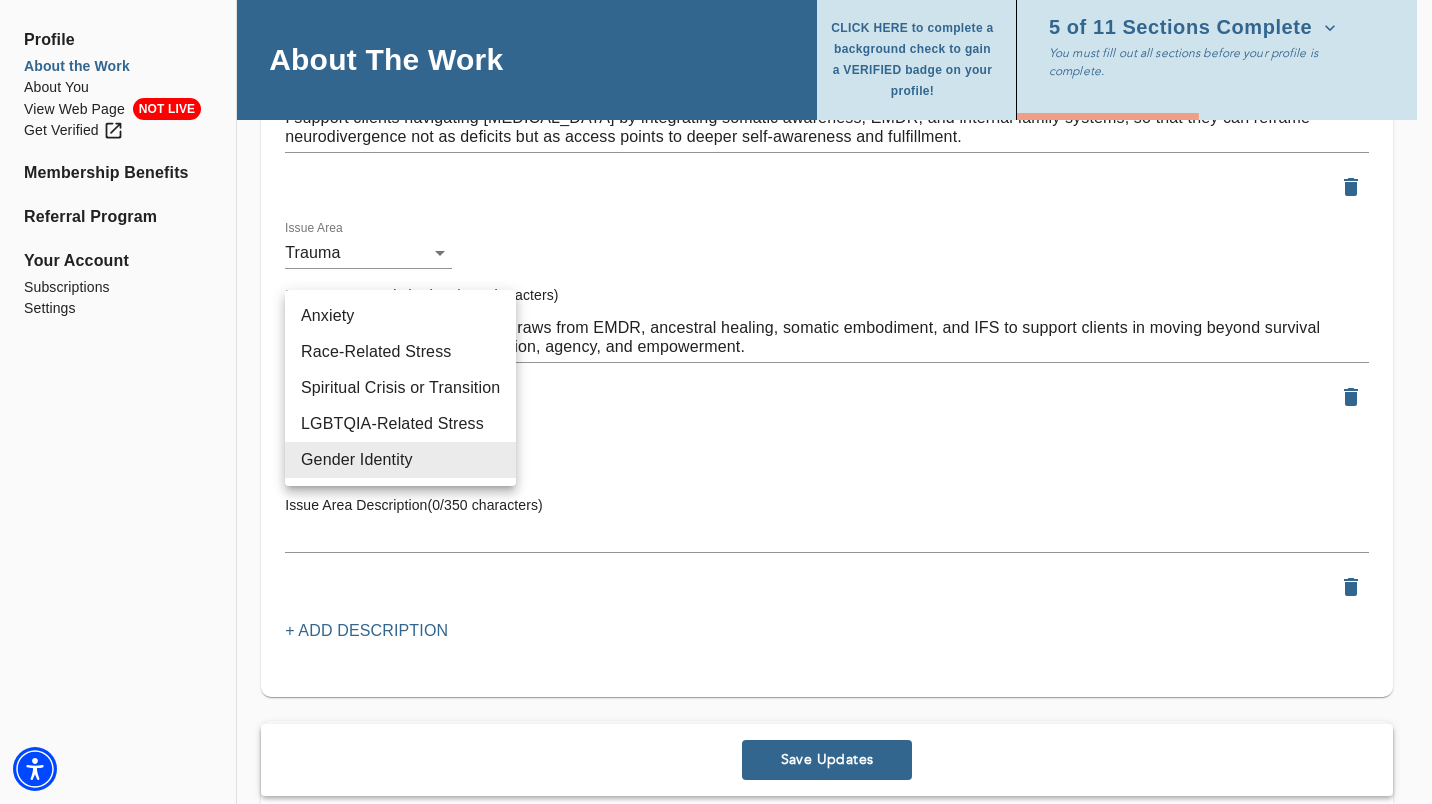 type 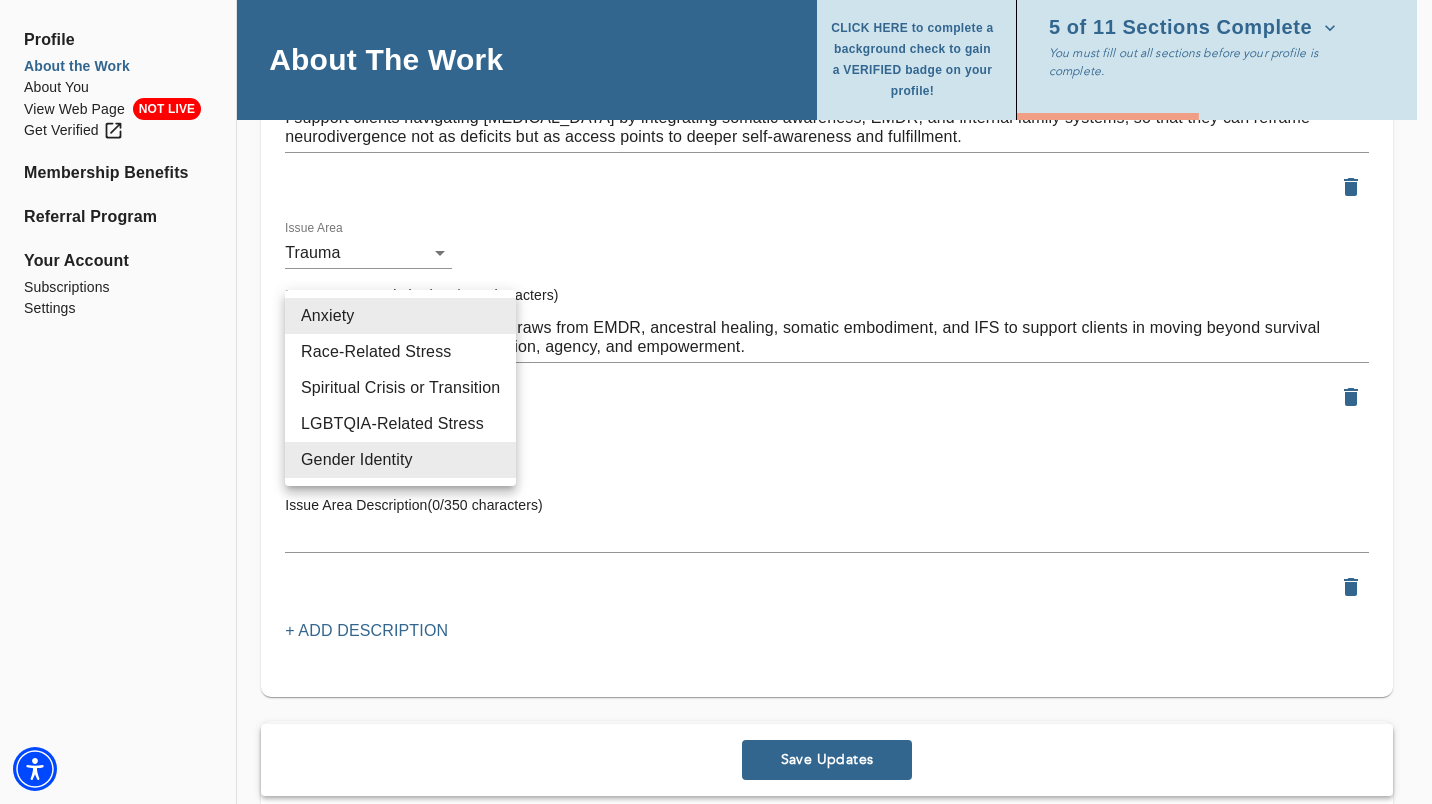 type on "5" 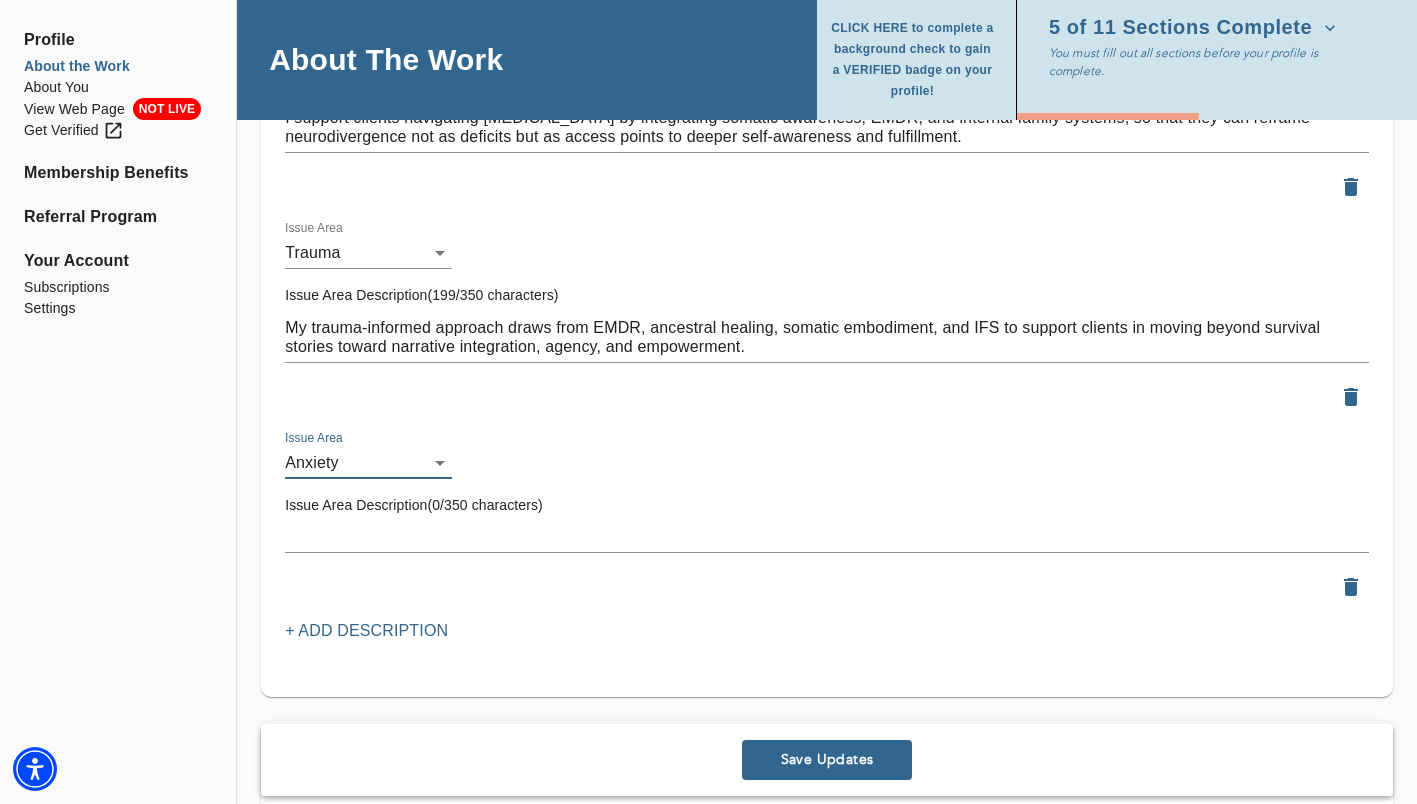 click on "Issue Area Description(0/350 characters) x" at bounding box center (827, 524) 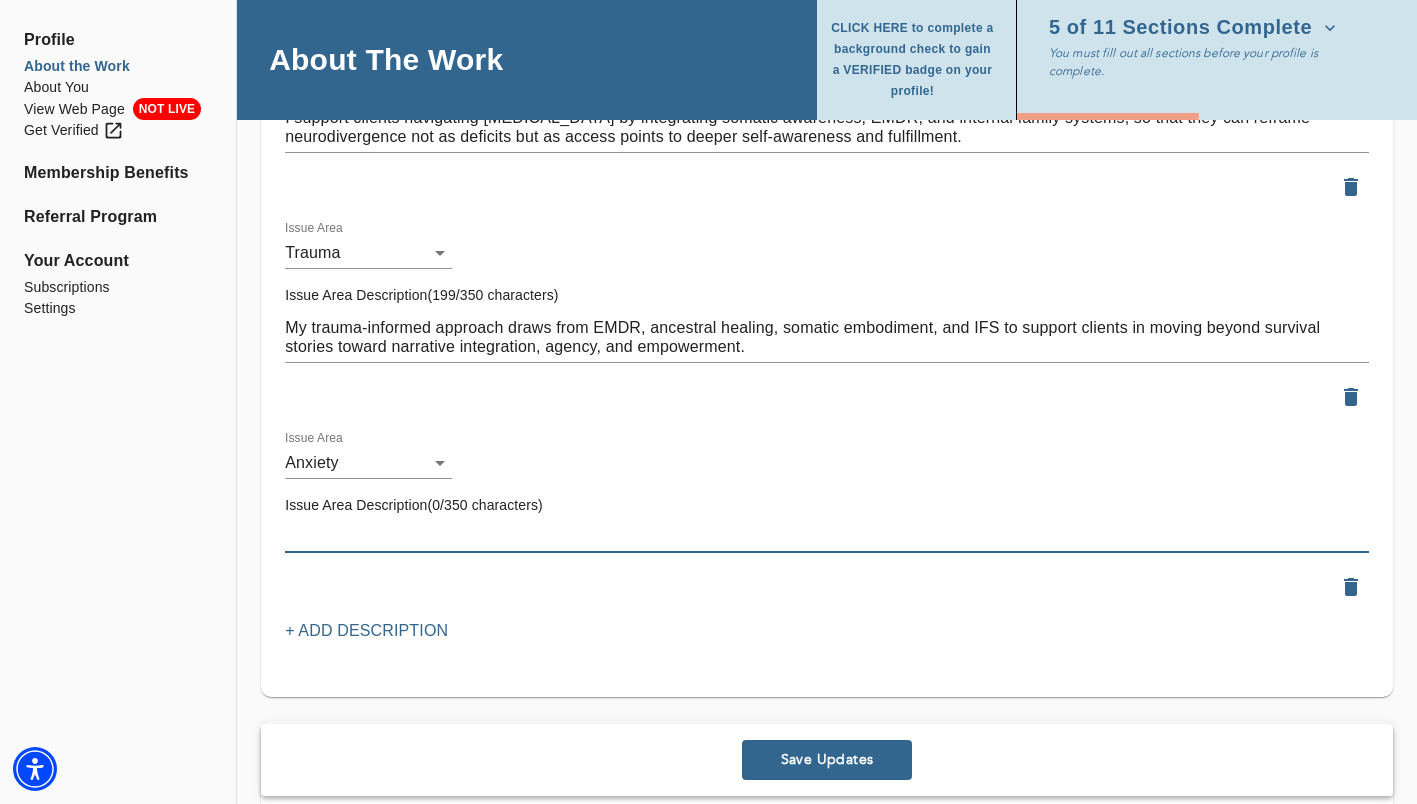 click at bounding box center [827, 536] 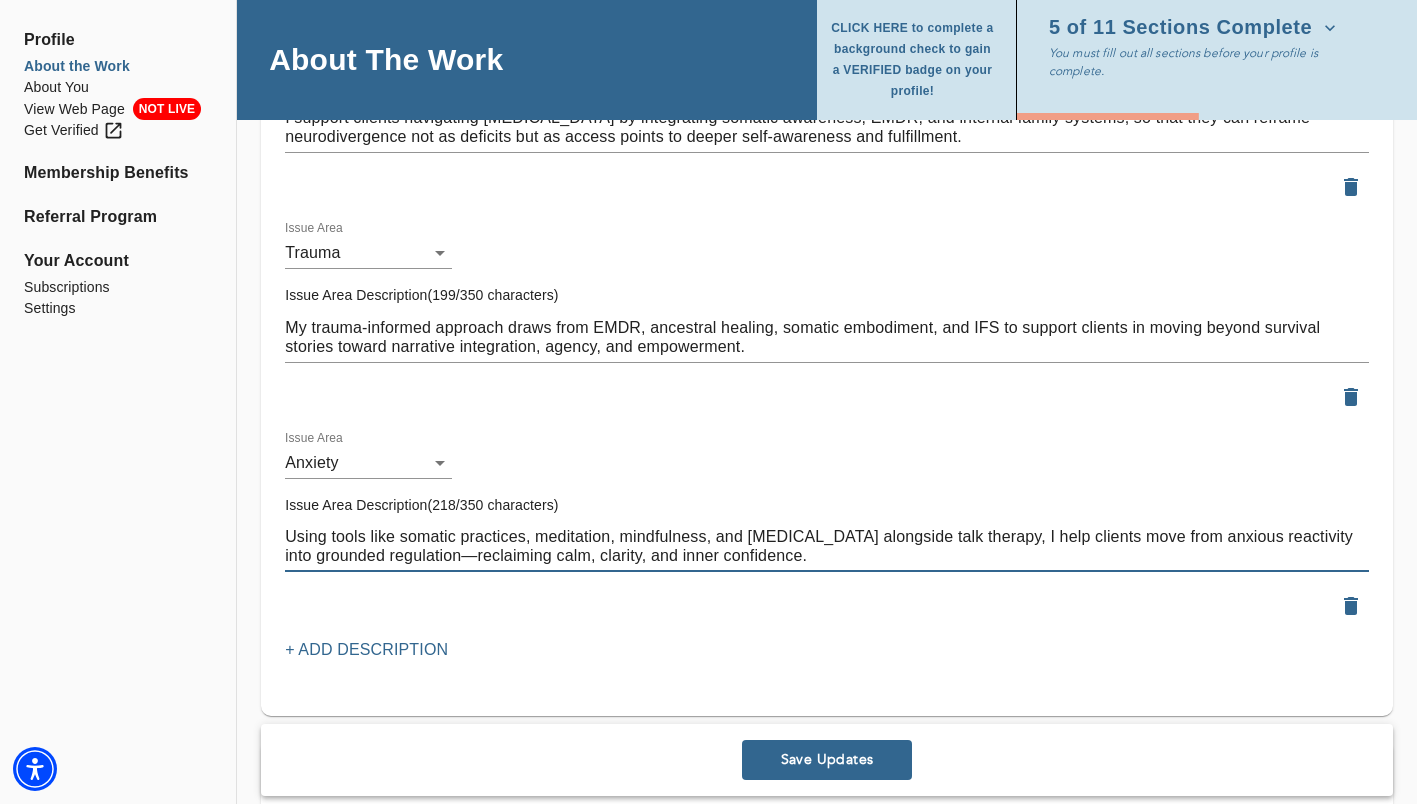 click on "Using tools like somatic practices, meditation, mindfulness, and [MEDICAL_DATA] alongside talk therapy, I help clients move from anxious reactivity into grounded regulation—reclaiming calm, clarity, and inner confidence." at bounding box center (827, 546) 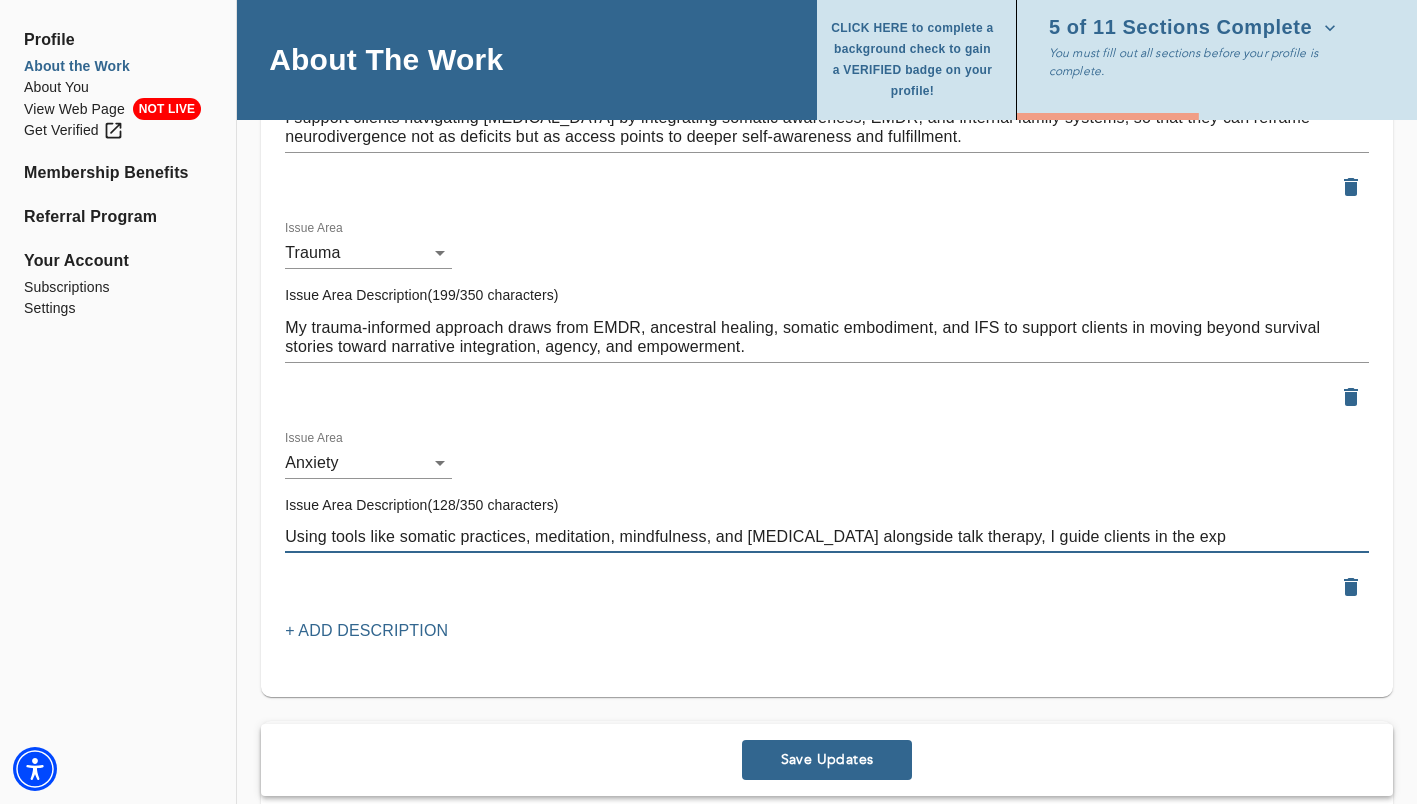 type on "Using tools like somatic practices, meditation, mindfulness, and [MEDICAL_DATA] alongside talk therapy, I guide clients in the exp" 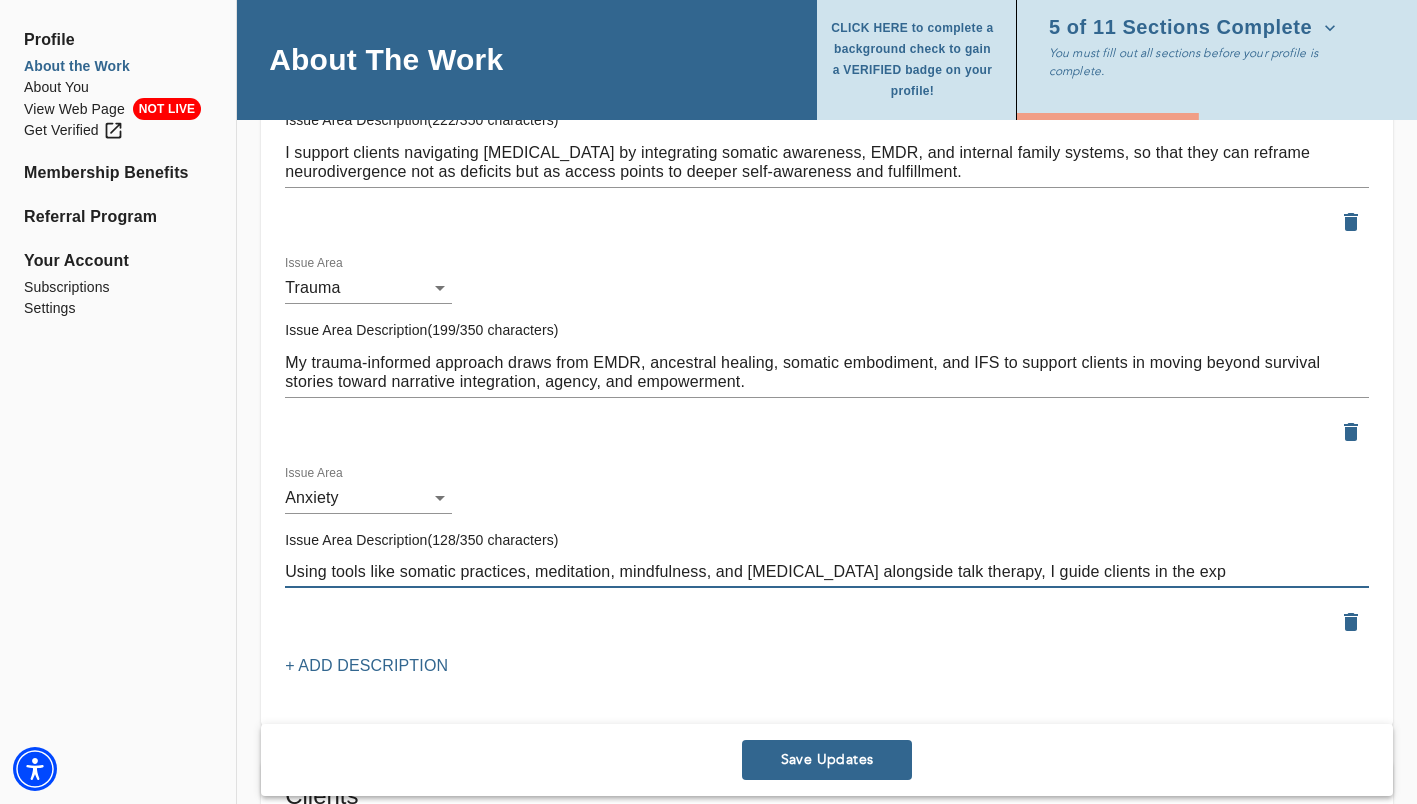 scroll, scrollTop: 2337, scrollLeft: 0, axis: vertical 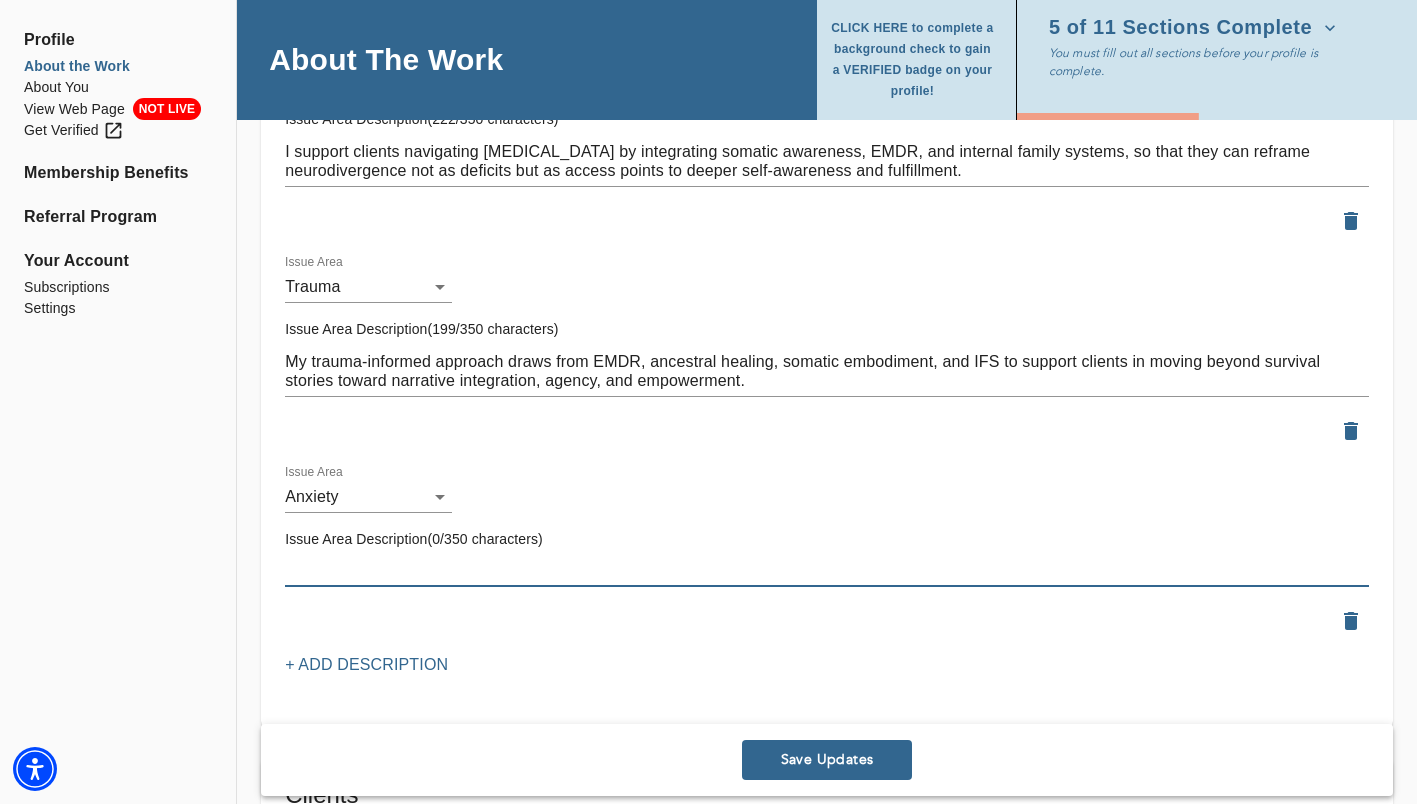 paste on "I help clients explore the deeper roots of anxiety—whether ancestral, relational, or systemic—while supporting nervous system regulation through somatic practices, mindfulness, and trauma-informed care." 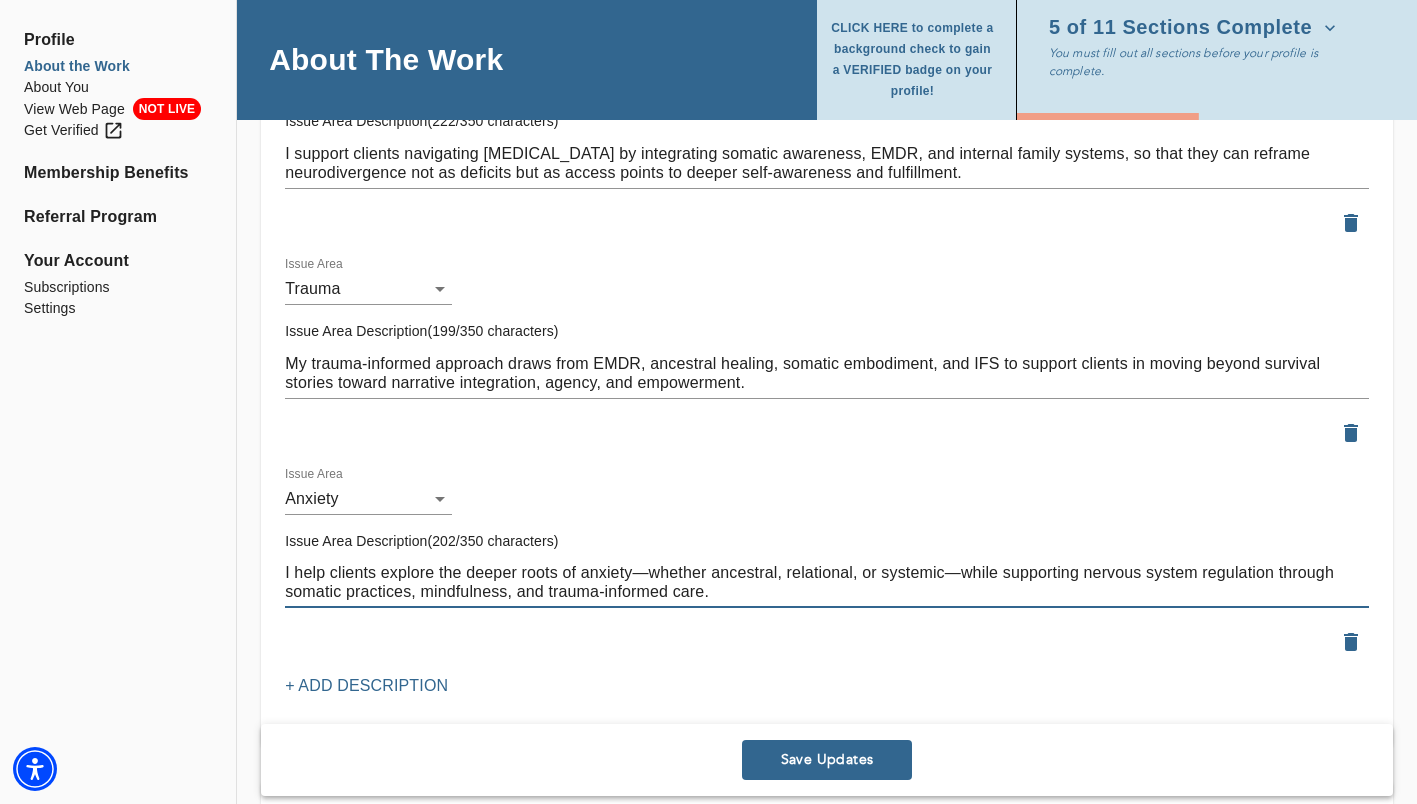 scroll, scrollTop: 2334, scrollLeft: 0, axis: vertical 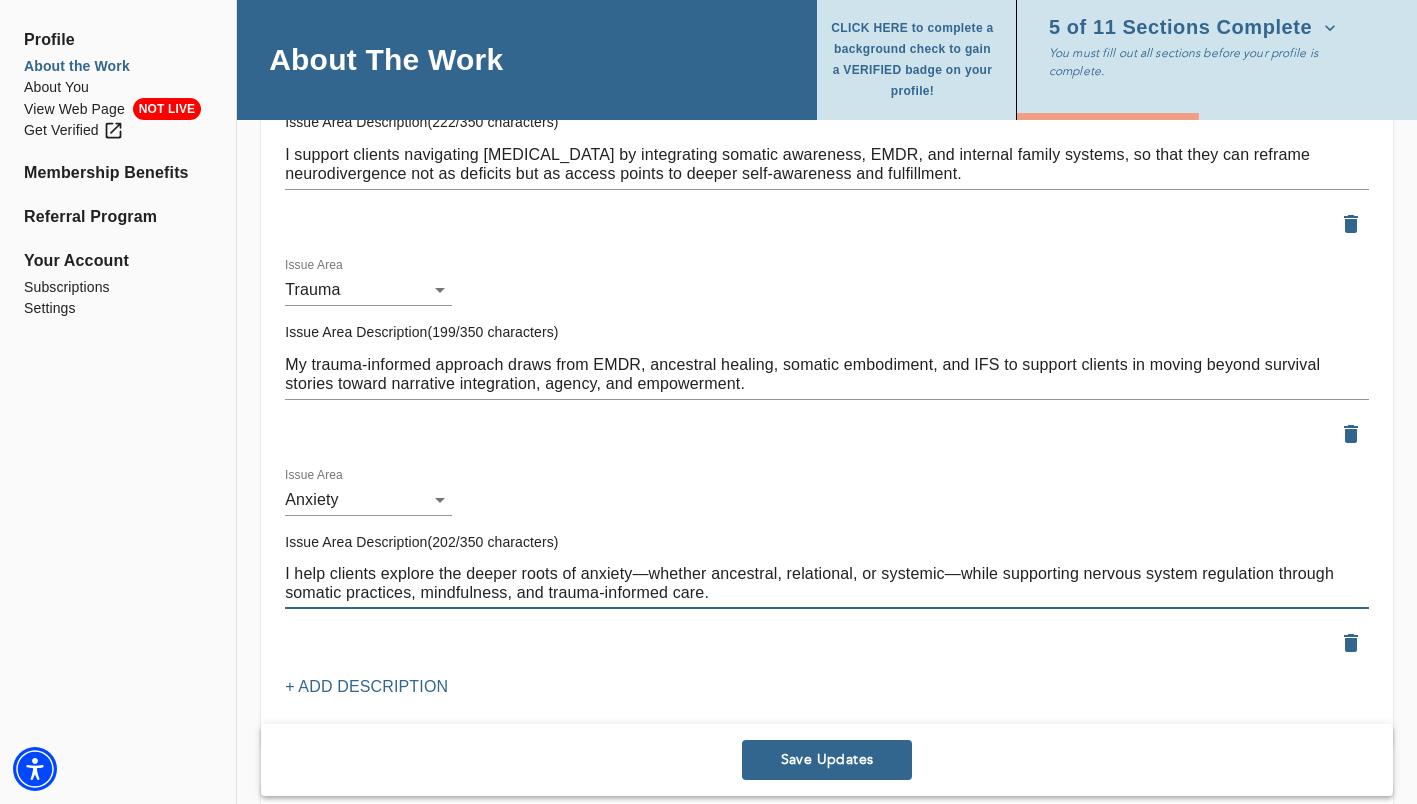 click on "I help clients explore the deeper roots of anxiety—whether ancestral, relational, or systemic—while supporting nervous system regulation through somatic practices, mindfulness, and trauma-informed care." at bounding box center (827, 583) 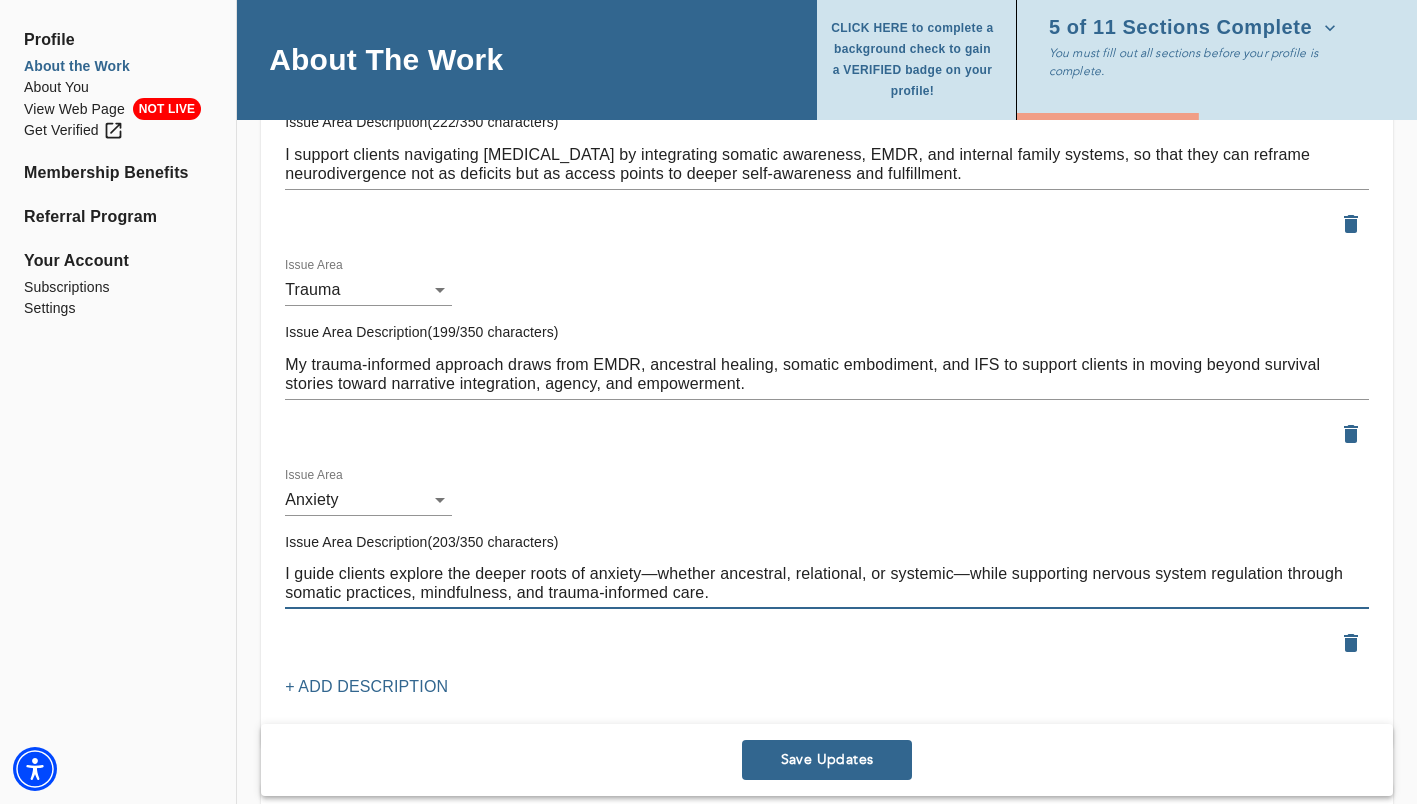 click on "I guide clients explore the deeper roots of anxiety—whether ancestral, relational, or systemic—while supporting nervous system regulation through somatic practices, mindfulness, and trauma-informed care." at bounding box center [827, 583] 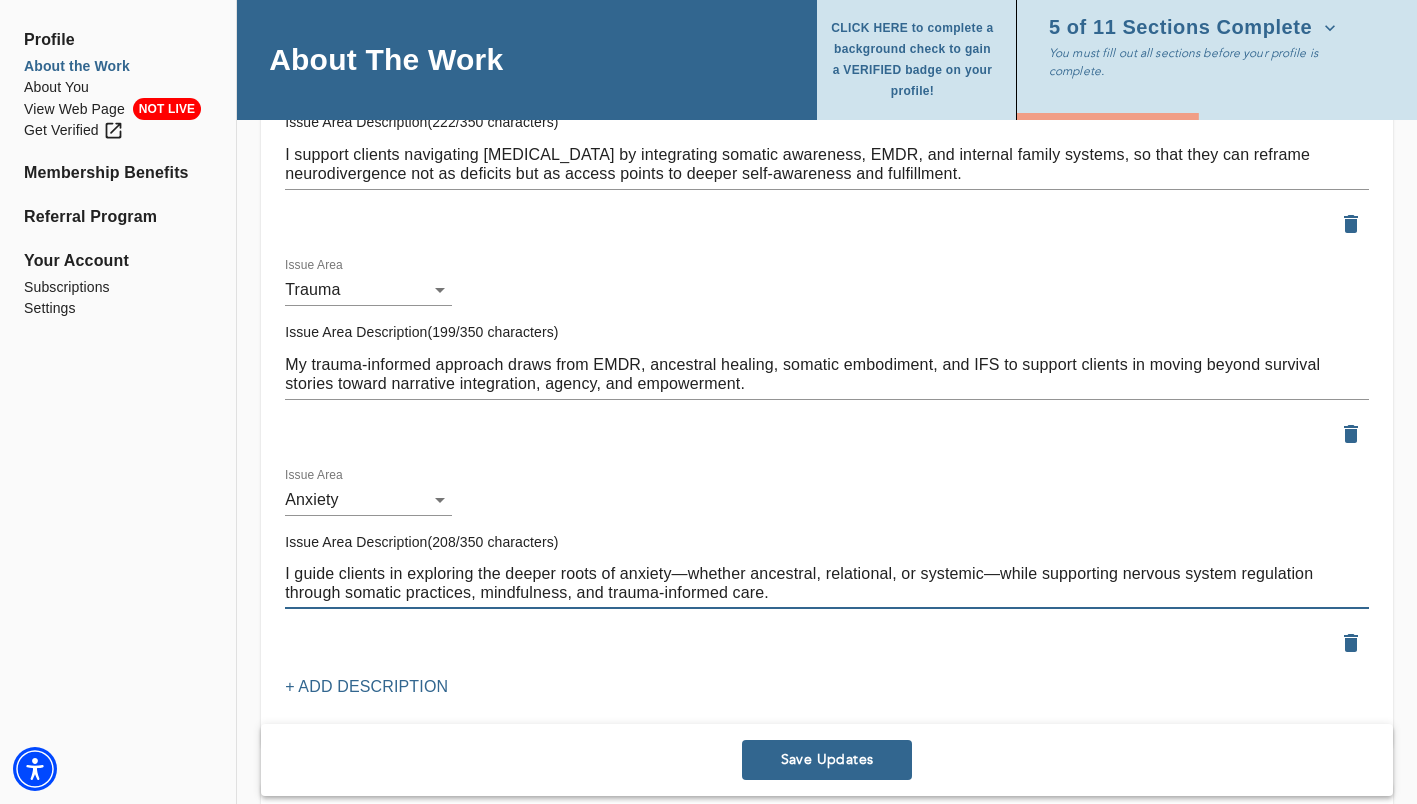 click on "I guide clients in exploring the deeper roots of anxiety—whether ancestral, relational, or systemic—while supporting nervous system regulation through somatic practices, mindfulness, and trauma-informed care." at bounding box center (827, 583) 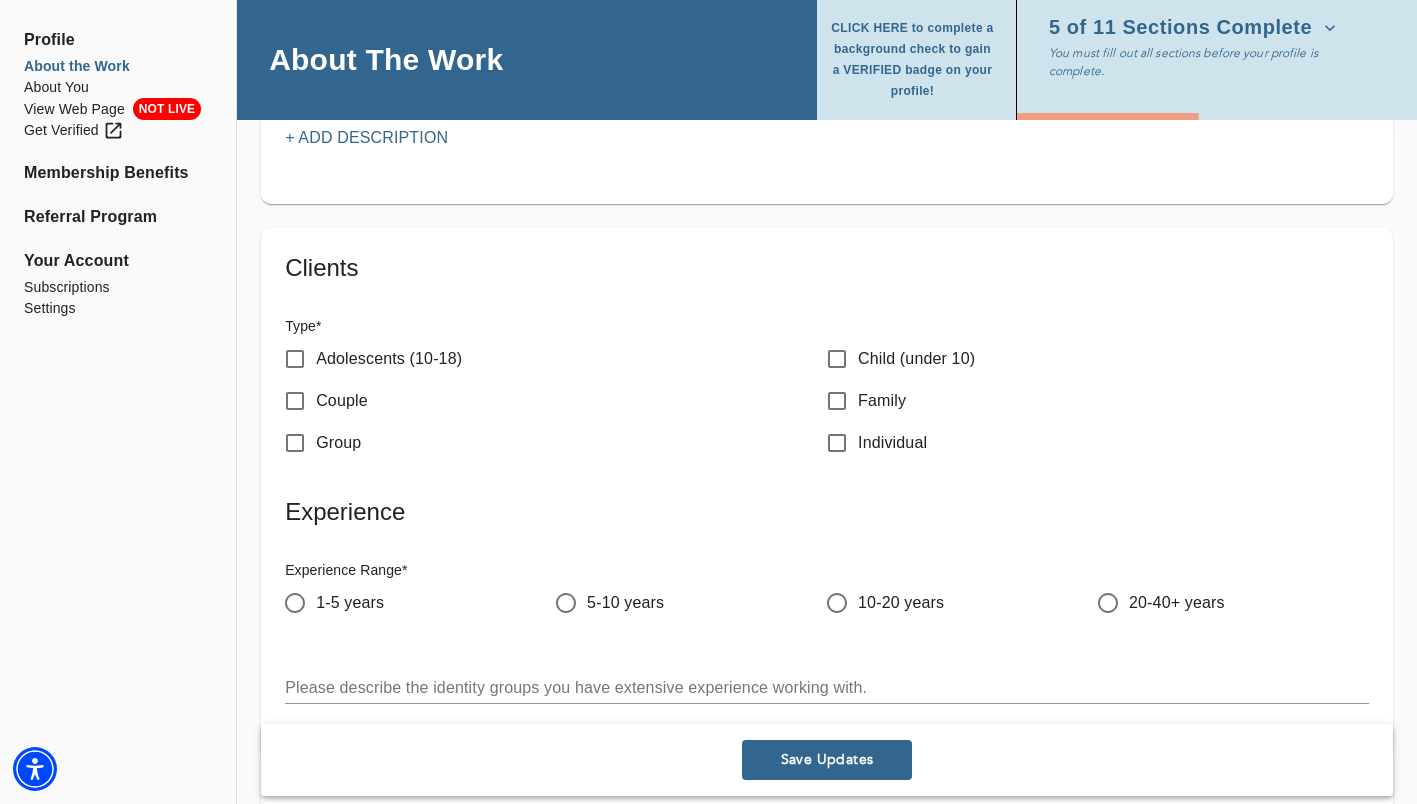 scroll, scrollTop: 2884, scrollLeft: 0, axis: vertical 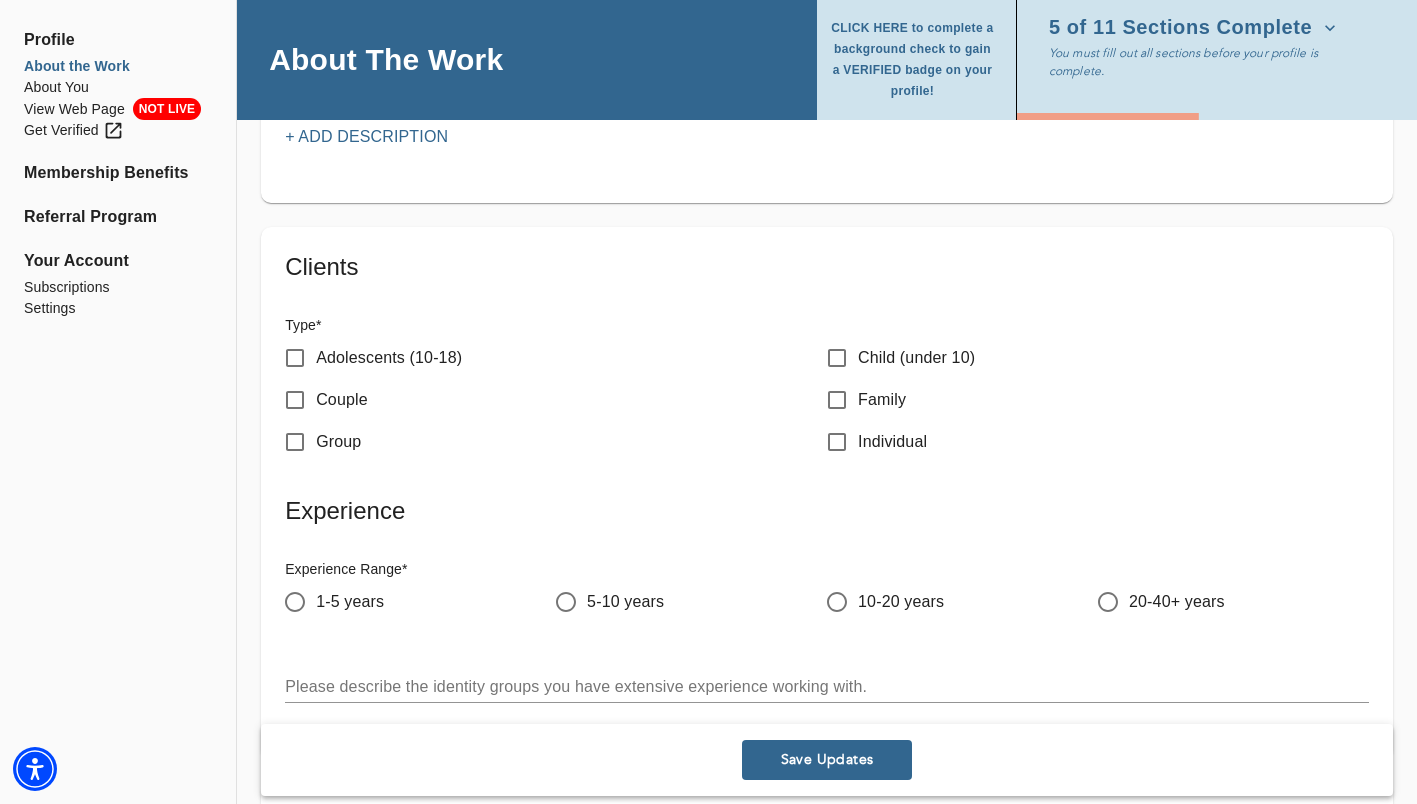 type on "I guide clients in exploring the deeper roots of anxiety—whether ancestral, relational, or systemic—while supporting nervous system regulation through somatic practices, mindfulness, and trauma-informed care." 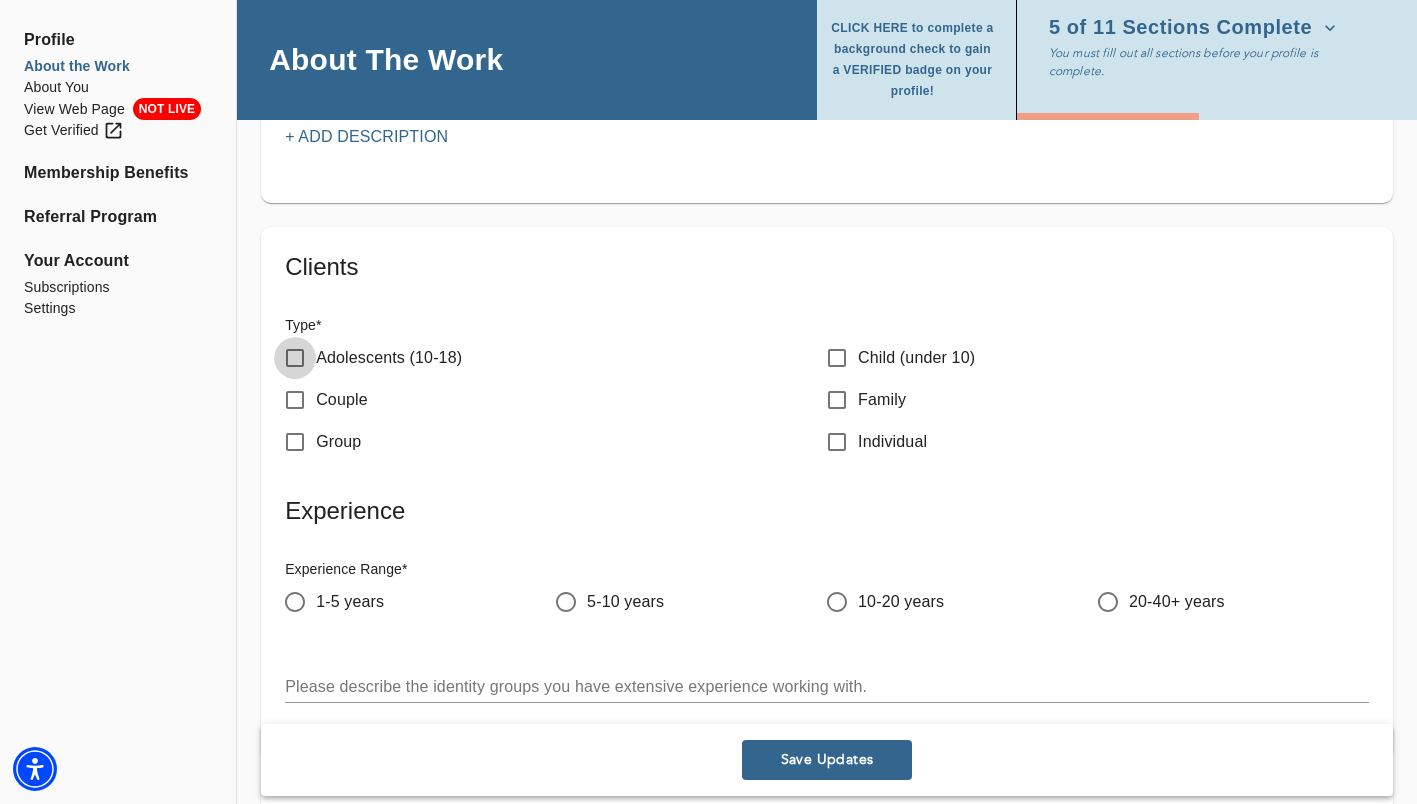 click on "Adolescents (10-18)" at bounding box center (295, 358) 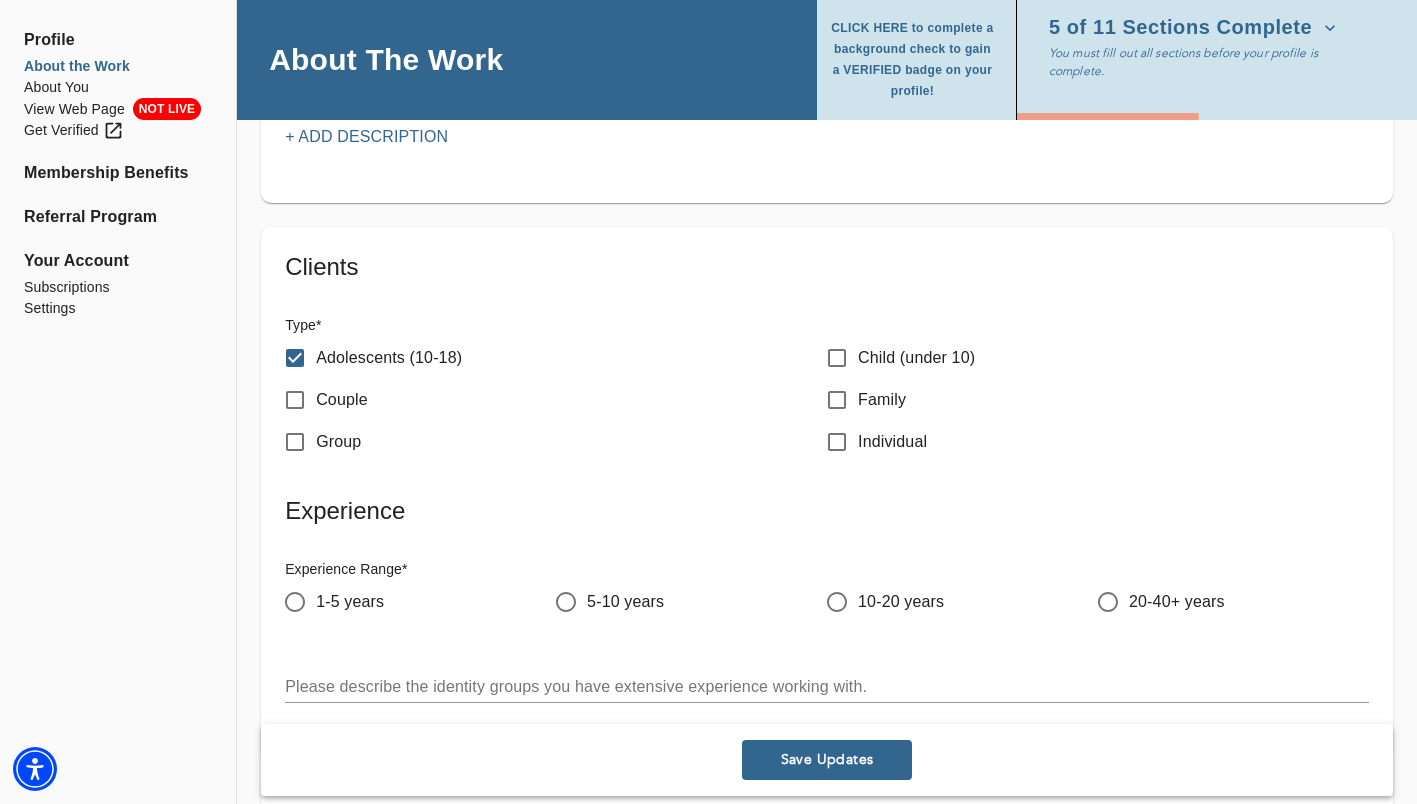 click on "Couple" at bounding box center [295, 400] 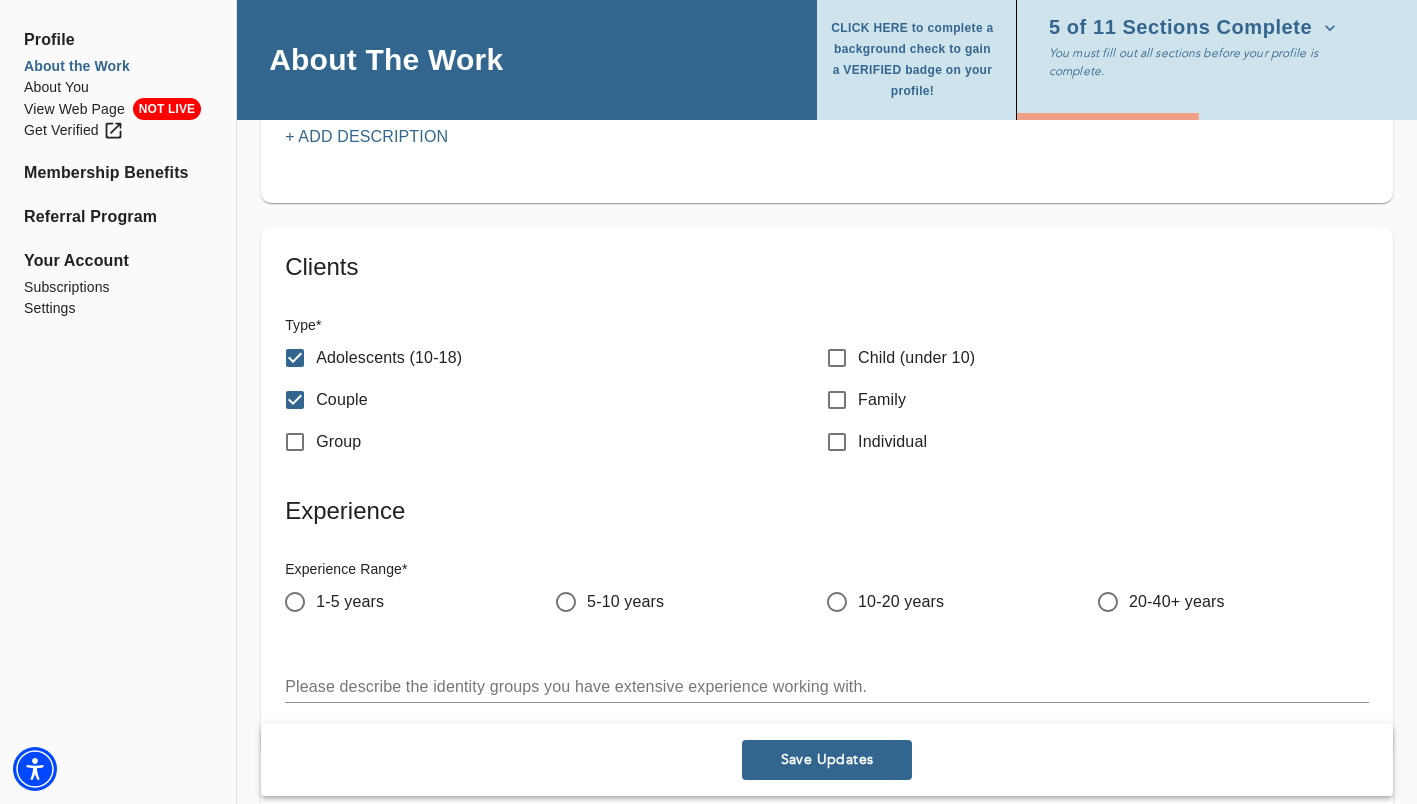 click on "Group" at bounding box center (295, 442) 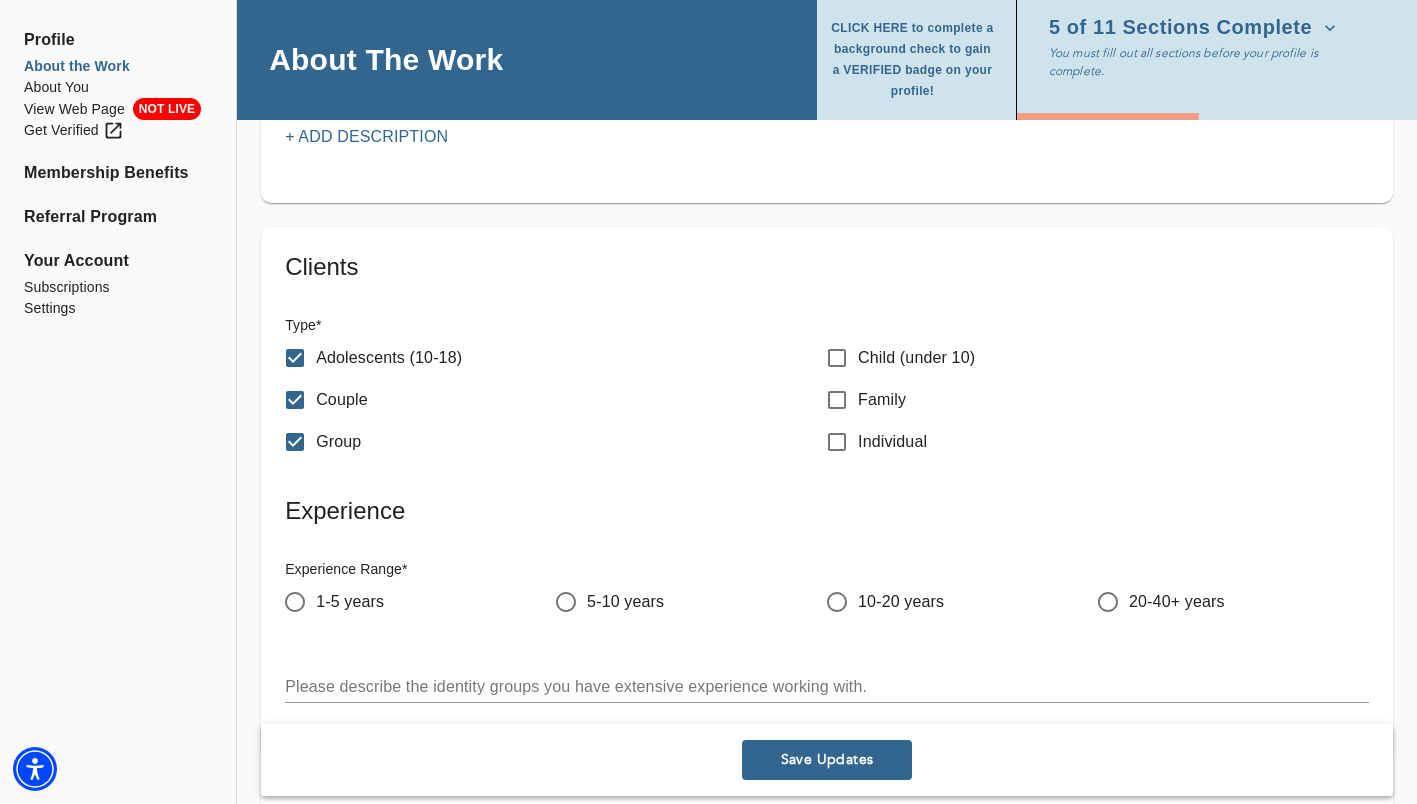 click on "Family" at bounding box center [837, 400] 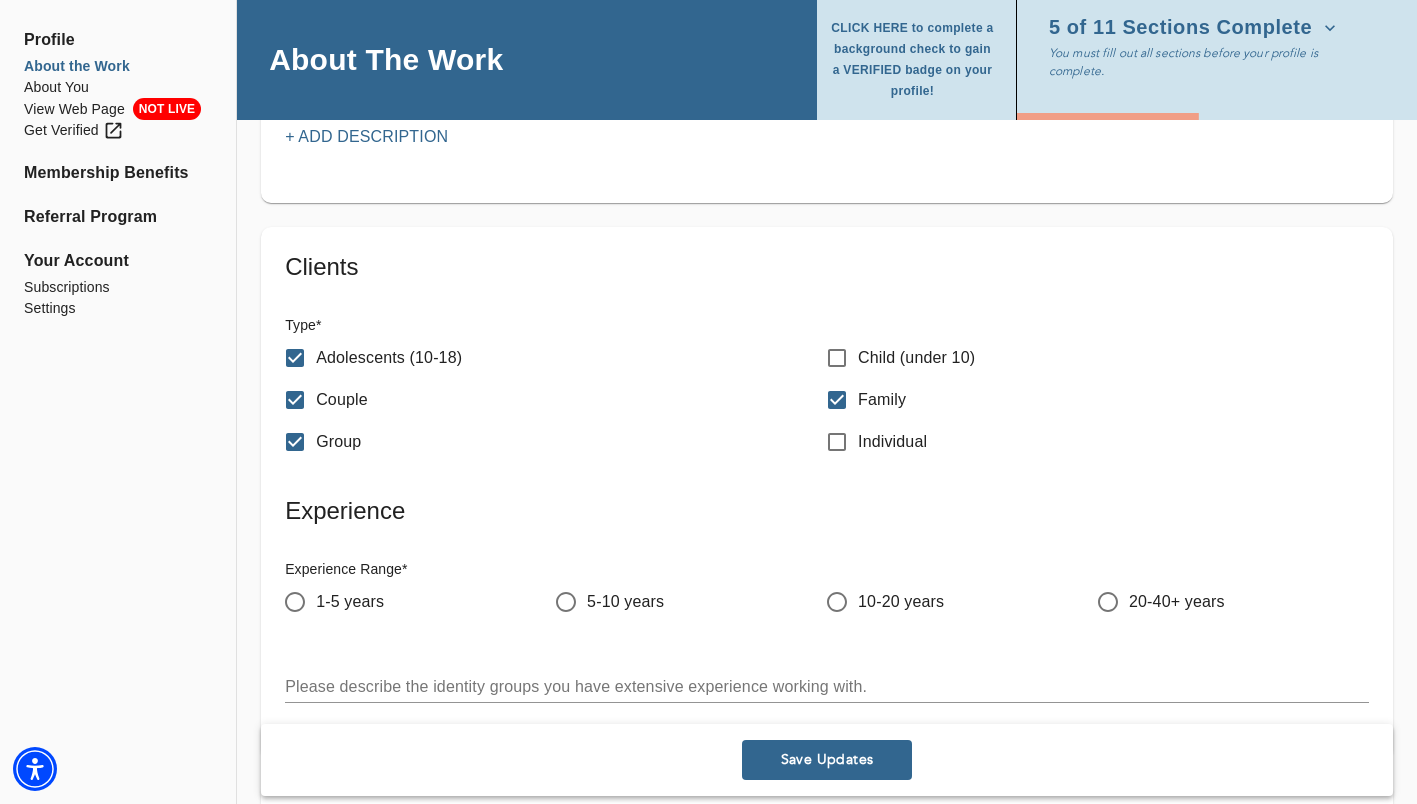 click on "Individual" at bounding box center (837, 442) 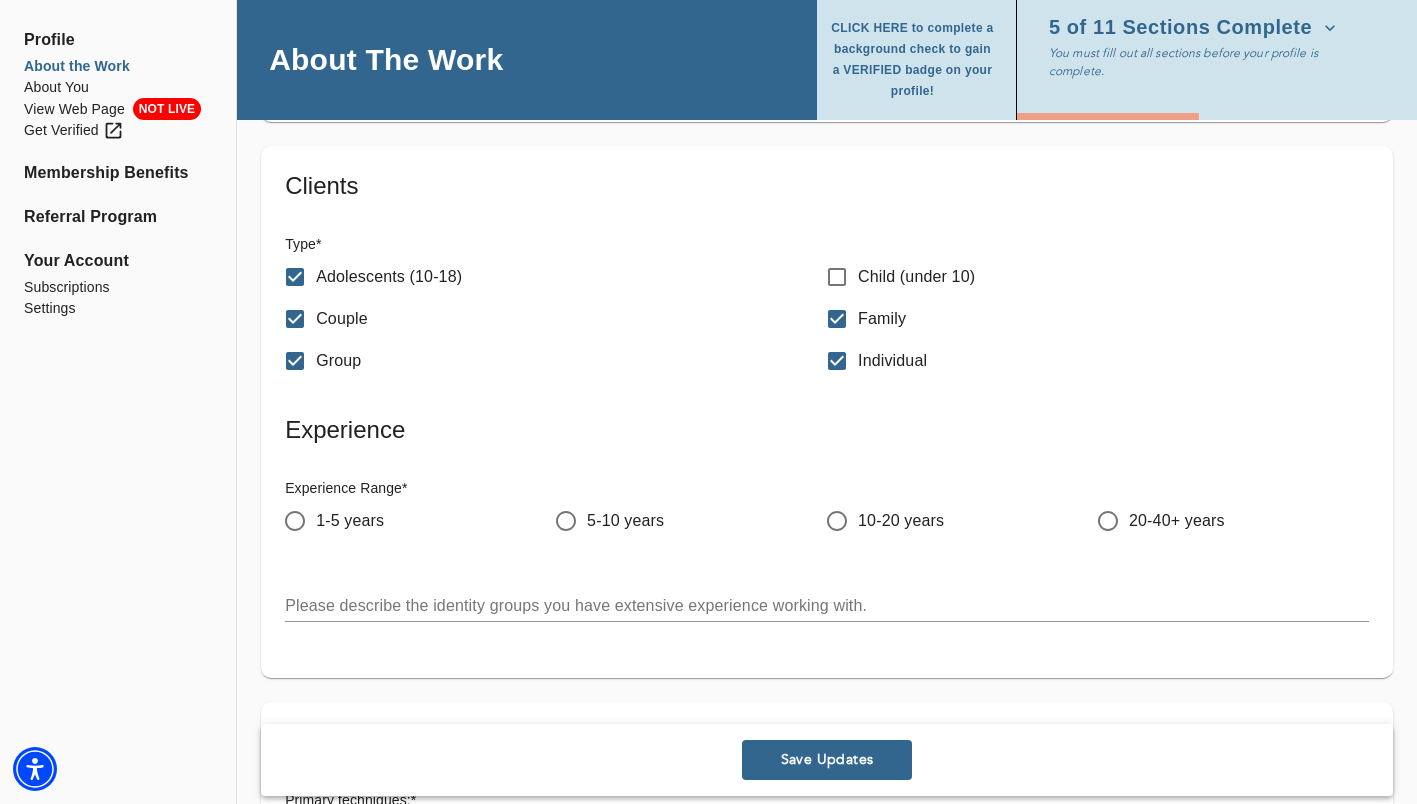 scroll, scrollTop: 3113, scrollLeft: 0, axis: vertical 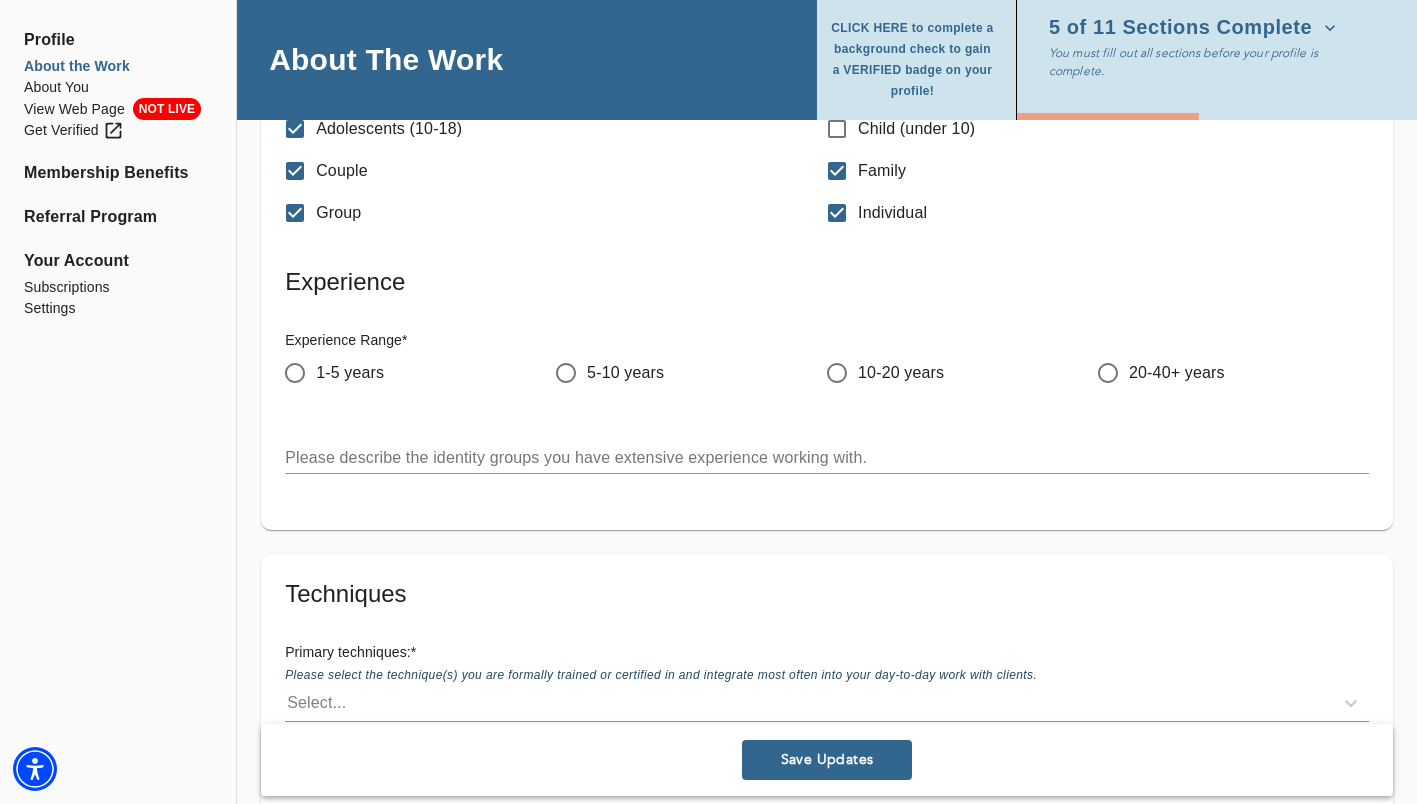 click on "1-5 years" at bounding box center [295, 373] 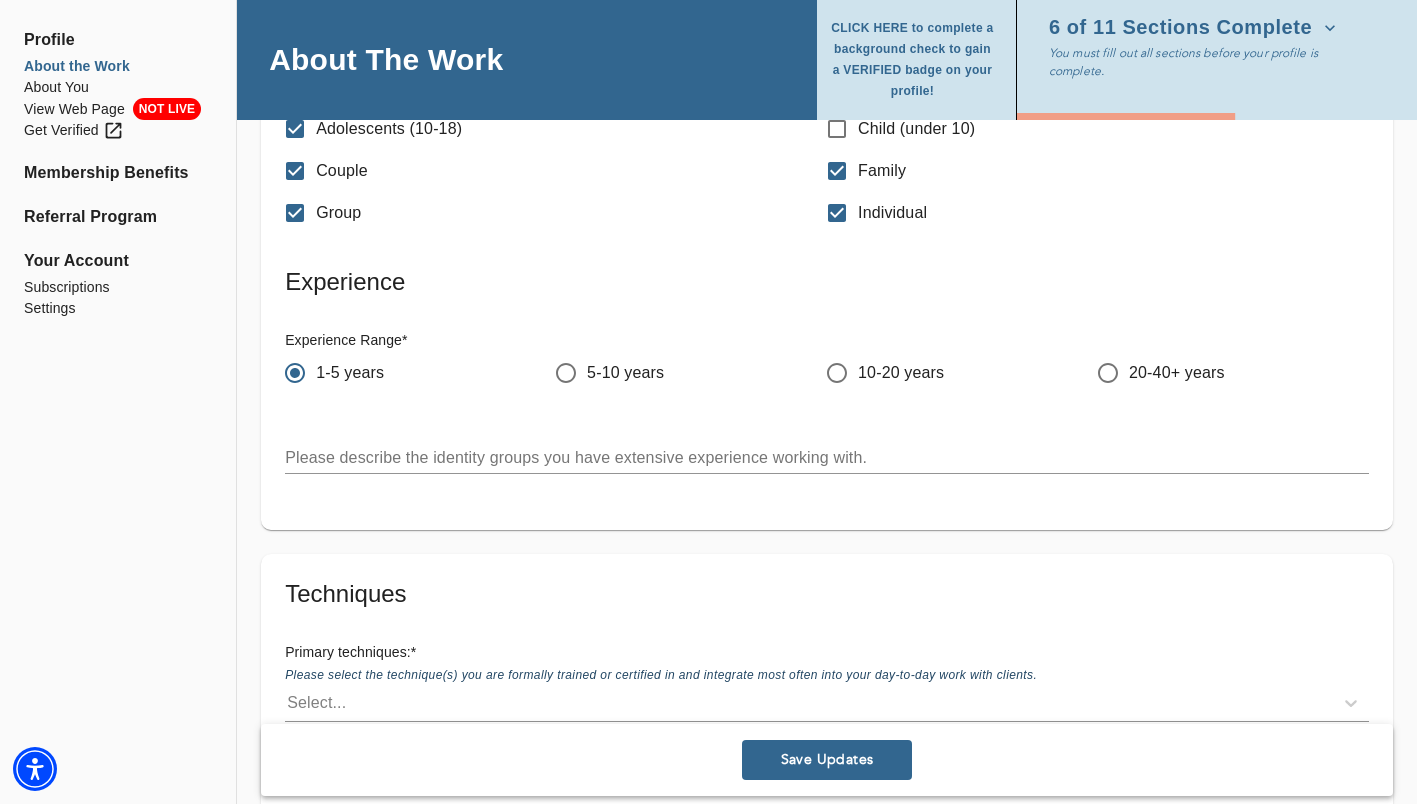 click on "1-5 years" at bounding box center [295, 373] 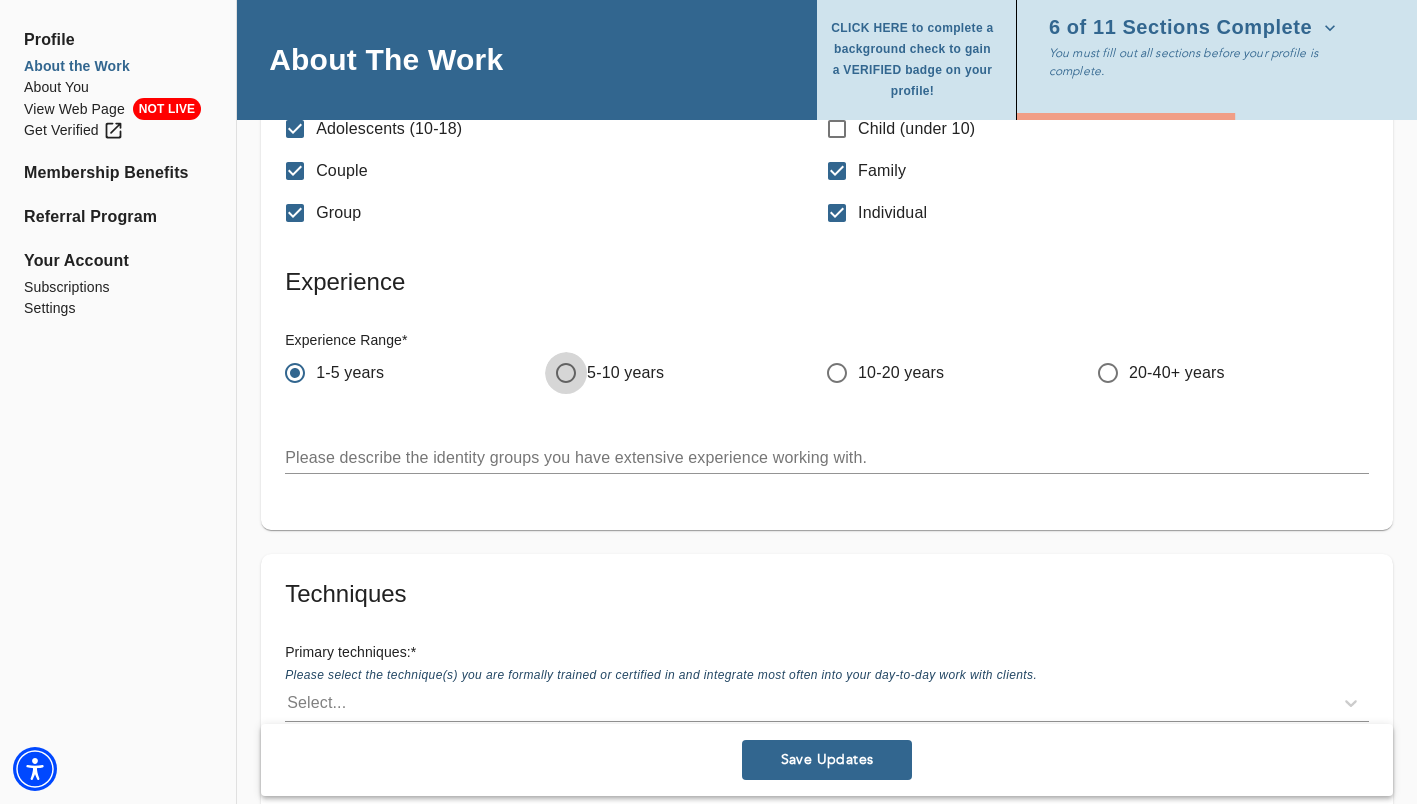 click on "5-10 years" at bounding box center (566, 373) 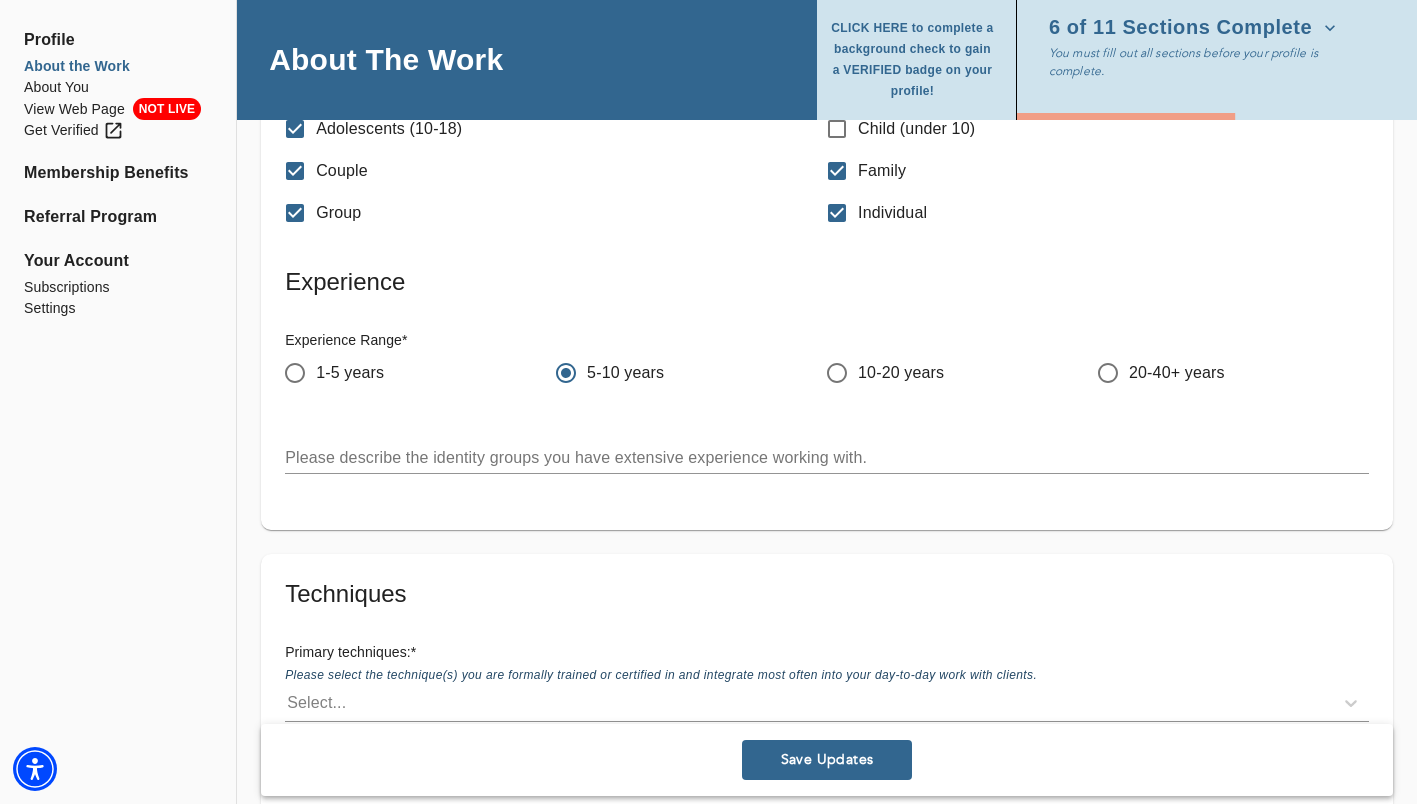 click at bounding box center (827, 457) 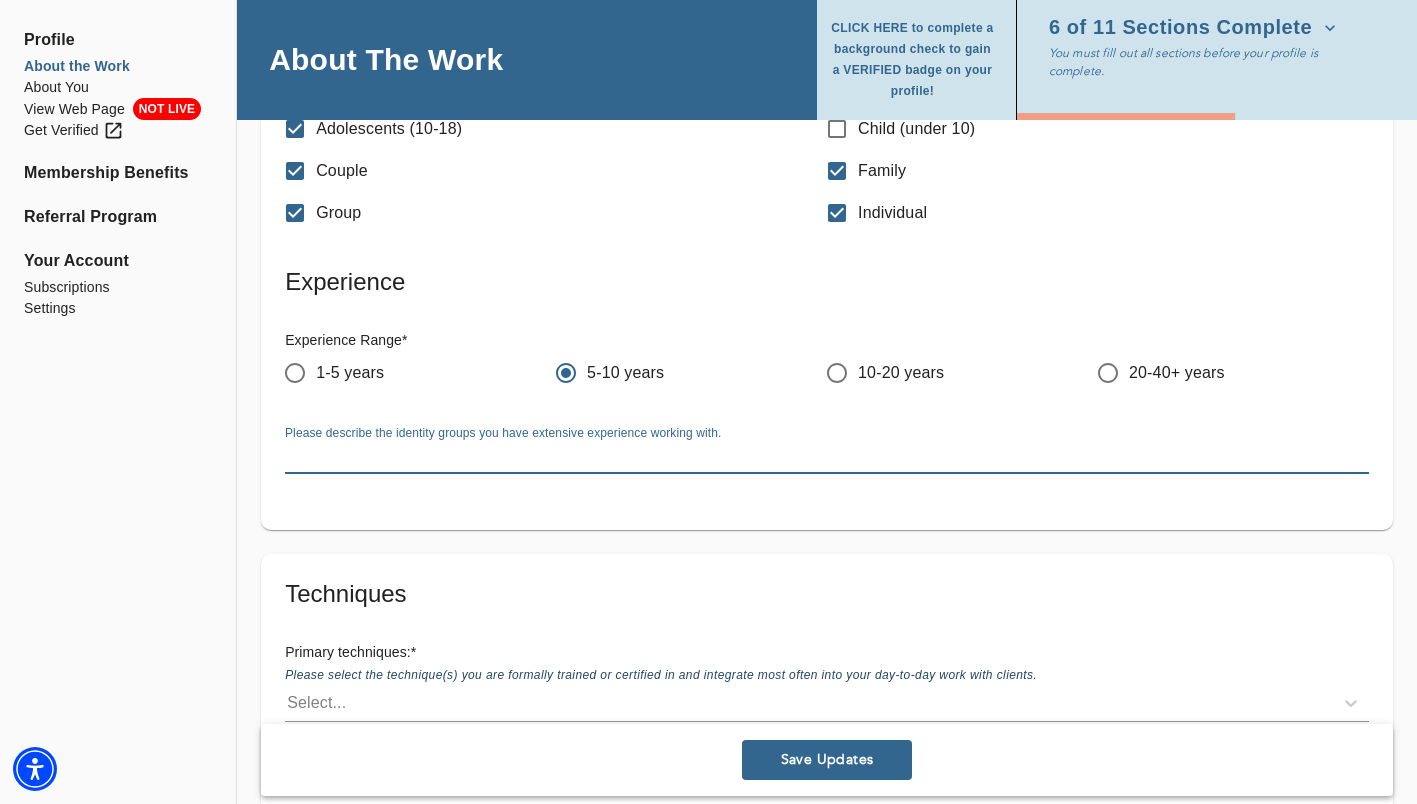 type on "u" 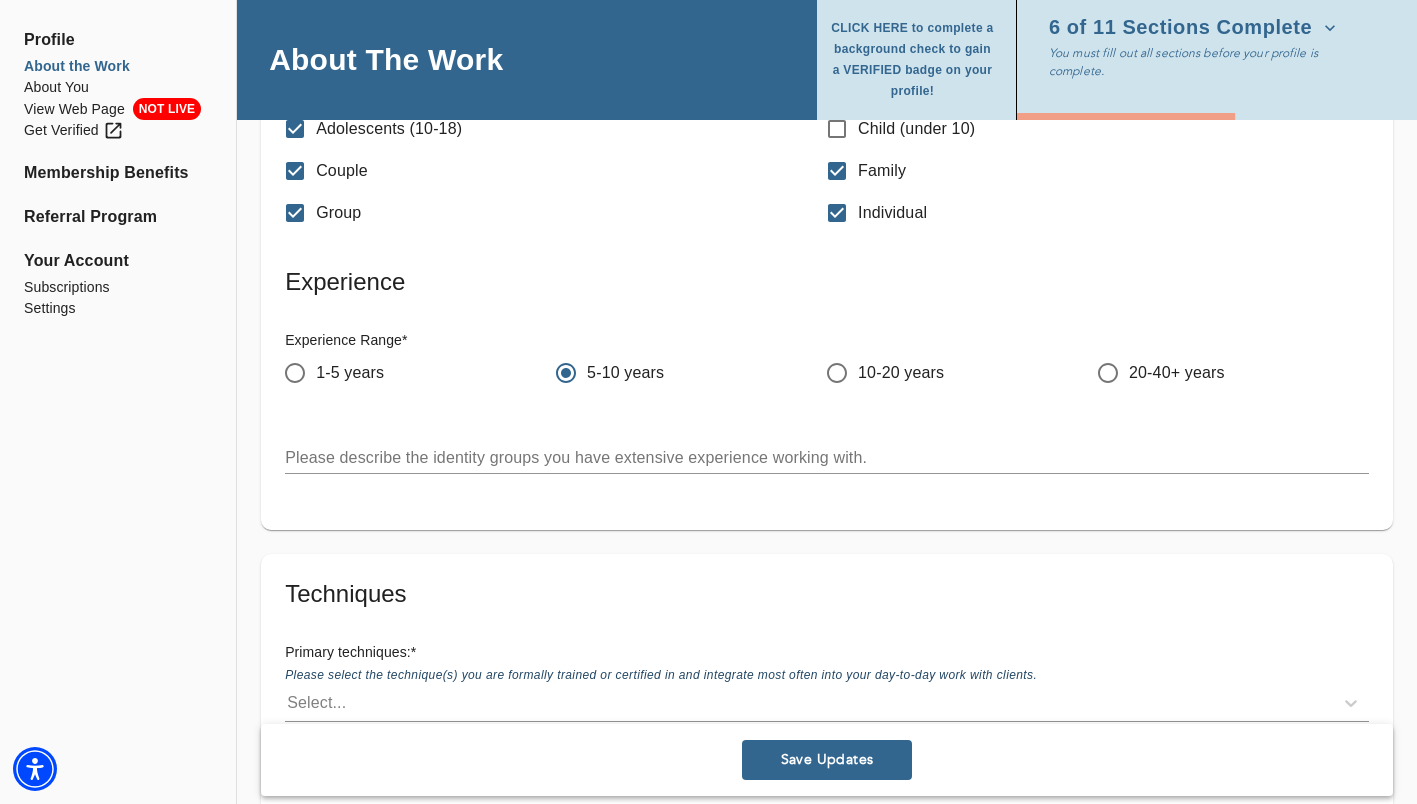 drag, startPoint x: 717, startPoint y: 432, endPoint x: 611, endPoint y: 437, distance: 106.11786 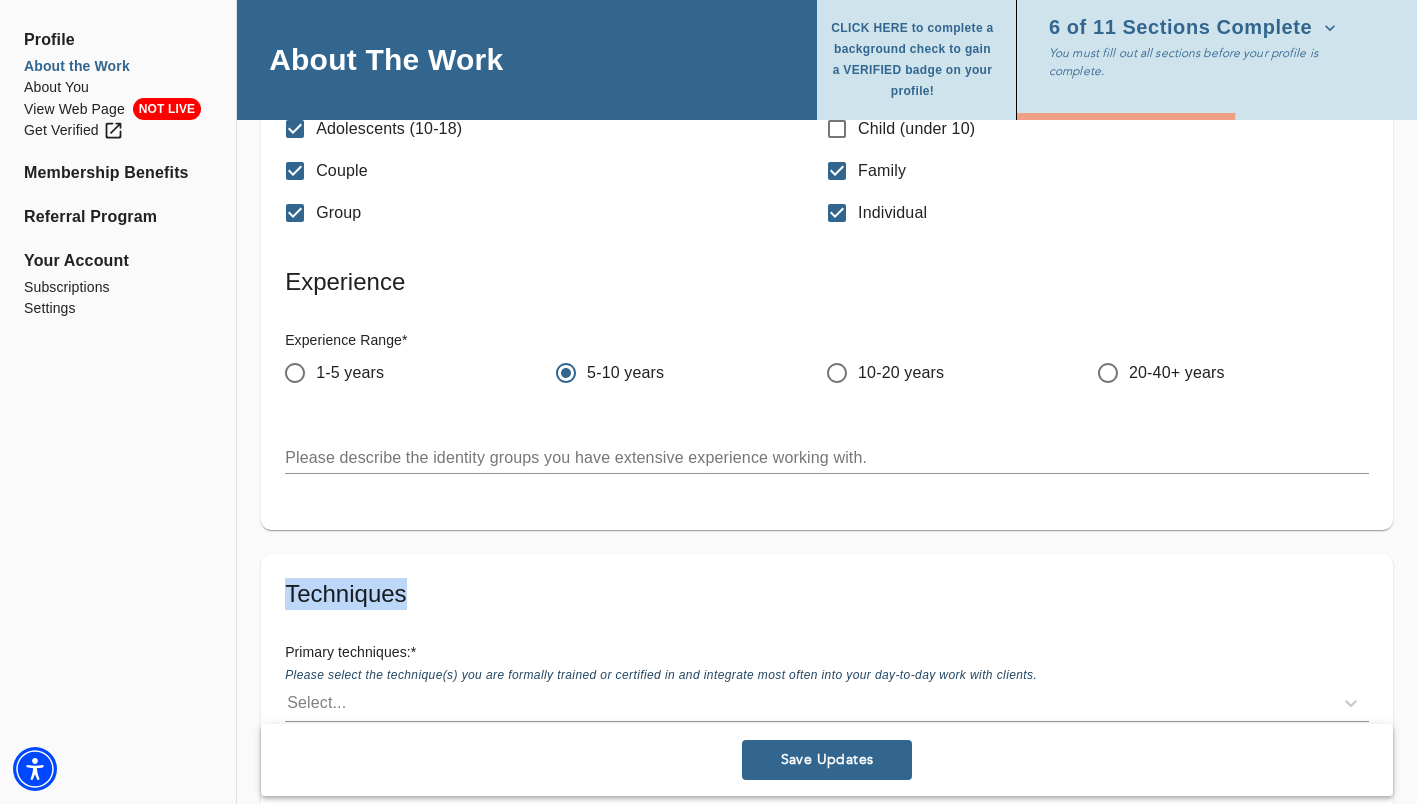 click at bounding box center [827, 457] 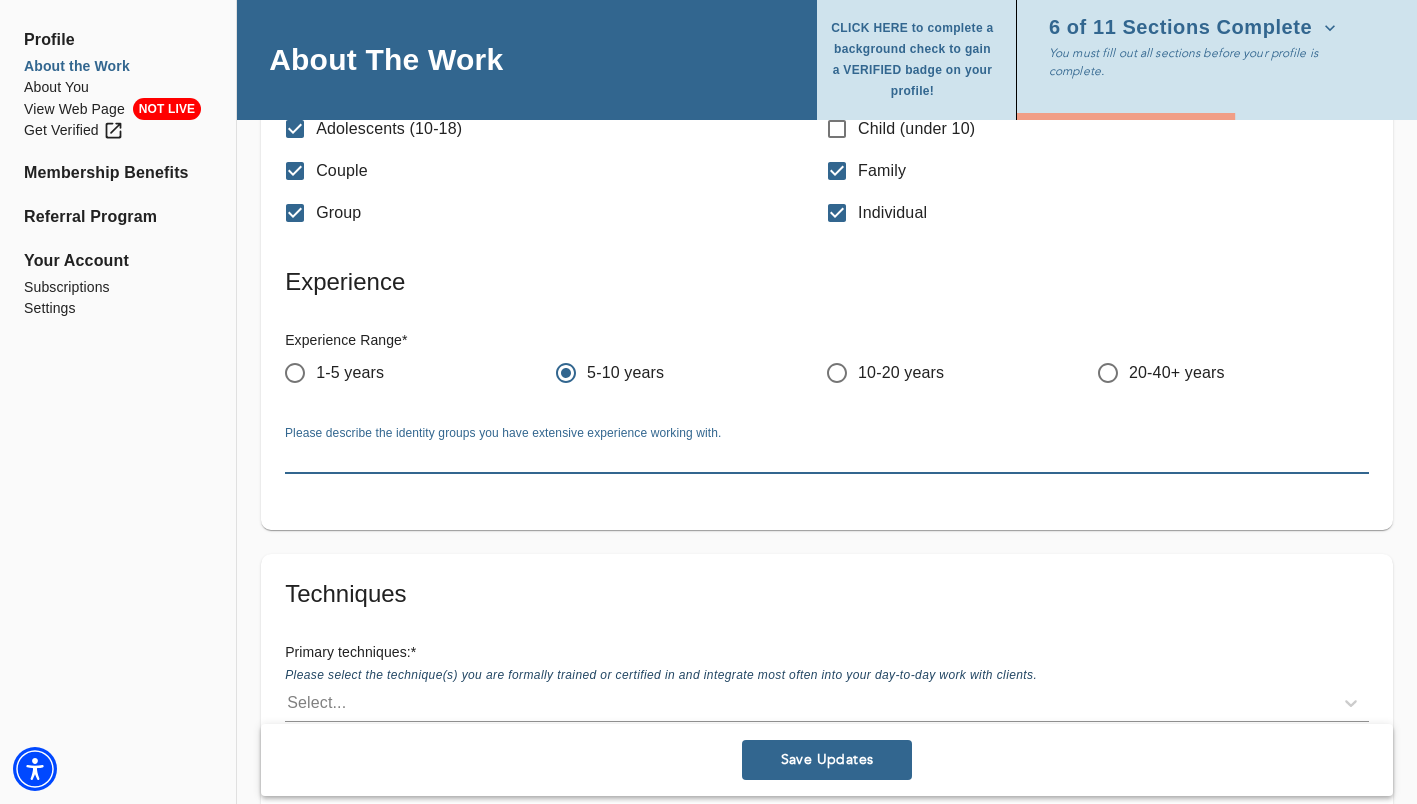 paste on "I specialize in working with BIPOC communities—including Latinx, [DEMOGRAPHIC_DATA], immigrant, and first-generation clients—who are navigating the impacts of colonization, migration, and systemic oppression. My practice affirms [DEMOGRAPHIC_DATA], trans, and [DEMOGRAPHIC_DATA] identities across the lifespan, offering decolonial, trauma-informed care that honors the full complexity of each person’s lived experience." 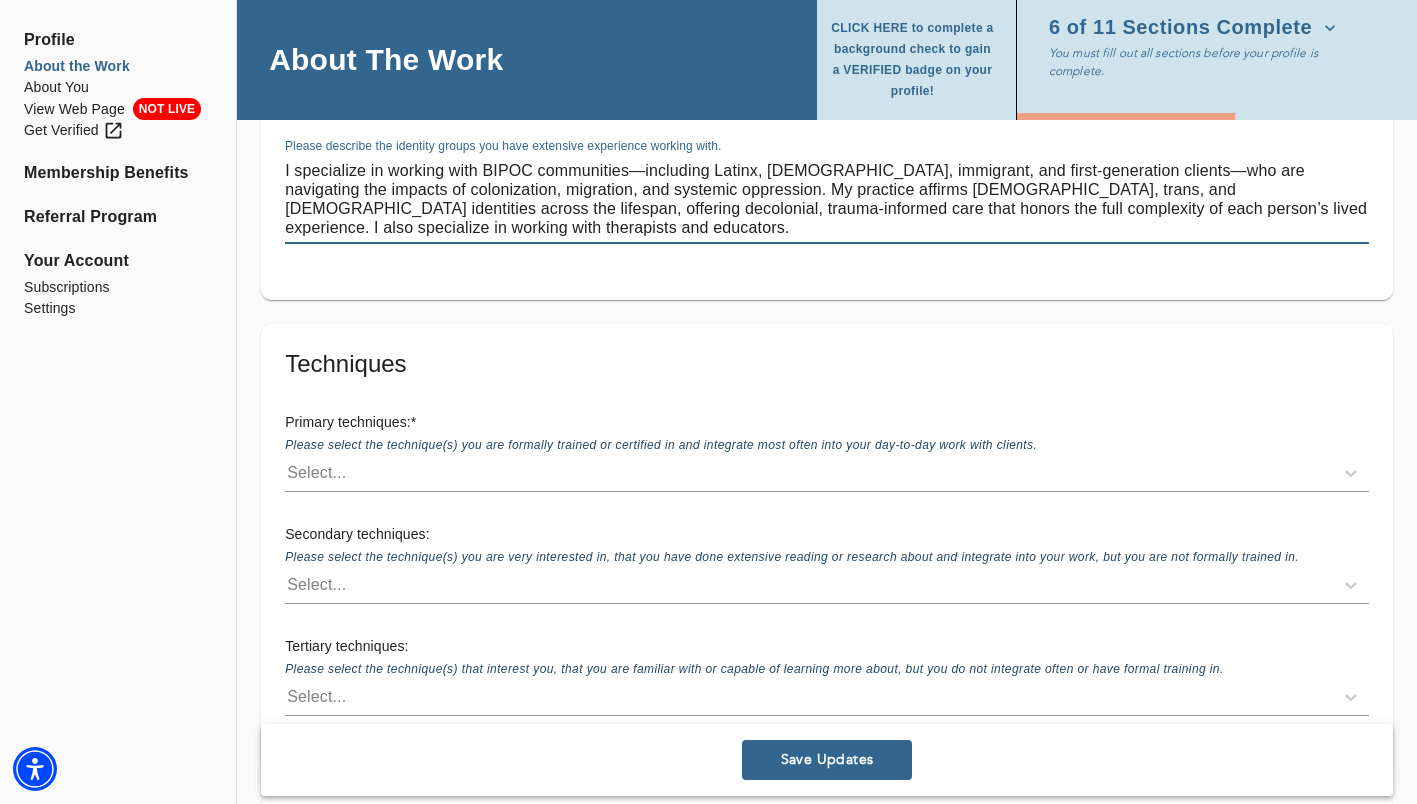 scroll, scrollTop: 3422, scrollLeft: 0, axis: vertical 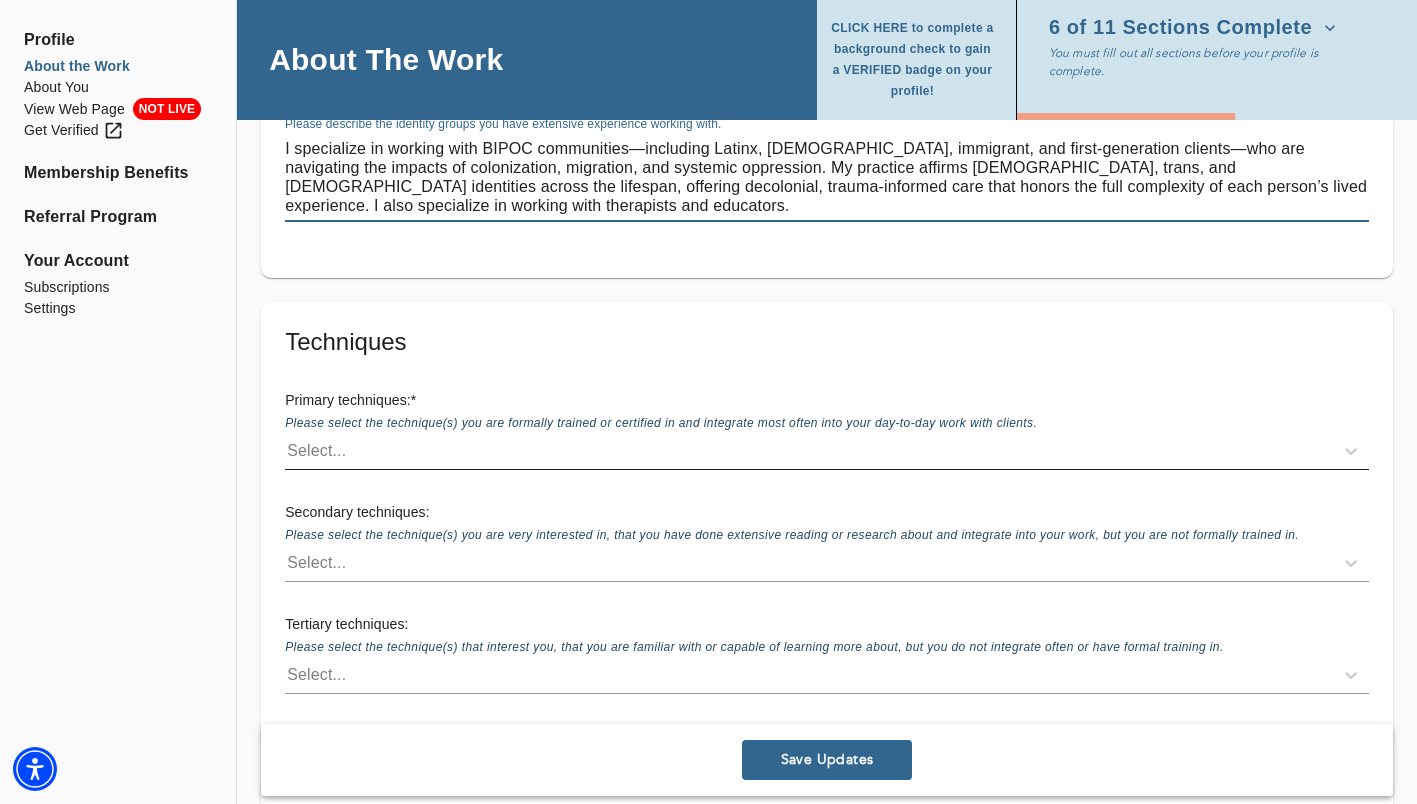 type on "I specialize in working with BIPOC communities—including Latinx, [DEMOGRAPHIC_DATA], immigrant, and first-generation clients—who are navigating the impacts of colonization, migration, and systemic oppression. My practice affirms [DEMOGRAPHIC_DATA], trans, and [DEMOGRAPHIC_DATA] identities across the lifespan, offering decolonial, trauma-informed care that honors the full complexity of each person’s lived experience. I also specialize in working with therapists and educators." 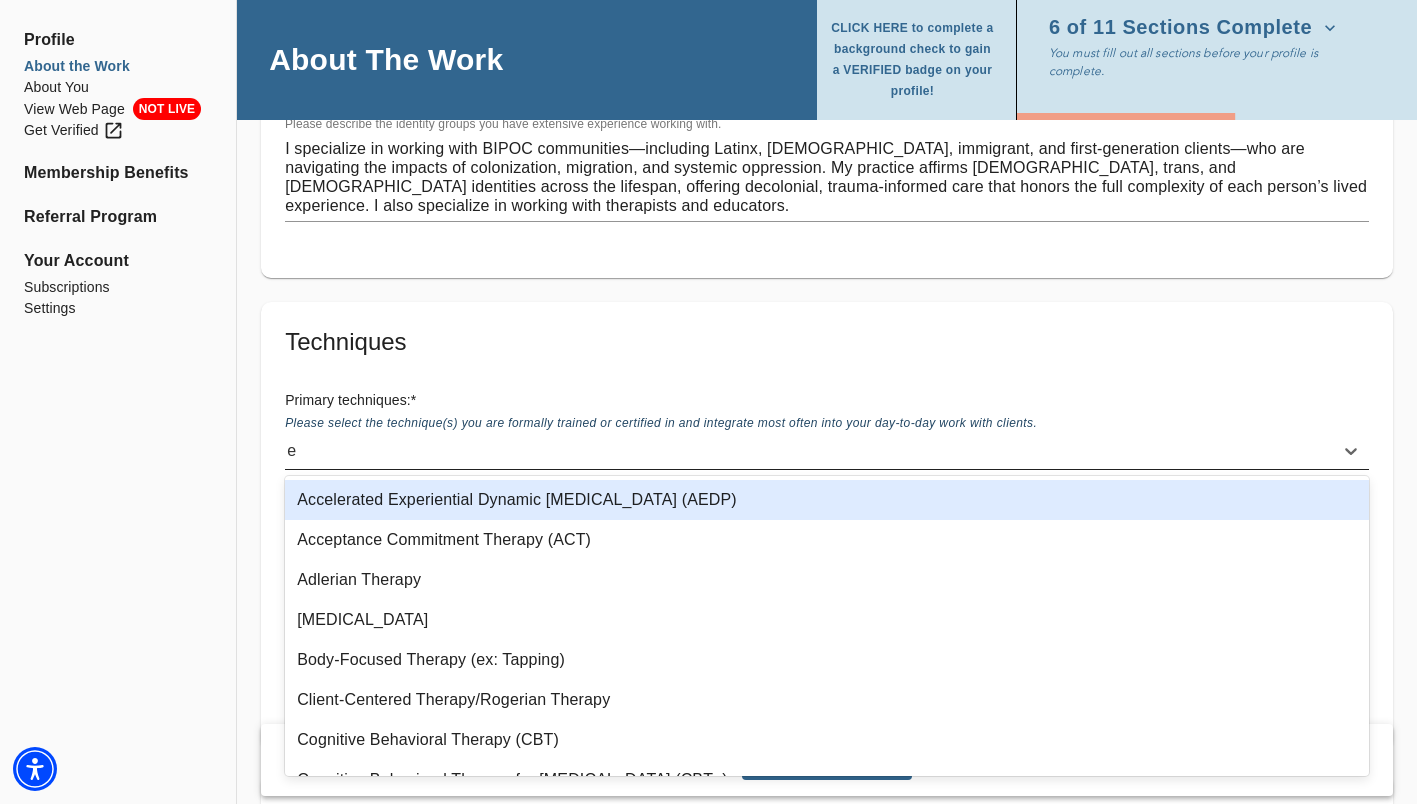 type on "em" 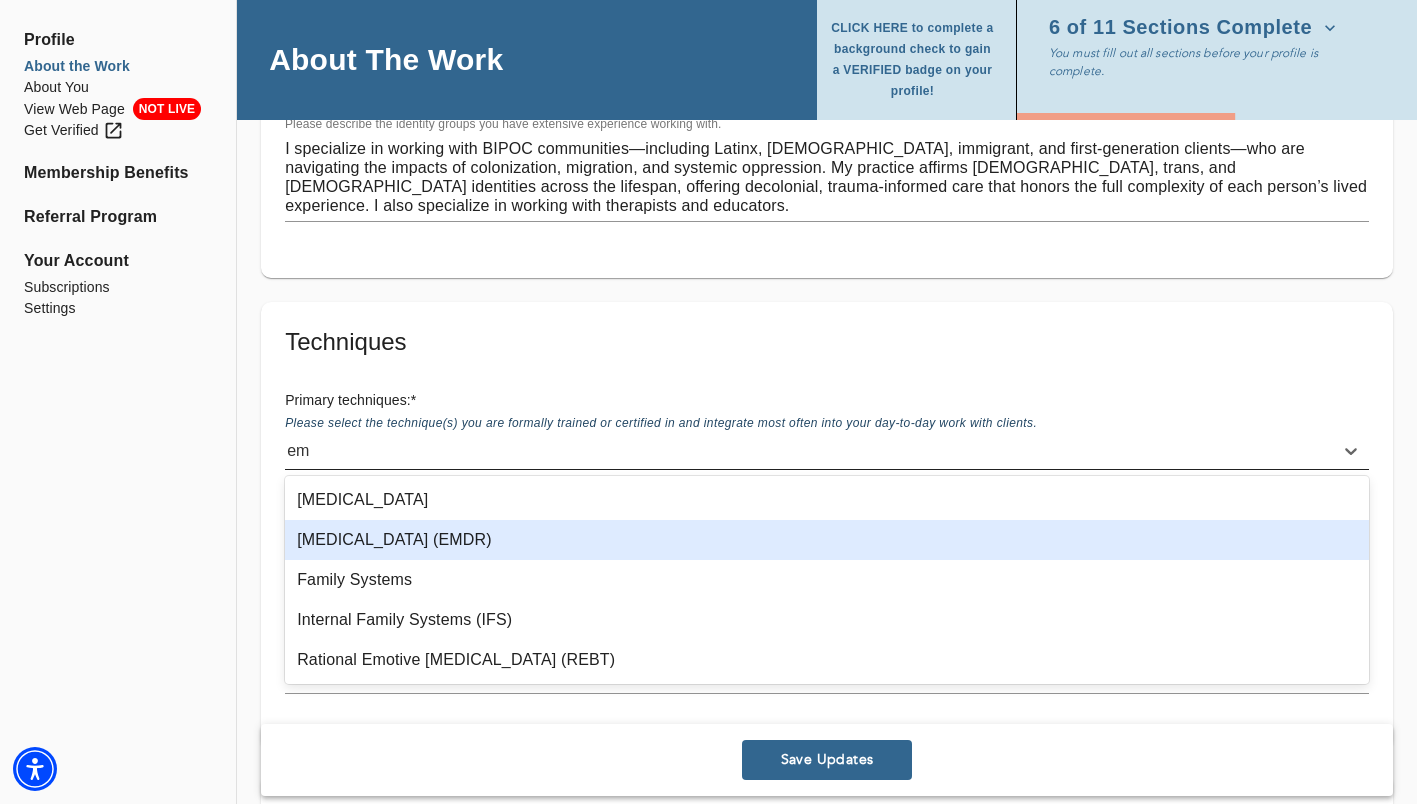 click on "[MEDICAL_DATA] (EMDR)" at bounding box center [827, 540] 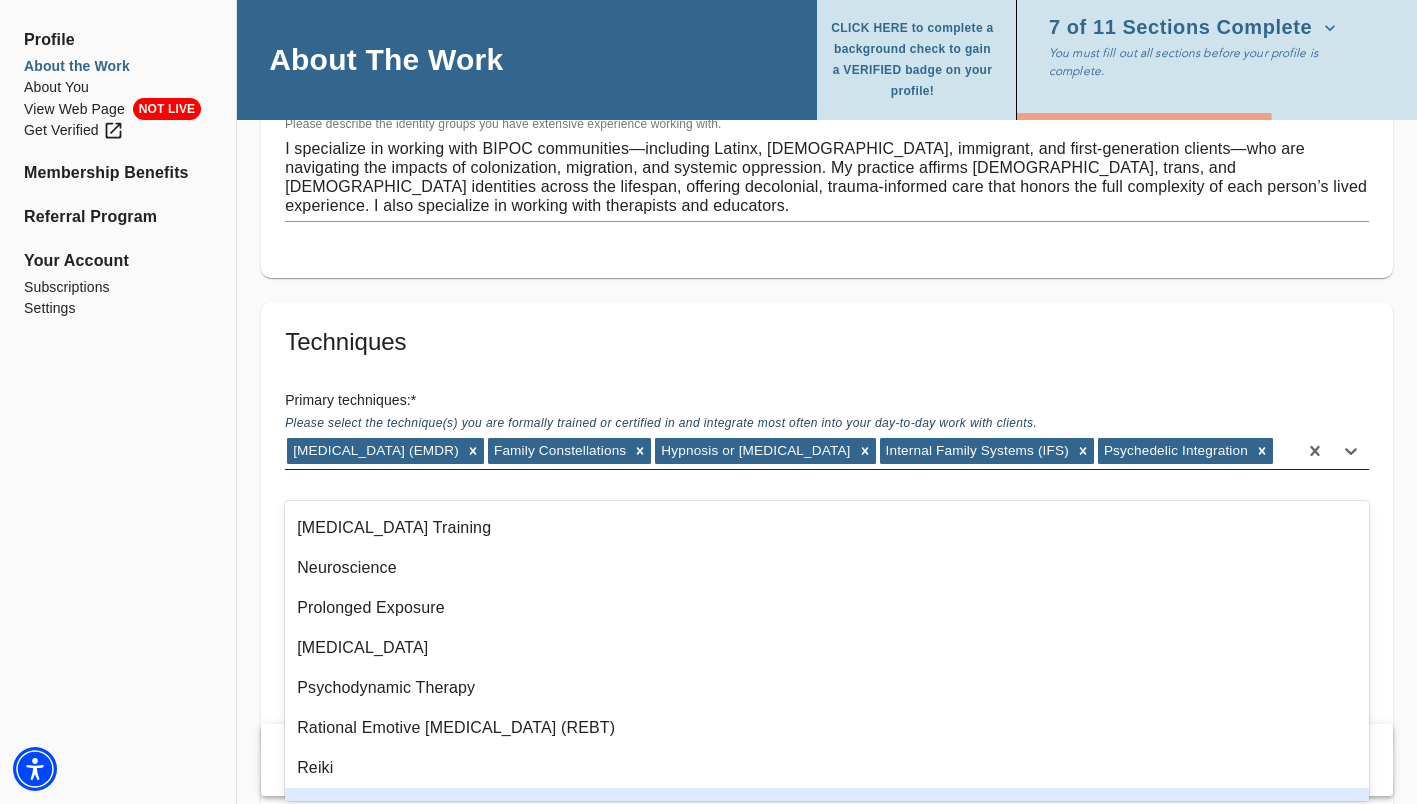 scroll, scrollTop: 1237, scrollLeft: 0, axis: vertical 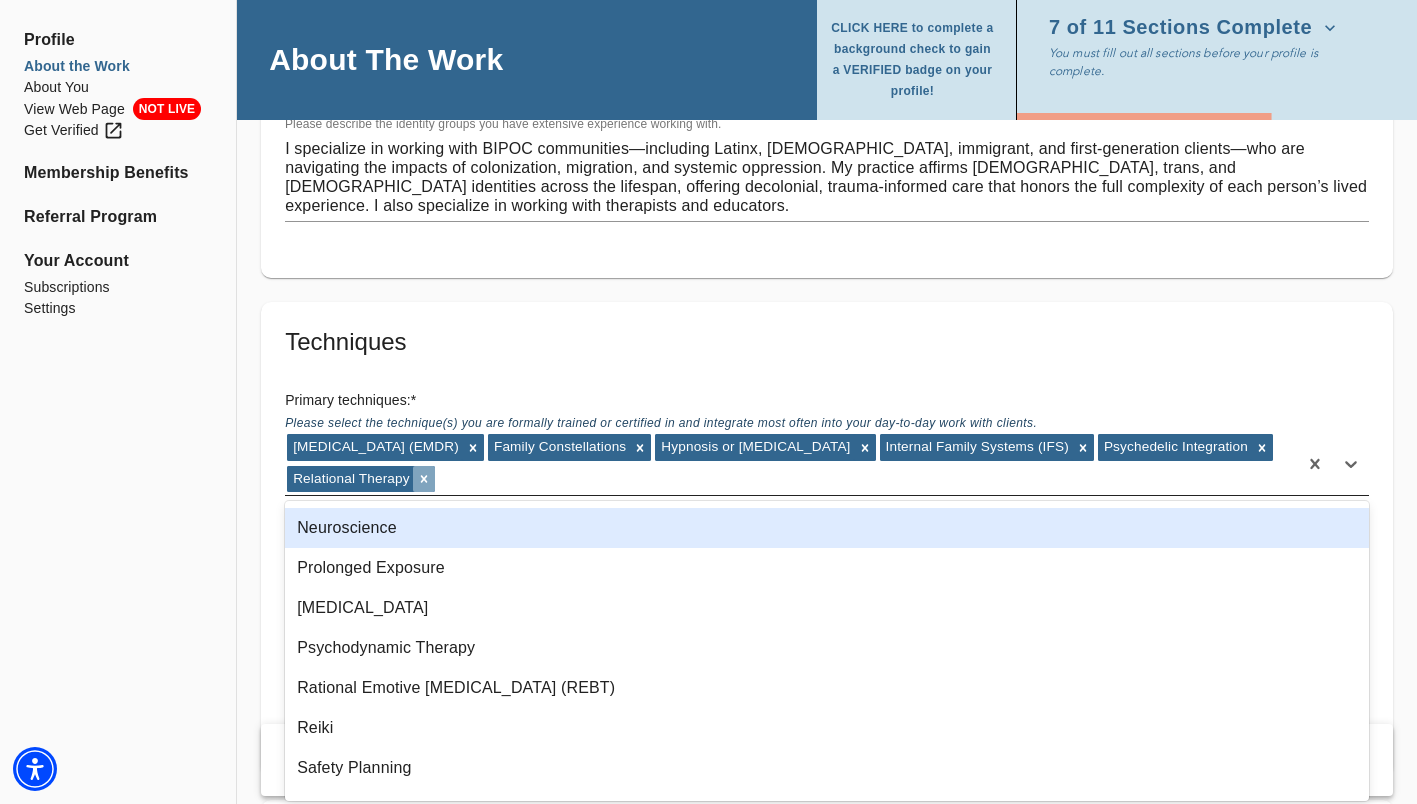 click at bounding box center (424, 479) 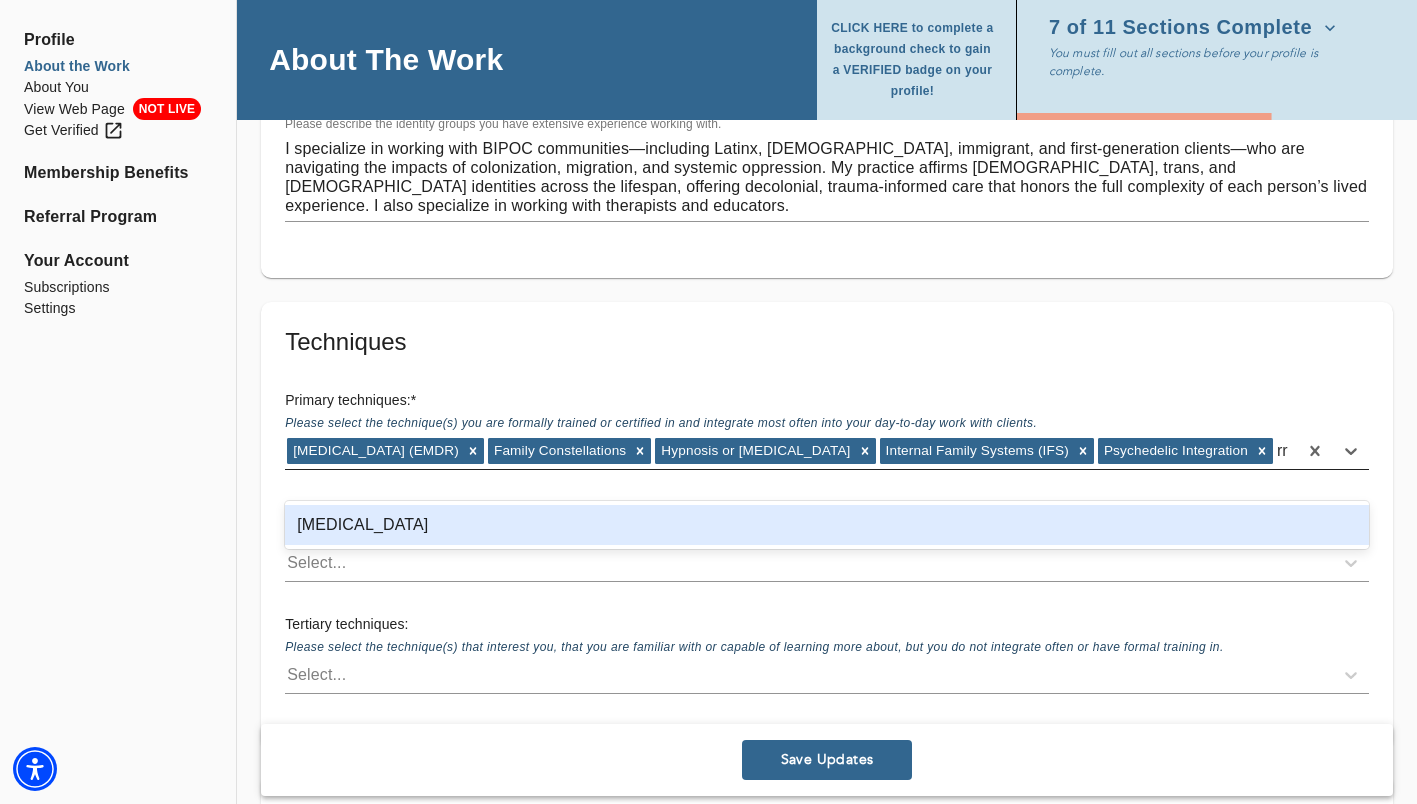 scroll, scrollTop: 0, scrollLeft: 0, axis: both 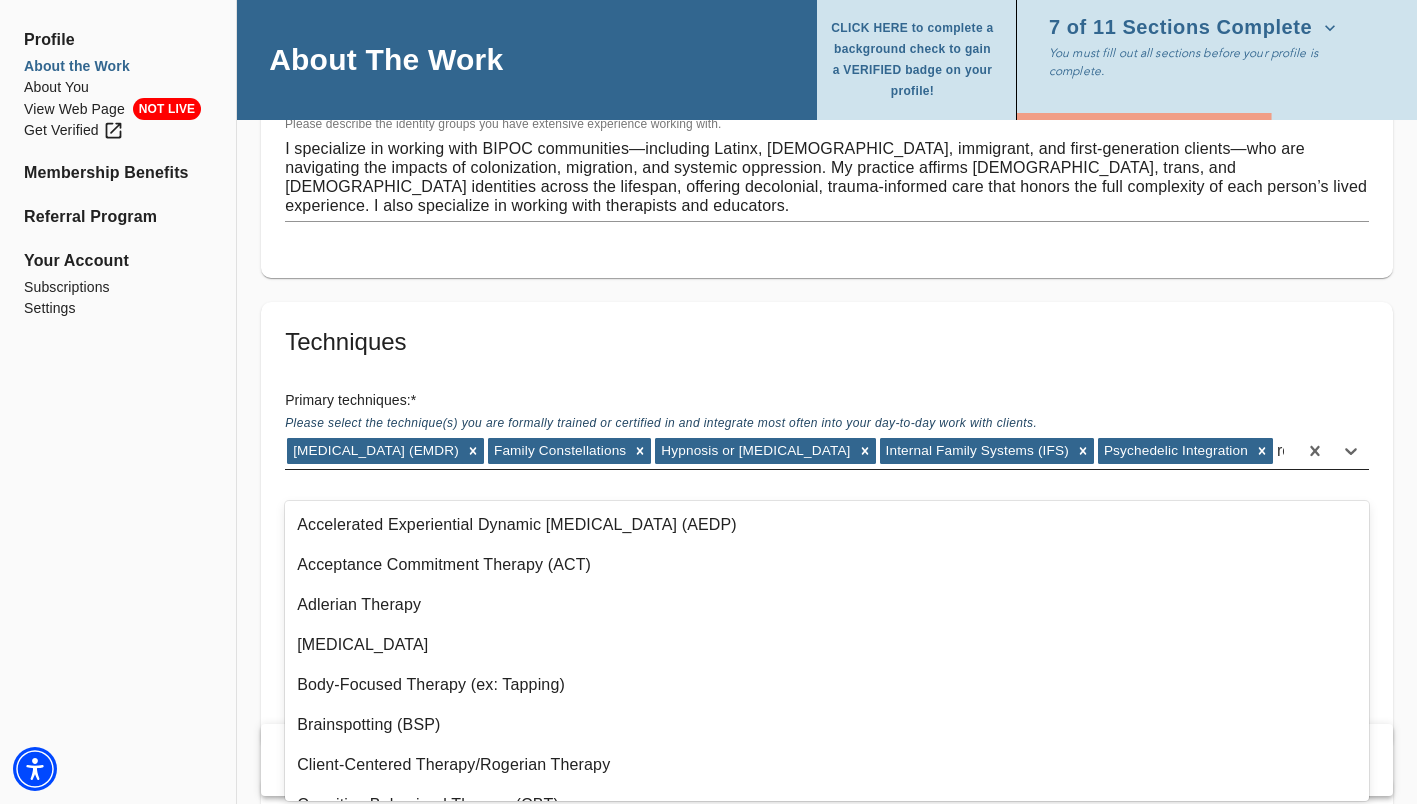 type on "rei" 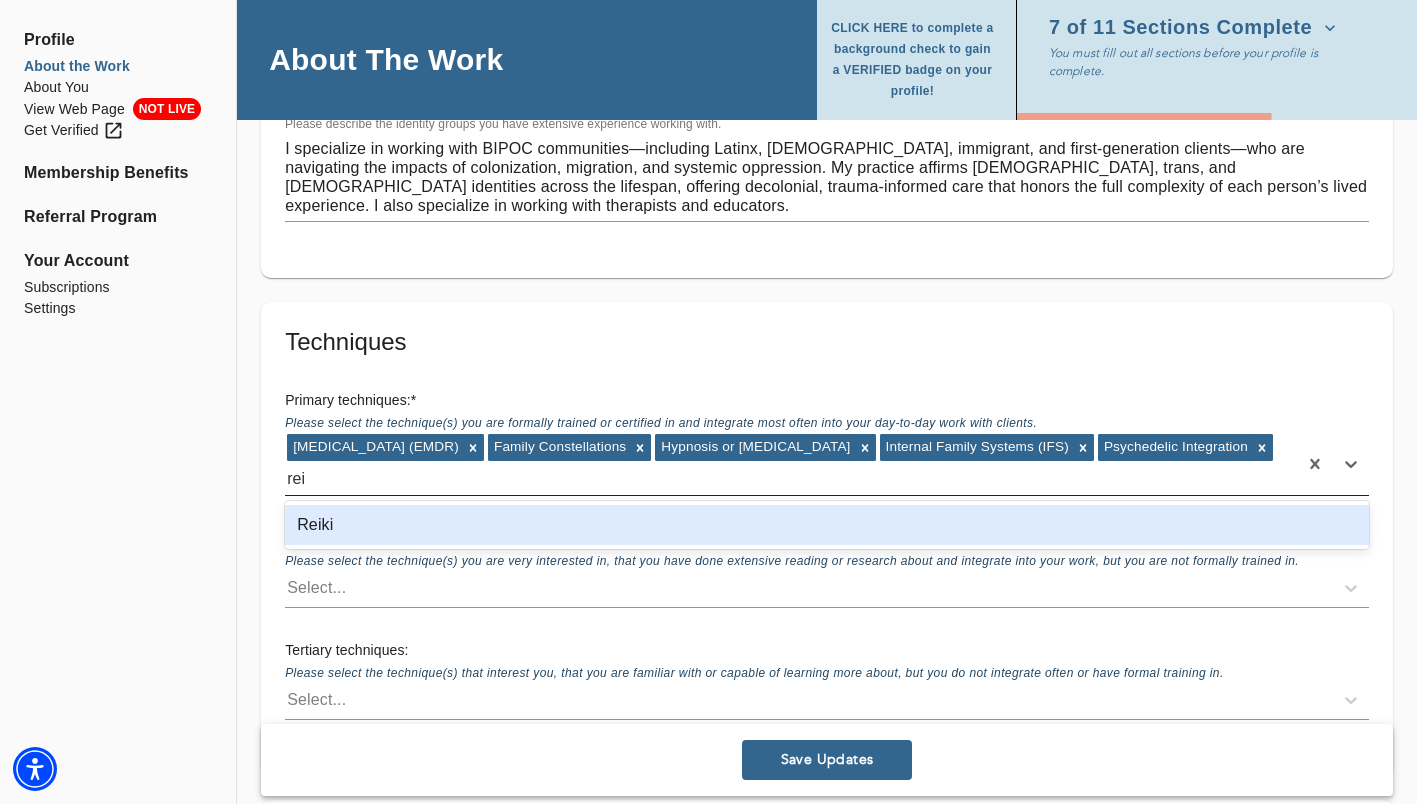 type 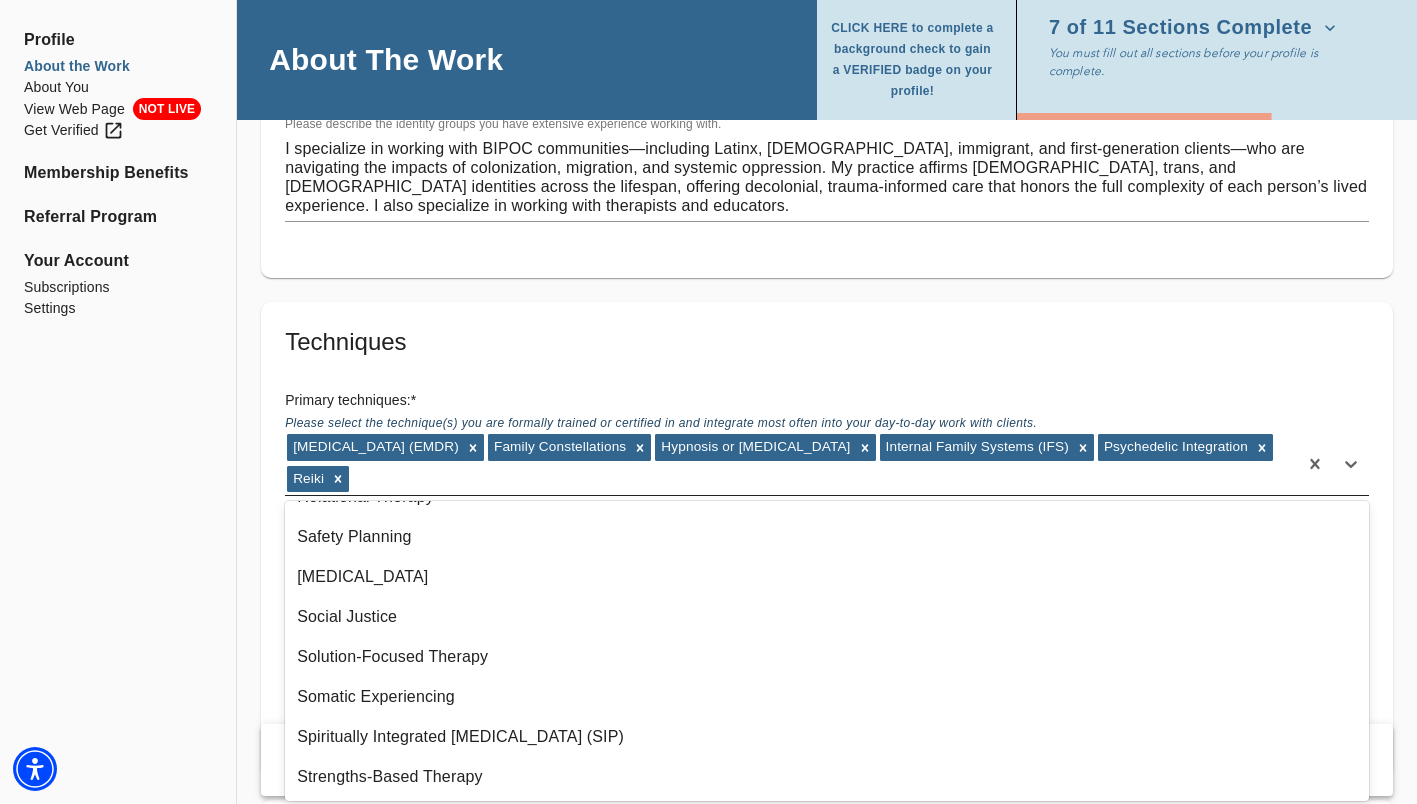 scroll, scrollTop: 1469, scrollLeft: 0, axis: vertical 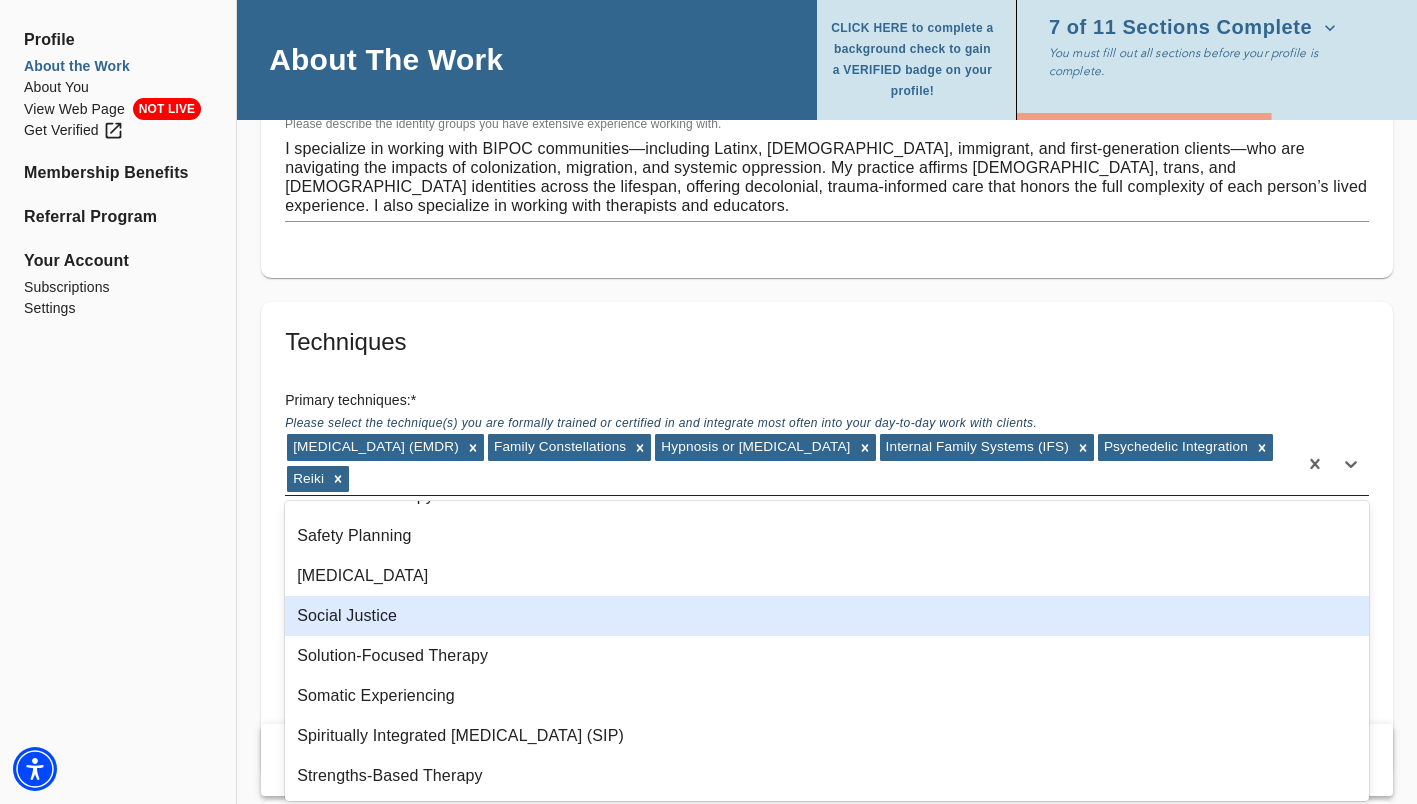 click on "Social Justice" at bounding box center (827, 616) 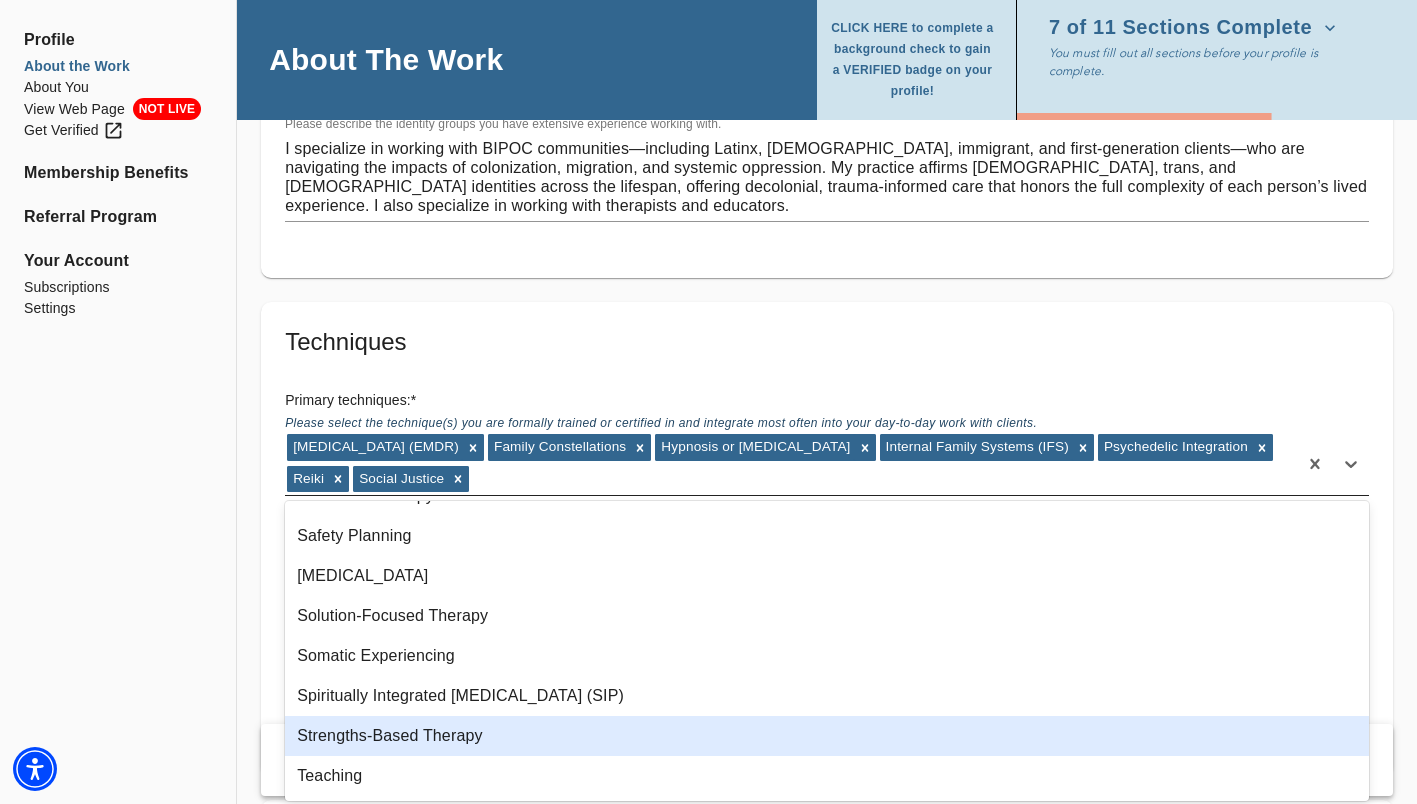 scroll, scrollTop: 1548, scrollLeft: 0, axis: vertical 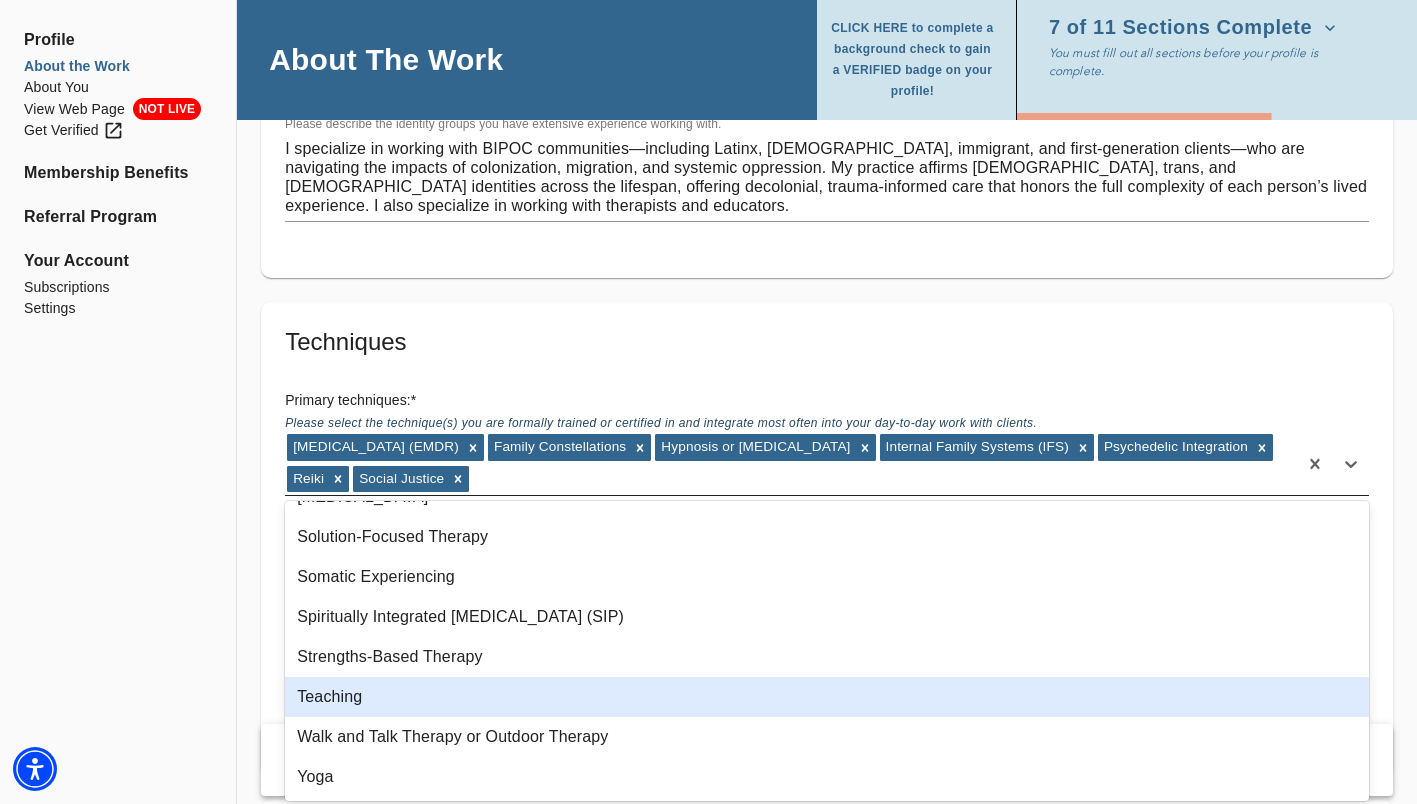 click on "Teaching" at bounding box center (827, 697) 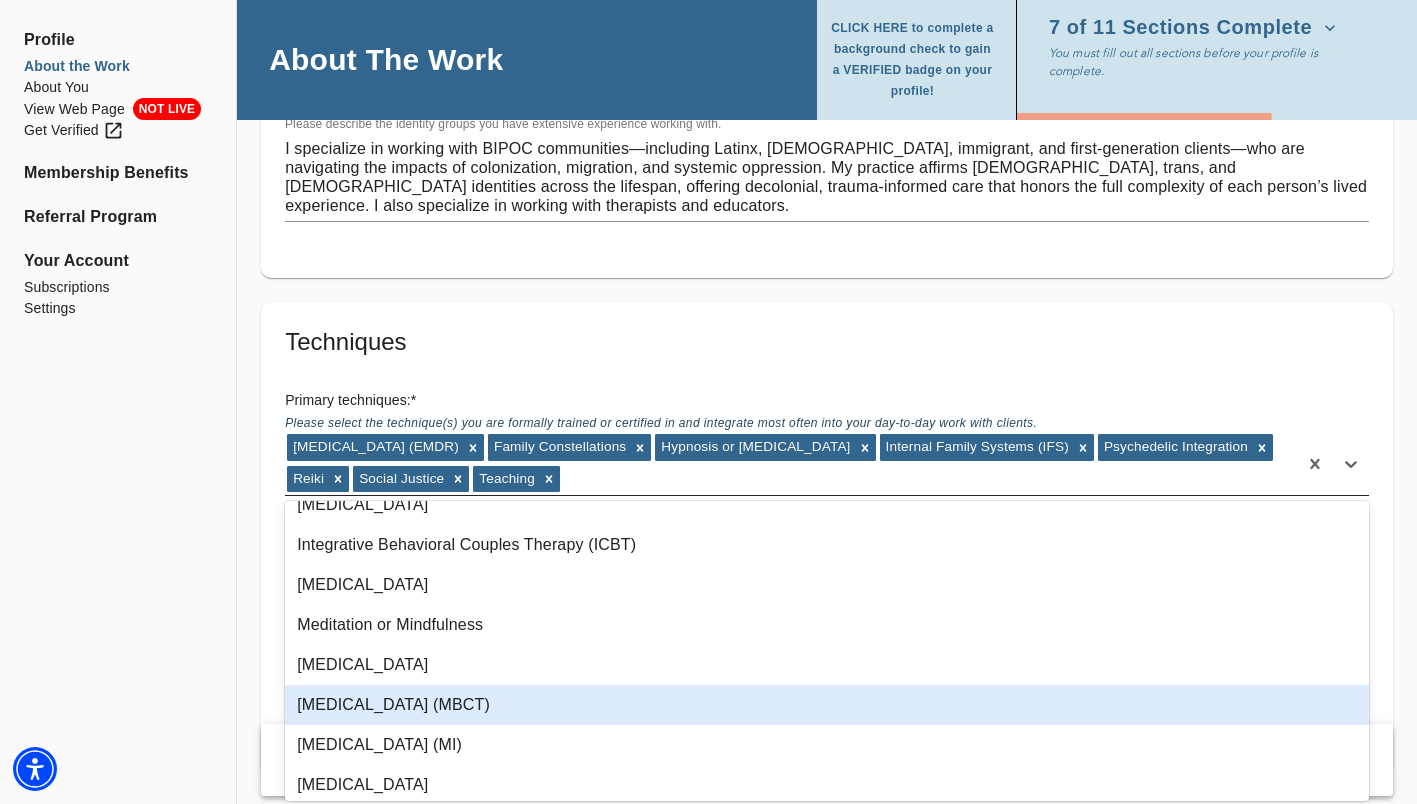 scroll, scrollTop: 859, scrollLeft: 0, axis: vertical 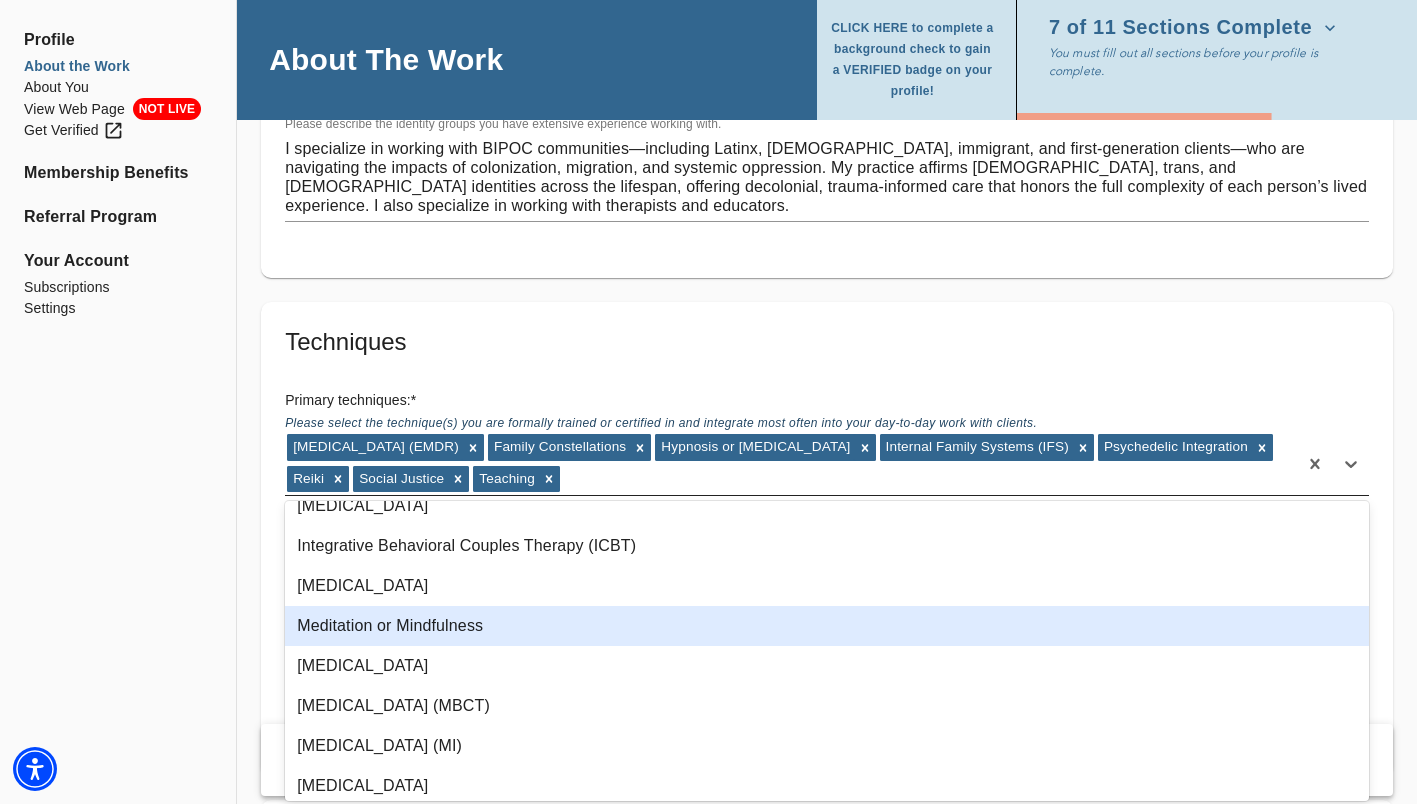 click on "Meditation or Mindfulness" at bounding box center (827, 626) 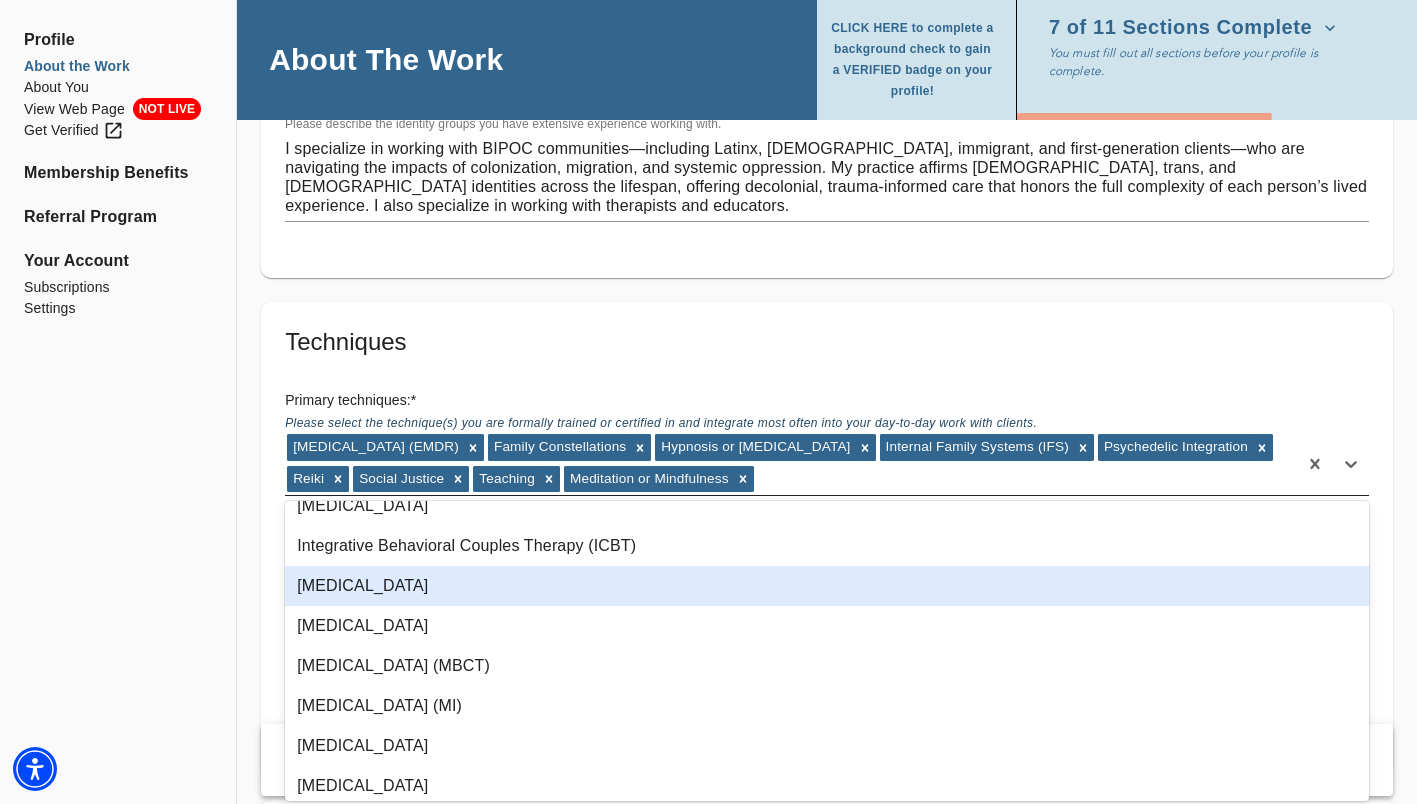 click on "Profile About the Work About You View Web Page NOT LIVE Get Verified Membership Benefits Referral Program Your Account Subscriptions Settings" at bounding box center (118, -659) 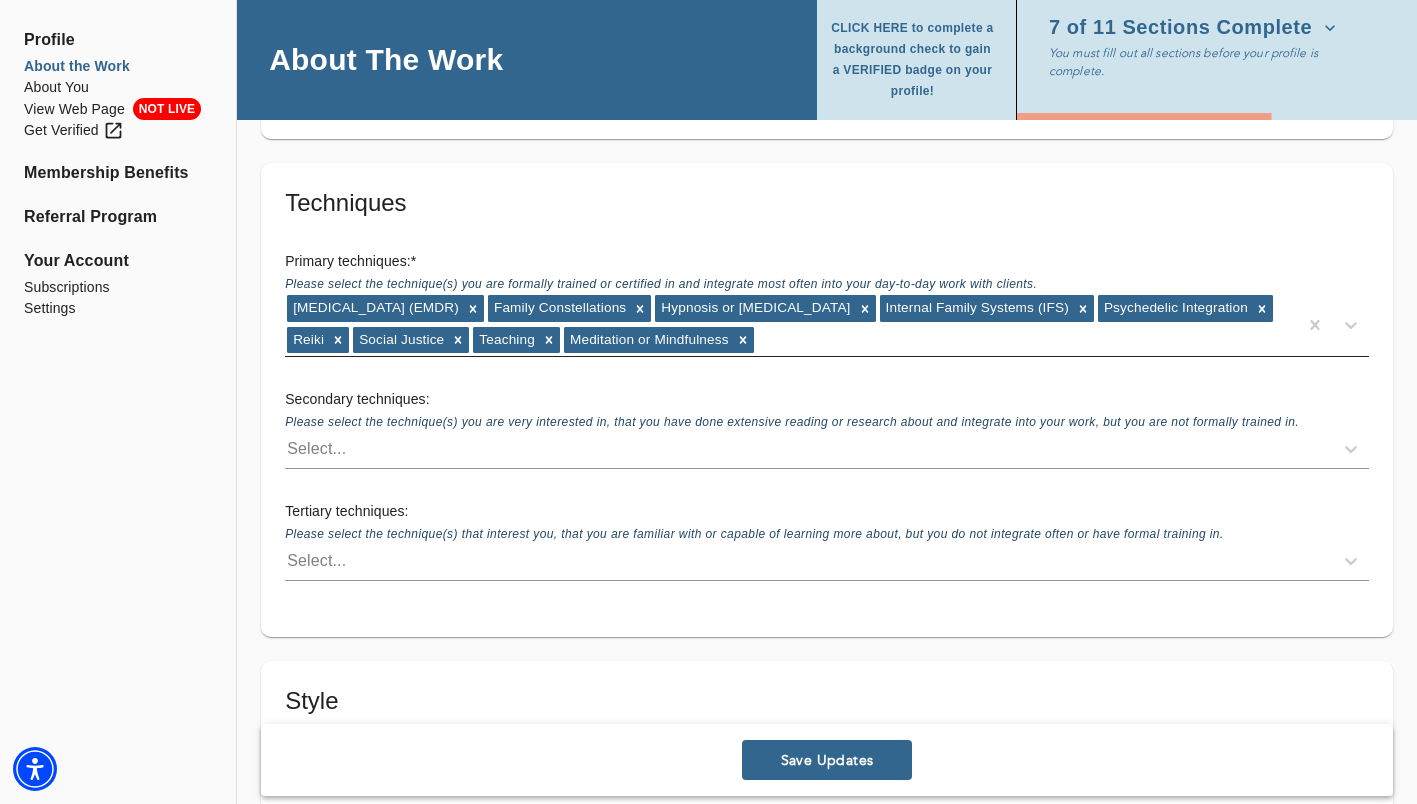 scroll, scrollTop: 3563, scrollLeft: 0, axis: vertical 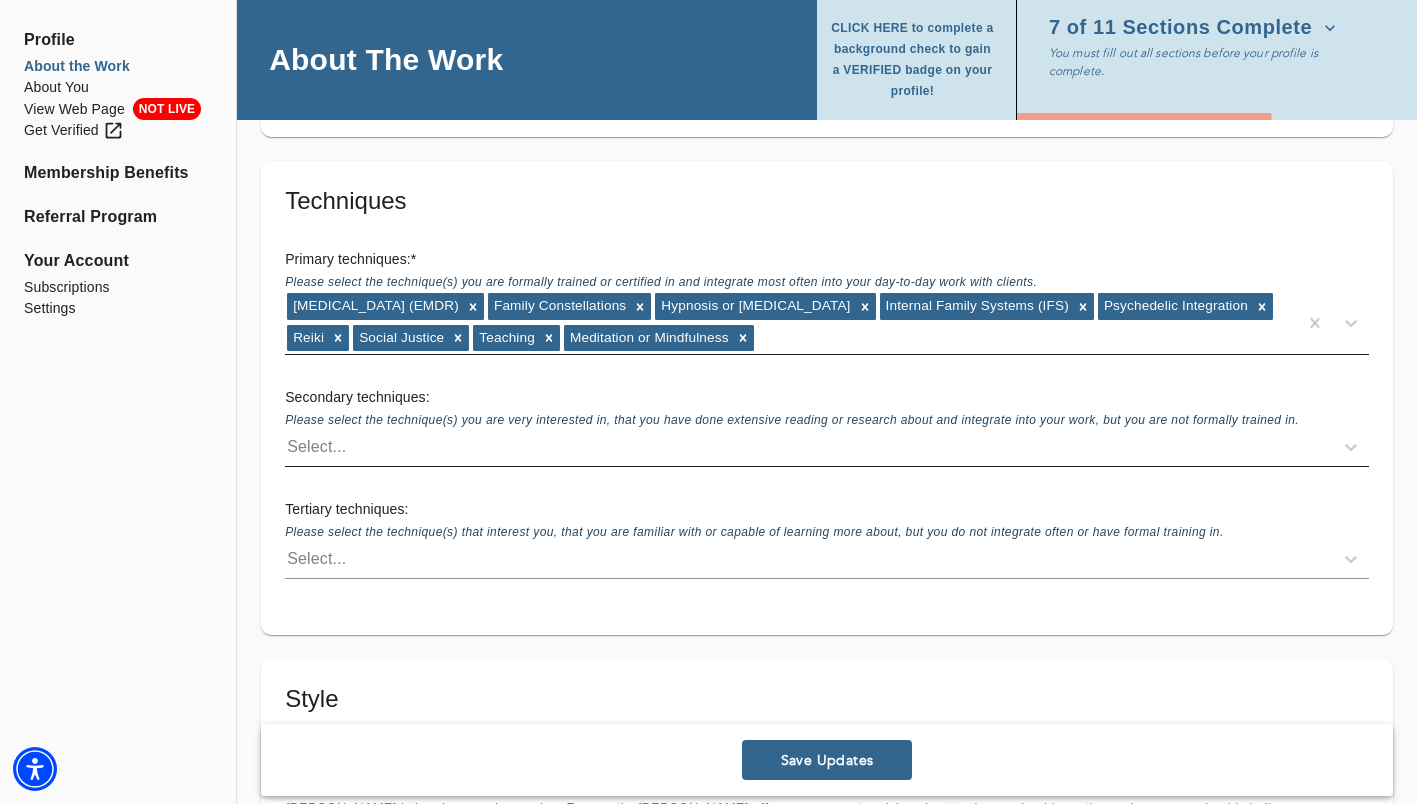 click on "Select..." at bounding box center [316, 447] 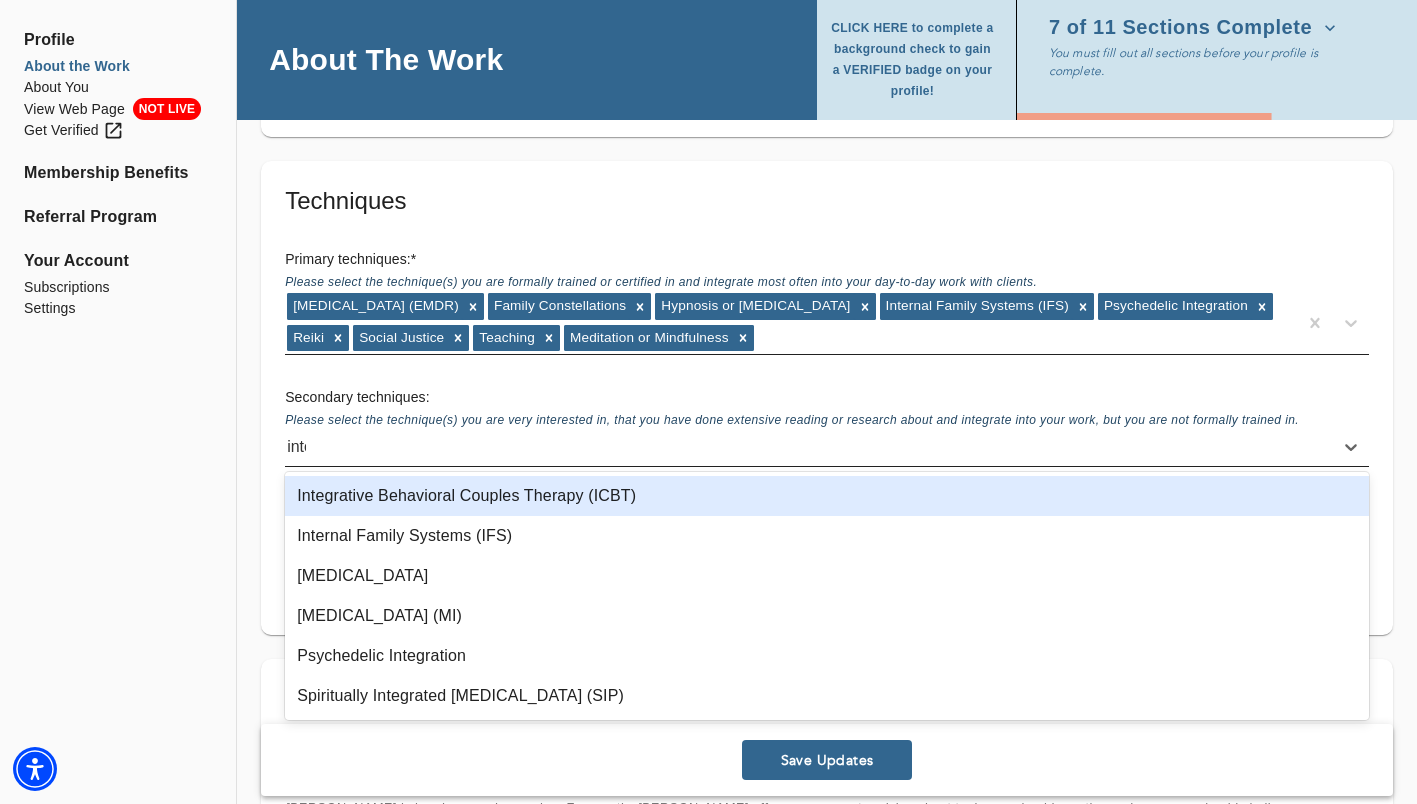type on "inter" 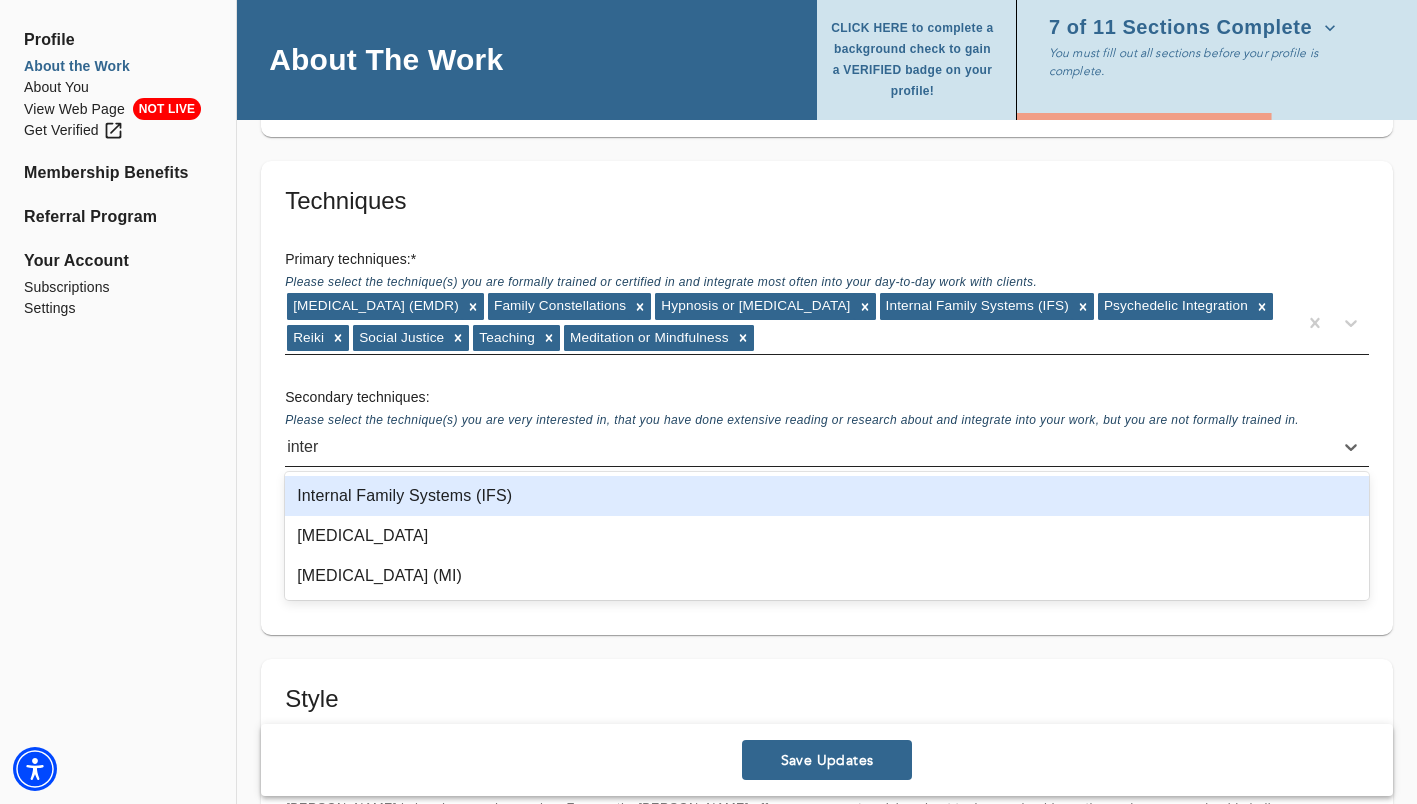 type 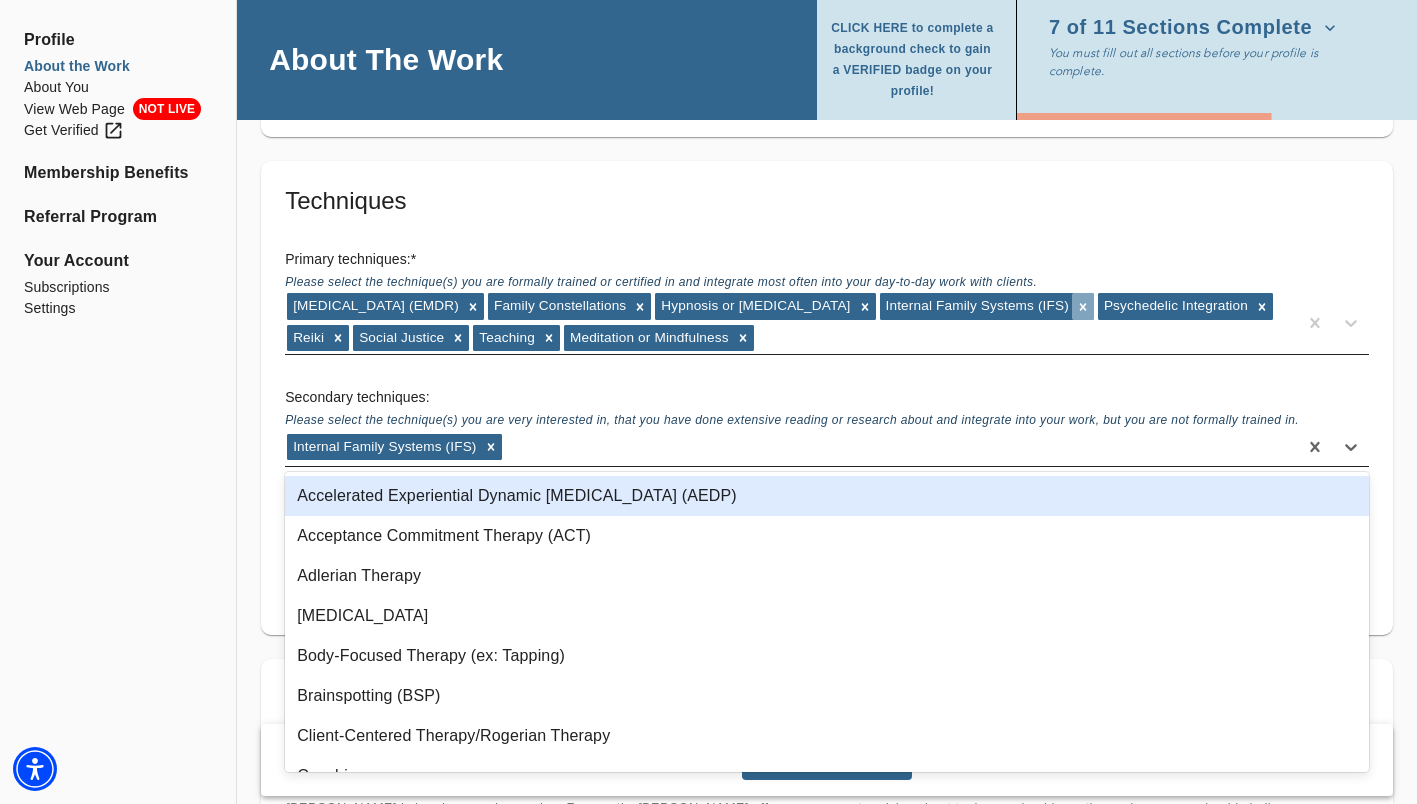 click 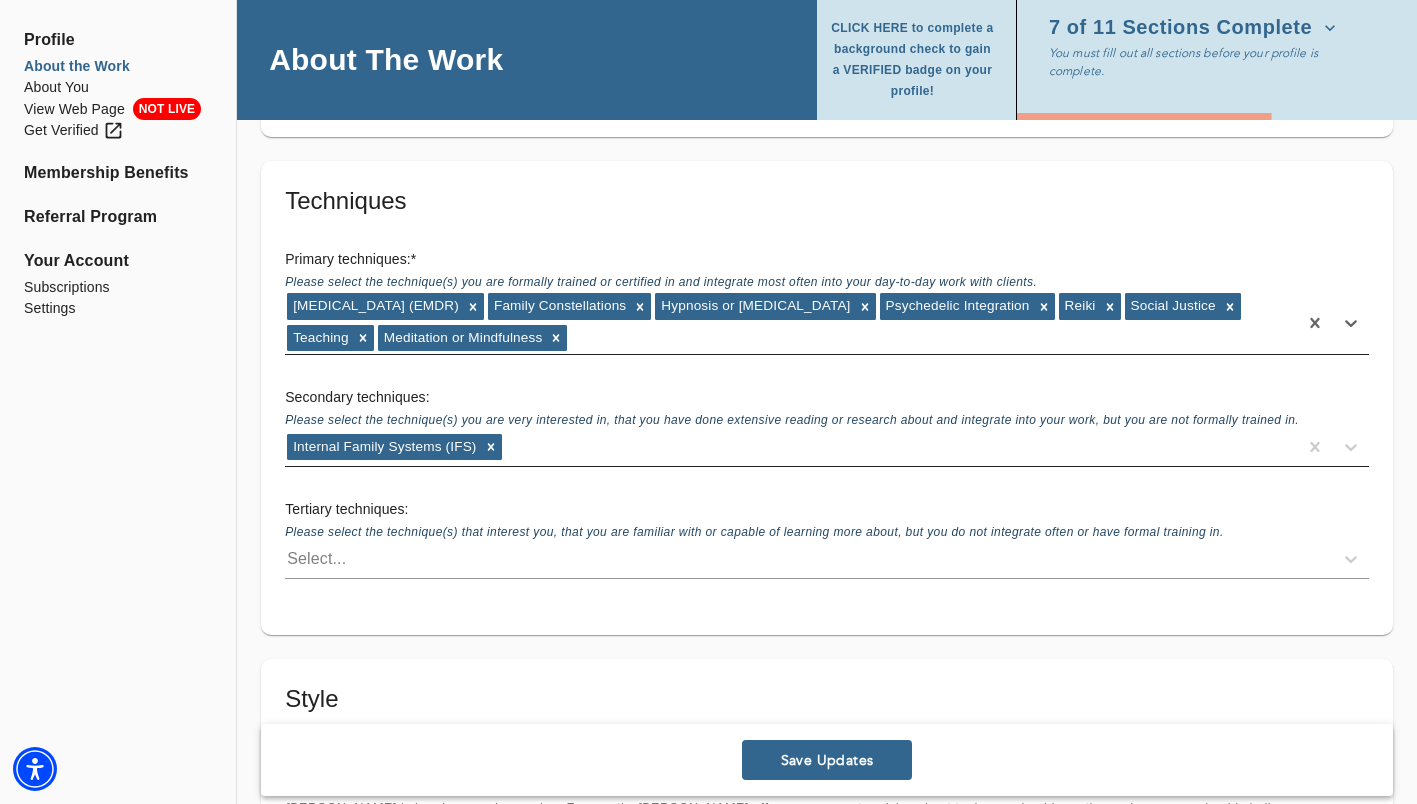 click on "Internal Family Systems (IFS)" at bounding box center [791, 447] 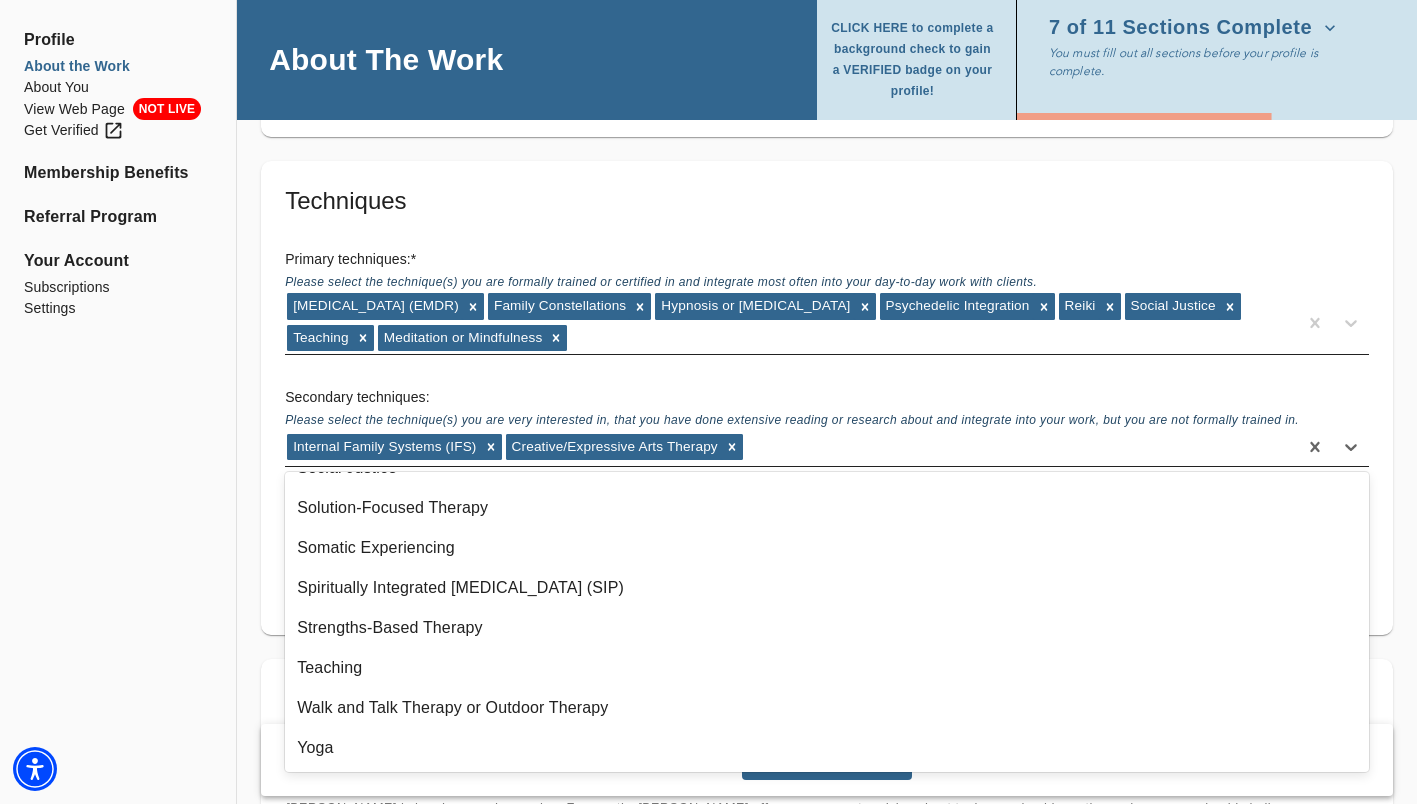 scroll, scrollTop: 0, scrollLeft: 0, axis: both 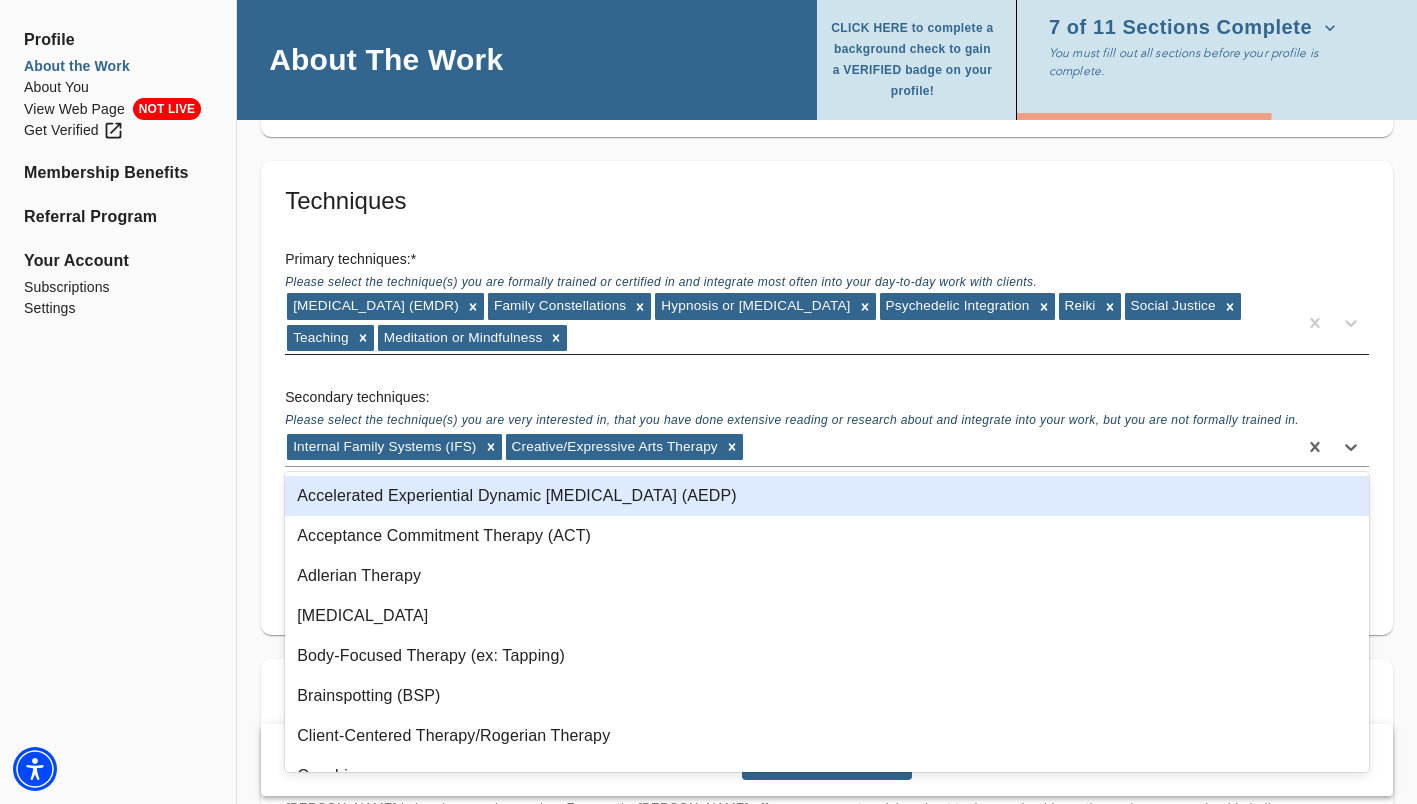 click on "Profile About the Work About You View Web Page NOT LIVE Get Verified Membership Benefits Referral Program Your Account Subscriptions Settings" at bounding box center (118, -800) 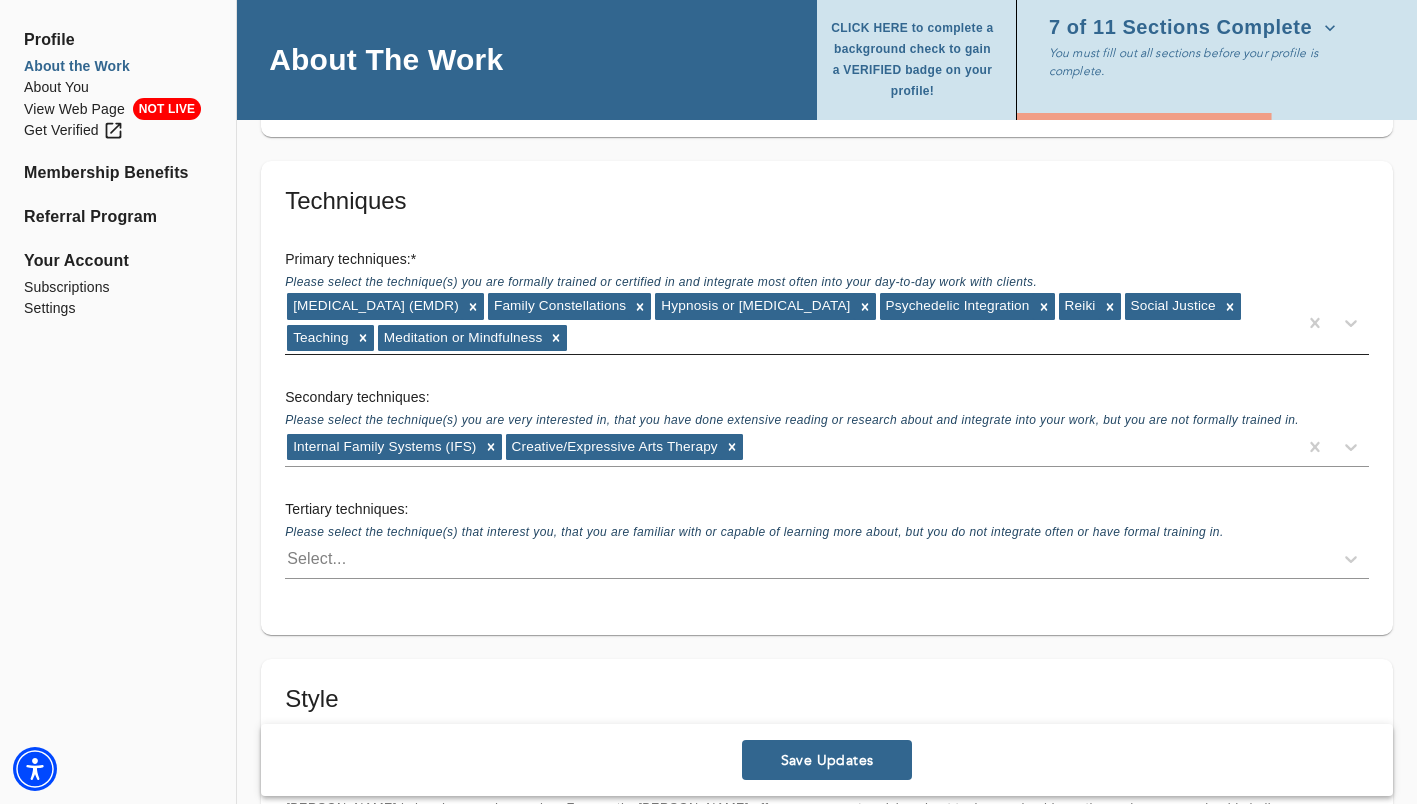 scroll, scrollTop: 3679, scrollLeft: 0, axis: vertical 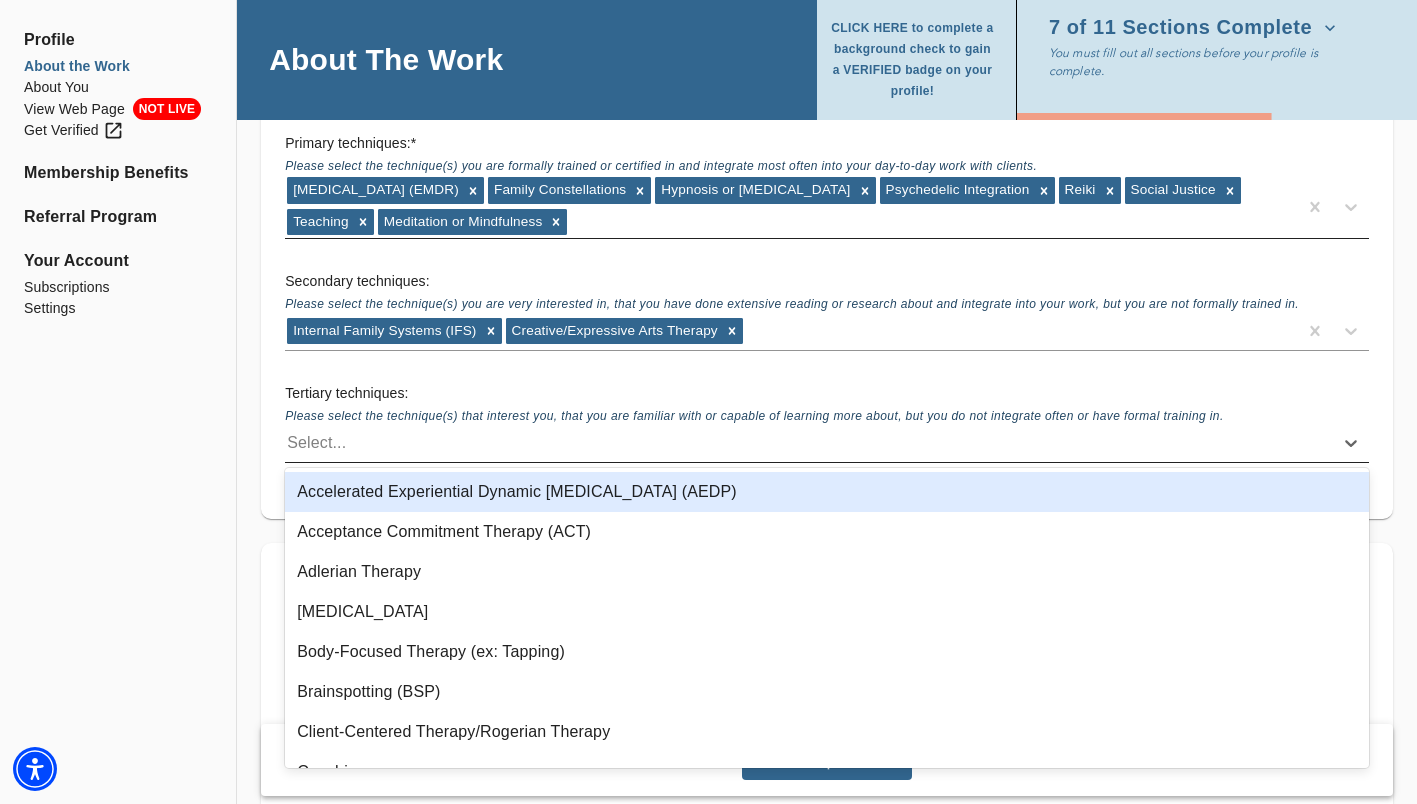 click on "Select..." at bounding box center (316, 443) 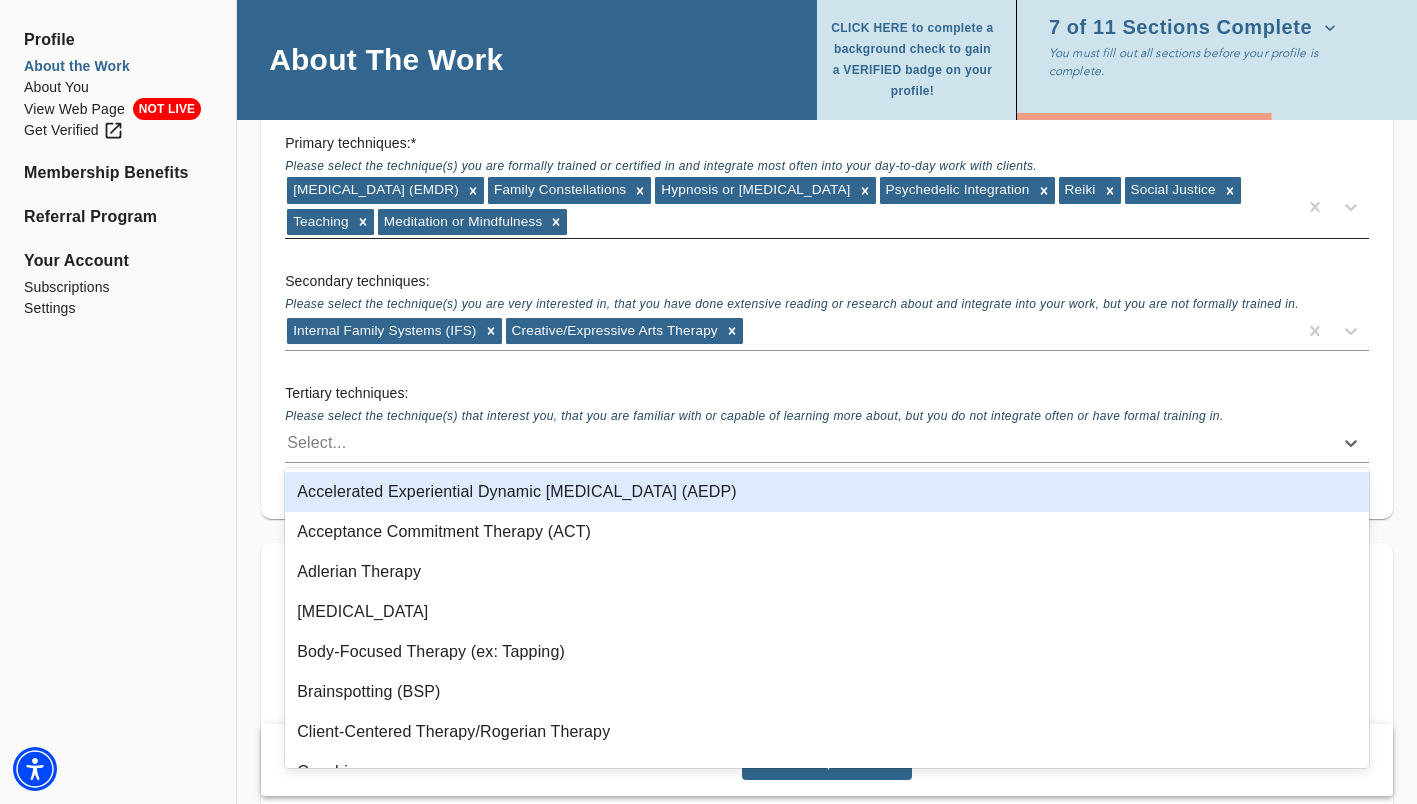click on "Profile About the Work About You View Web Page NOT LIVE Get Verified Membership Benefits Referral Program Your Account Subscriptions Settings" at bounding box center [118, -916] 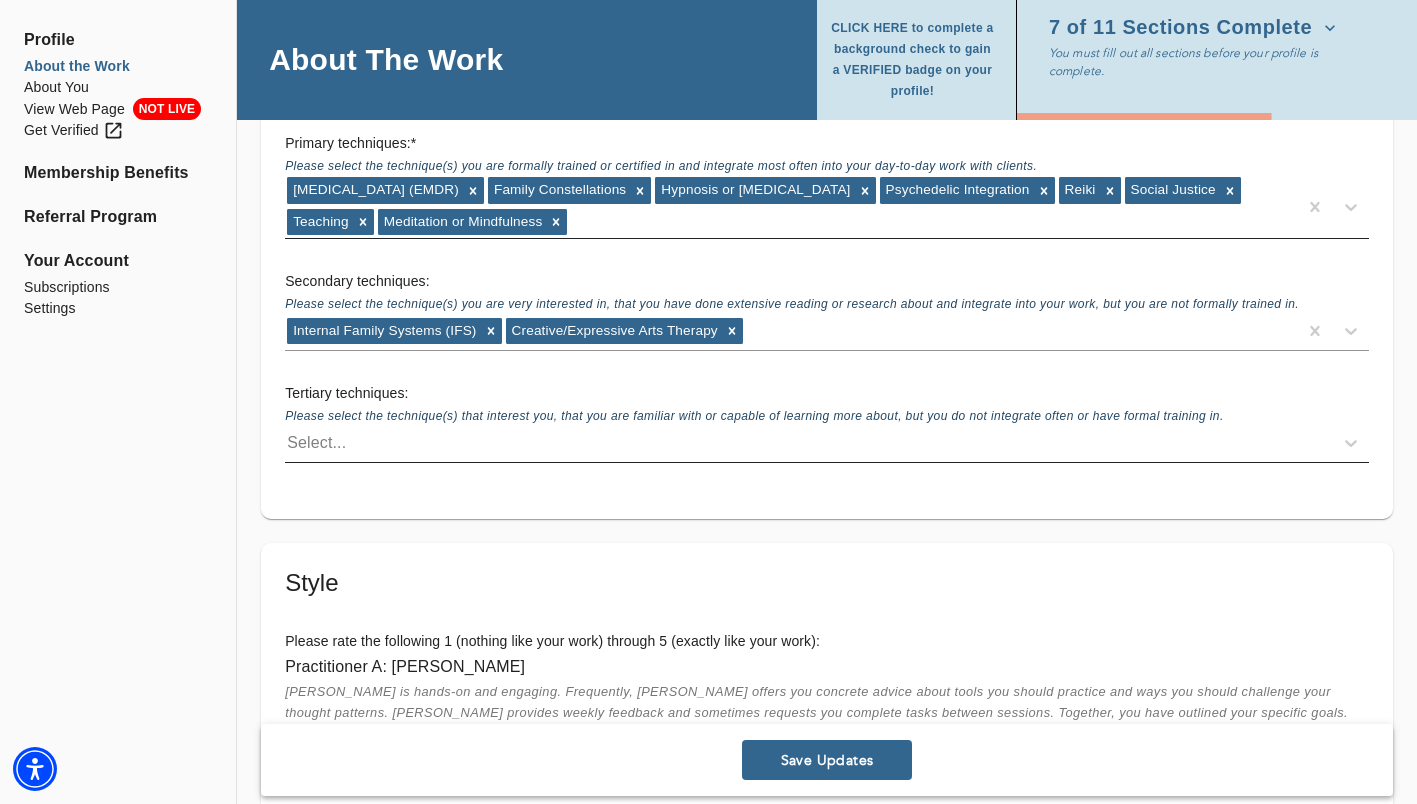 click on "Select..." at bounding box center [809, 443] 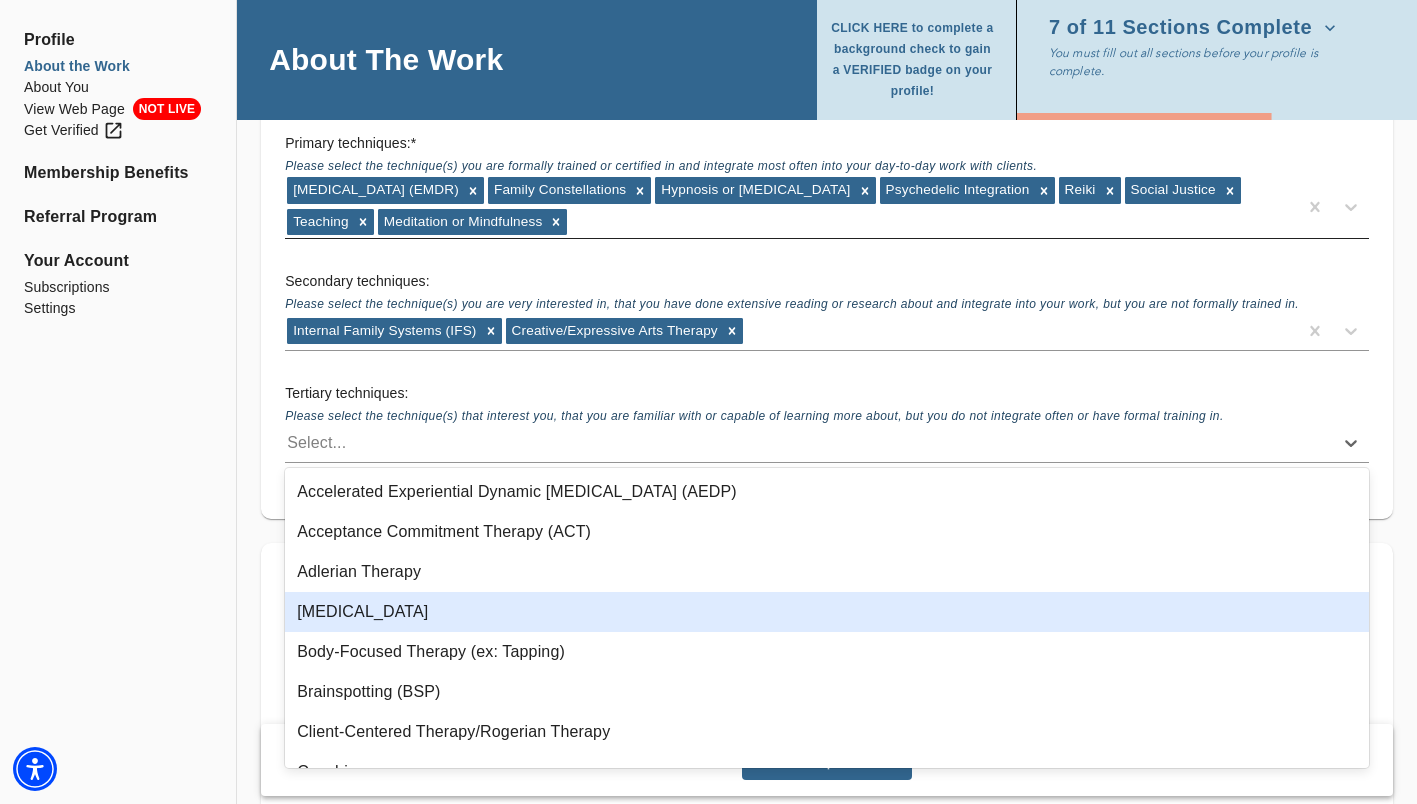 click on "[MEDICAL_DATA]" at bounding box center (827, 612) 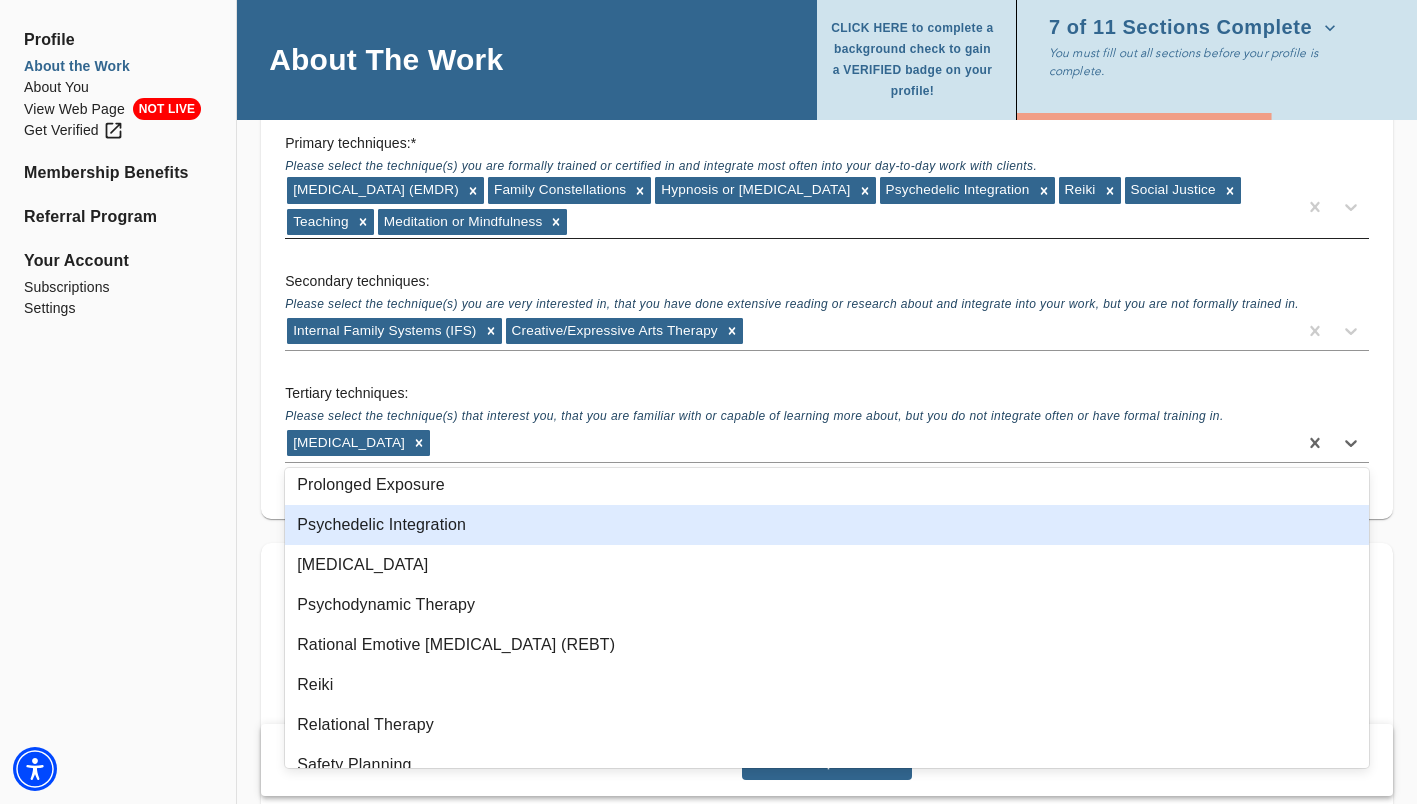 scroll, scrollTop: 1415, scrollLeft: 0, axis: vertical 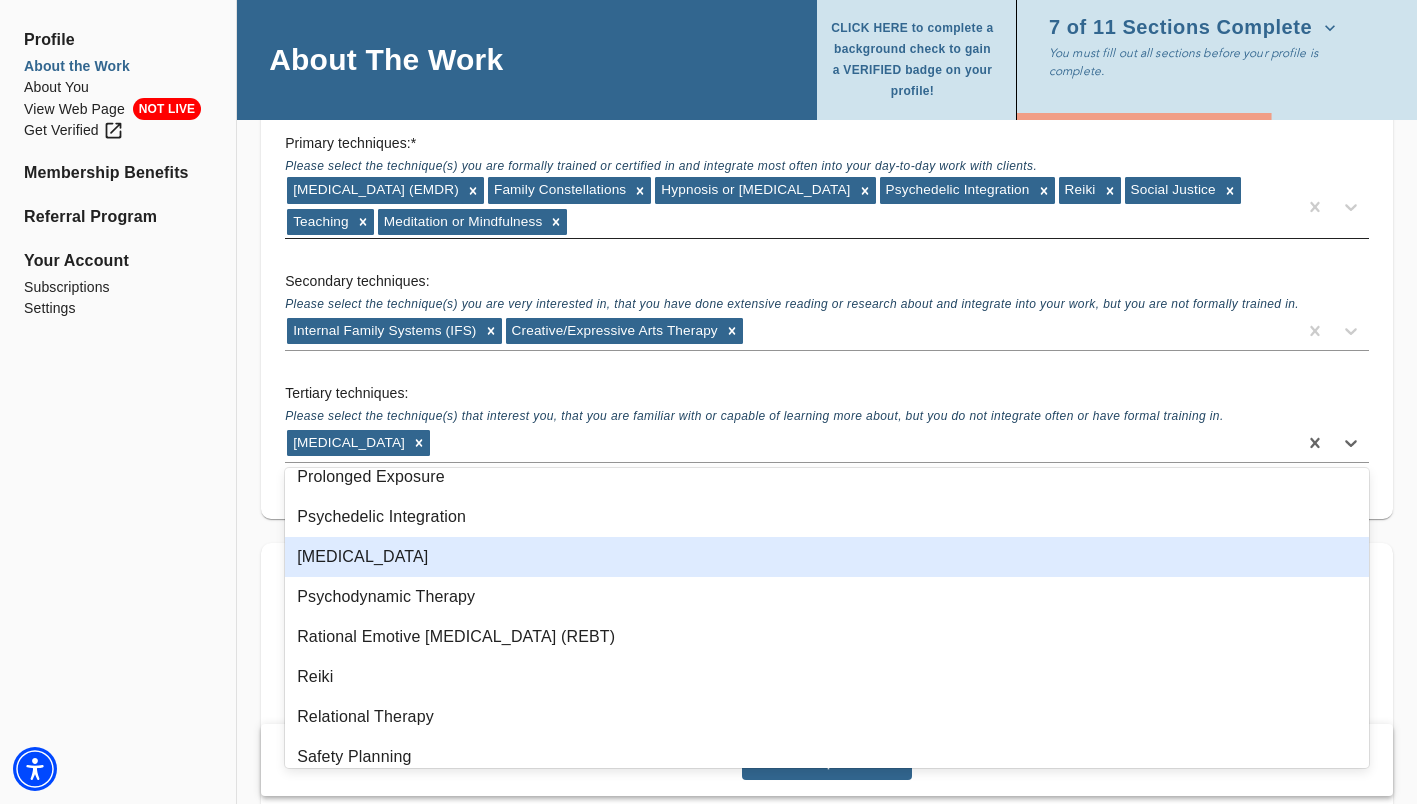 click on "Profile About the Work About You View Web Page NOT LIVE Get Verified Membership Benefits Referral Program Your Account Subscriptions Settings" at bounding box center [118, -916] 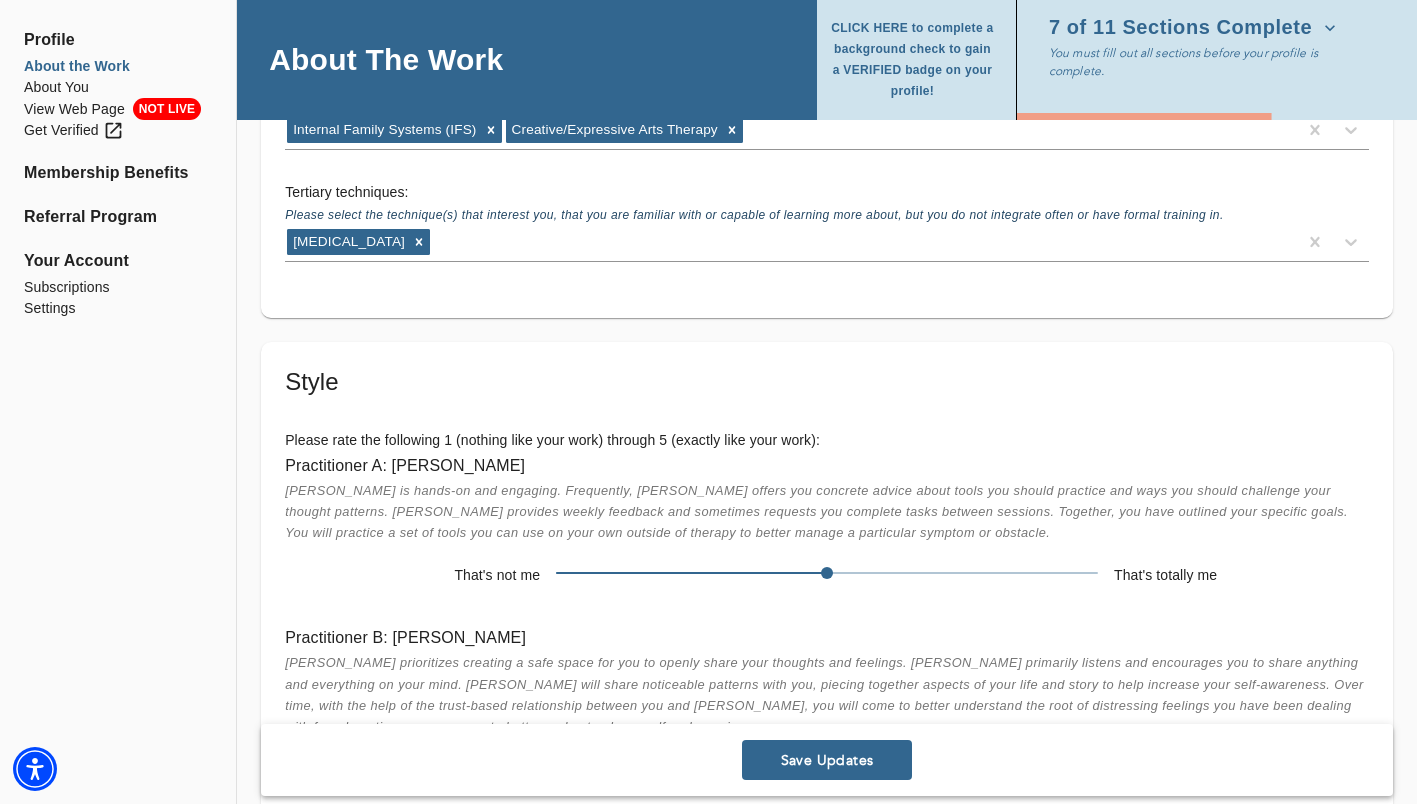 scroll, scrollTop: 4004, scrollLeft: 0, axis: vertical 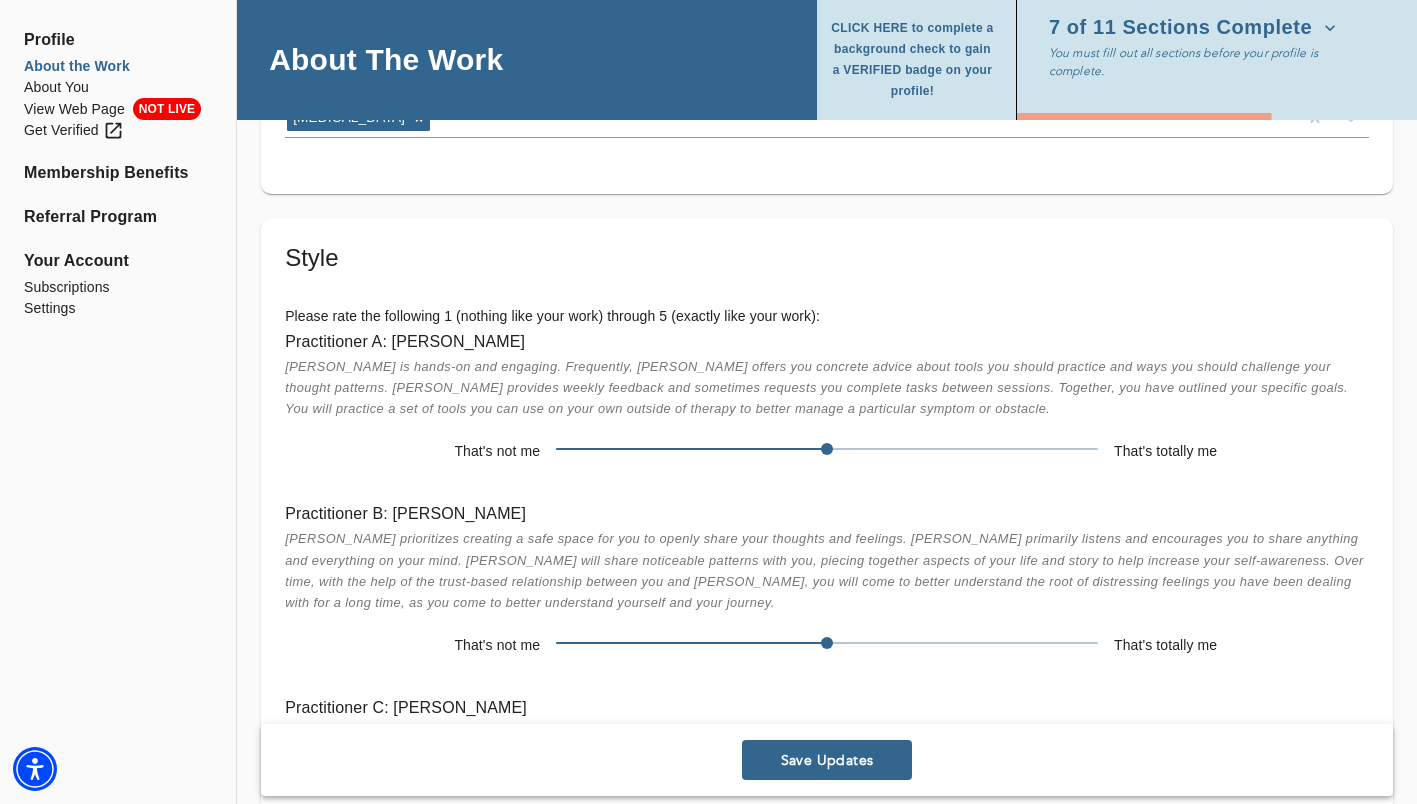click at bounding box center [827, 449] 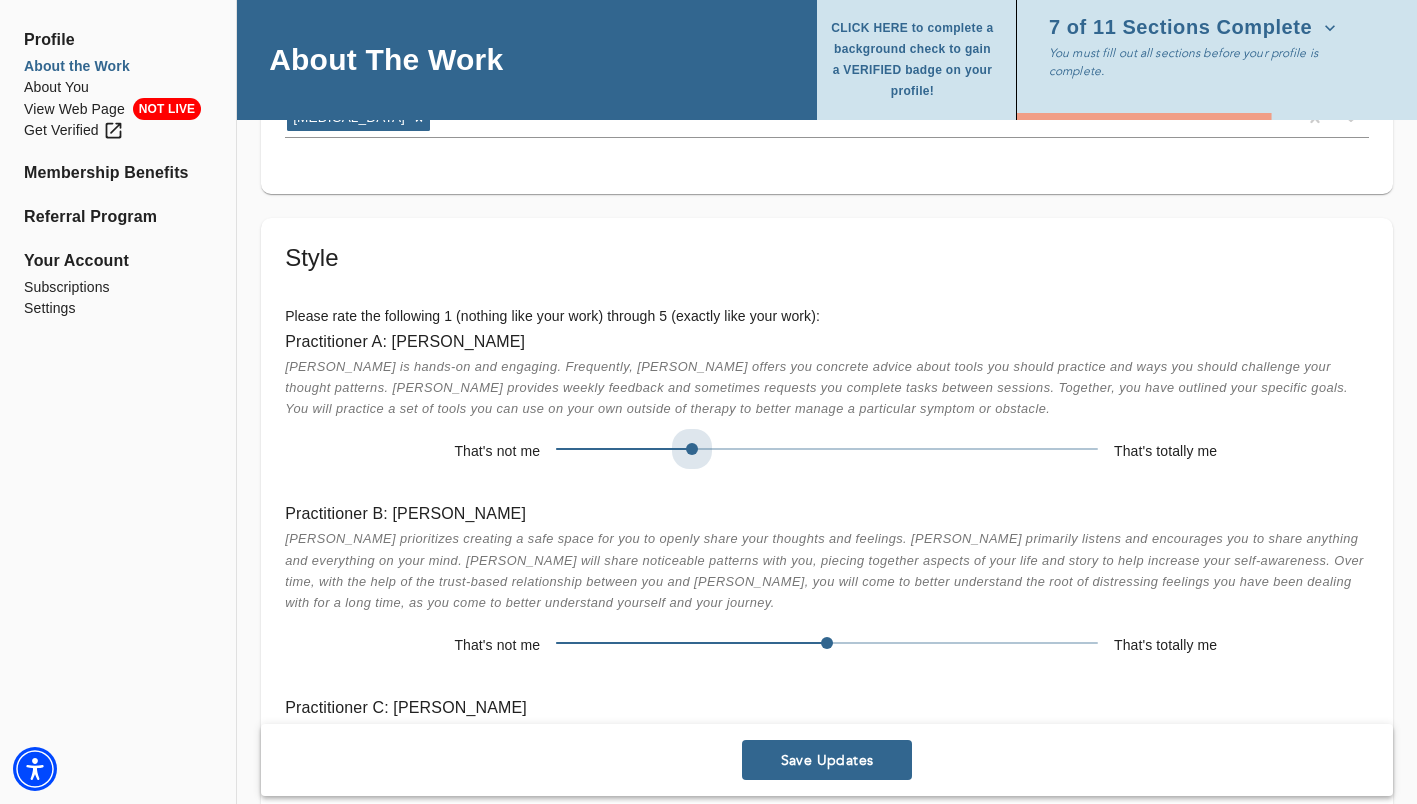 click at bounding box center [827, 449] 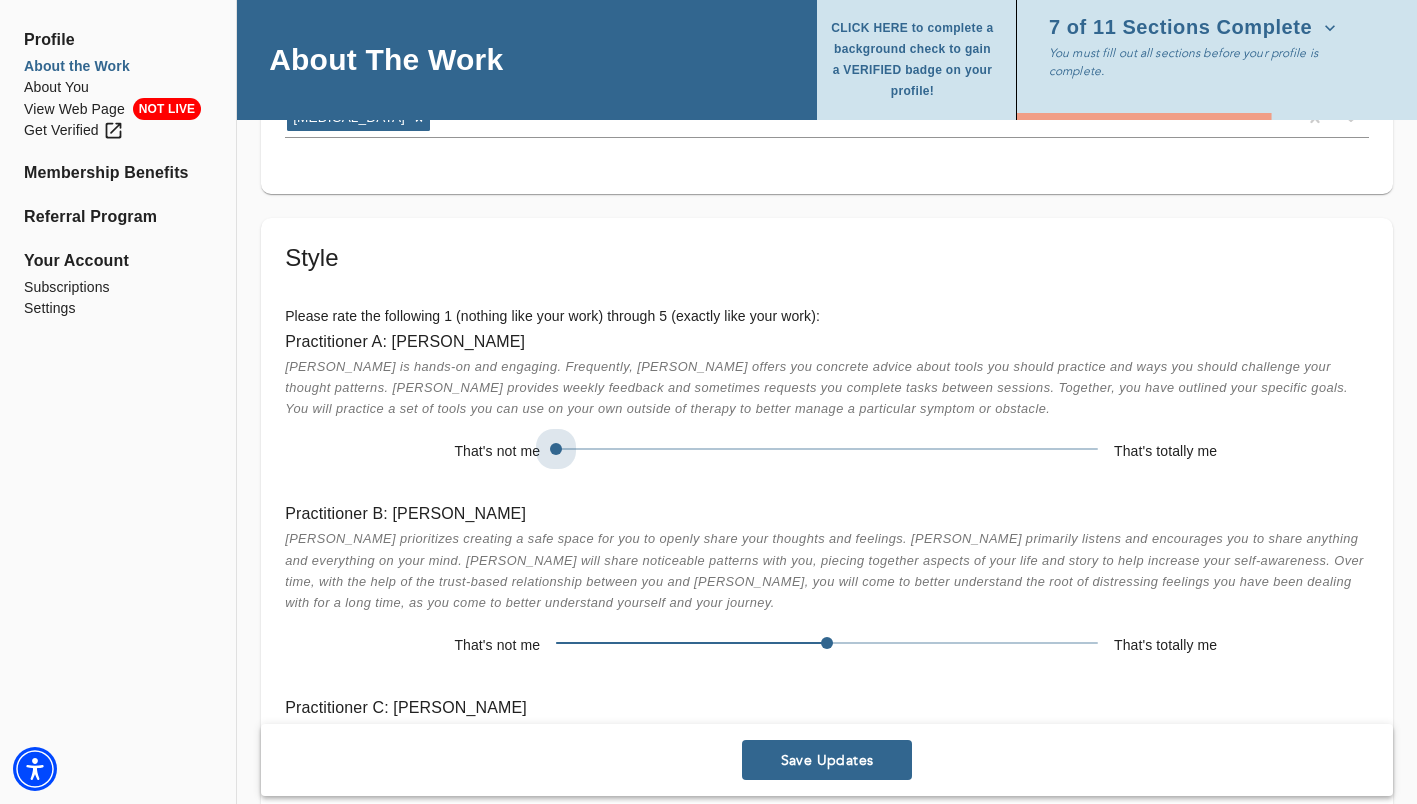 click at bounding box center (827, 449) 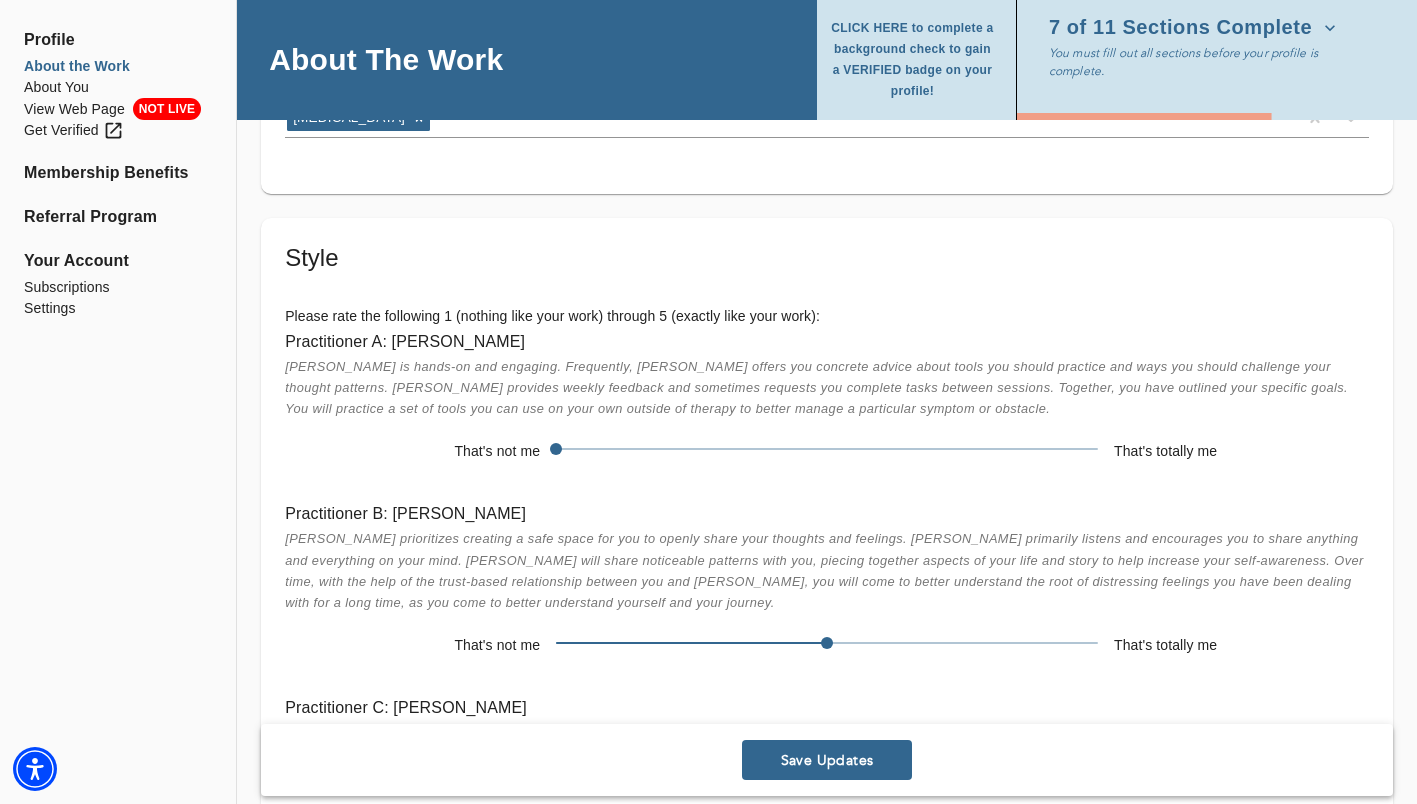 click at bounding box center (827, 449) 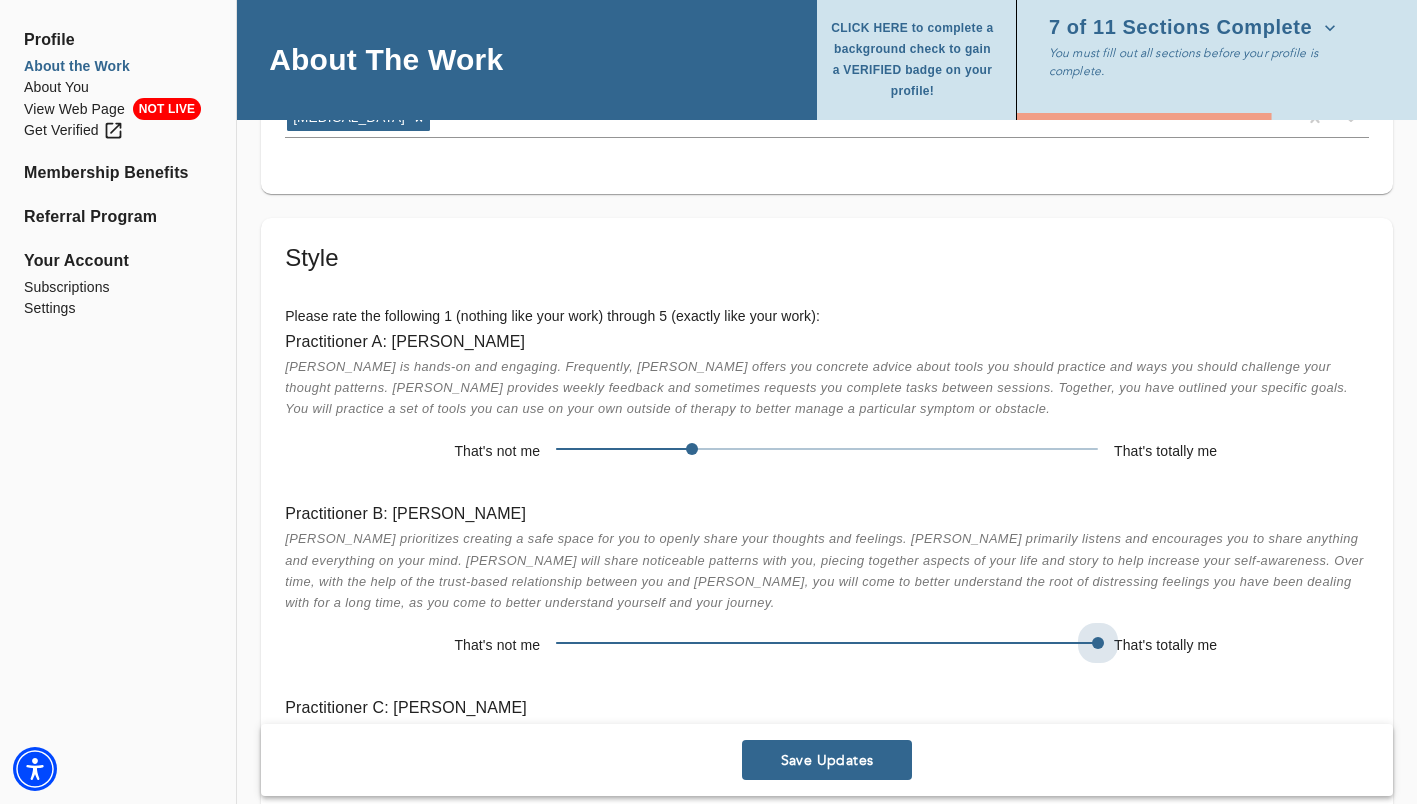 click at bounding box center [827, 643] 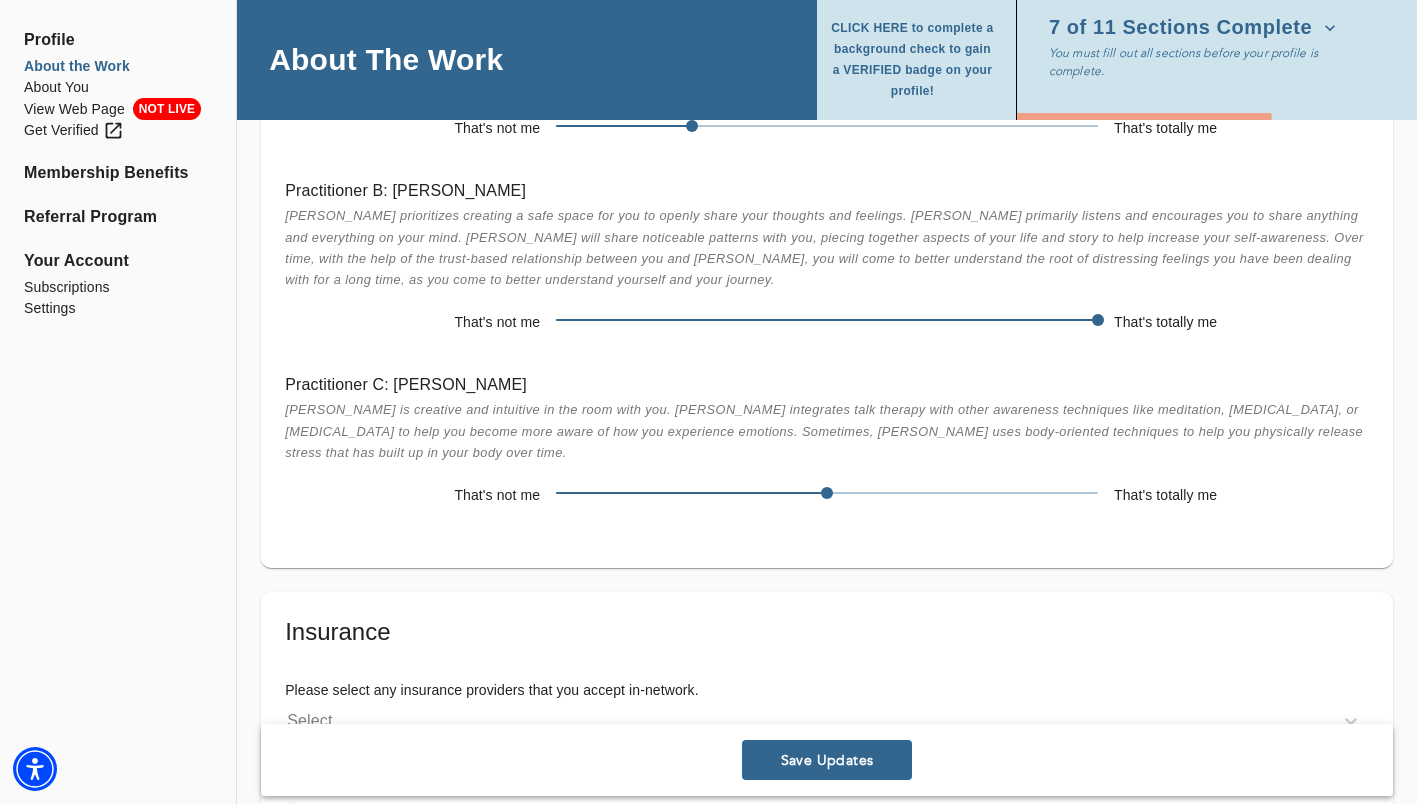 scroll, scrollTop: 4328, scrollLeft: 0, axis: vertical 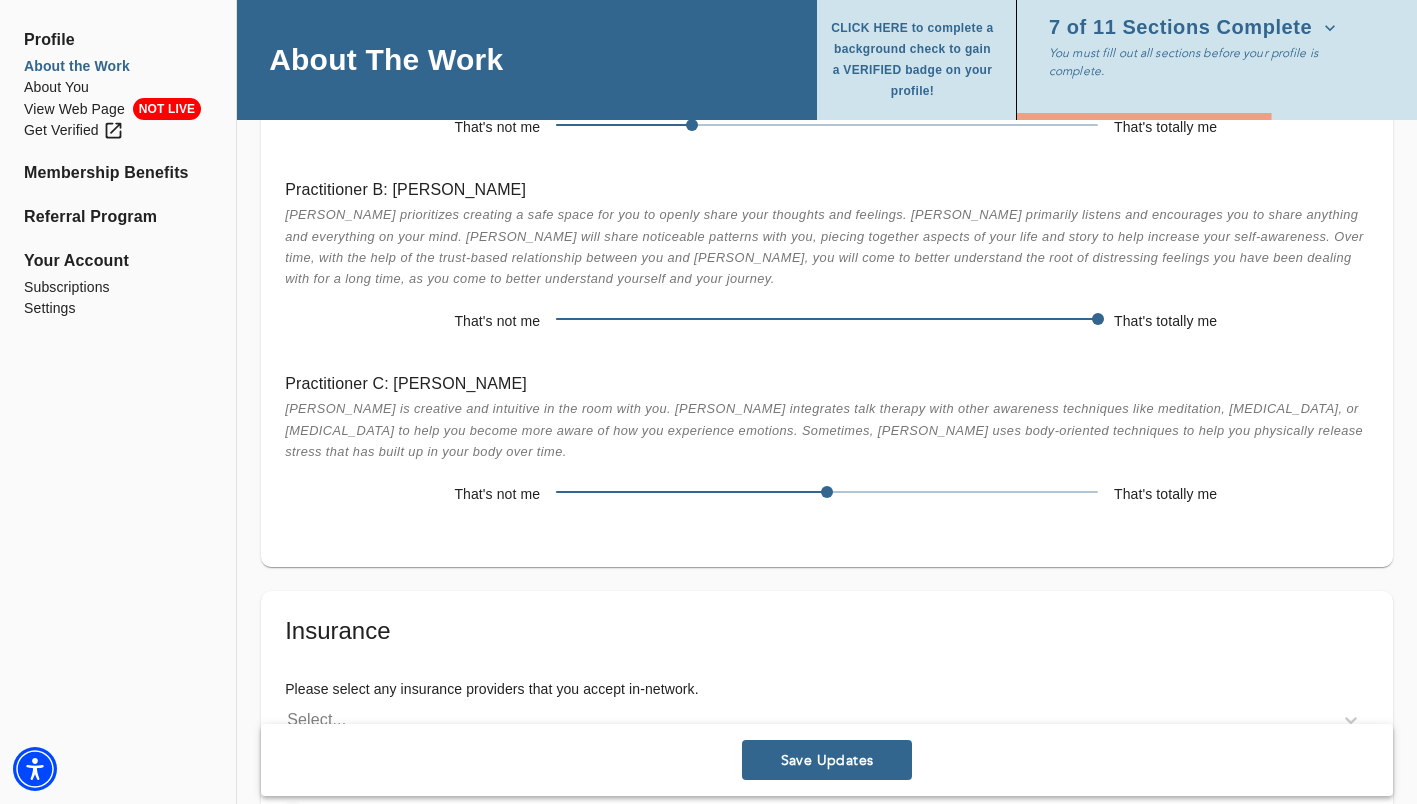 click on "That's not me That's totally me" at bounding box center (827, 494) 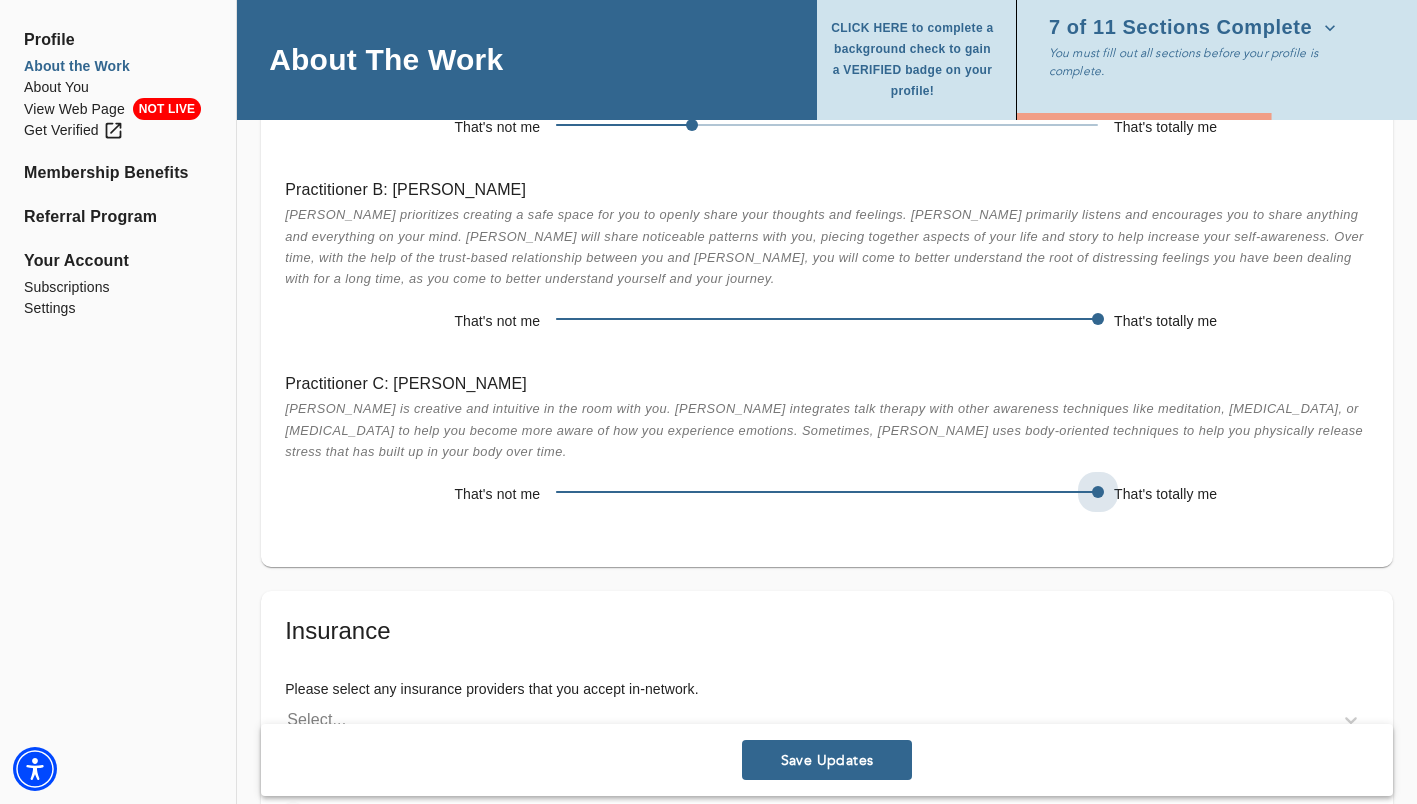 click at bounding box center (827, 492) 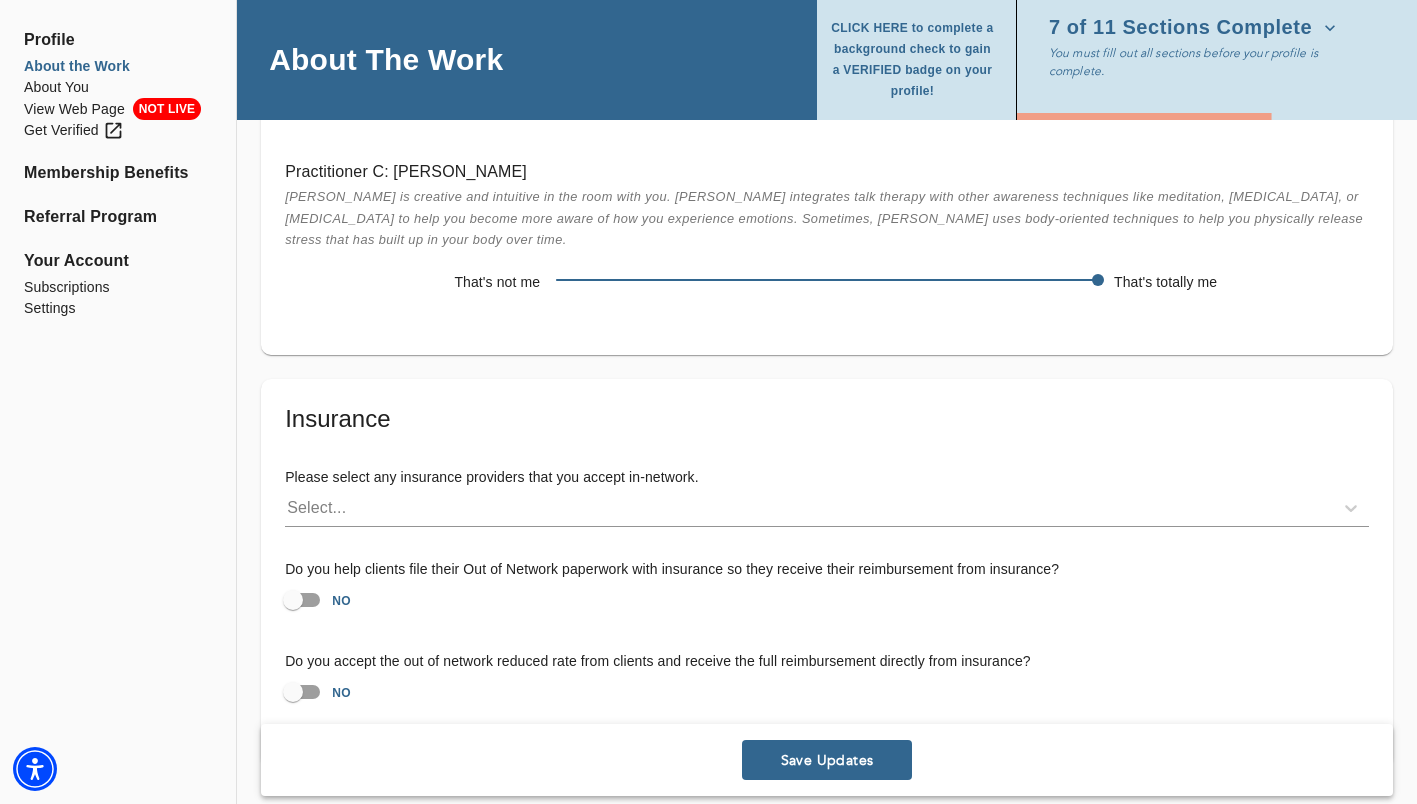 scroll, scrollTop: 4628, scrollLeft: 0, axis: vertical 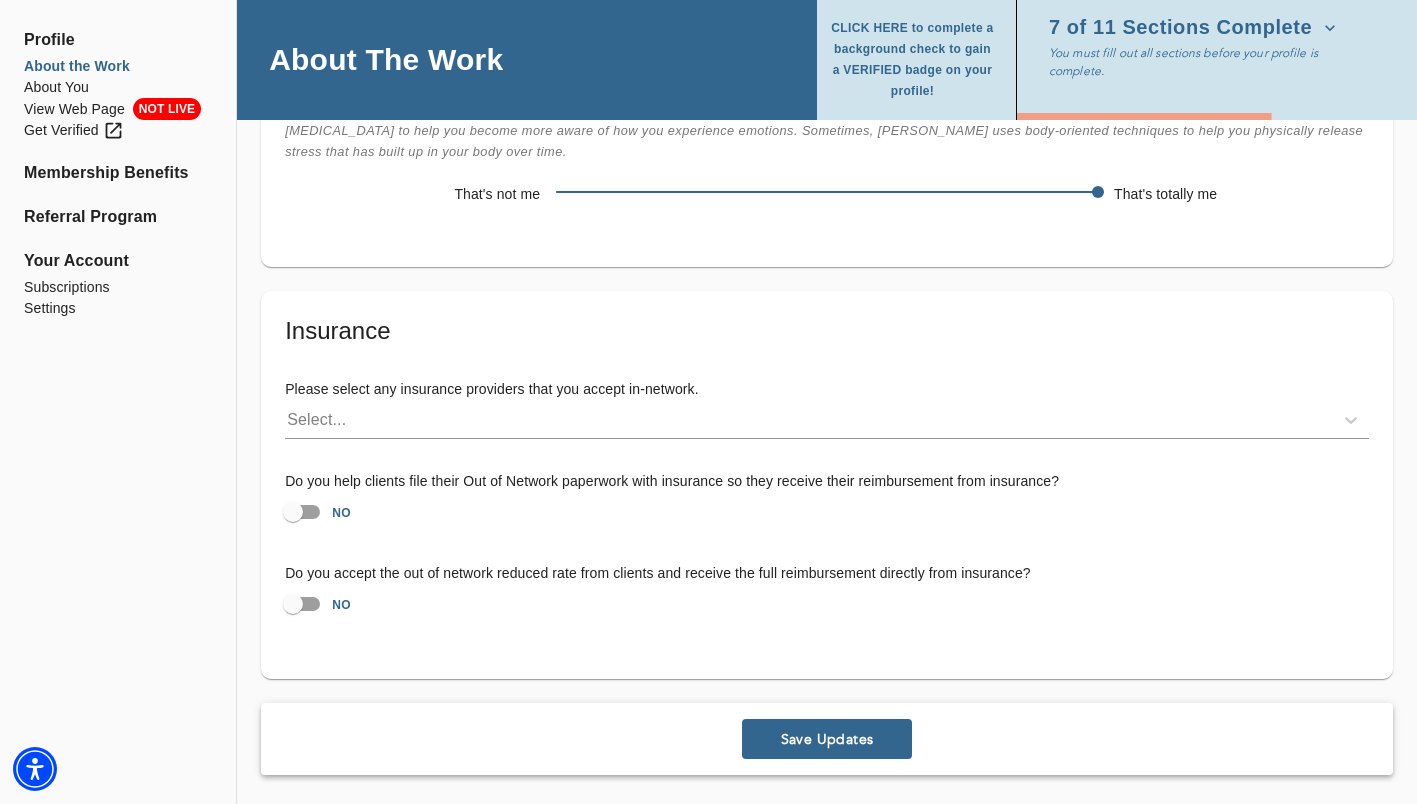 click on "NO" at bounding box center [293, 512] 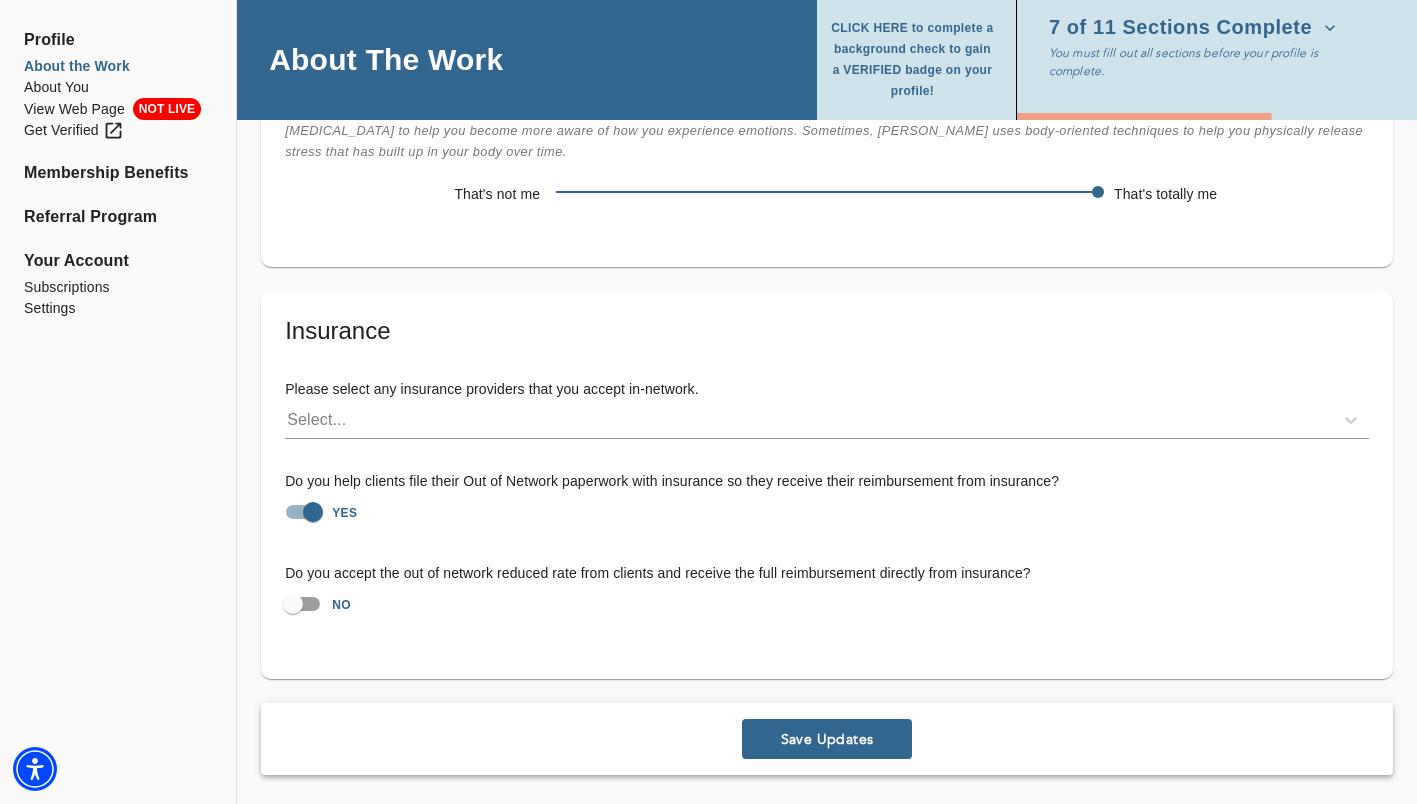 click on "Save Updates" at bounding box center (827, 739) 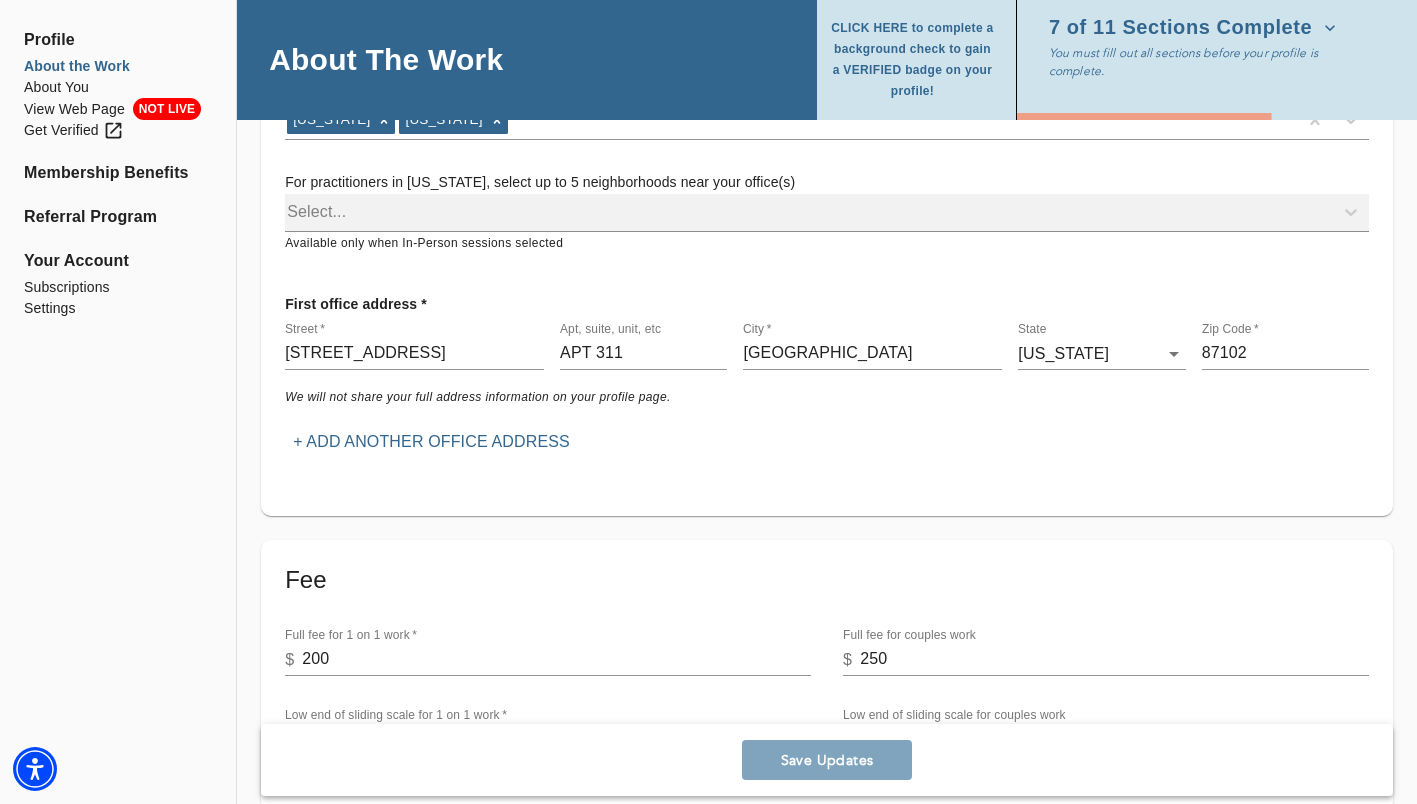 scroll, scrollTop: 0, scrollLeft: 0, axis: both 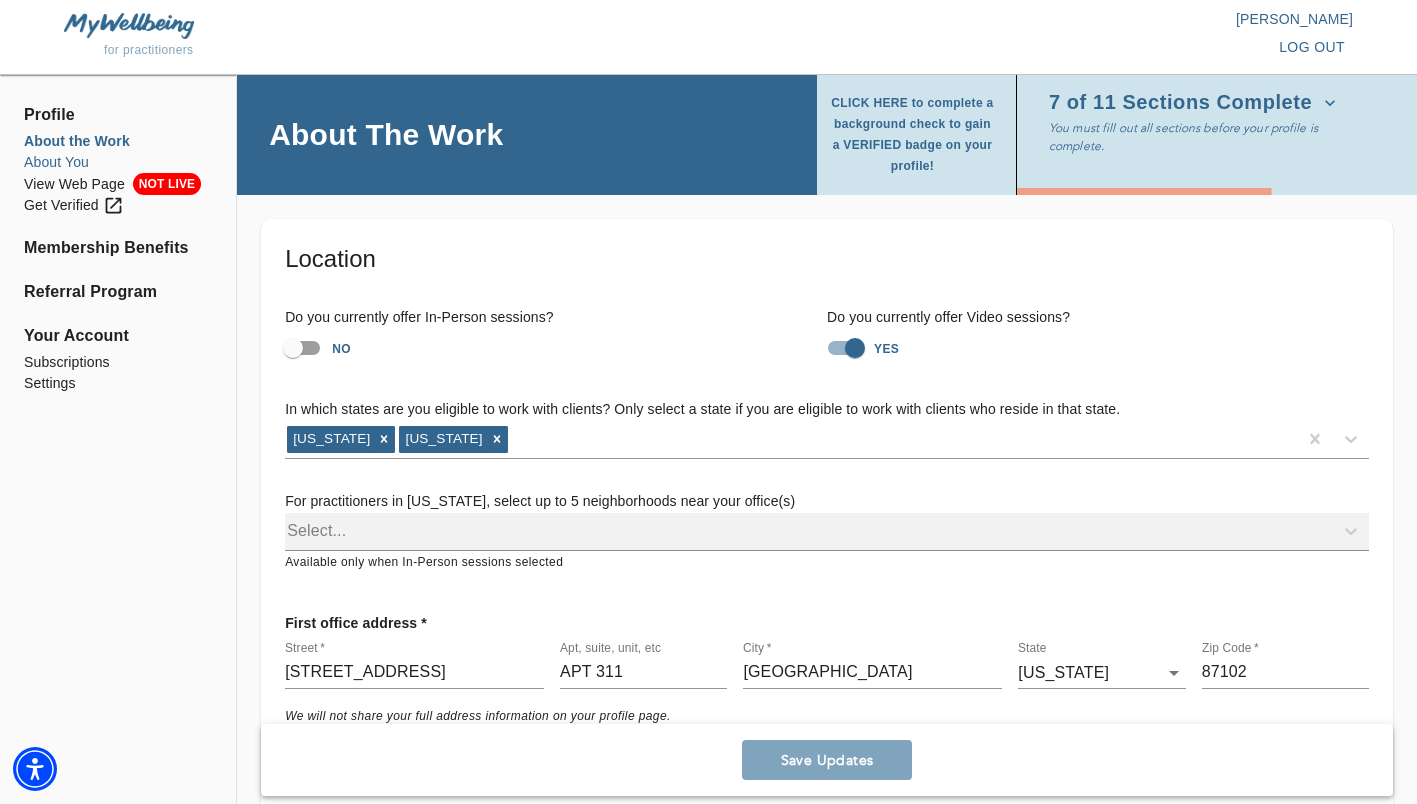 click on "About You" at bounding box center [118, 162] 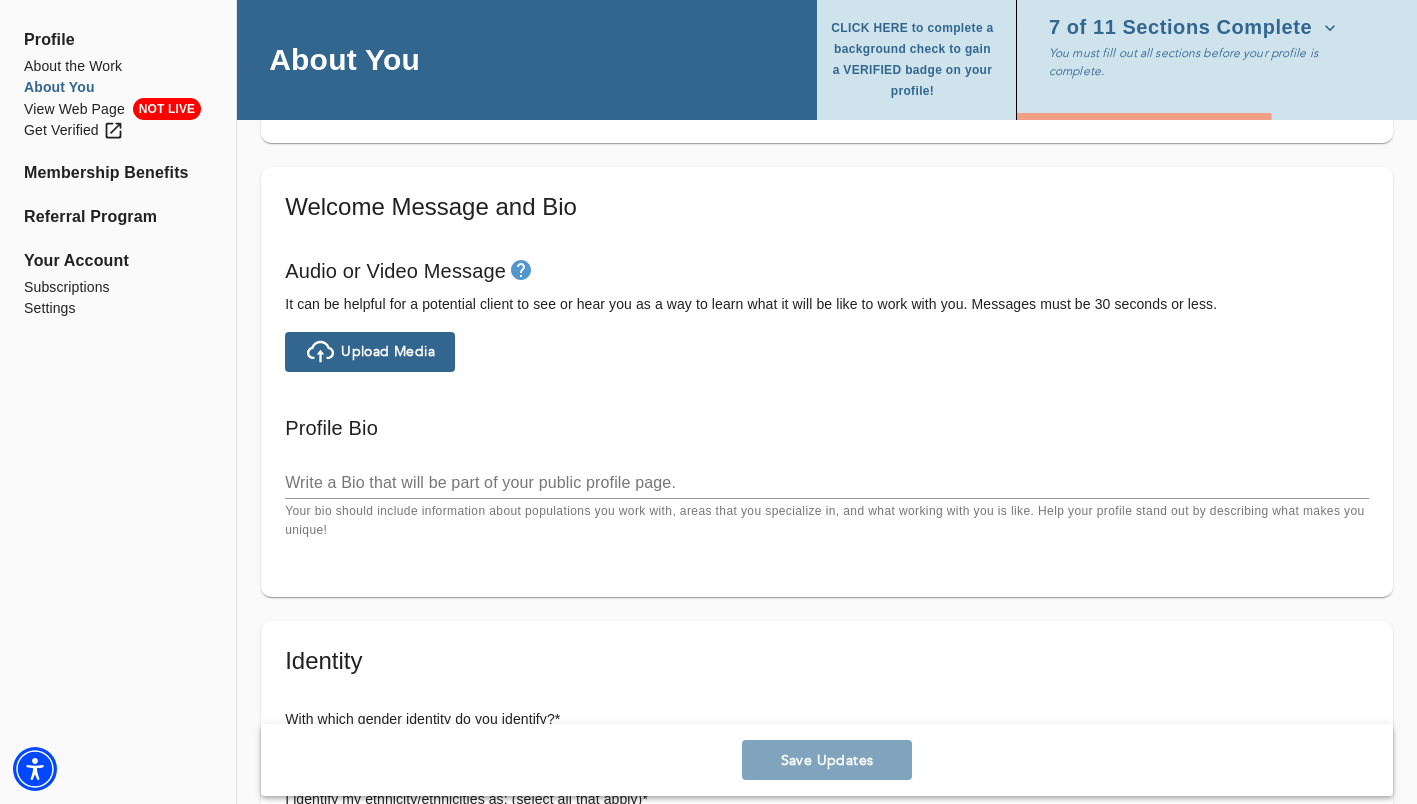 scroll, scrollTop: 1064, scrollLeft: 0, axis: vertical 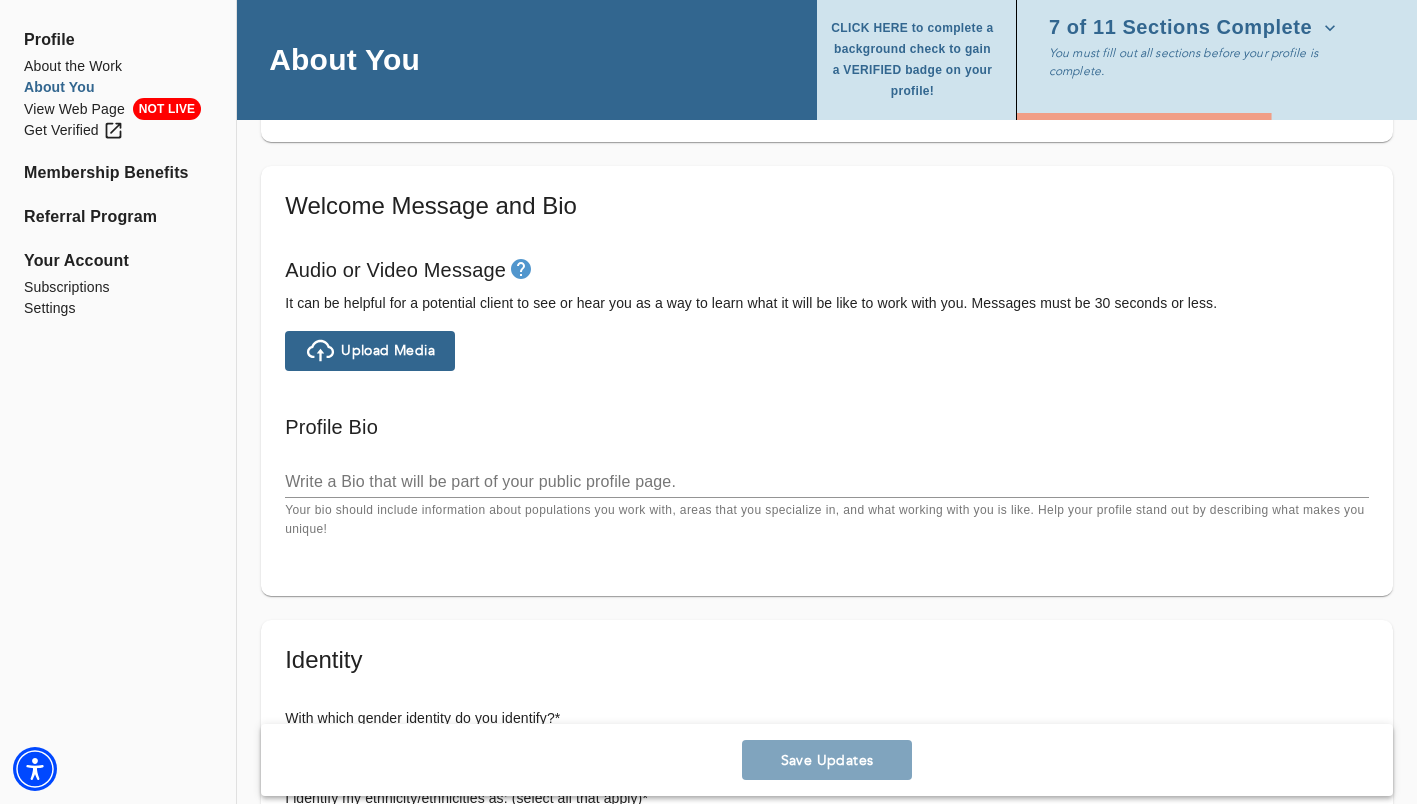 type 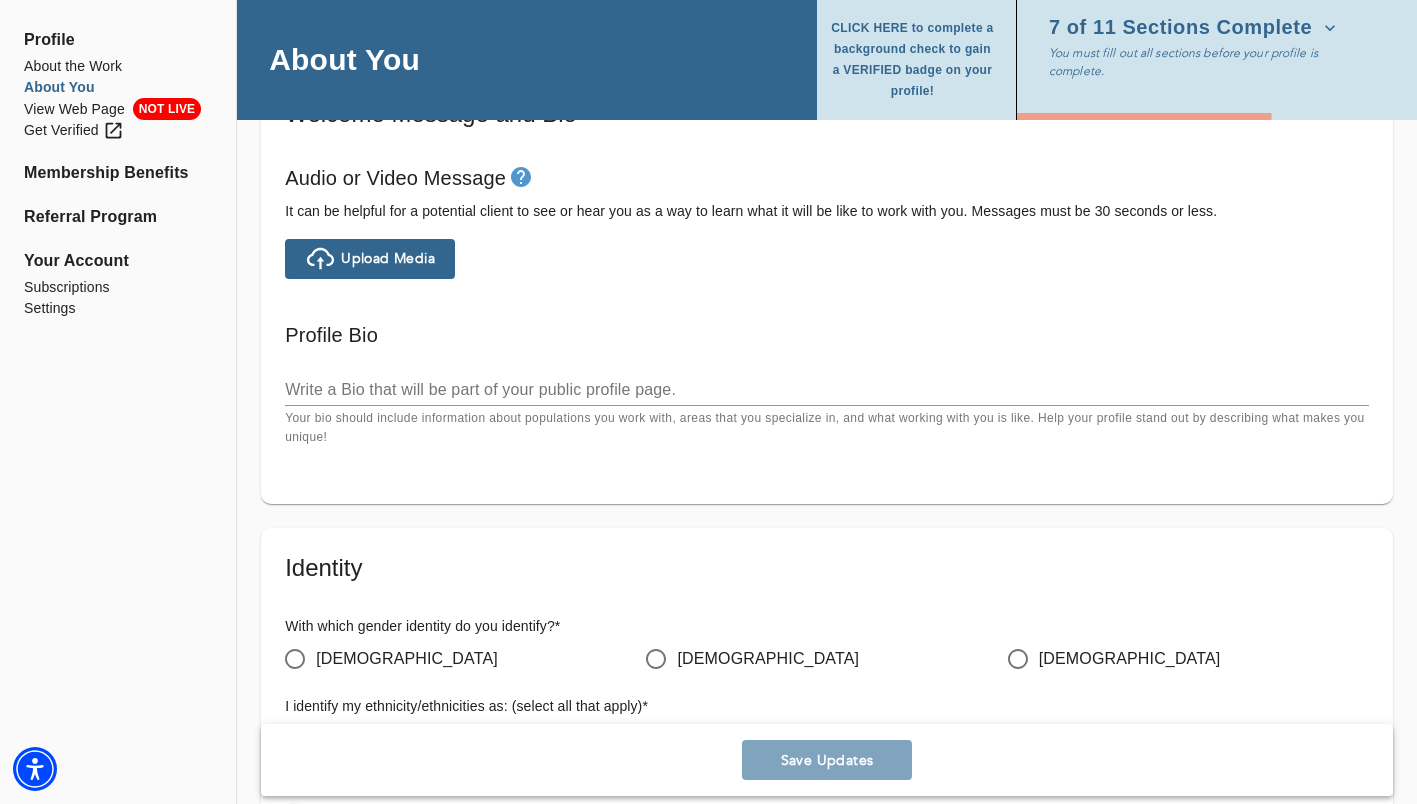 scroll, scrollTop: 1159, scrollLeft: 0, axis: vertical 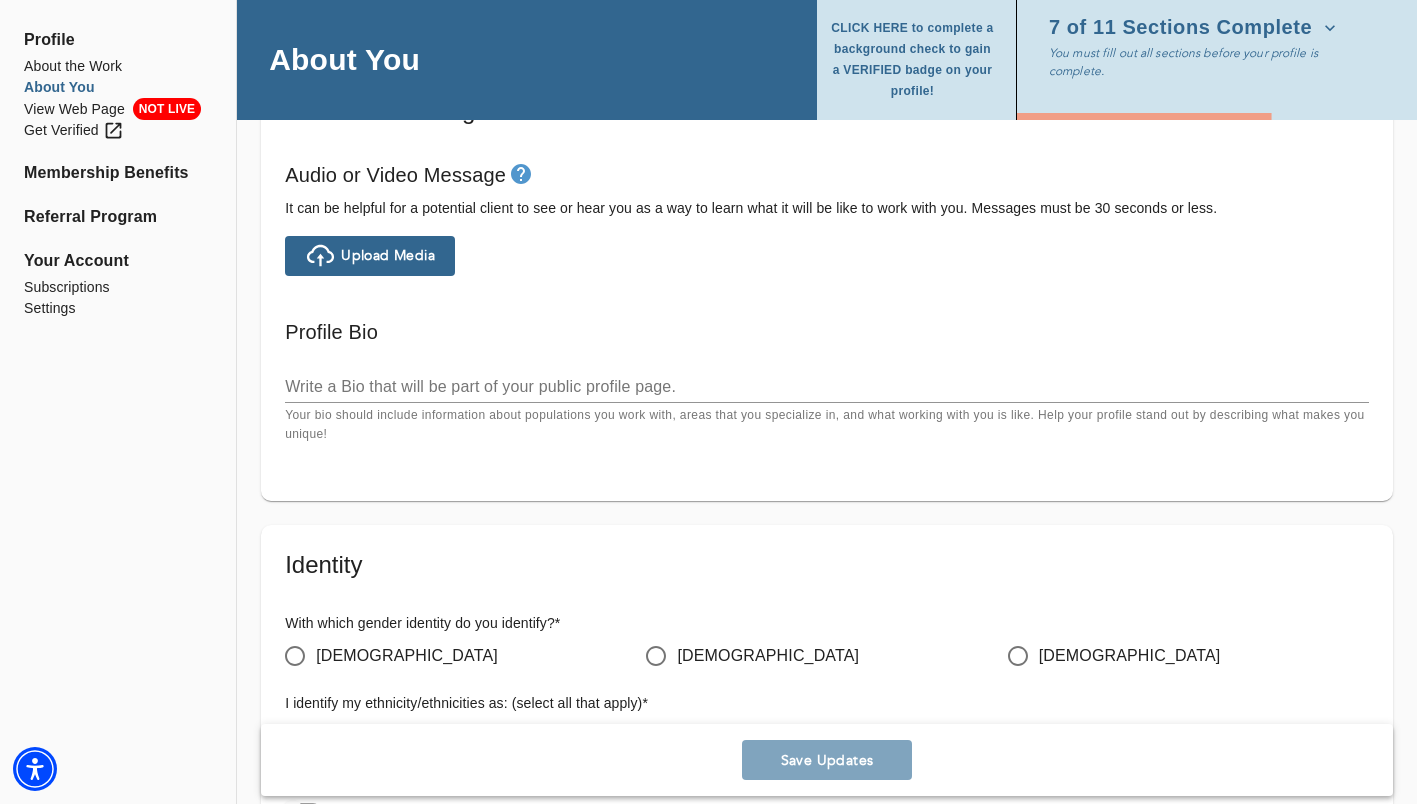 click at bounding box center (827, 386) 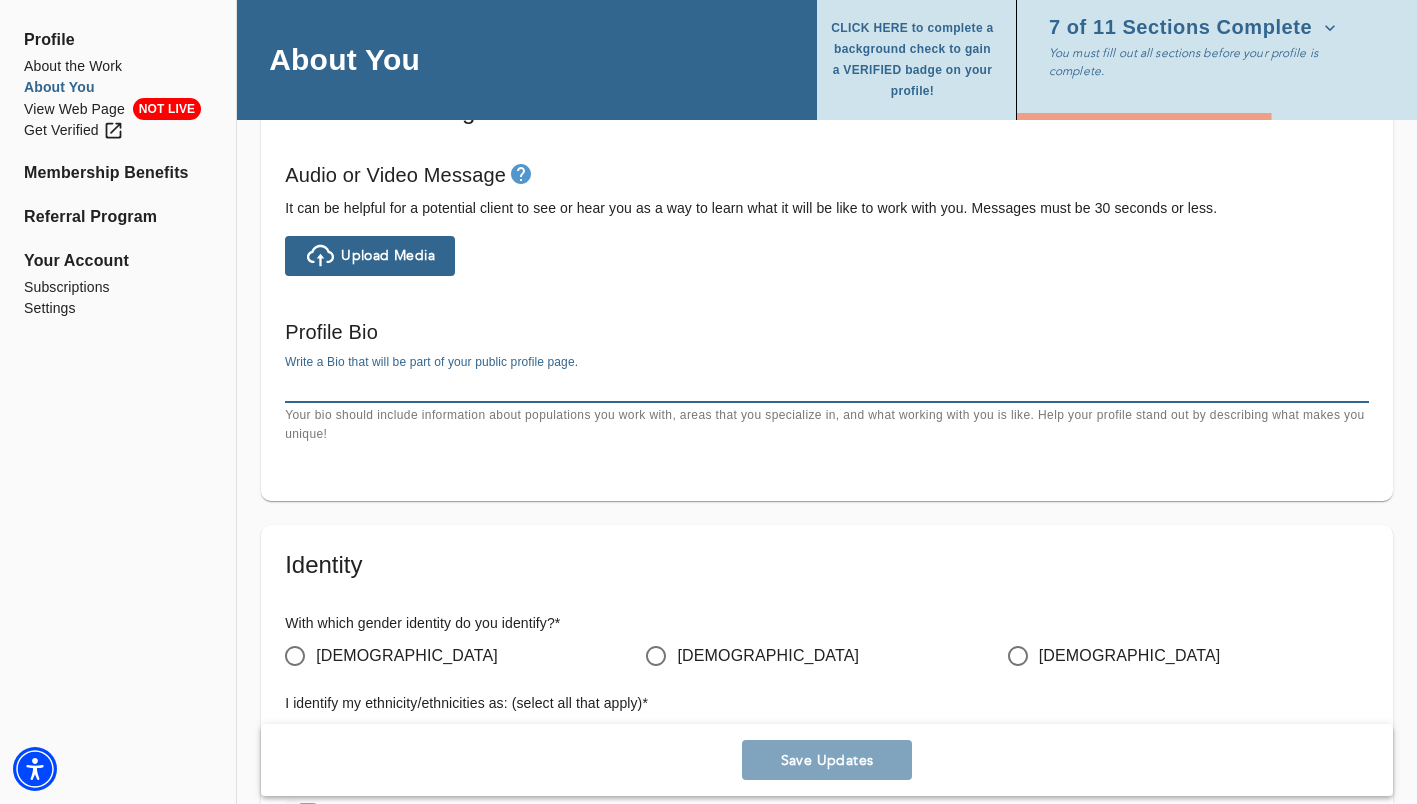 paste on "I’m [PERSON_NAME] (she/they), a [DEMOGRAPHIC_DATA], [DEMOGRAPHIC_DATA] immigrant therapist offering trauma-informed, identity-affirming care for individuals and couples. My work centers BIPOC, [DEMOGRAPHIC_DATA], and first-generation clients navigating grief, anxiety, migration, and relational complexity. I weave together somatic practices, EMDR, ancestral wisdom, and decolonial healing to support clients in reconnecting with their intuition and personal power." 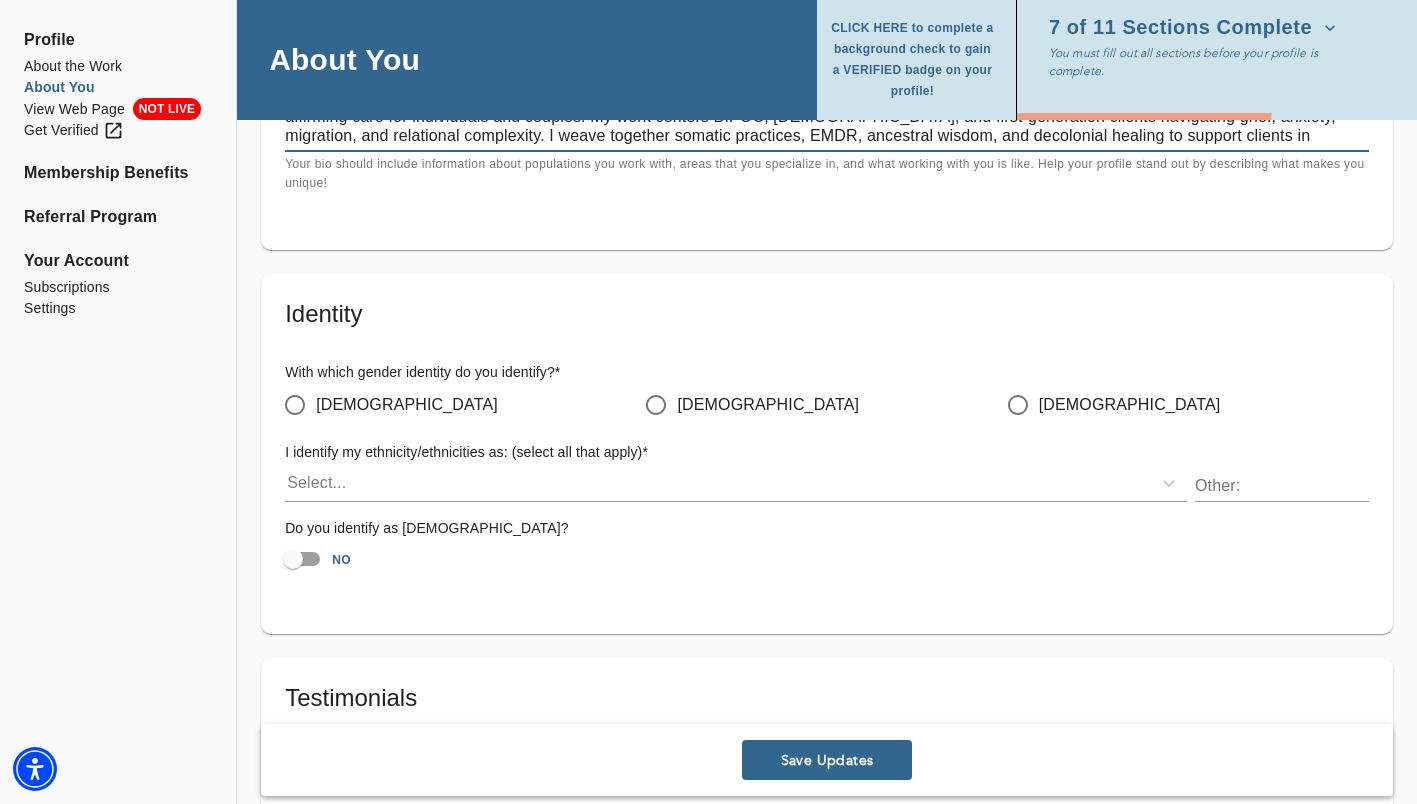 scroll, scrollTop: 1453, scrollLeft: 0, axis: vertical 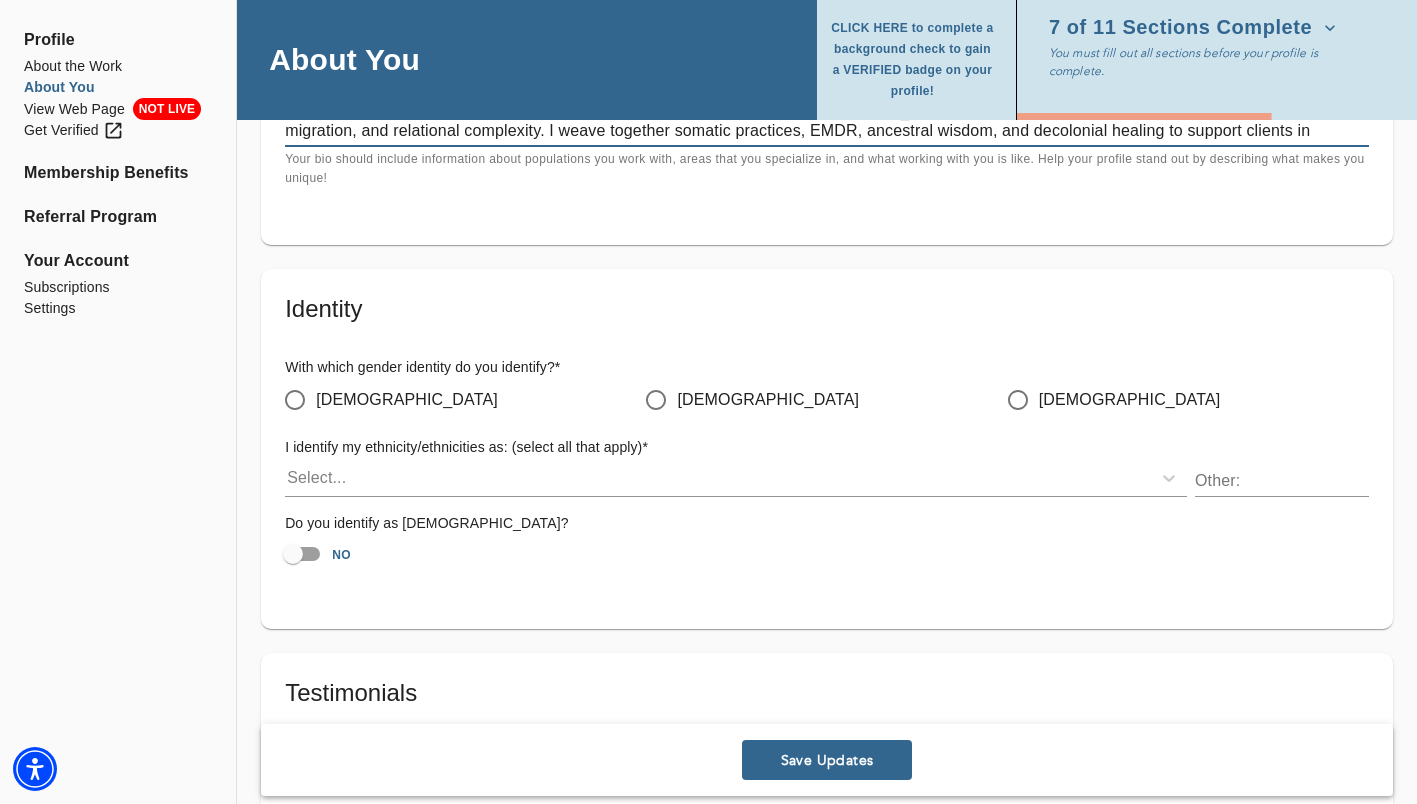 type on "I’m [PERSON_NAME] (she/they), a [DEMOGRAPHIC_DATA], [DEMOGRAPHIC_DATA] immigrant therapist offering trauma-informed, identity-affirming care for individuals and couples. My work centers BIPOC, [DEMOGRAPHIC_DATA], and first-generation clients navigating grief, anxiety, migration, and relational complexity. I weave together somatic practices, EMDR, ancestral wisdom, and decolonial healing to support clients in reconnecting with their intuition and personal power." 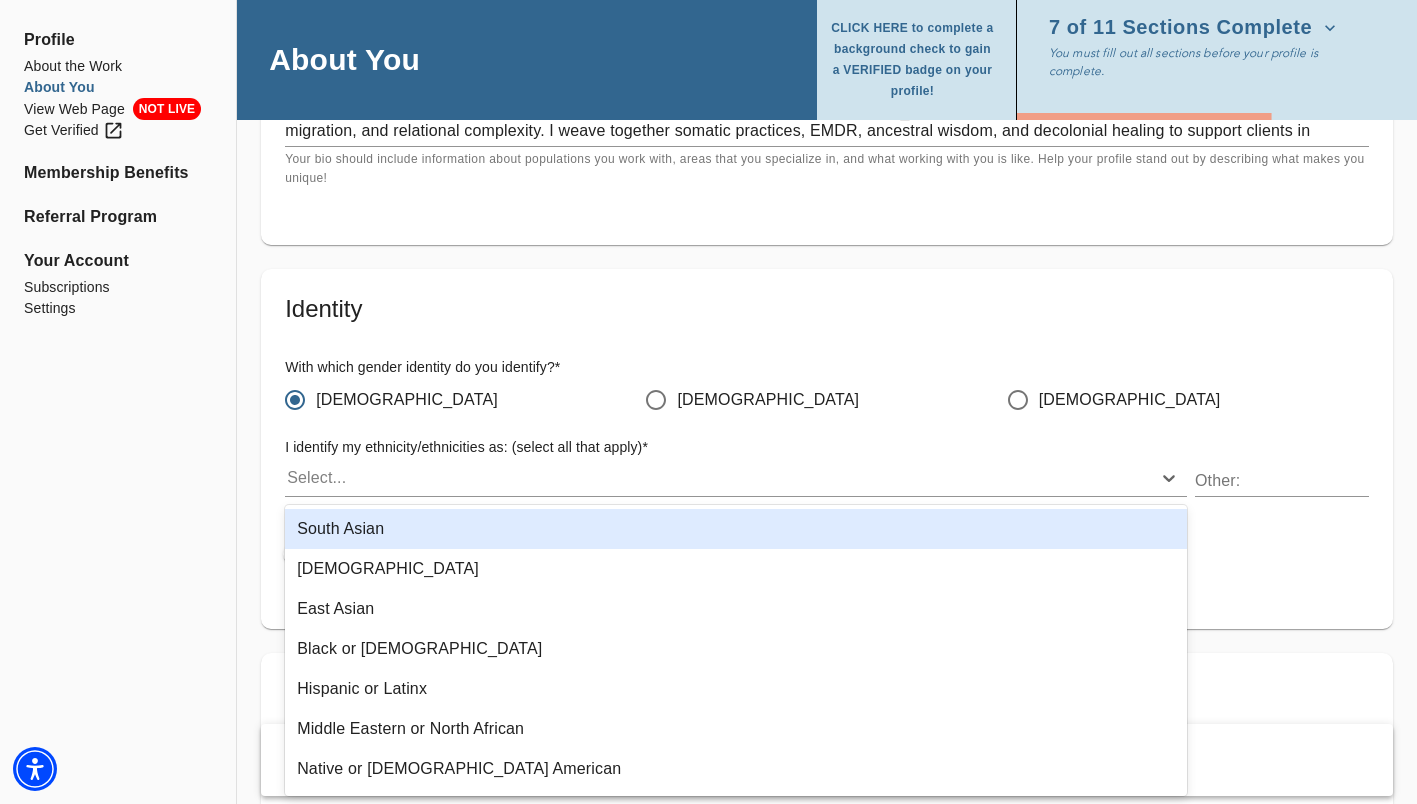 click on "Hispanic or Latinx" at bounding box center [736, 689] 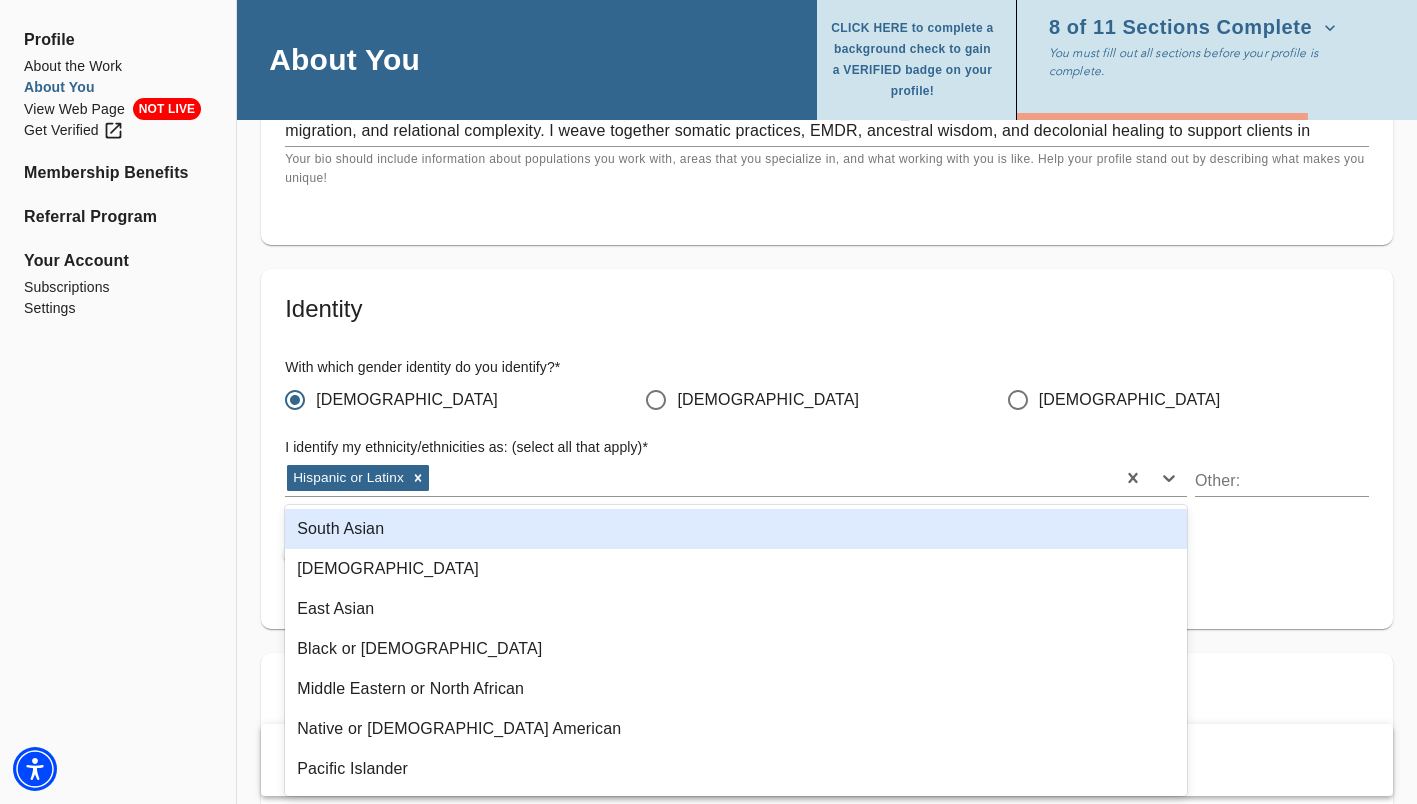 click on "Native or [DEMOGRAPHIC_DATA] American" at bounding box center [736, 729] 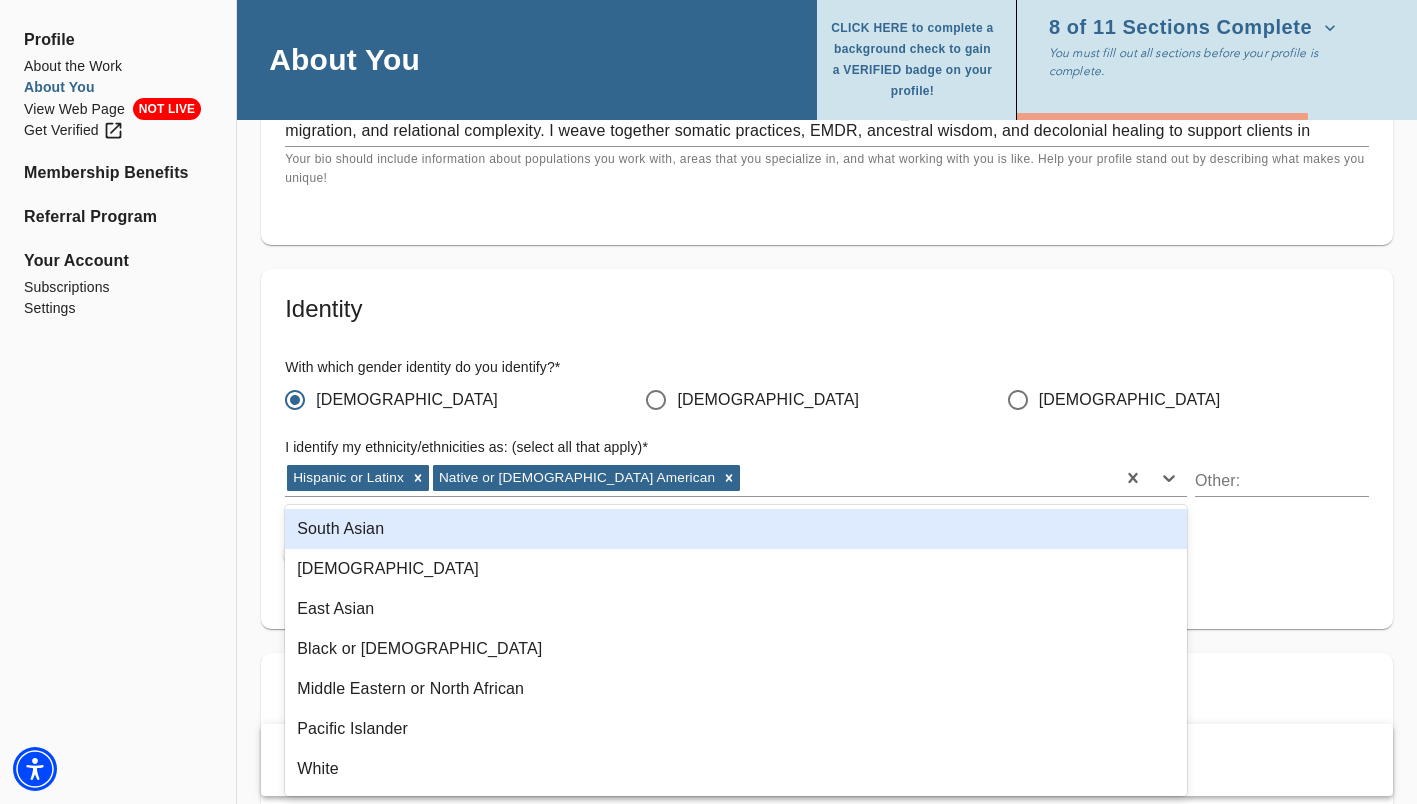 click on "Profile About the Work About You View Web Page NOT LIVE Get Verified Membership Benefits Referral Program Your Account Subscriptions Settings" at bounding box center [118, -43] 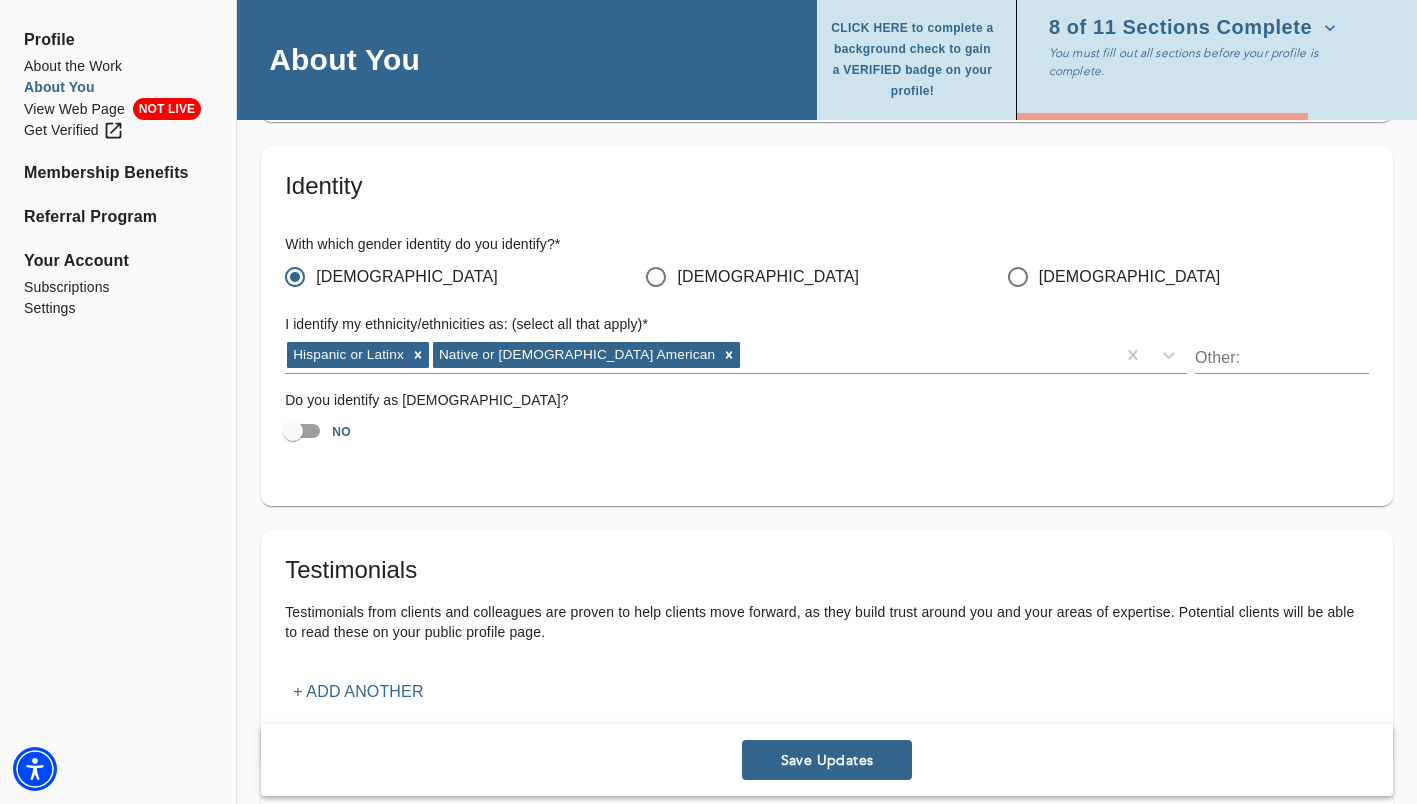 scroll, scrollTop: 1581, scrollLeft: 0, axis: vertical 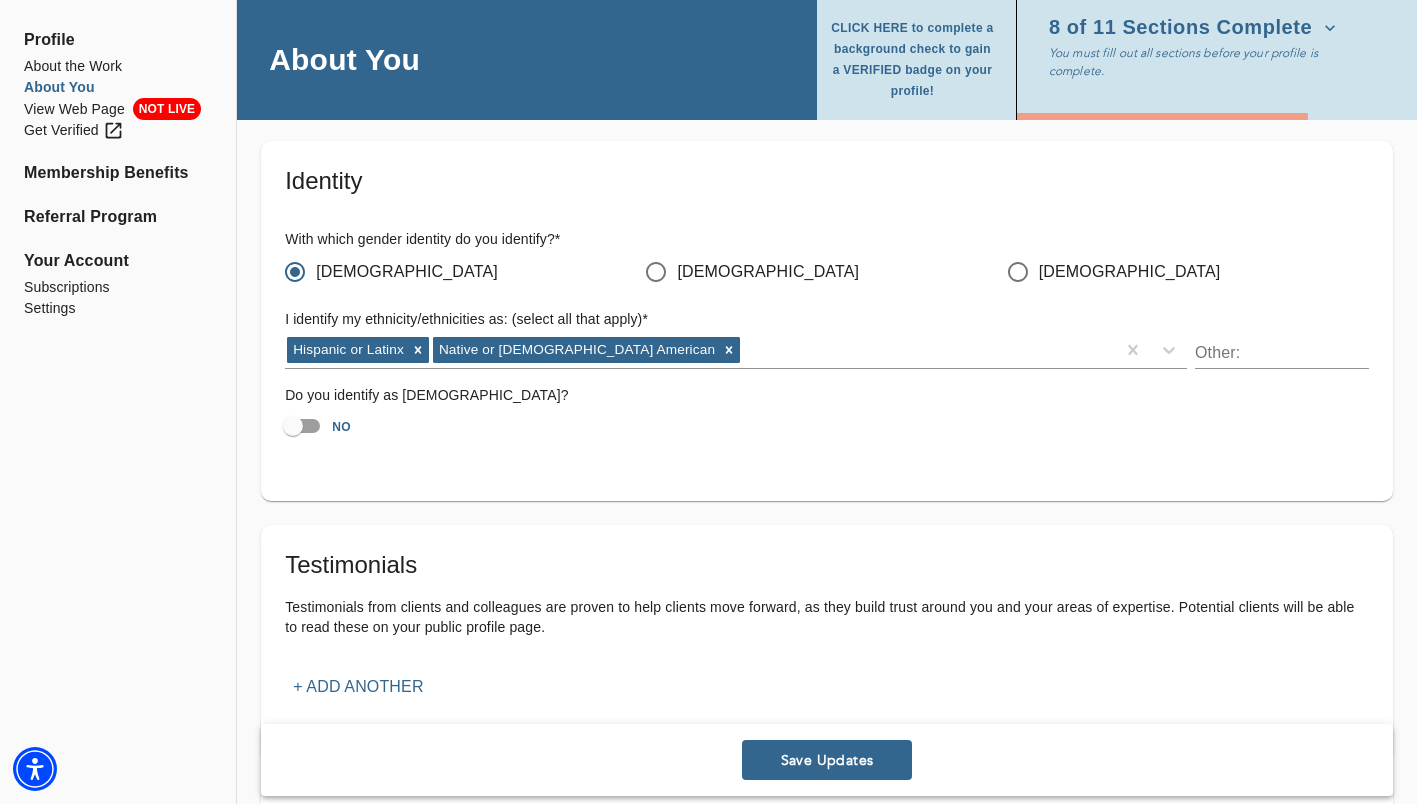 click on "NO" at bounding box center (293, 426) 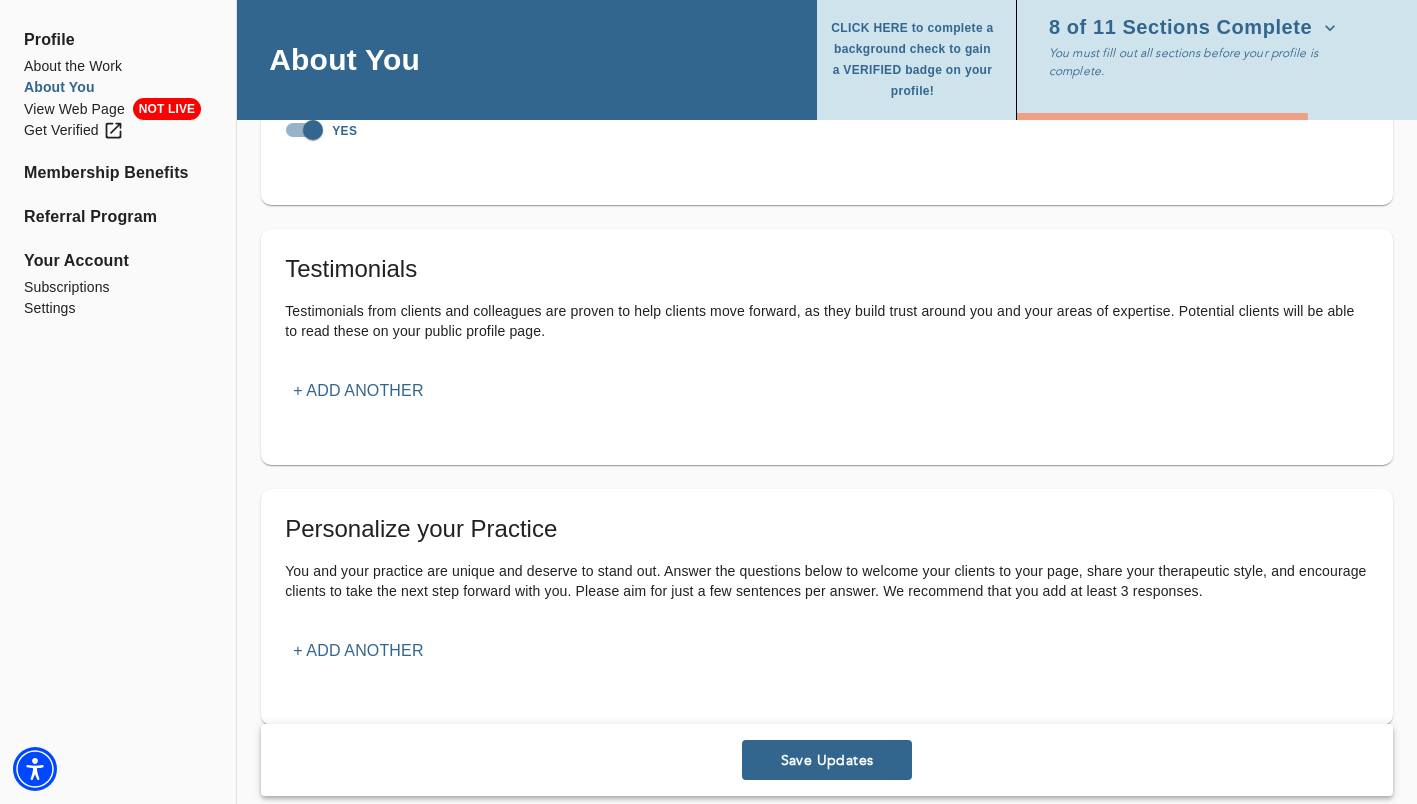 scroll, scrollTop: 1880, scrollLeft: 0, axis: vertical 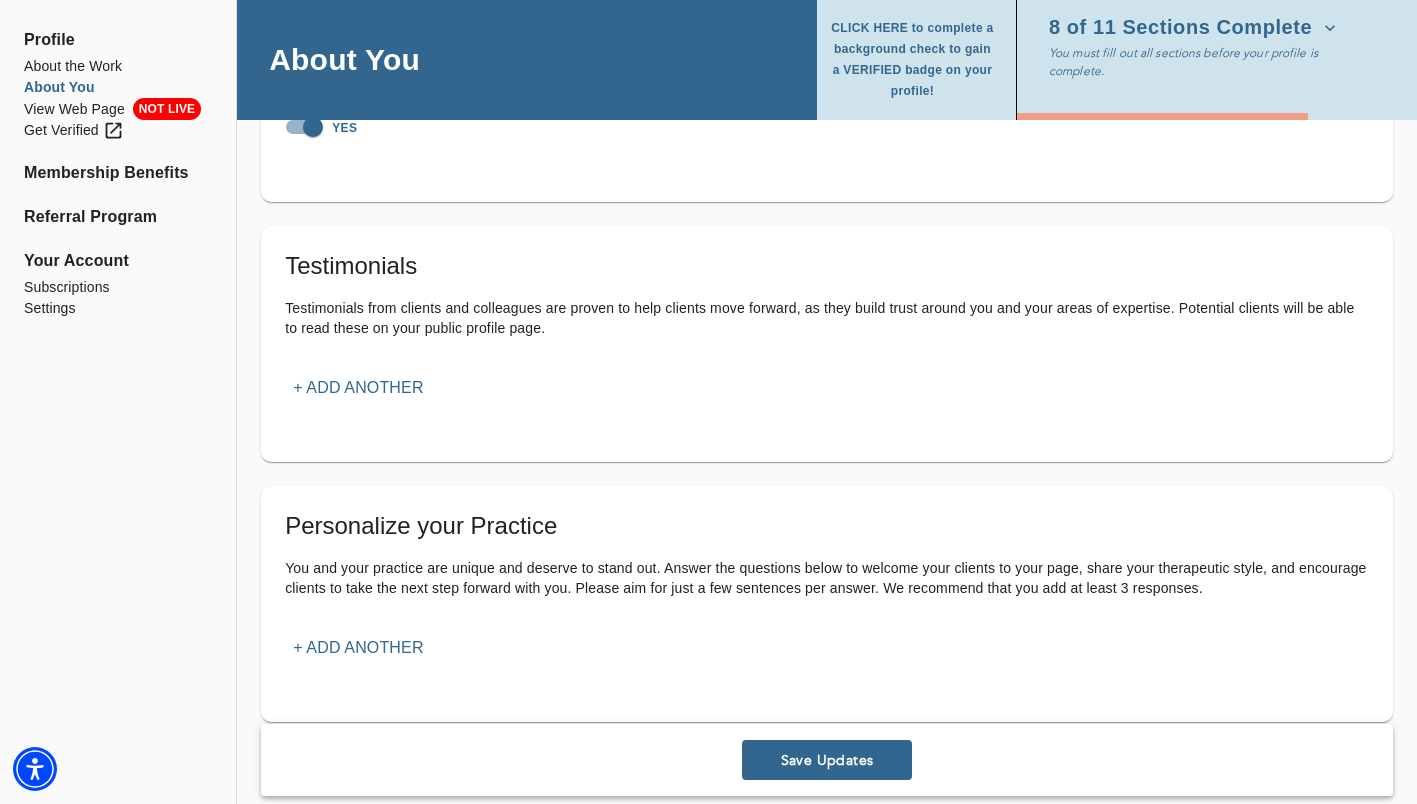 click on "+ Add another" at bounding box center [358, 388] 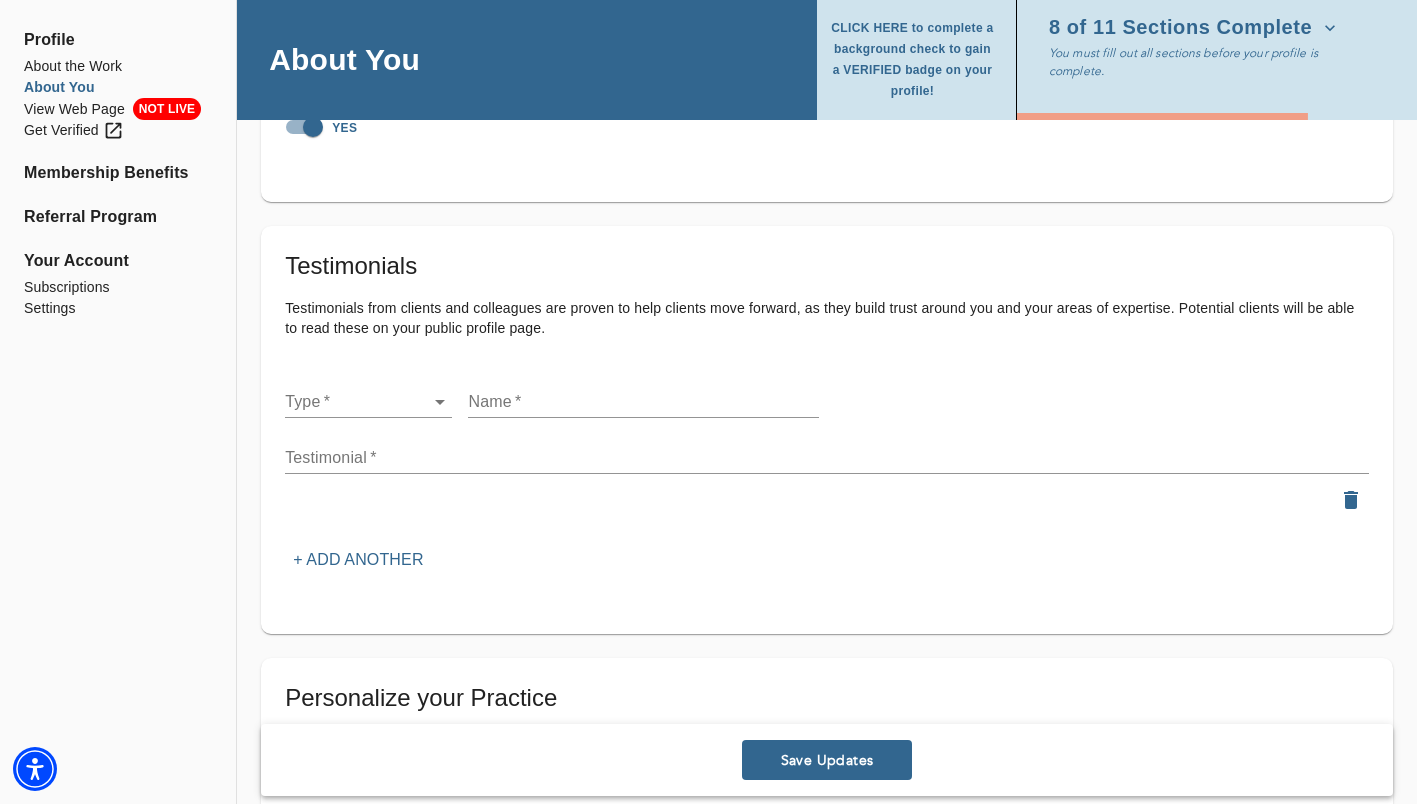 click on "for practitioners [PERSON_NAME] log out Profile About the Work About You View Web Page NOT LIVE Get Verified Membership Benefits Referral Program Your Account Subscriptions Settings About You CLICK HERE to complete a background check to gain a VERIFIED badge on your profile! 8 of 11 Sections Complete You must fill out all sections before your profile is complete. Personal Information If you need to make any changes to your name or email, please contact  [EMAIL_ADDRESS][DOMAIN_NAME] First name   * [PERSON_NAME] Last name   * Llosa Email address (field may not be edited)   * [EMAIL_ADDRESS][DOMAIN_NAME] Forwarding email address Business phone number   * How old are you?  * [PHONE_NUMBER] [PHONE_NUMBER] Profile Photo Profile picture * Please upload a square headshot and hover over the icon to the right for additional headshot tips Upload picture Welcome Message and Bio Audio or Video Message It can be helpful for a potential client to see or hear you as a way to learn what it will be like to work with you.   Upload Media x  *" at bounding box center (708, -1478) 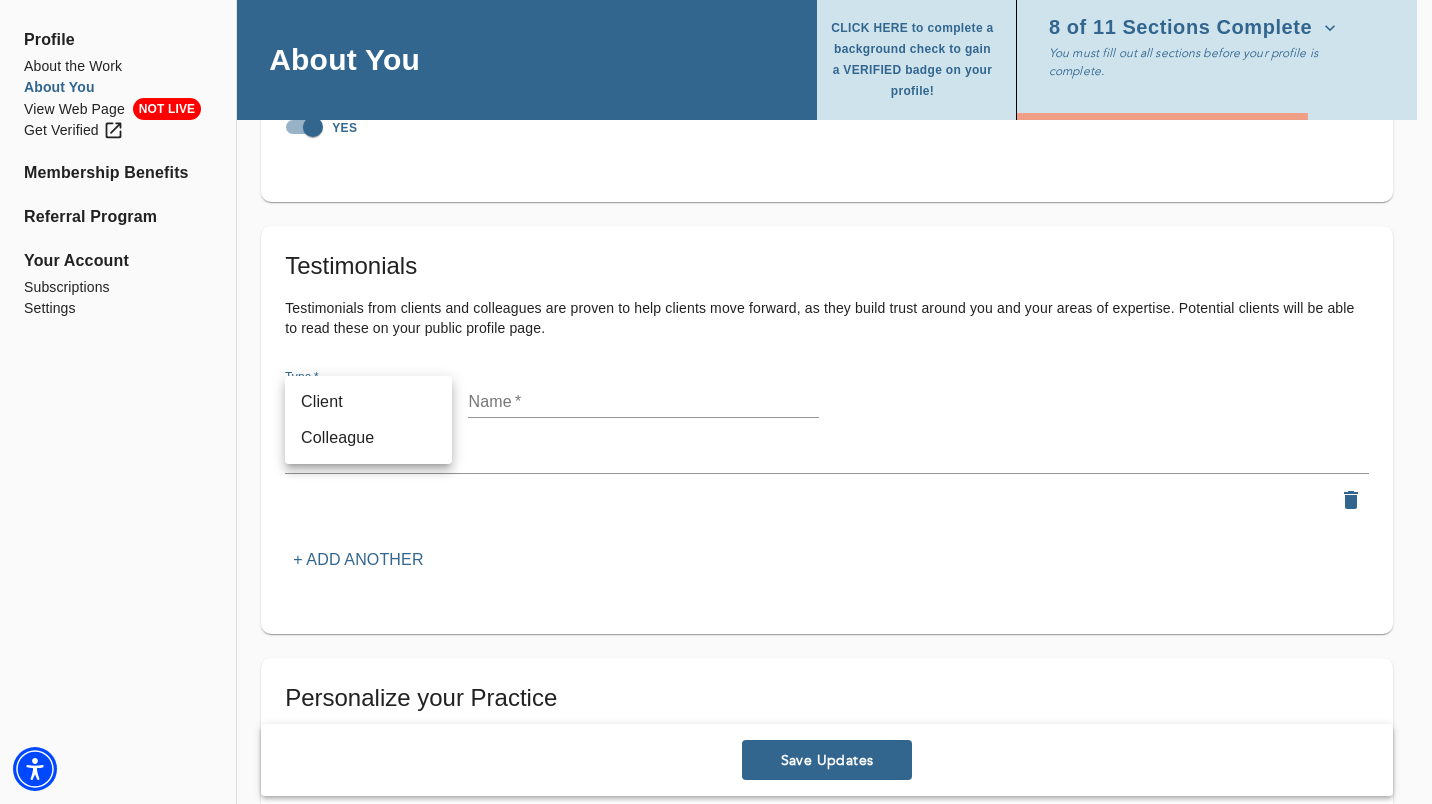 click on "Colleague" at bounding box center [368, 438] 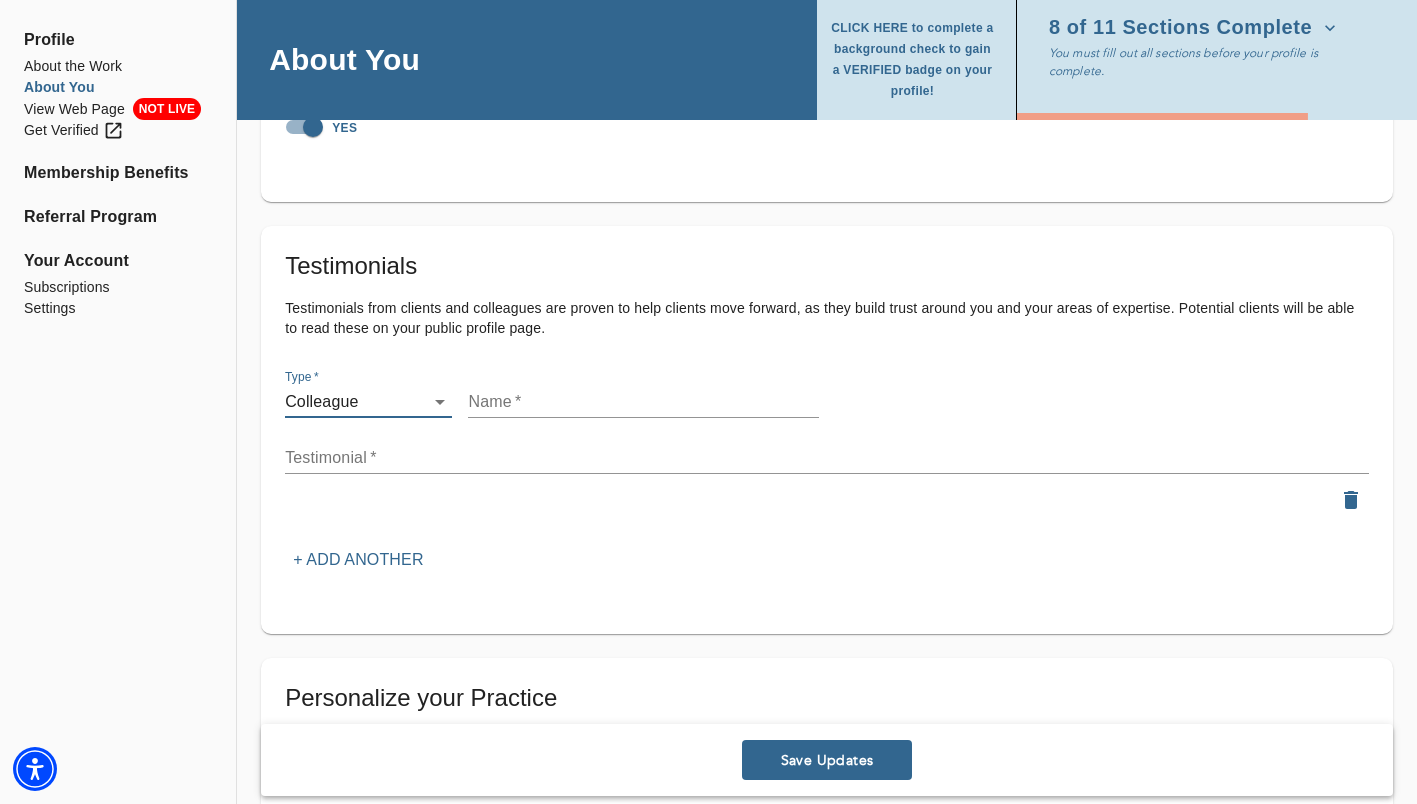 click at bounding box center (643, 402) 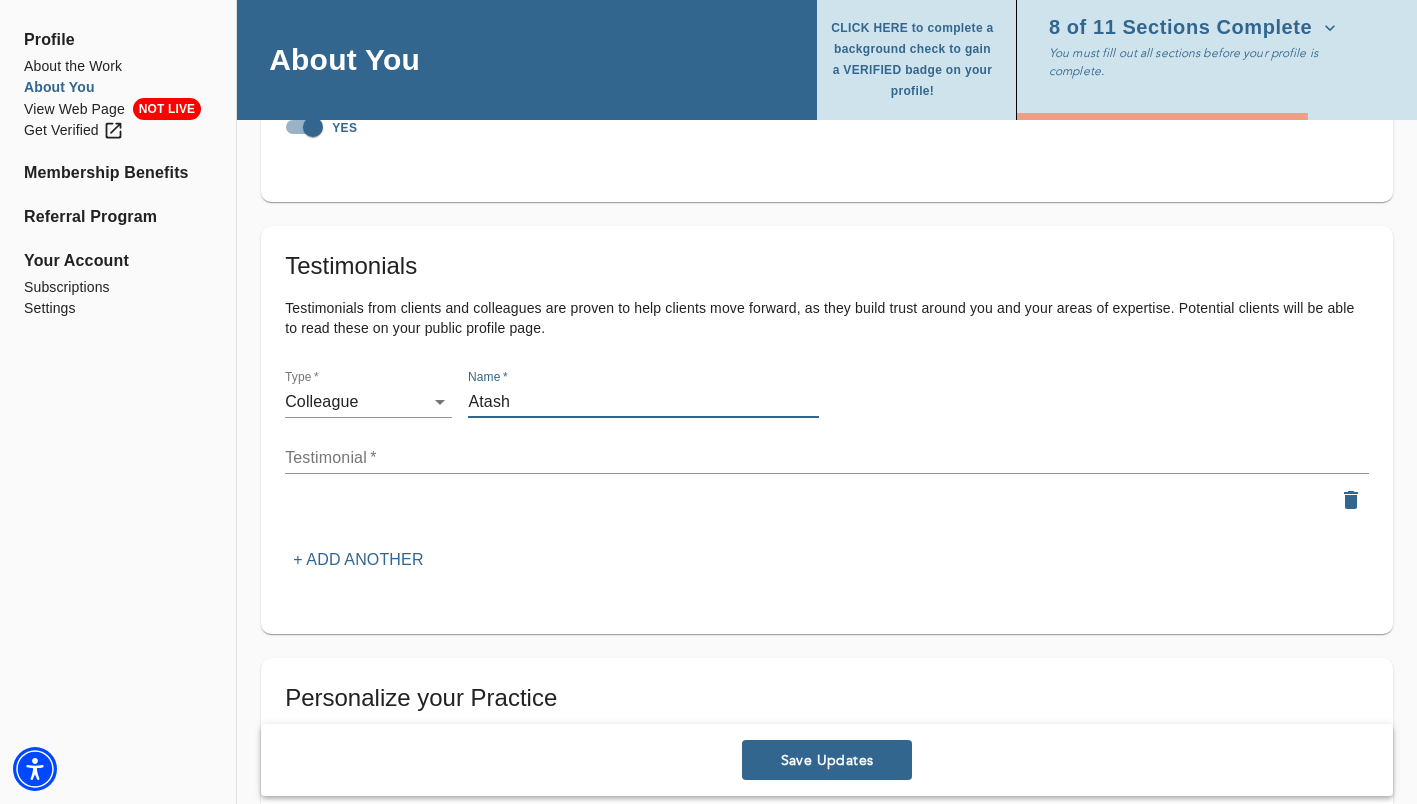click on "Atash" at bounding box center [643, 402] 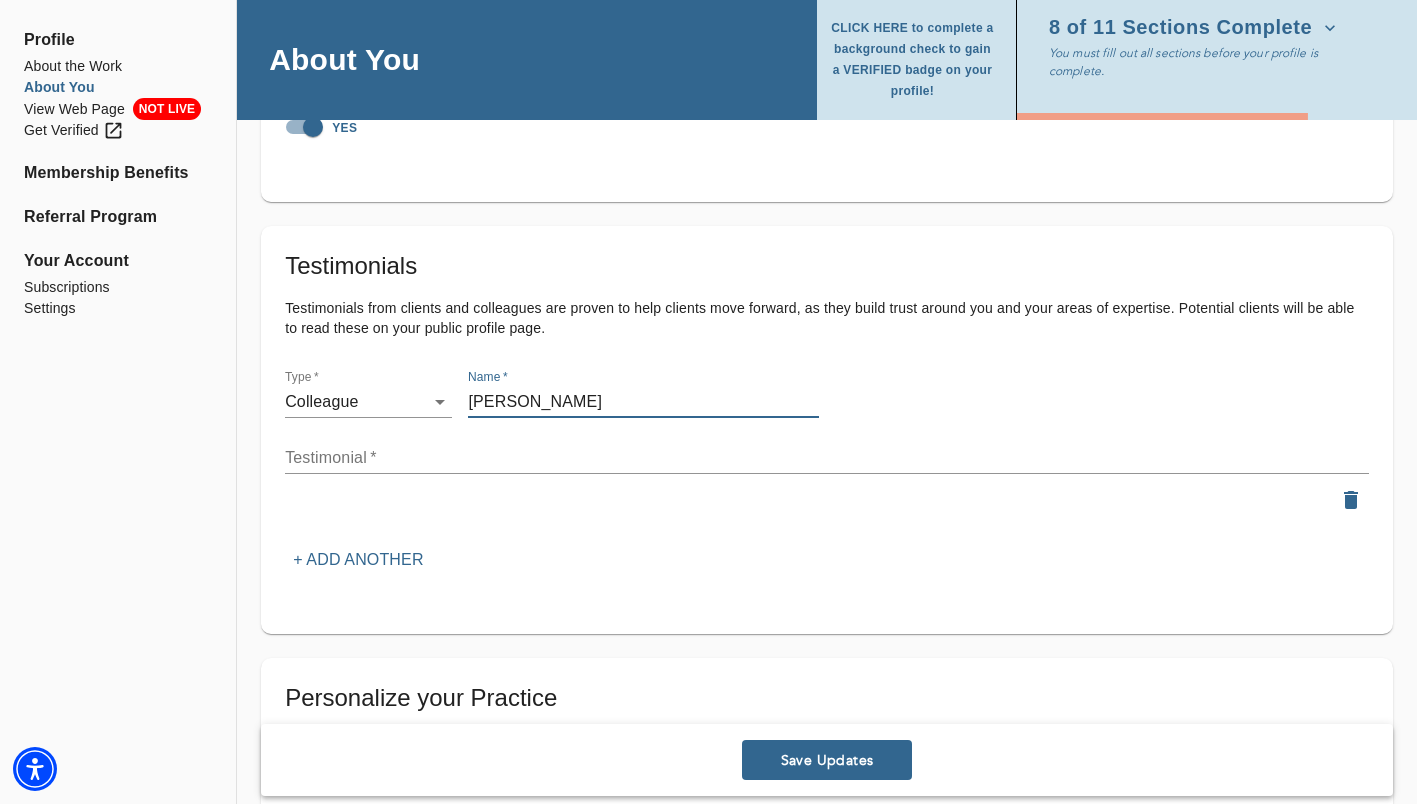 type on "[PERSON_NAME]" 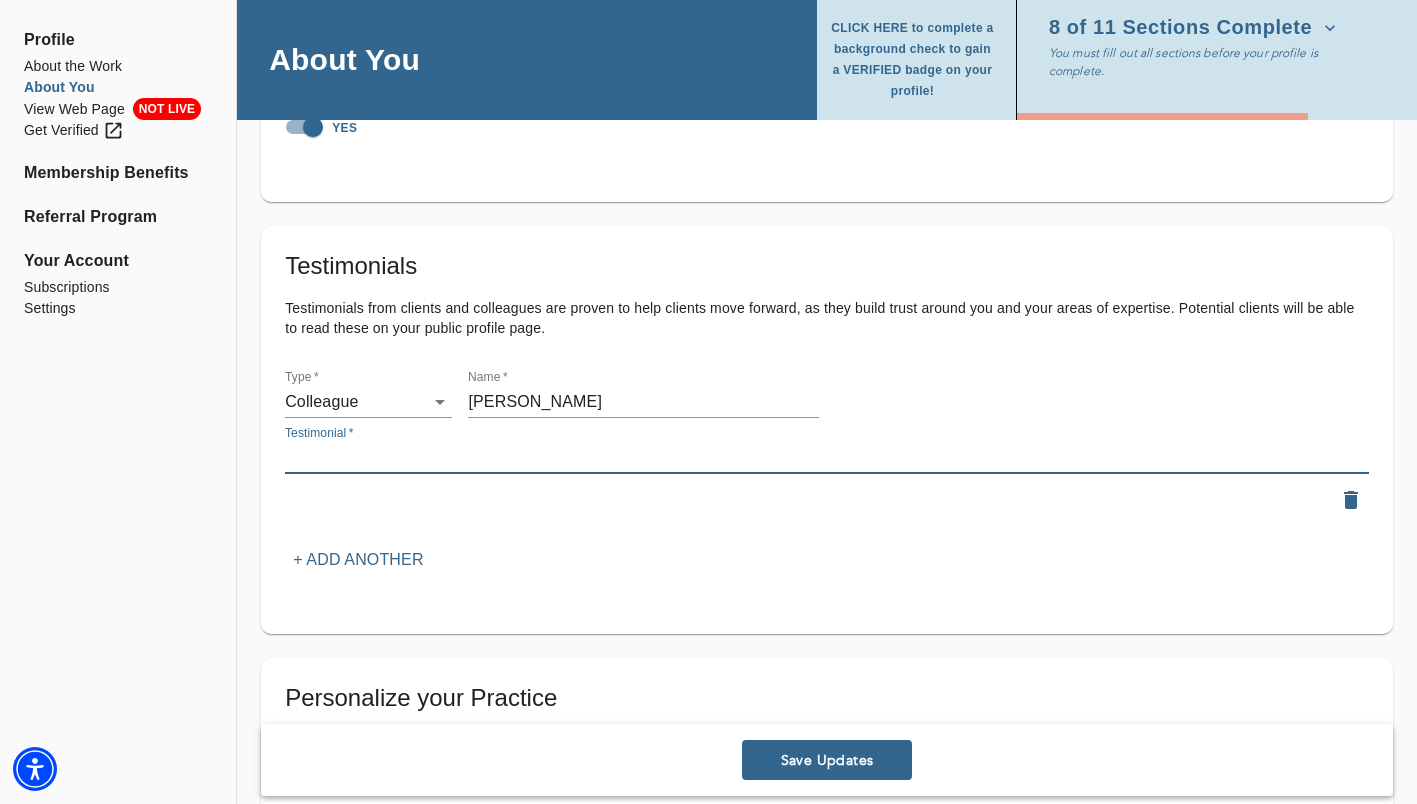 paste on "[PERSON_NAME] brings a rare blend of clinical depth, intuitive wisdom, and grounded presence to her work. Her ability to support clients with complex trauma and dissociative identities (including DID) is compassionate, skilled, and deeply attuned. Clients consistently feel seen, empowered, and safely held in her care." 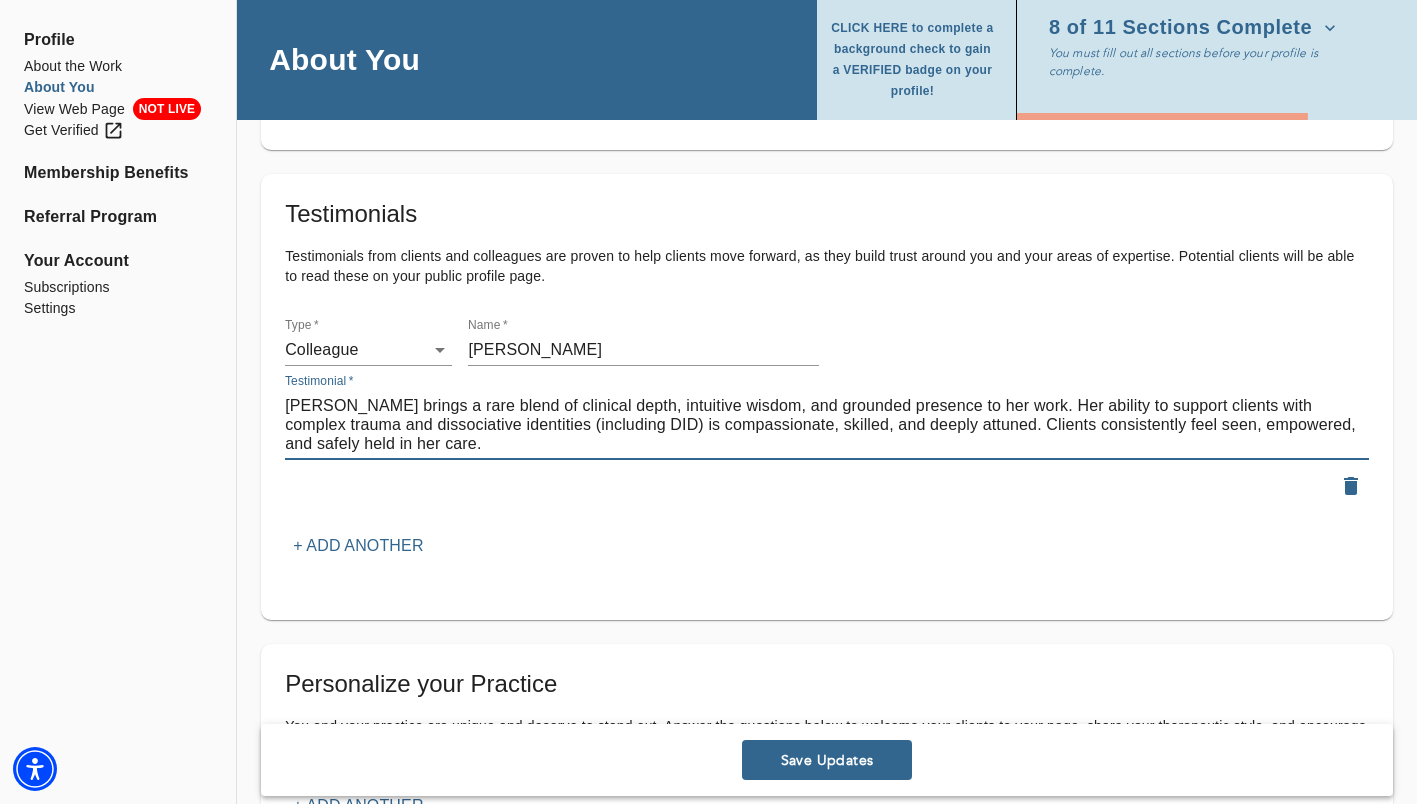 scroll, scrollTop: 1936, scrollLeft: 0, axis: vertical 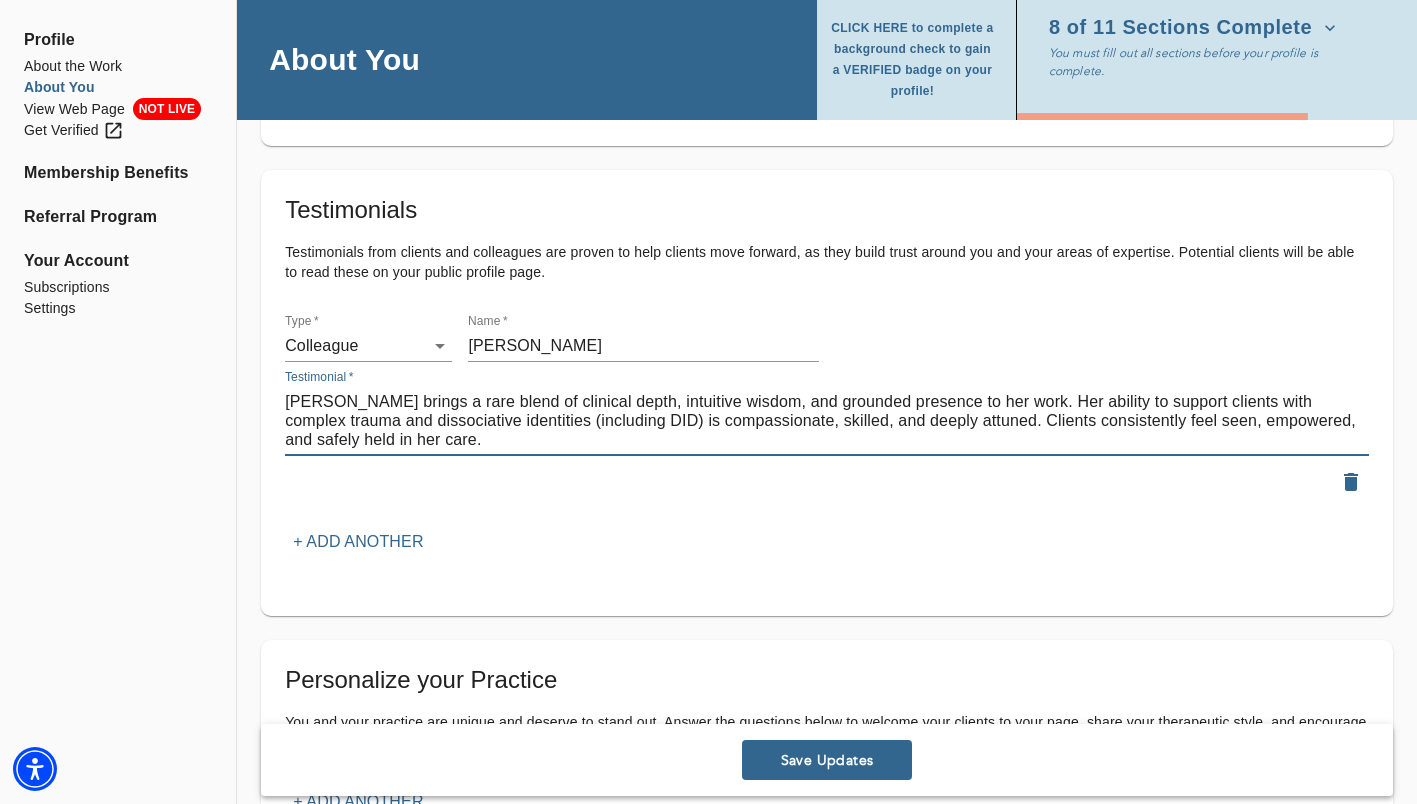type on "[PERSON_NAME] brings a rare blend of clinical depth, intuitive wisdom, and grounded presence to her work. Her ability to support clients with complex trauma and dissociative identities (including DID) is compassionate, skilled, and deeply attuned. Clients consistently feel seen, empowered, and safely held in her care." 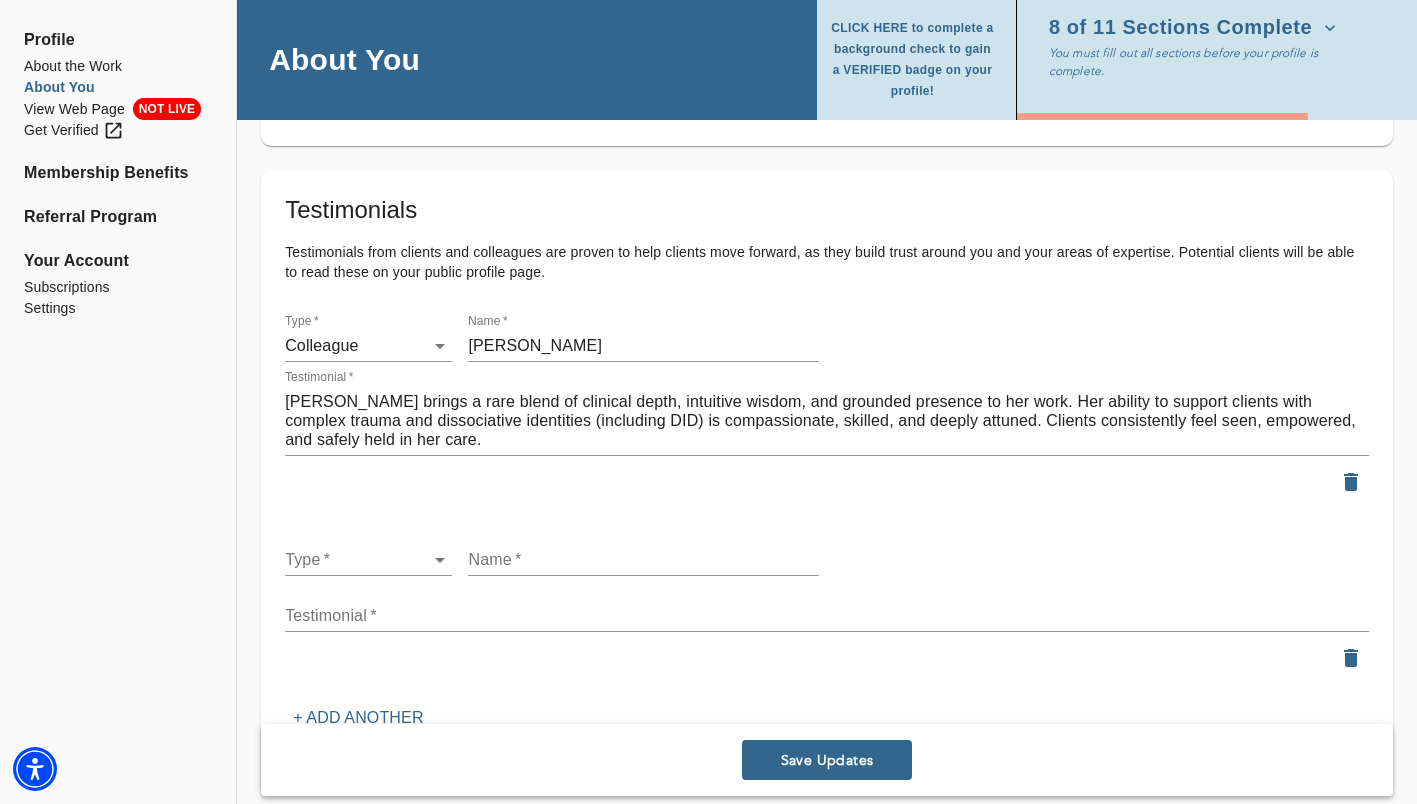 click on "for practitioners [PERSON_NAME] log out Profile About the Work About You View Web Page NOT LIVE Get Verified Membership Benefits Referral Program Your Account Subscriptions Settings About You CLICK HERE to complete a background check to gain a VERIFIED badge on your profile! 8 of 11 Sections Complete You must fill out all sections before your profile is complete. Personal Information If you need to make any changes to your name or email, please contact  [EMAIL_ADDRESS][DOMAIN_NAME] First name   * [PERSON_NAME] Last name   * Llosa Email address (field may not be edited)   * [EMAIL_ADDRESS][DOMAIN_NAME] Forwarding email address Business phone number   * How old are you?  * [PHONE_NUMBER] [PHONE_NUMBER] Profile Photo Profile picture * Please upload a square headshot and hover over the icon to the right for additional headshot tips Upload picture Welcome Message and Bio Audio or Video Message It can be helpful for a potential client to see or hear you as a way to learn what it will be like to work with you.   Upload Media x  *" at bounding box center (708, -1534) 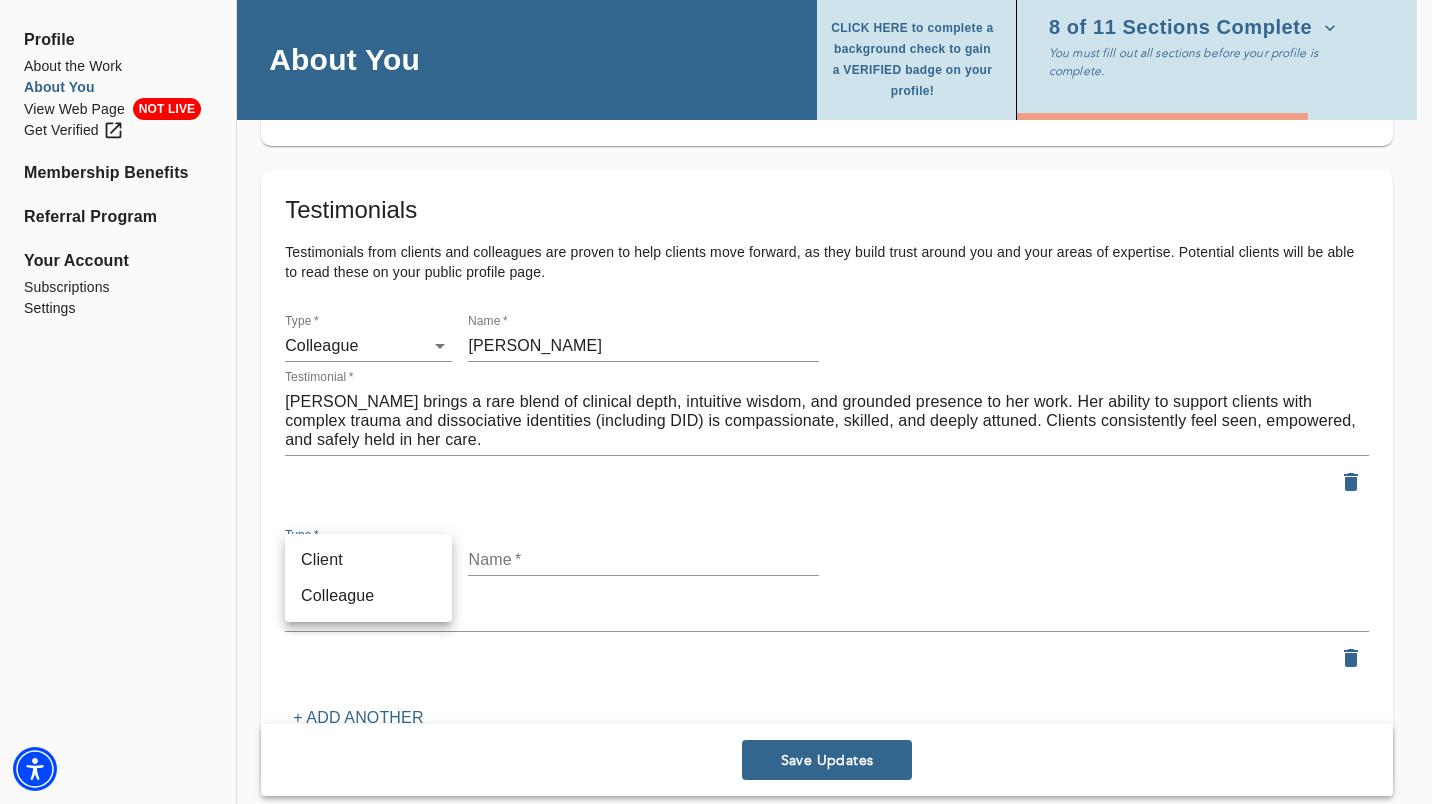 click on "Colleague" at bounding box center (368, 596) 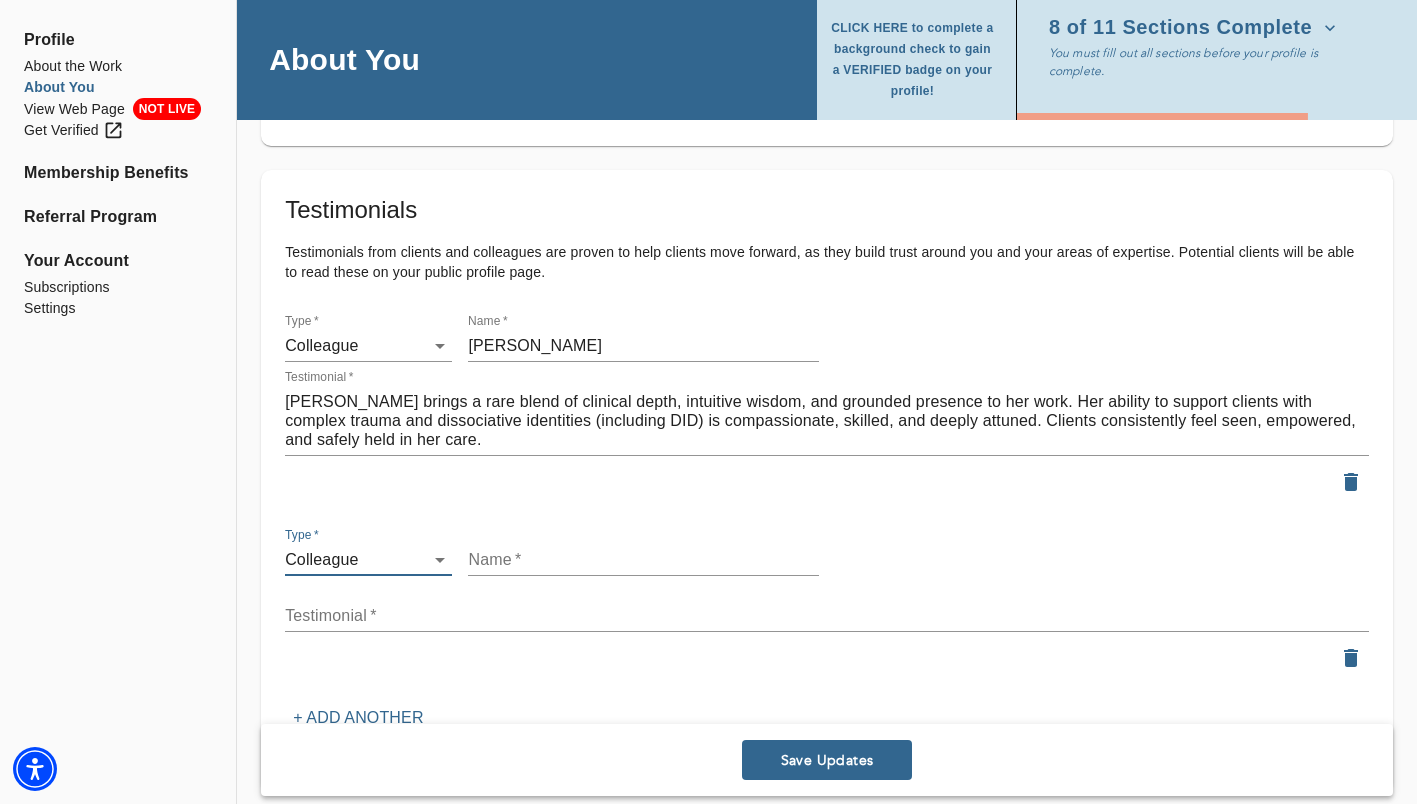 click at bounding box center (643, 560) 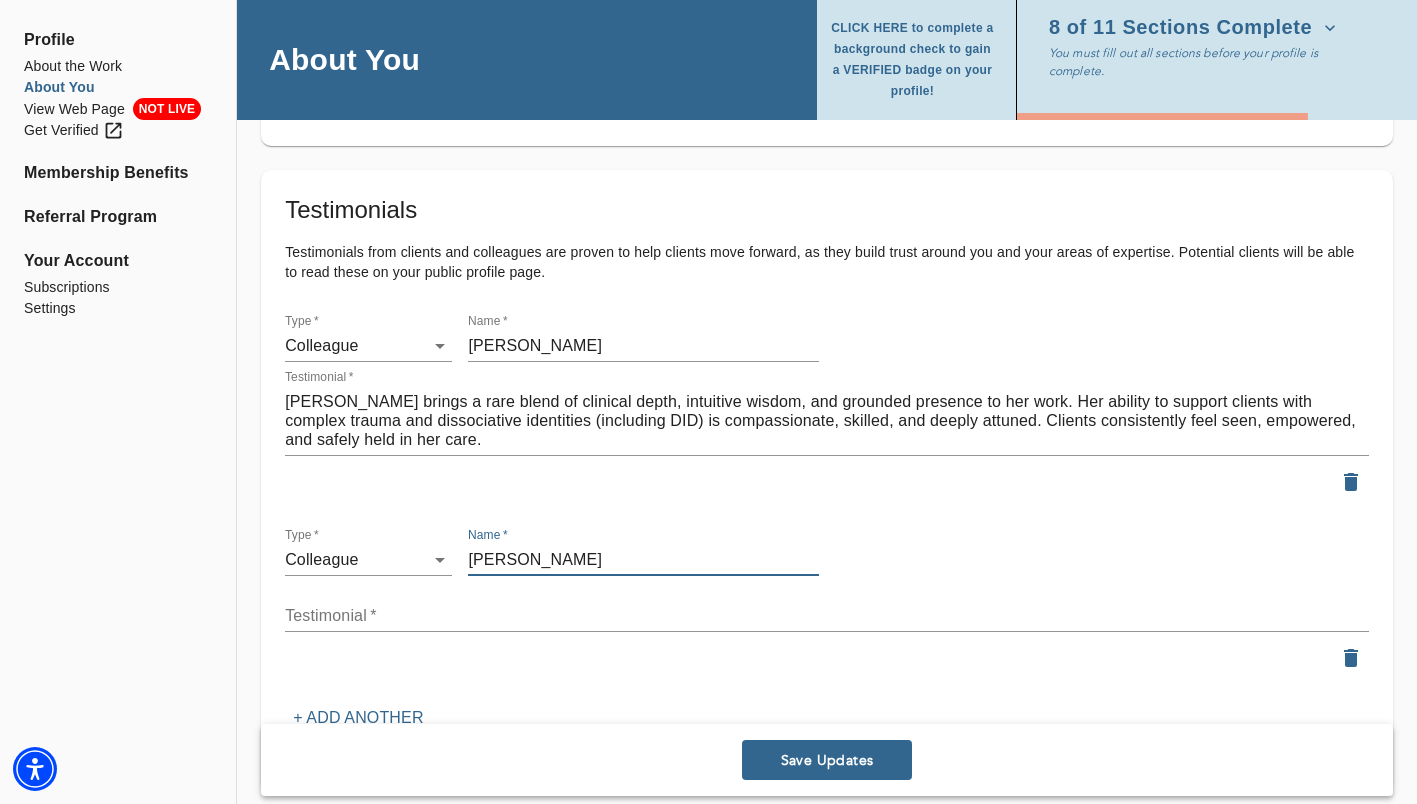 drag, startPoint x: 596, startPoint y: 566, endPoint x: 516, endPoint y: 573, distance: 80.305664 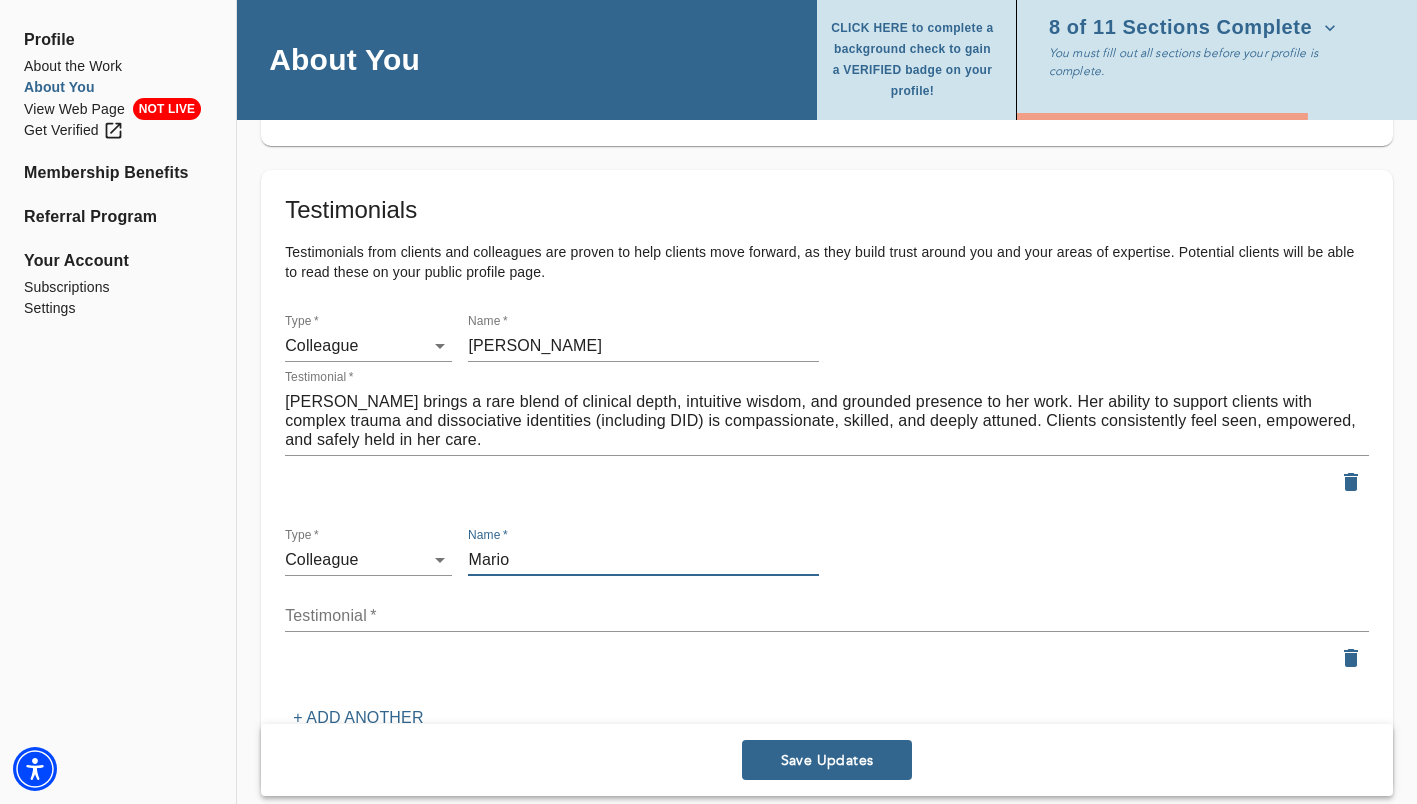 type on "Mario" 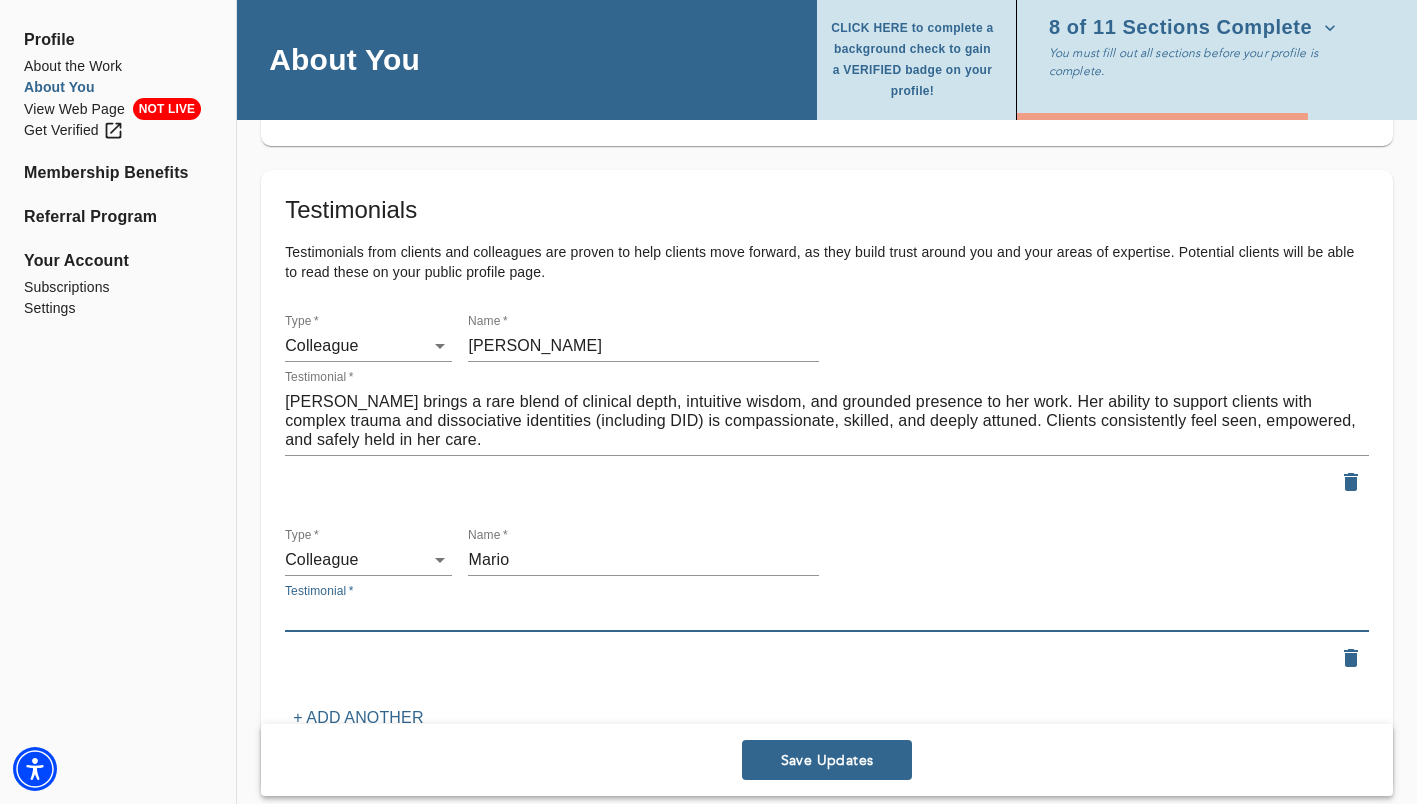 click at bounding box center (827, 615) 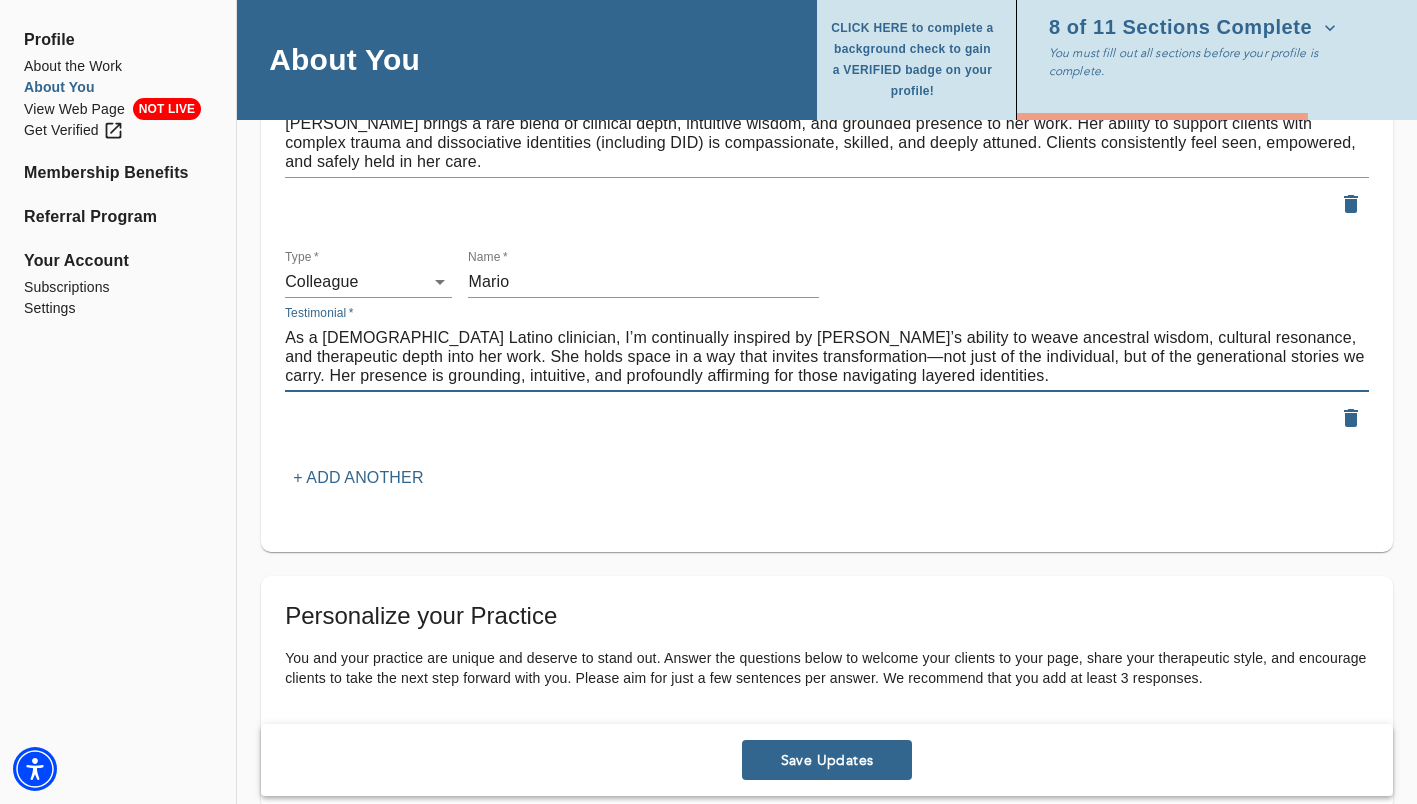 scroll, scrollTop: 2217, scrollLeft: 0, axis: vertical 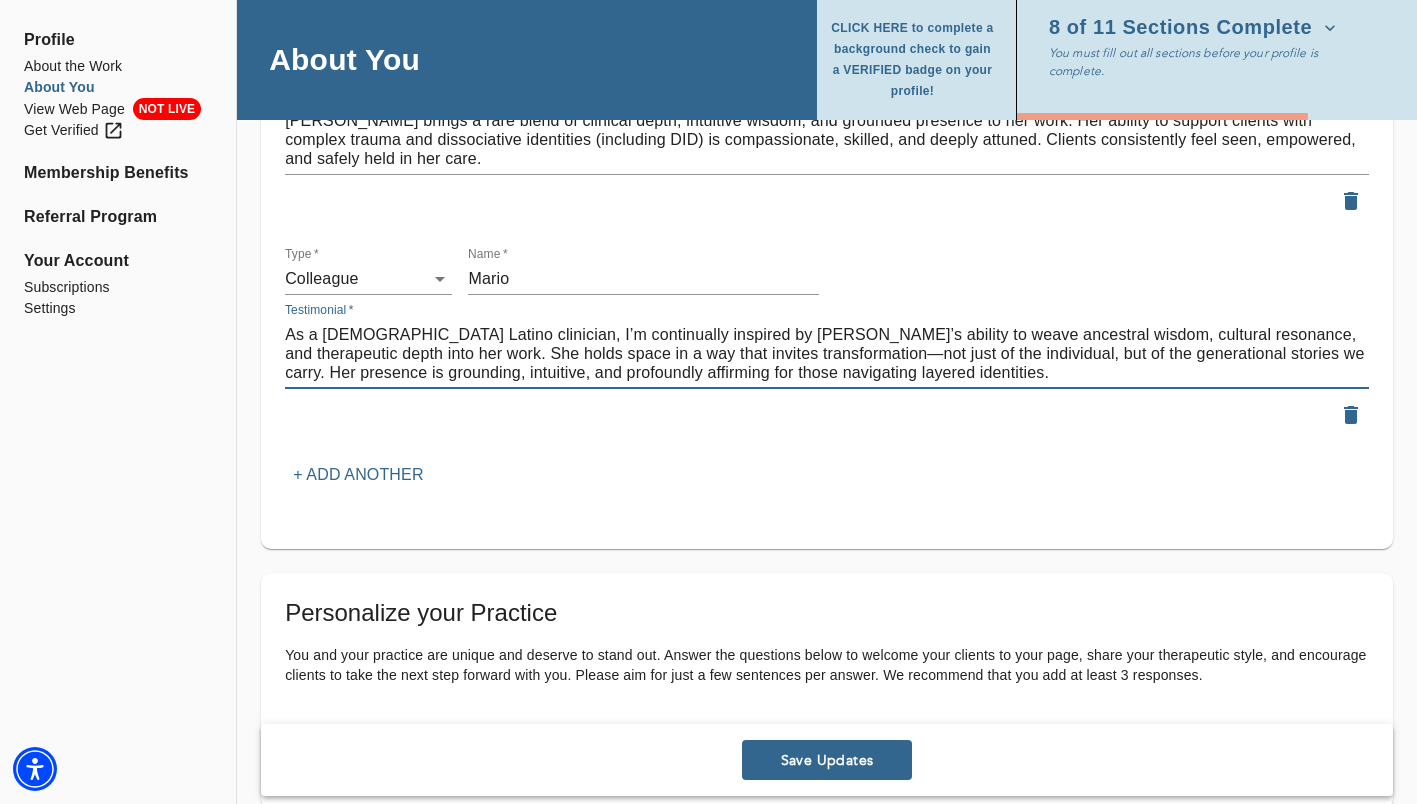 type on "As a [DEMOGRAPHIC_DATA] Latino clinician, I’m continually inspired by [PERSON_NAME]’s ability to weave ancestral wisdom, cultural resonance, and therapeutic depth into her work. She holds space in a way that invites transformation—not just of the individual, but of the generational stories we carry. Her presence is grounding, intuitive, and profoundly affirming for those navigating layered identities." 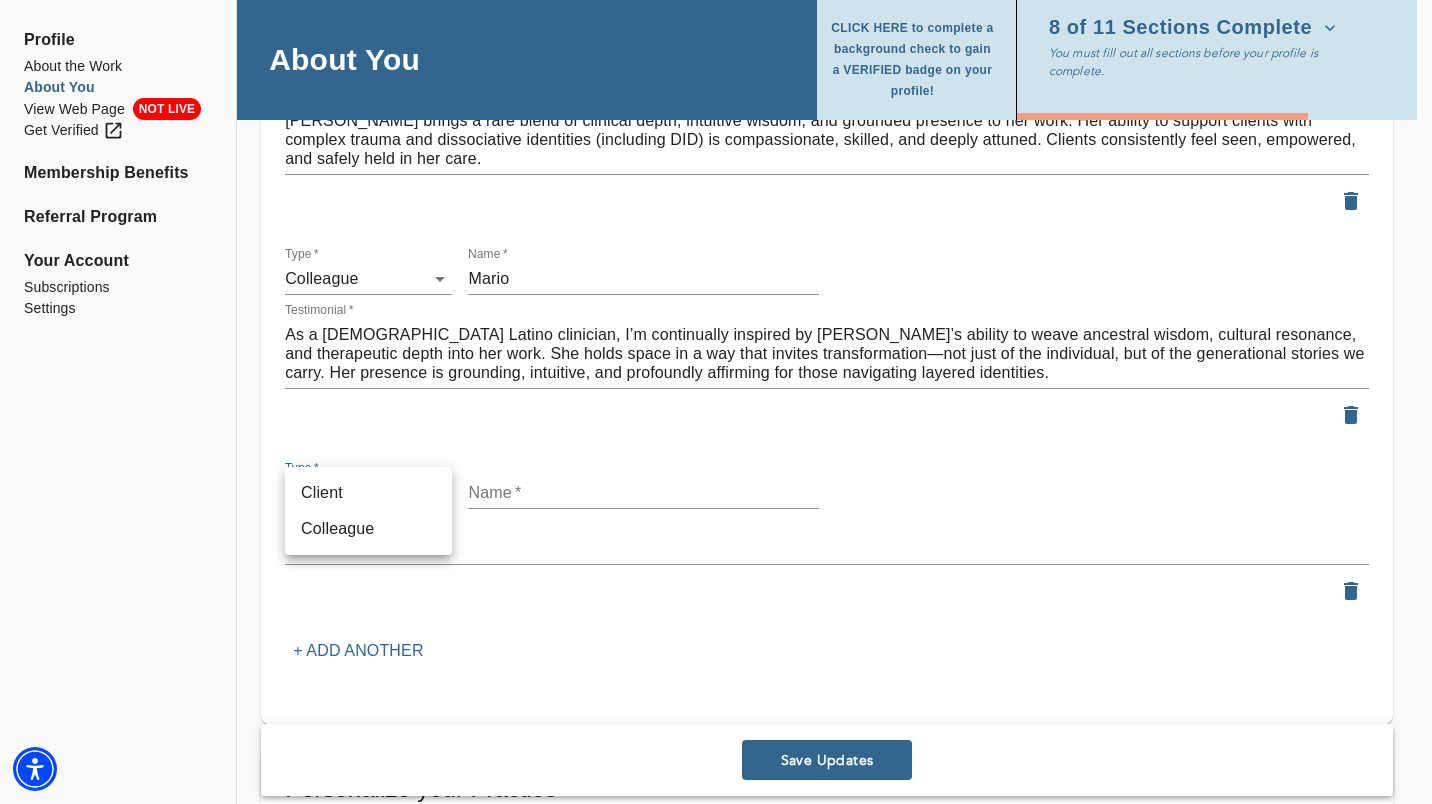 click on "for practitioners [PERSON_NAME] log out Profile About the Work About You View Web Page NOT LIVE Get Verified Membership Benefits Referral Program Your Account Subscriptions Settings About You CLICK HERE to complete a background check to gain a VERIFIED badge on your profile! 8 of 11 Sections Complete You must fill out all sections before your profile is complete. Personal Information If you need to make any changes to your name or email, please contact  [EMAIL_ADDRESS][DOMAIN_NAME] First name   * [PERSON_NAME] Last name   * Llosa Email address (field may not be edited)   * [EMAIL_ADDRESS][DOMAIN_NAME] Forwarding email address Business phone number   * How old are you?  * [PHONE_NUMBER] [PHONE_NUMBER] Profile Photo Profile picture * Please upload a square headshot and hover over the icon to the right for additional headshot tips Upload picture Welcome Message and Bio Audio or Video Message It can be helpful for a potential client to see or hear you as a way to learn what it will be like to work with you.   Upload Media x  *" at bounding box center (716, -1815) 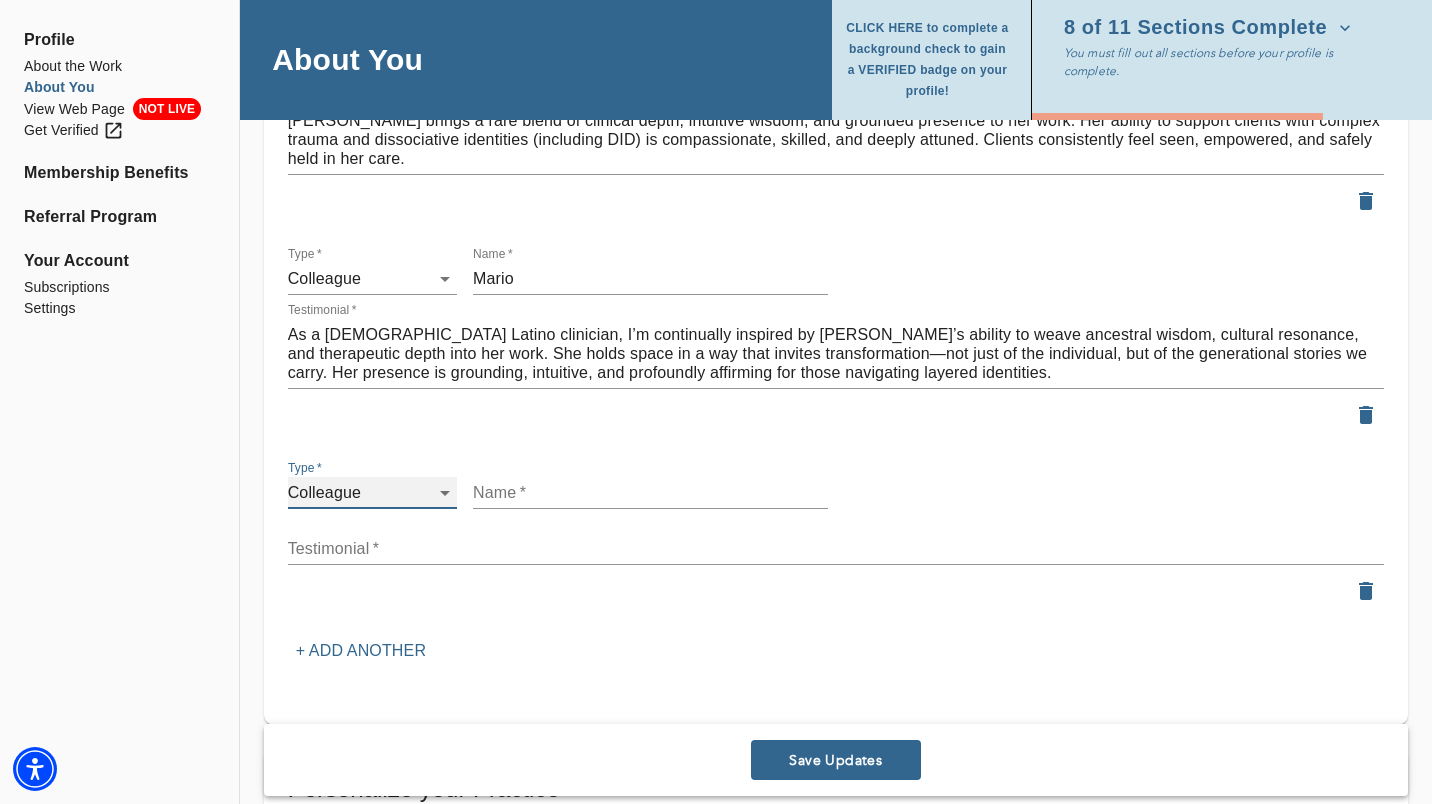 type on "colleague" 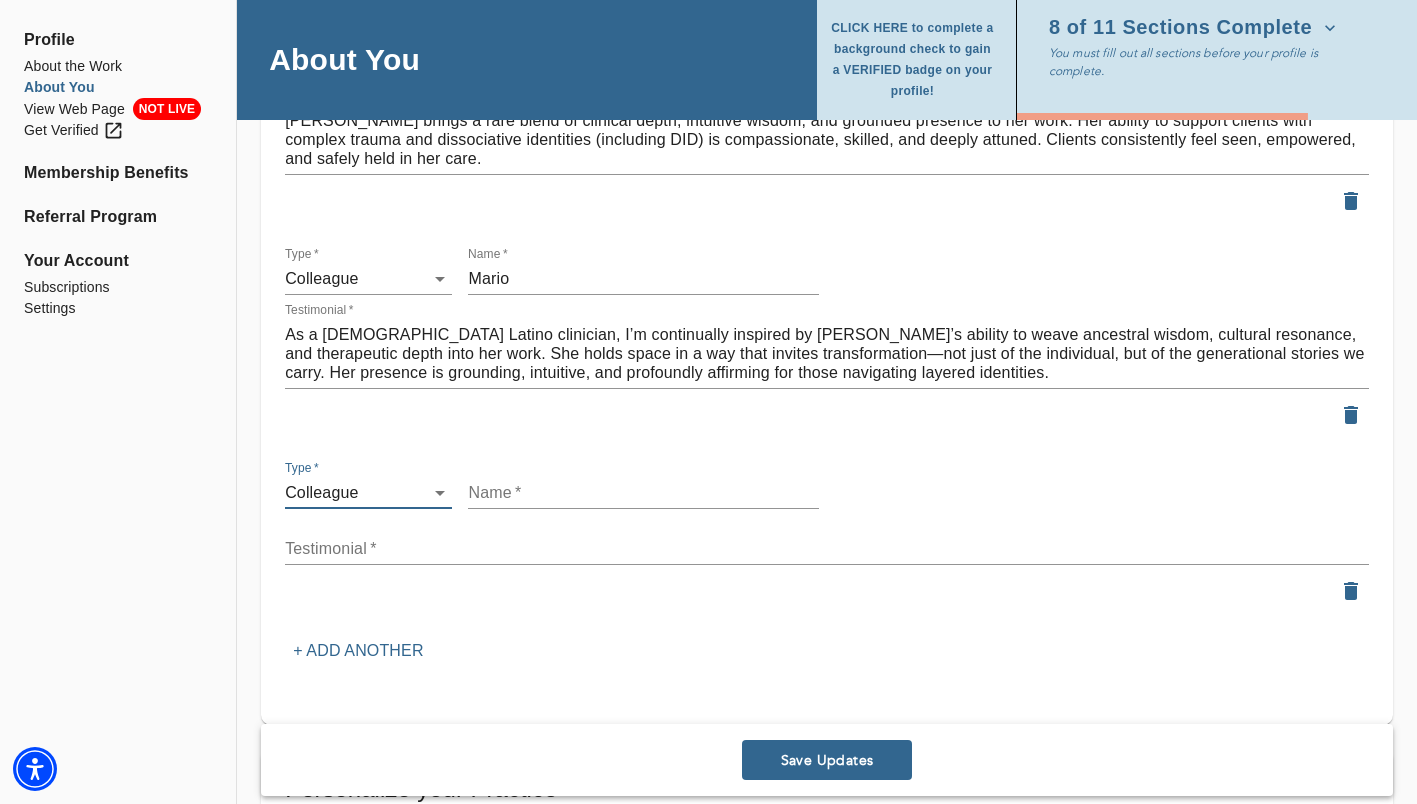 click at bounding box center (643, 493) 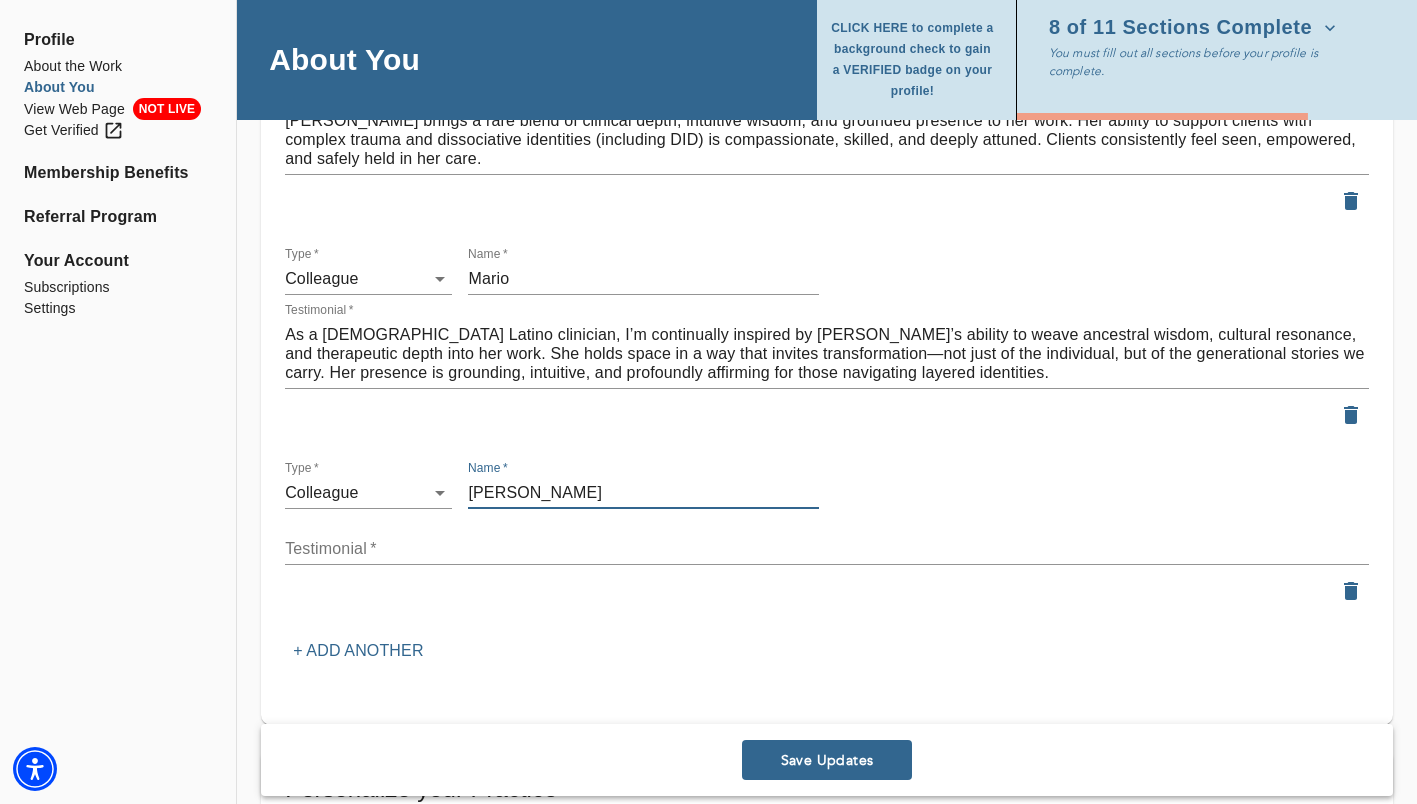type on "[PERSON_NAME]" 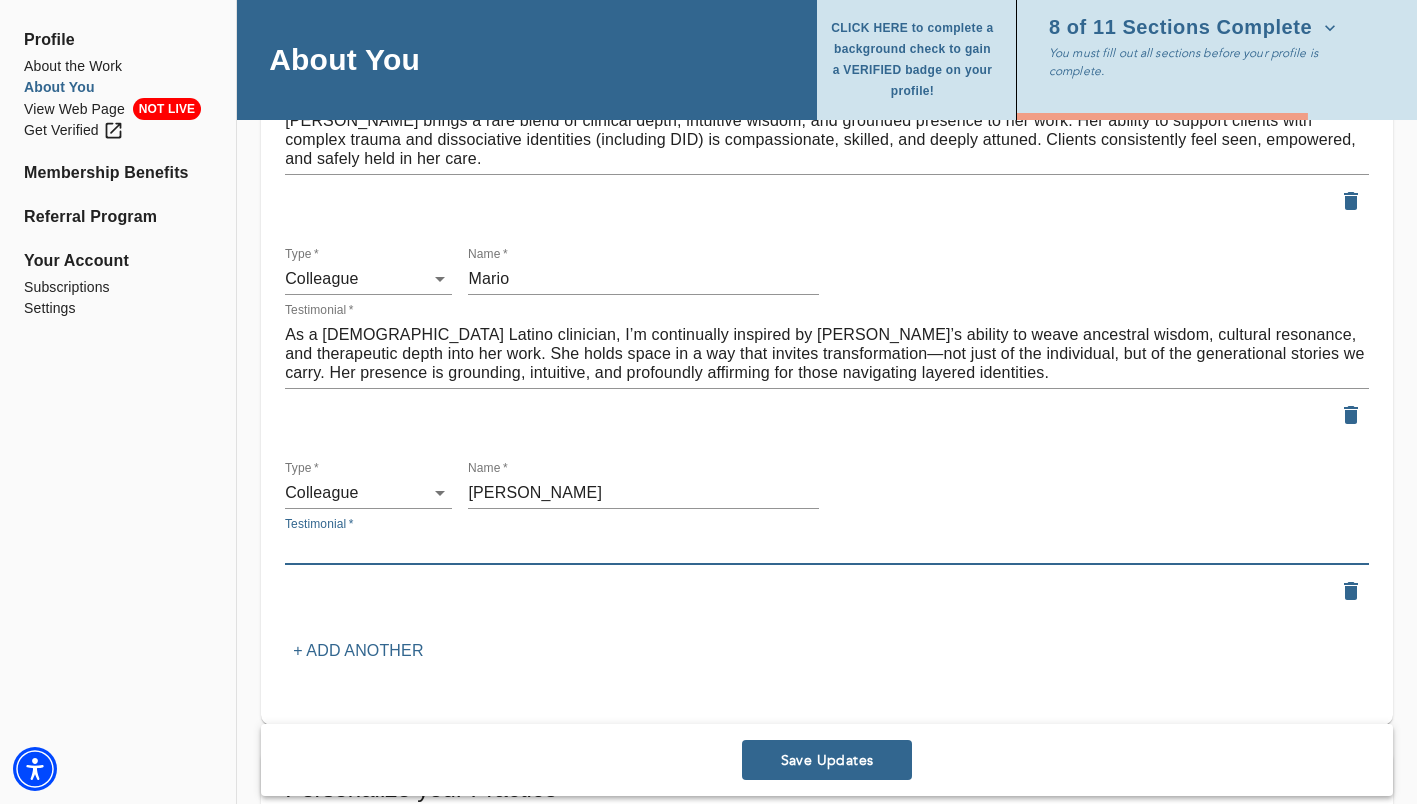 paste on "[PERSON_NAME] has a profound respect for ancestral medicine and a clear understanding of how to support psychedelic integration within the healing journey. She bridges traditional spiritual practices with modern therapy to help clients process and embody transformative experiences. Her approach honors both the wisdom of the medicine and the complexity of the individual’s path toward wholeness." 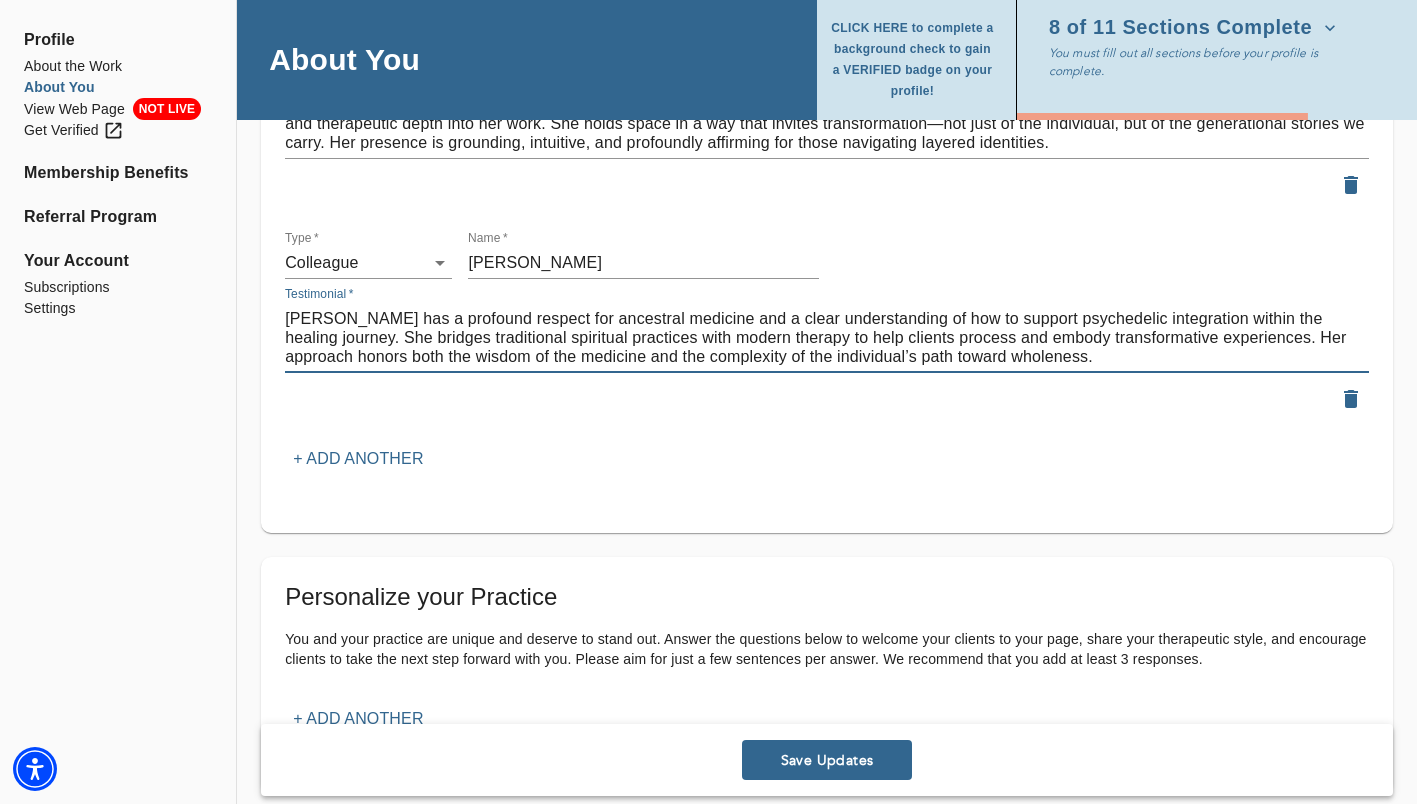 scroll, scrollTop: 2564, scrollLeft: 0, axis: vertical 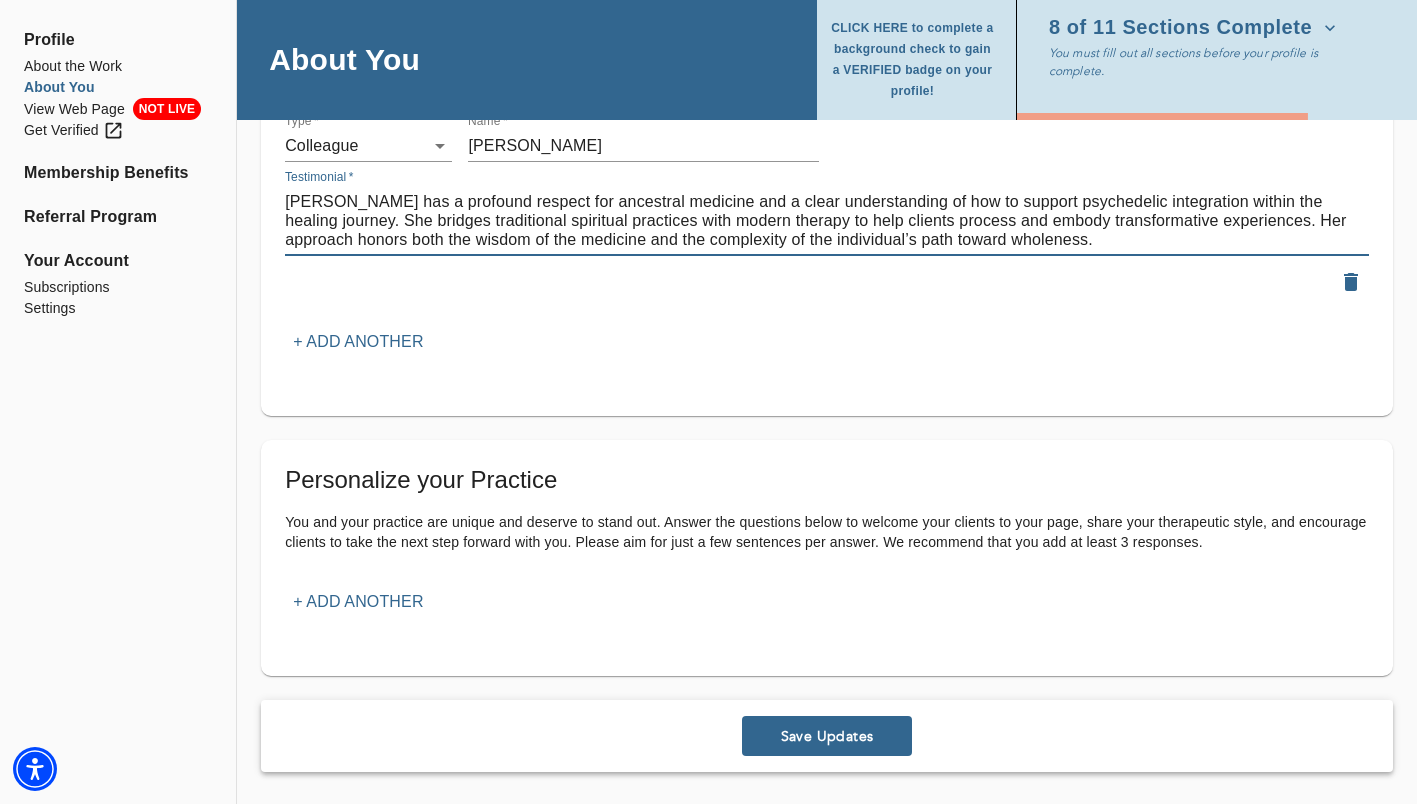 type on "[PERSON_NAME] has a profound respect for ancestral medicine and a clear understanding of how to support psychedelic integration within the healing journey. She bridges traditional spiritual practices with modern therapy to help clients process and embody transformative experiences. Her approach honors both the wisdom of the medicine and the complexity of the individual’s path toward wholeness." 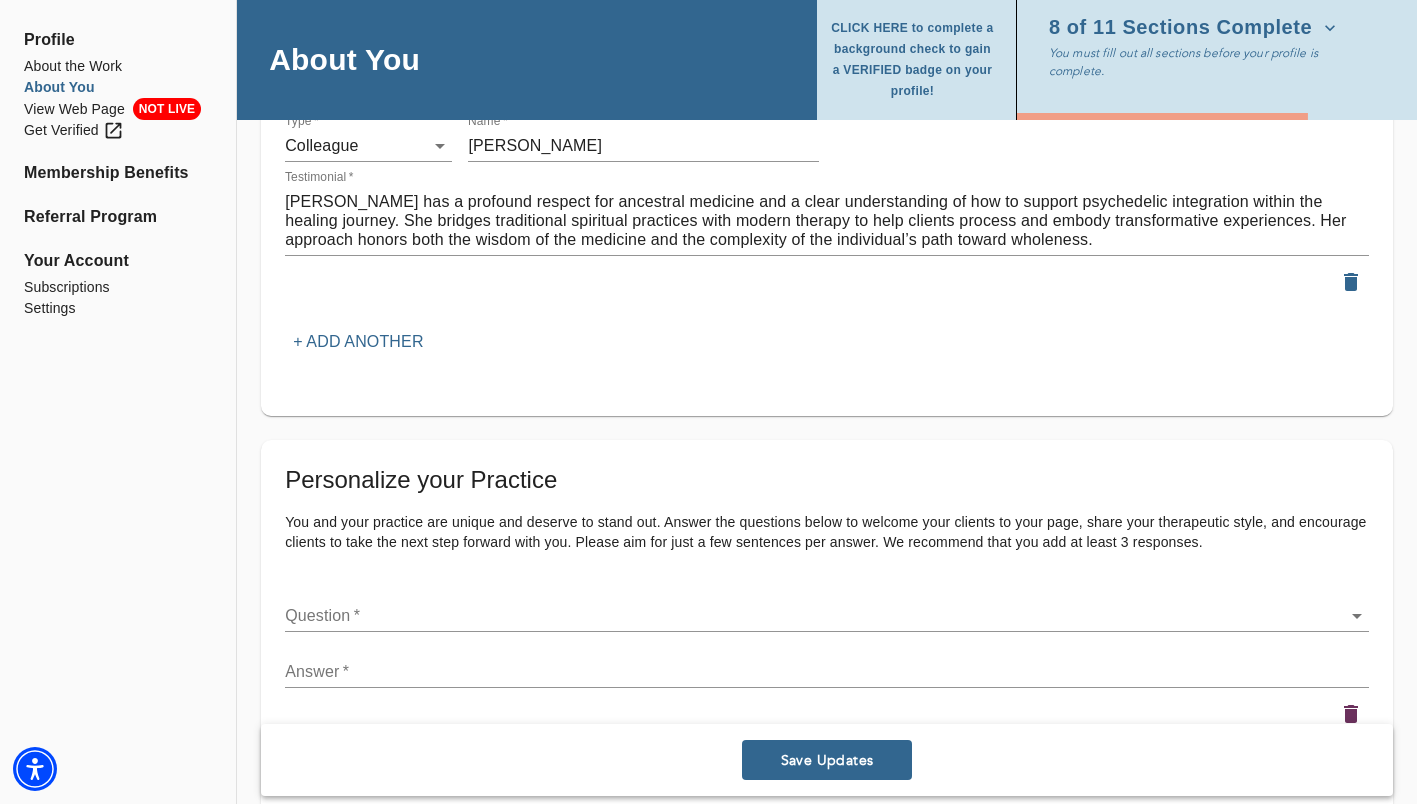 click on "for practitioners [PERSON_NAME] log out Profile About the Work About You View Web Page NOT LIVE Get Verified Membership Benefits Referral Program Your Account Subscriptions Settings About You CLICK HERE to complete a background check to gain a VERIFIED badge on your profile! 8 of 11 Sections Complete You must fill out all sections before your profile is complete. Personal Information If you need to make any changes to your name or email, please contact  [EMAIL_ADDRESS][DOMAIN_NAME] First name   * [PERSON_NAME] Last name   * Llosa Email address (field may not be edited)   * [EMAIL_ADDRESS][DOMAIN_NAME] Forwarding email address Business phone number   * How old are you?  * [PHONE_NUMBER] [PHONE_NUMBER] Profile Photo Profile picture * Please upload a square headshot and hover over the icon to the right for additional headshot tips Upload picture Welcome Message and Bio Audio or Video Message It can be helpful for a potential client to see or hear you as a way to learn what it will be like to work with you.   Upload Media x  *" at bounding box center (708, -2162) 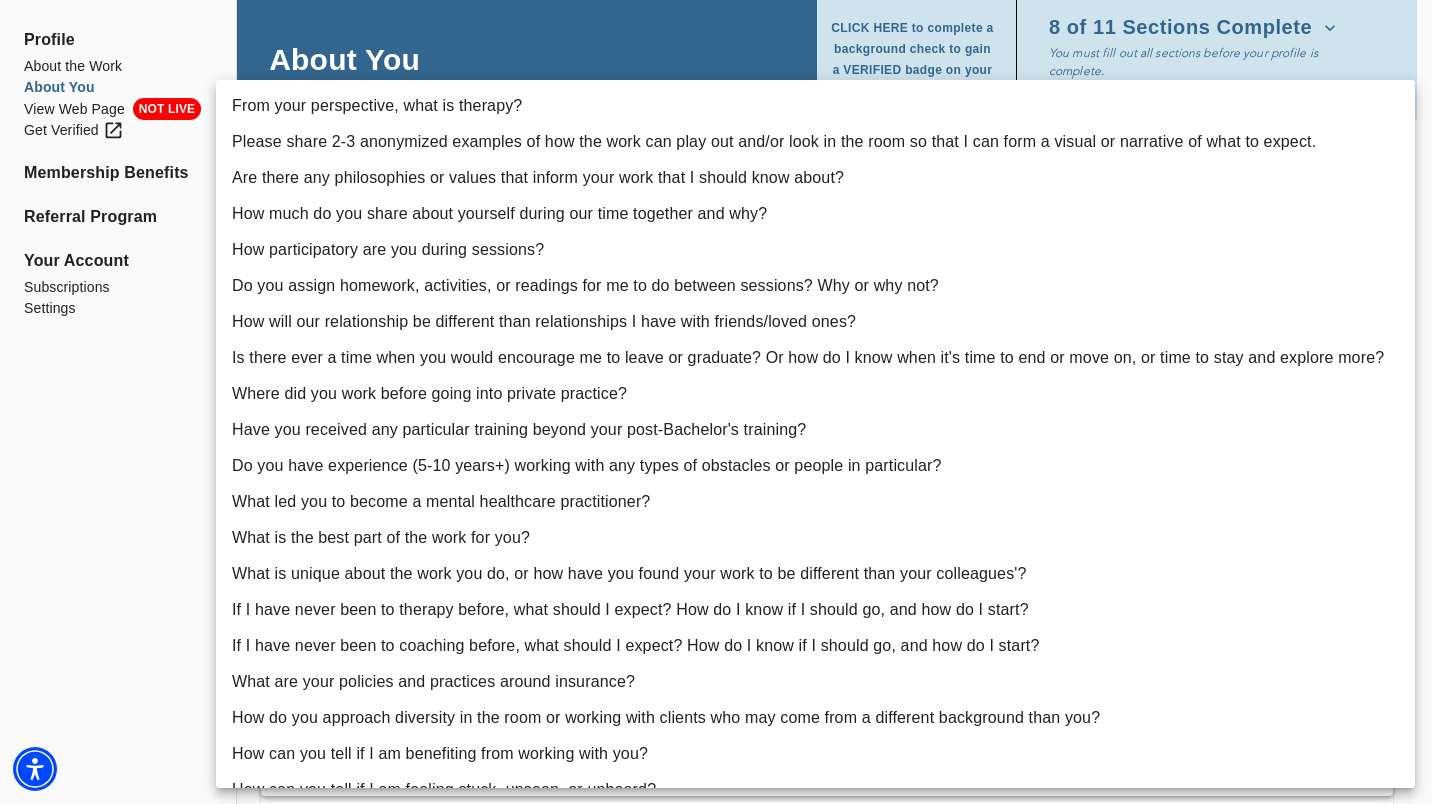 click on "From your perspective, what is therapy?" at bounding box center [815, 106] 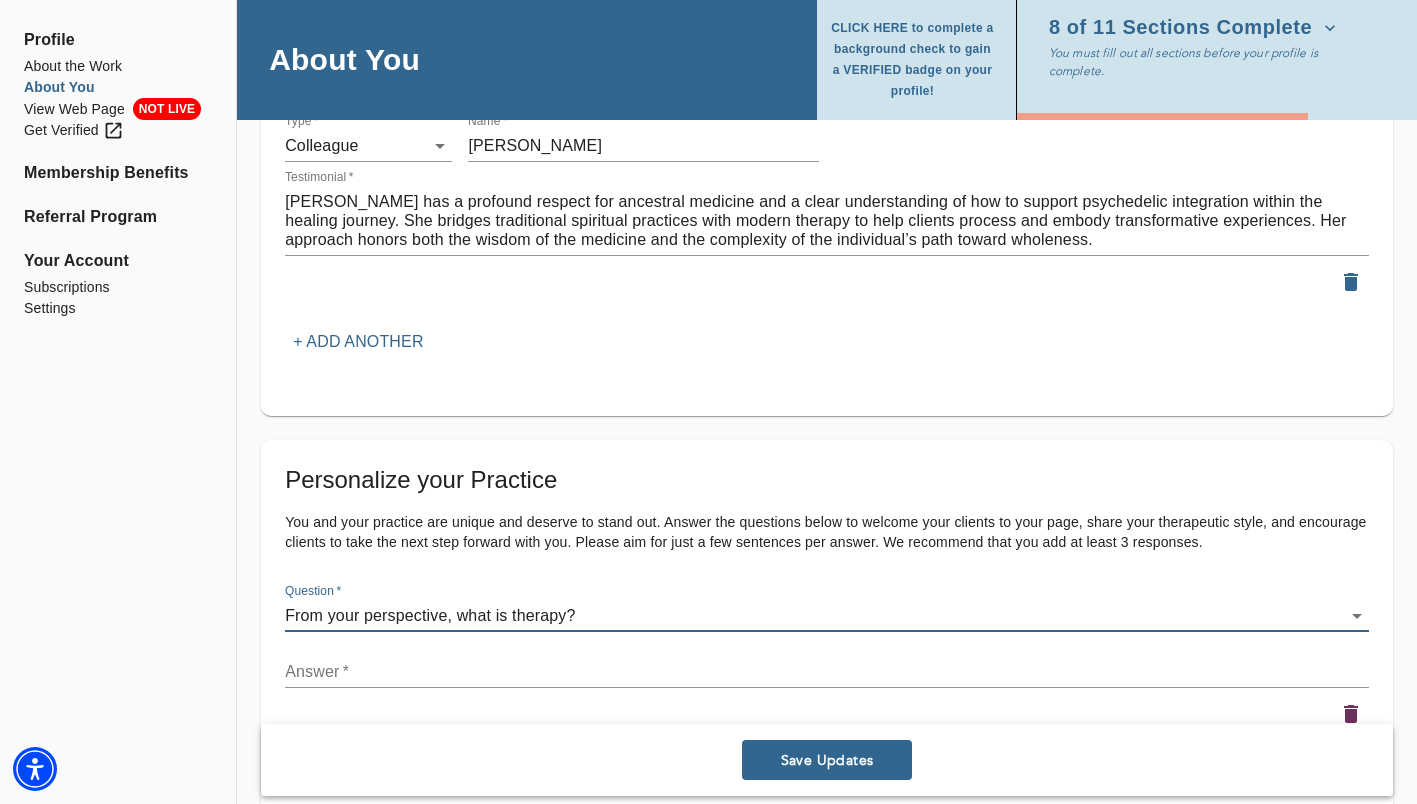 click at bounding box center [827, 671] 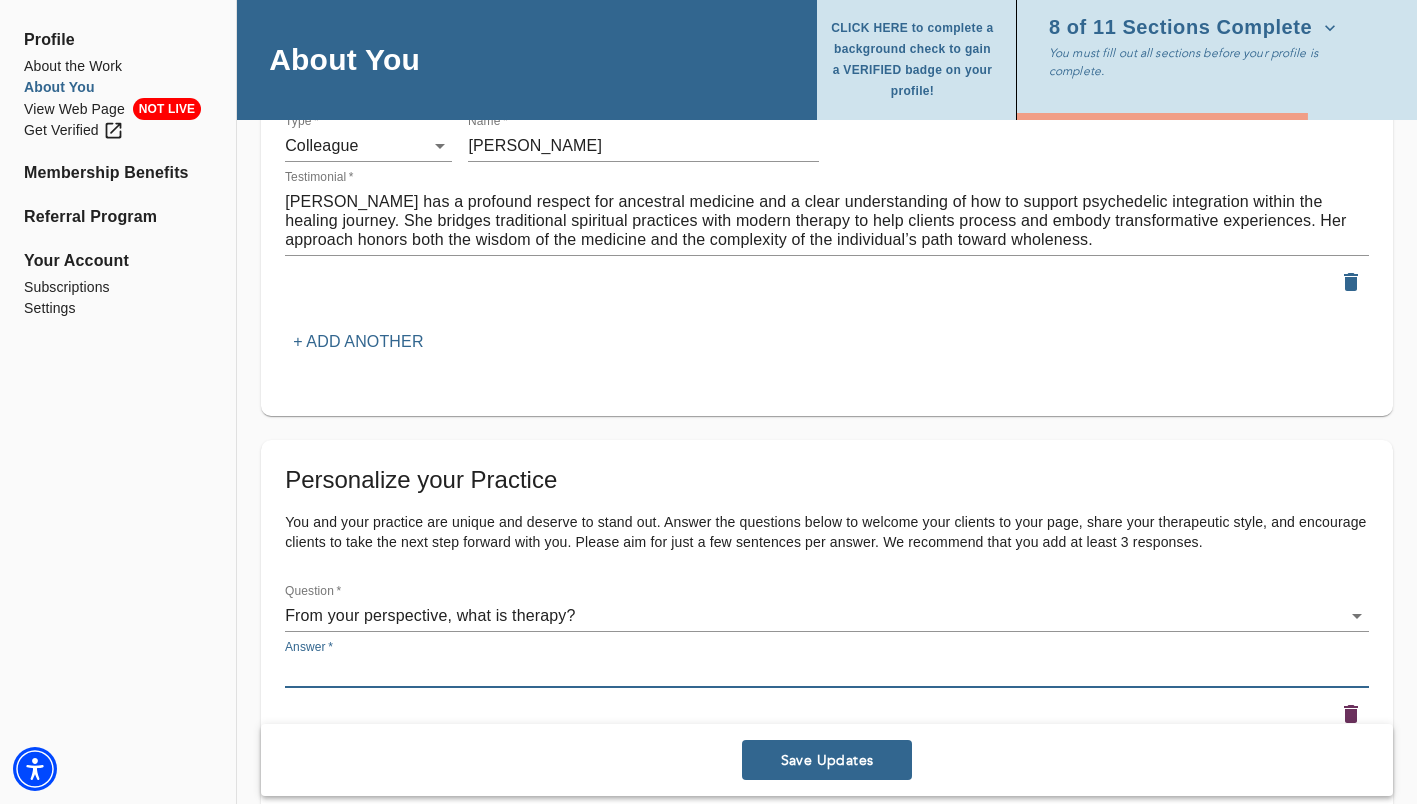 paste on "Therapy is a space where your full self is seen and honored—beyond trauma, labels, or roles. It’s a journey inward to uncover hidden strengths and reclaim your voice." 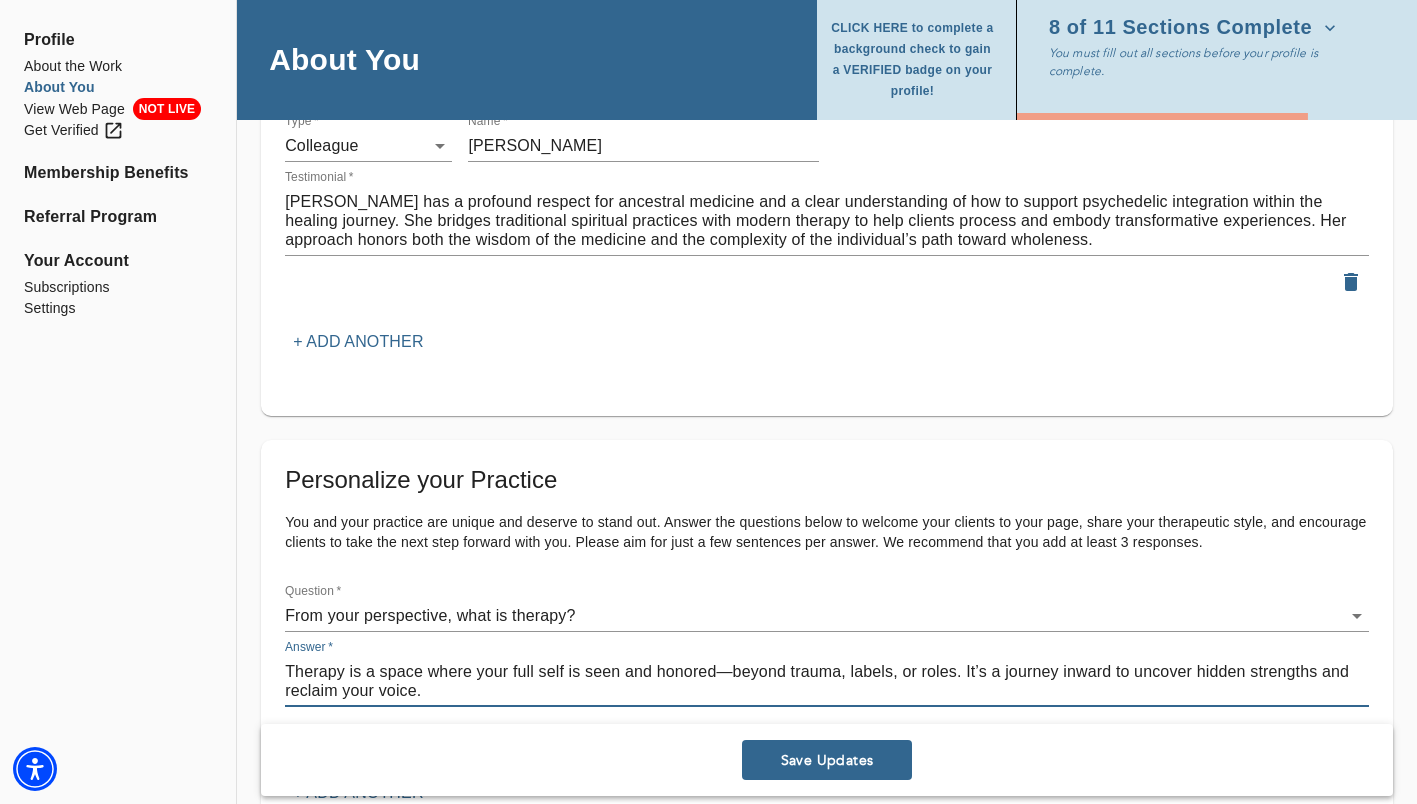 drag, startPoint x: 712, startPoint y: 670, endPoint x: 650, endPoint y: 671, distance: 62.008064 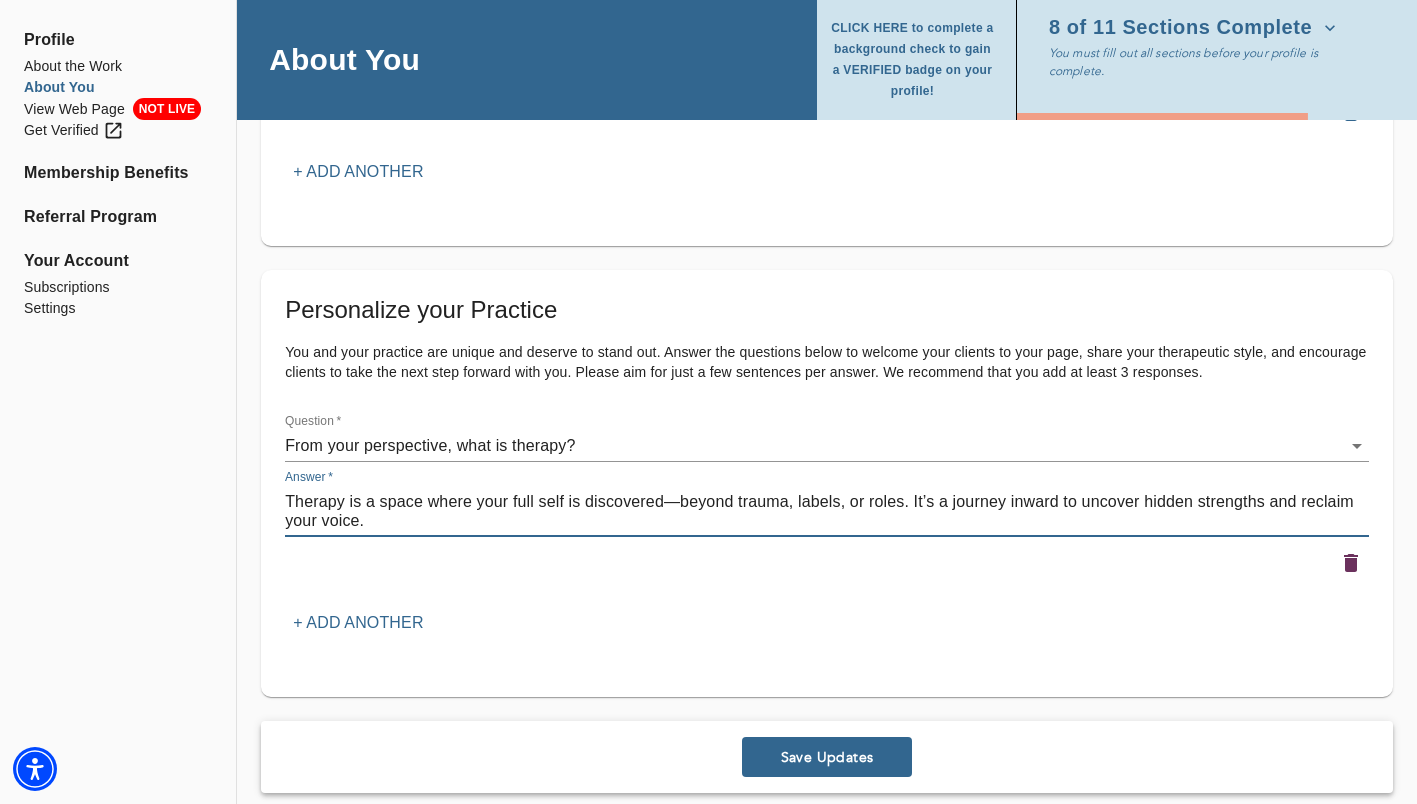 scroll, scrollTop: 2755, scrollLeft: 0, axis: vertical 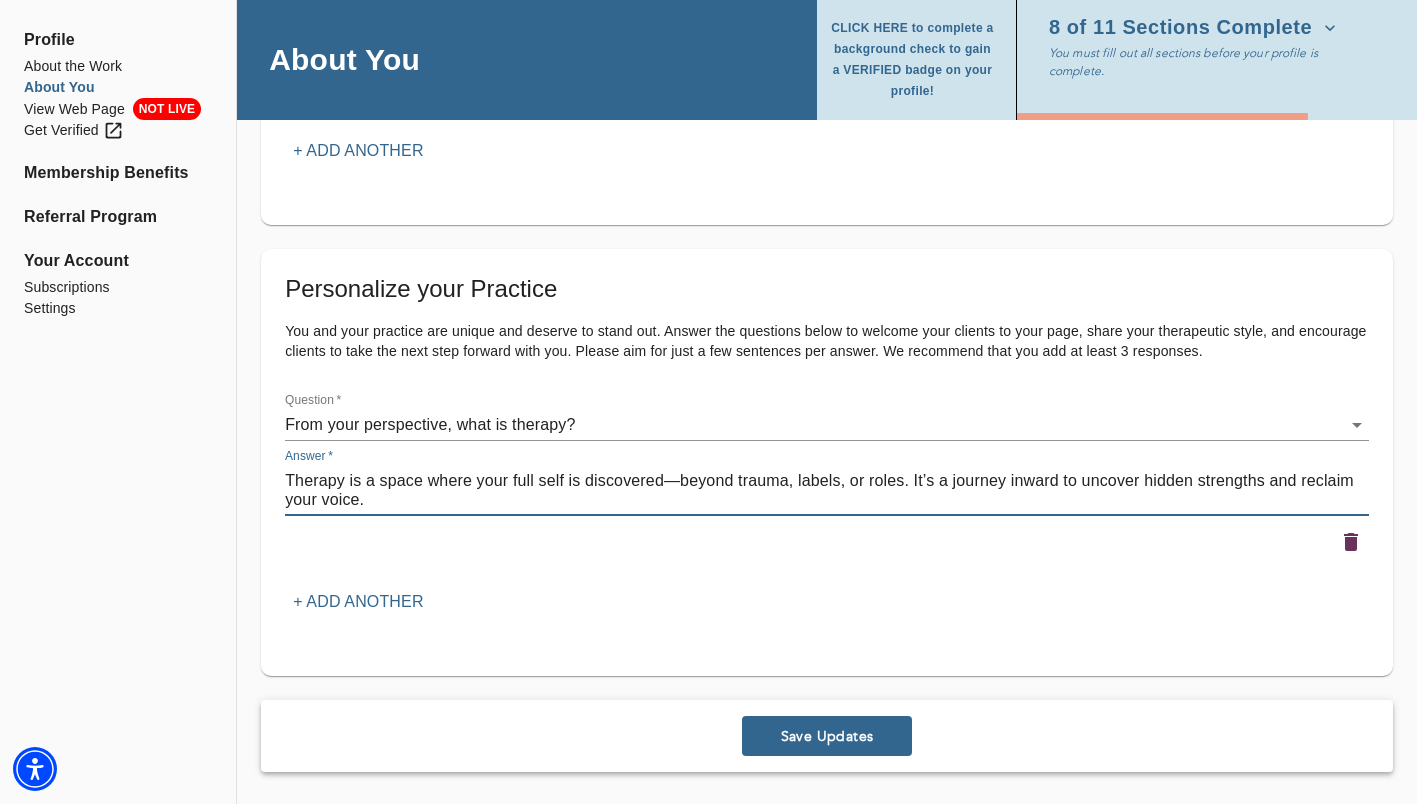click on "Therapy is a space where your full self is discovered—beyond trauma, labels, or roles. It’s a journey inward to uncover hidden strengths and reclaim your voice." at bounding box center [827, 490] 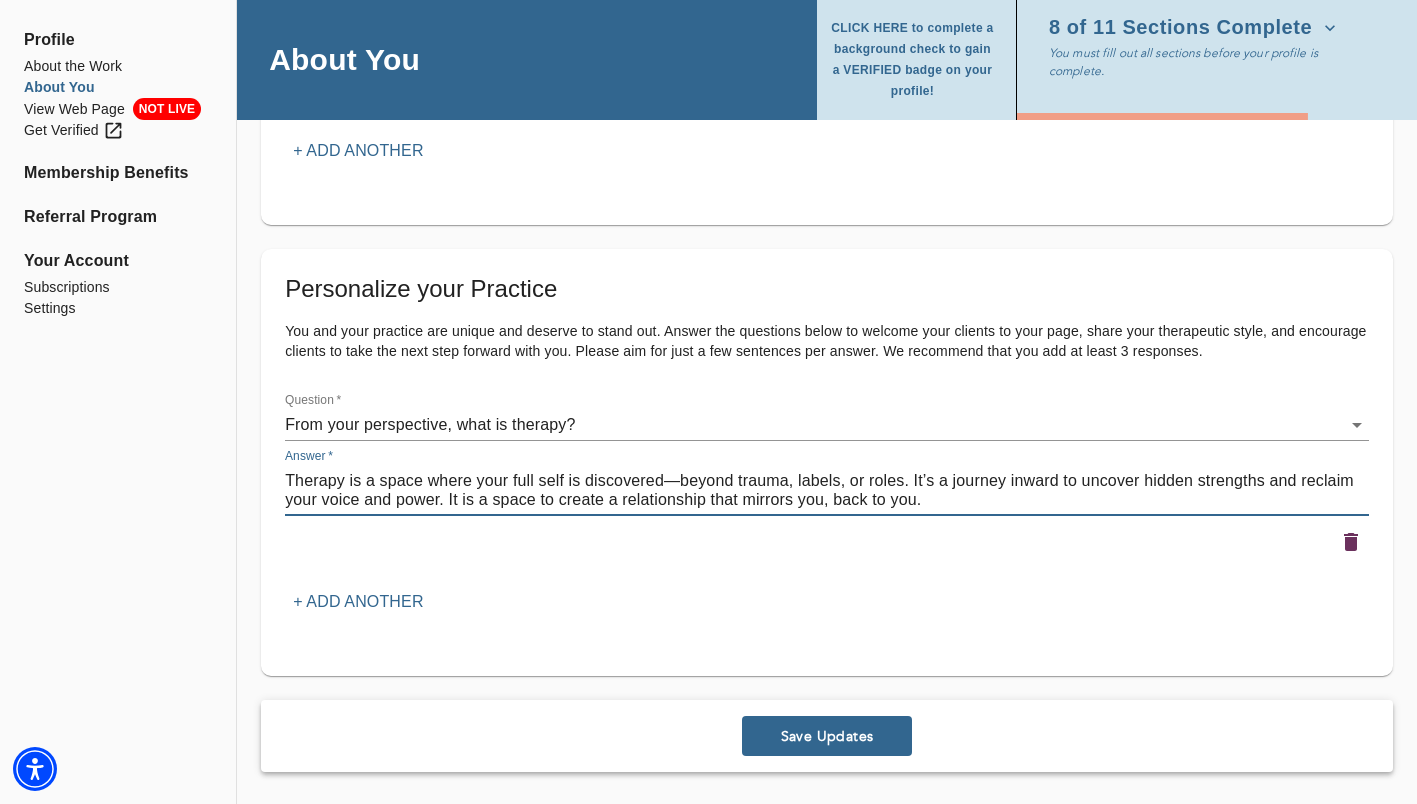 drag, startPoint x: 942, startPoint y: 488, endPoint x: 670, endPoint y: 508, distance: 272.7343 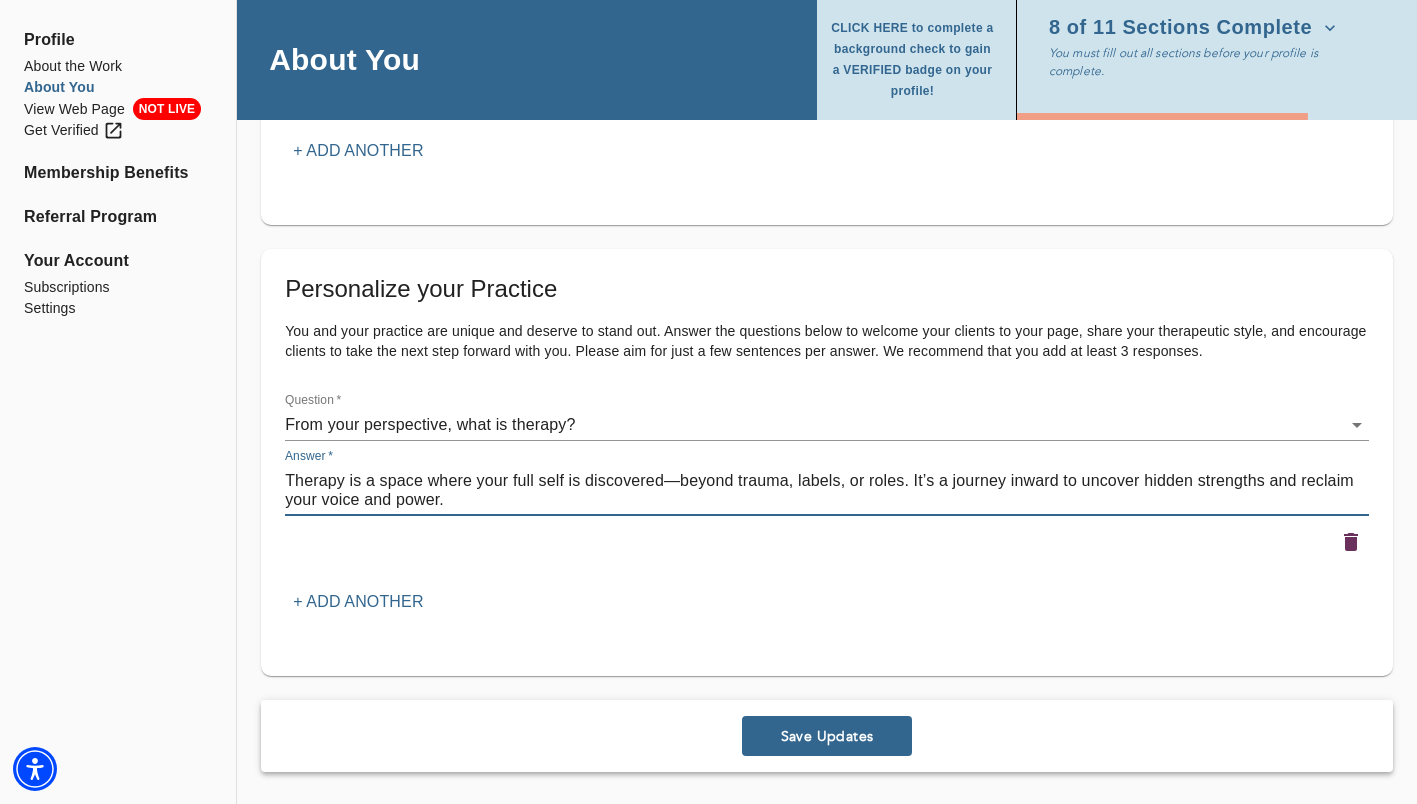 click on "Therapy is a space where your full self is discovered—beyond trauma, labels, or roles. It’s a journey inward to uncover hidden strengths and reclaim your voice and power." at bounding box center [827, 490] 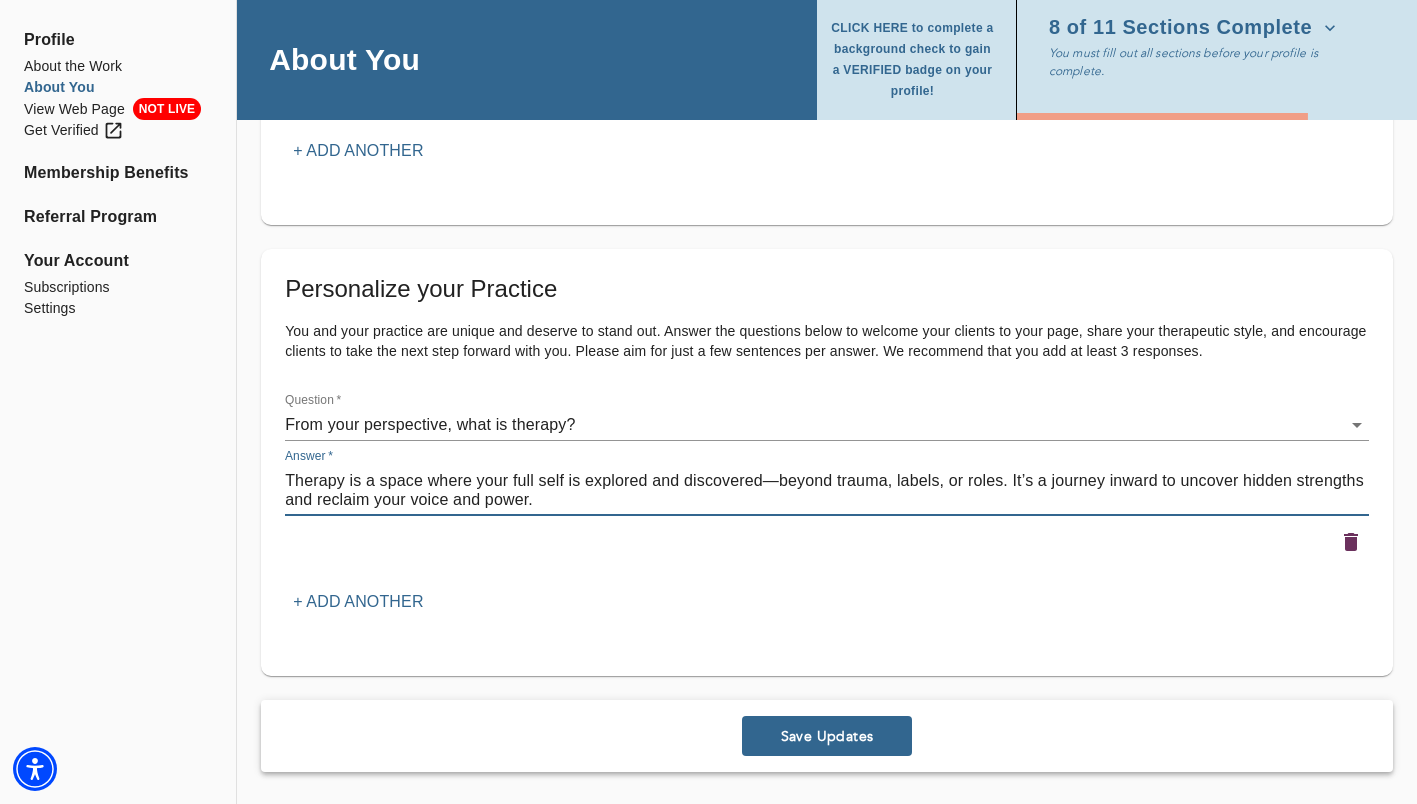 drag, startPoint x: 1144, startPoint y: 481, endPoint x: 1093, endPoint y: 479, distance: 51.0392 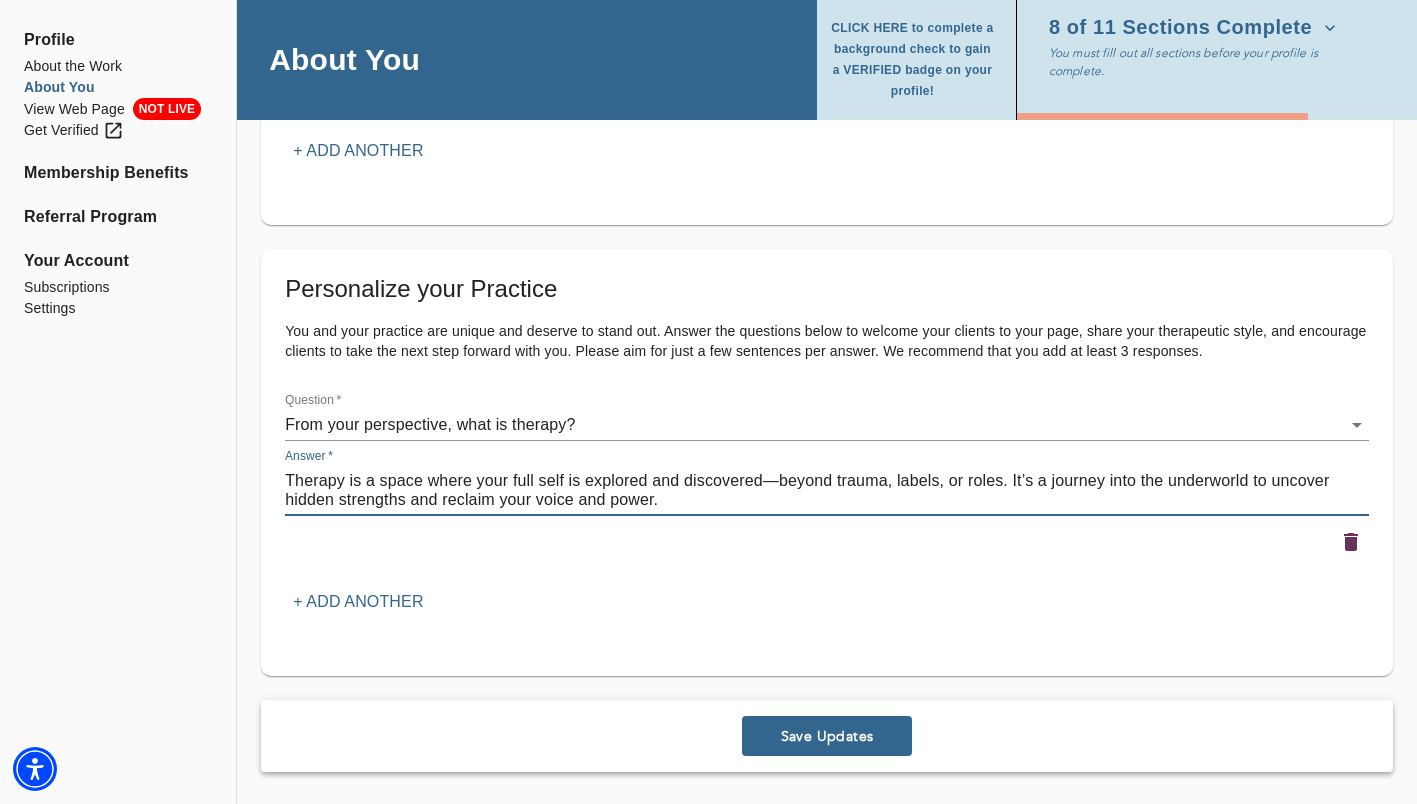 click on "Therapy is a space where your full self is explored and discovered—beyond trauma, labels, or roles. It’s a journey into the underworld to uncover hidden strengths and reclaim your voice and power." at bounding box center [827, 490] 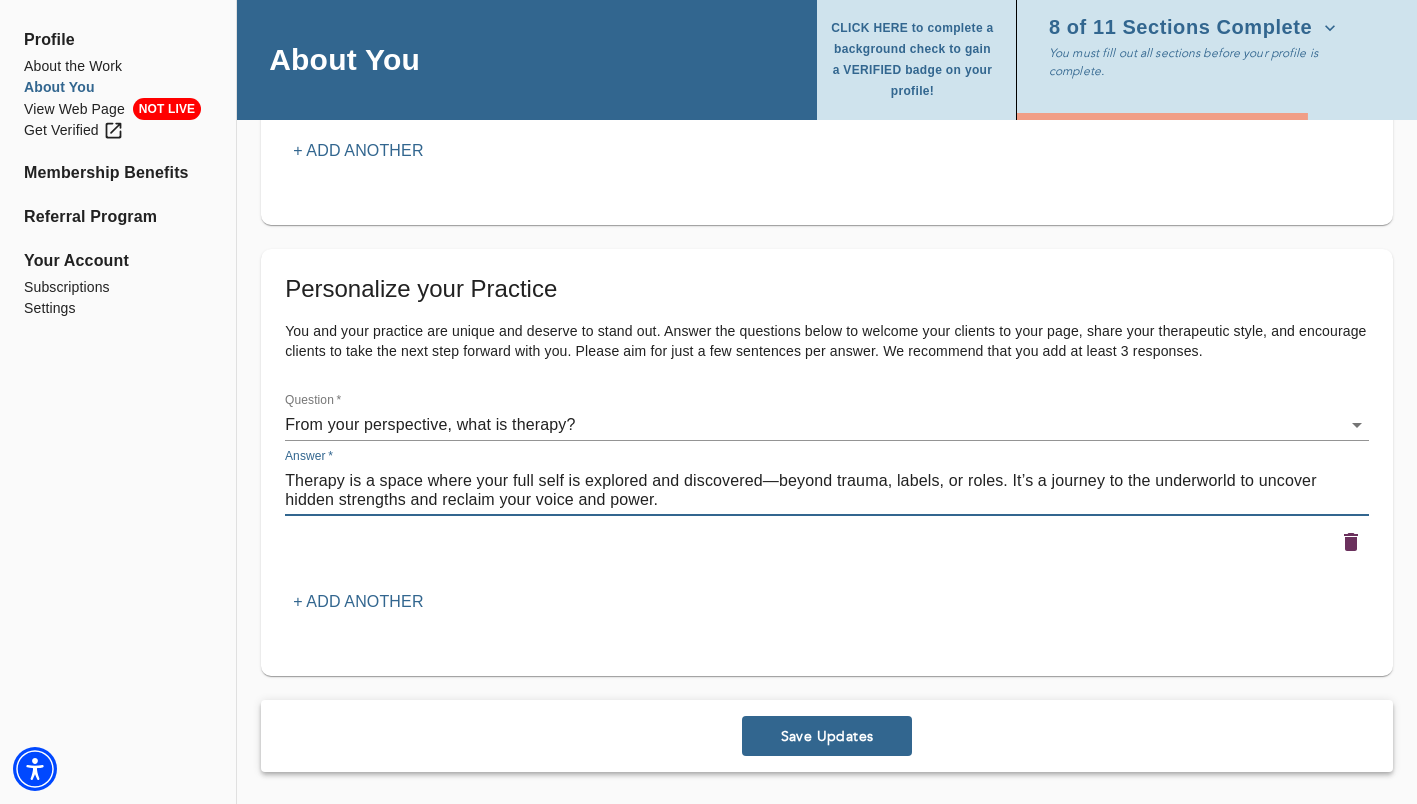 type on "Therapy is a space where your full self is explored and discovered—beyond trauma, labels, or roles. It’s a journey to the underworld to uncover hidden strengths and reclaim your voice and power." 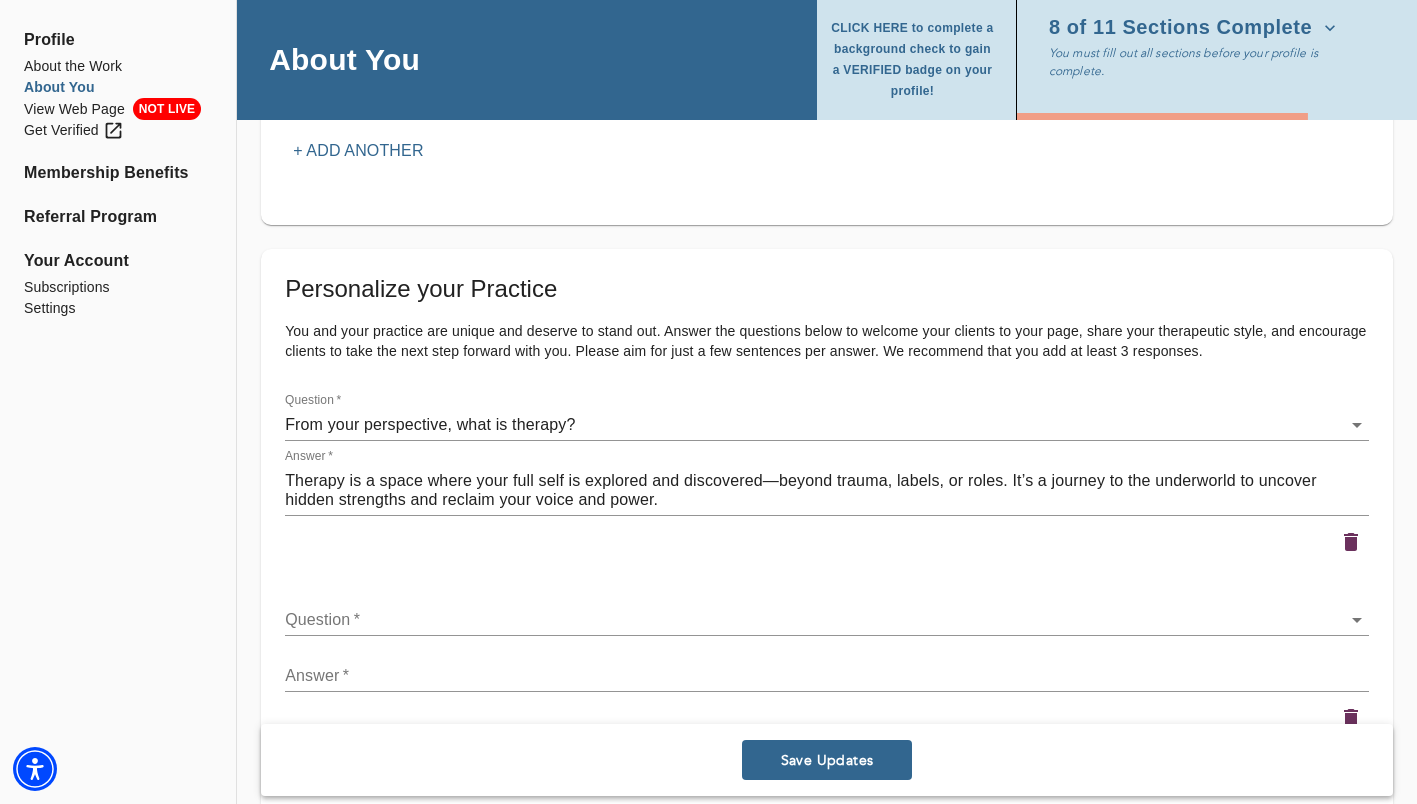 click on "Answer   * x" at bounding box center (827, 668) 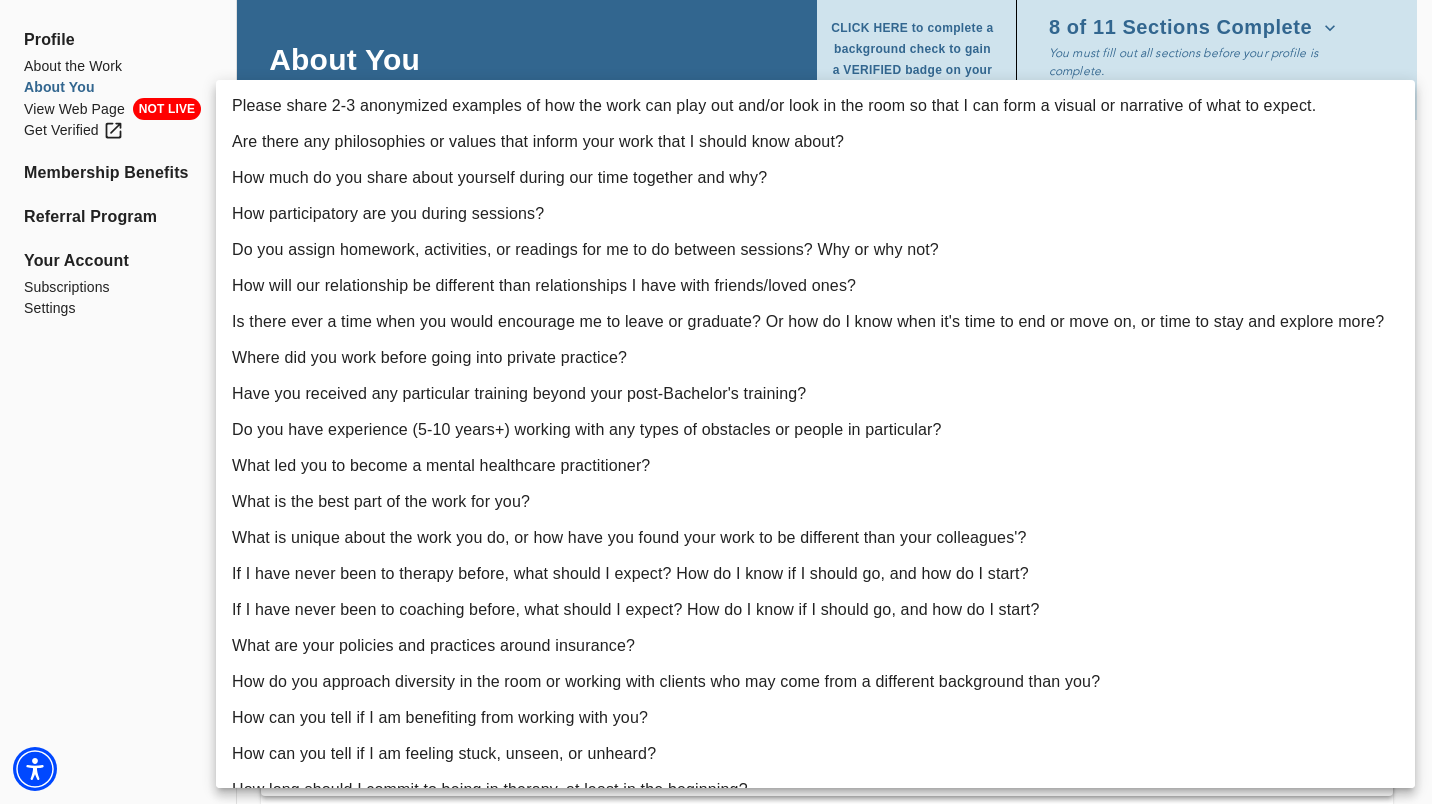 click on "Where did you work before going into private practice?" at bounding box center (815, 358) 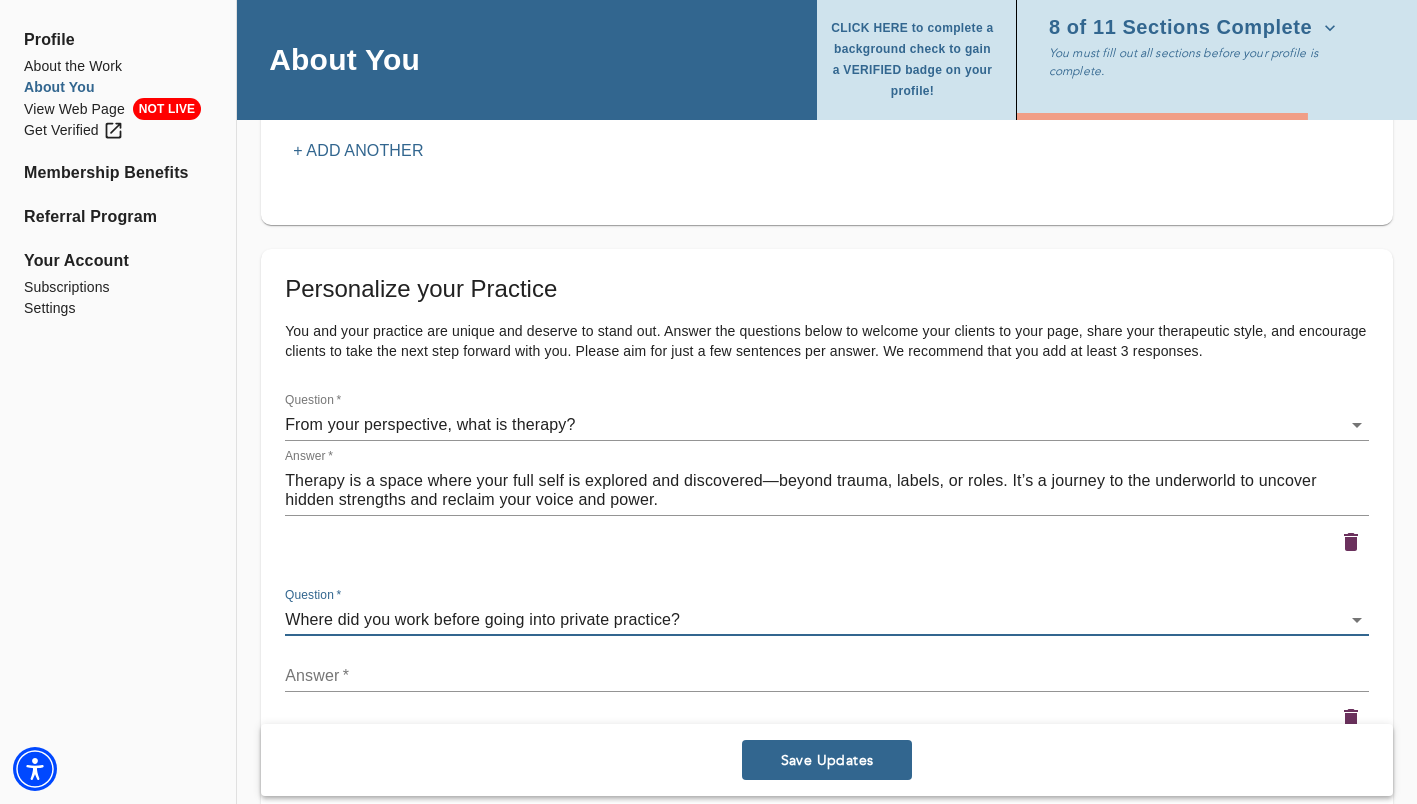 click on "x" at bounding box center (827, 676) 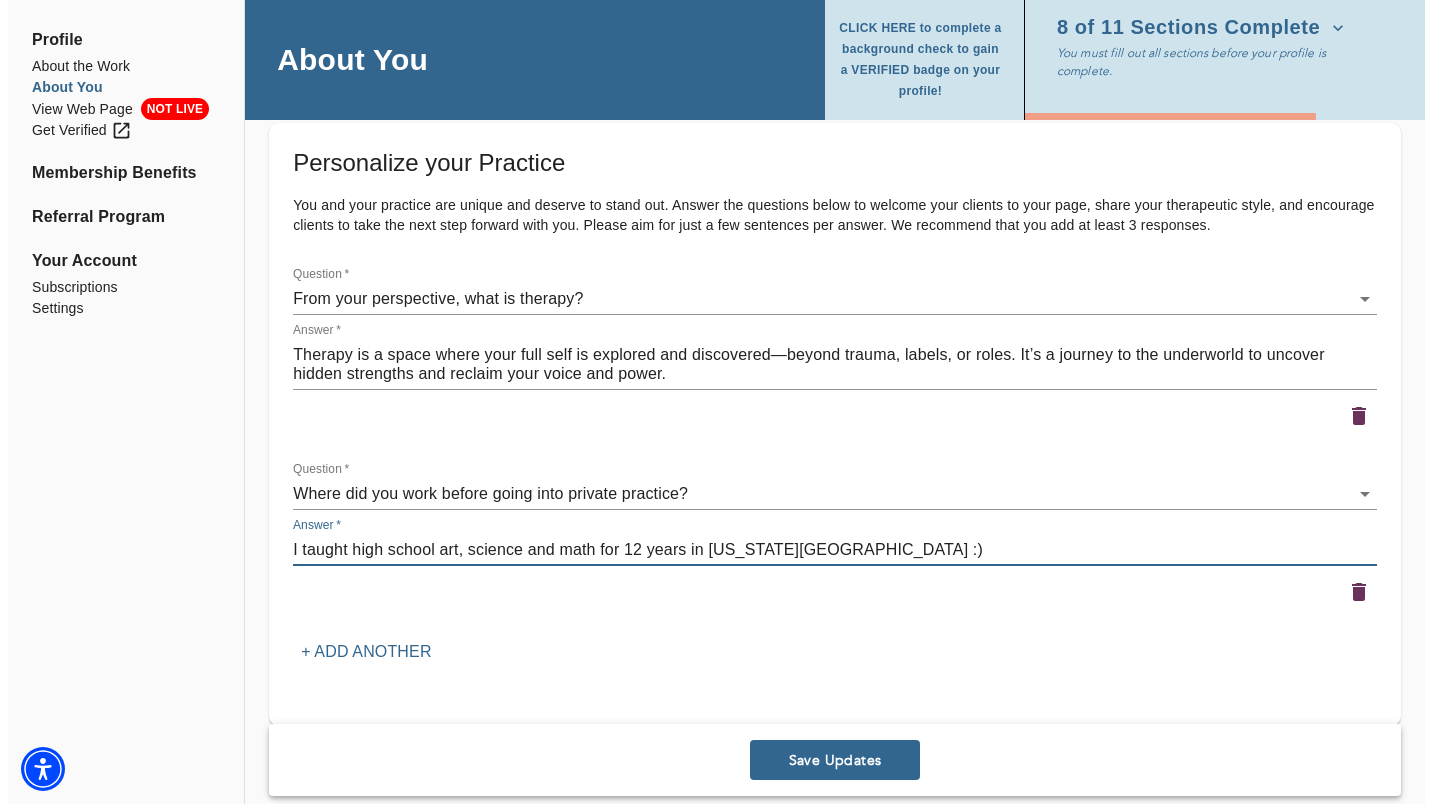 scroll, scrollTop: 2931, scrollLeft: 0, axis: vertical 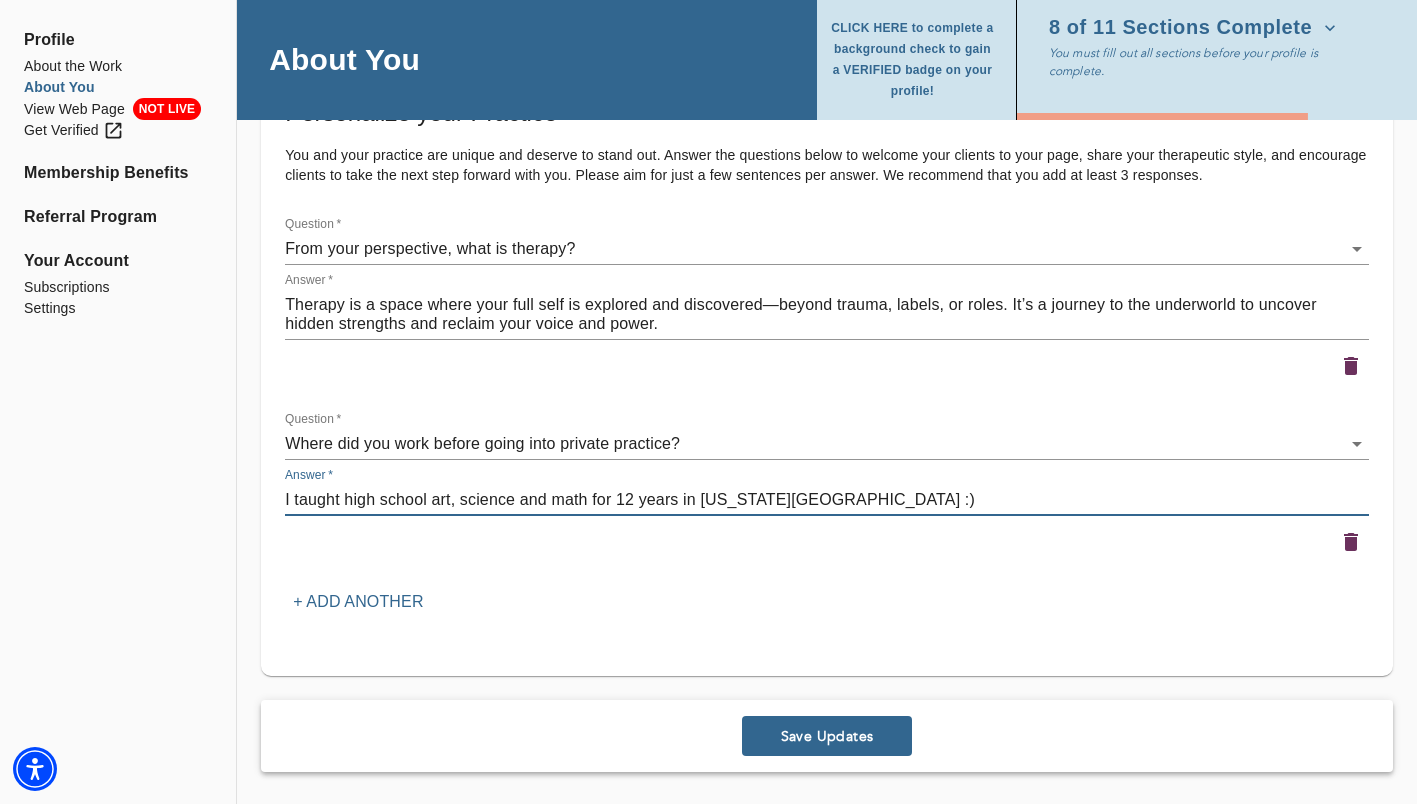 type on "I taught high school art, science and math for 12 years in [US_STATE][GEOGRAPHIC_DATA] :)" 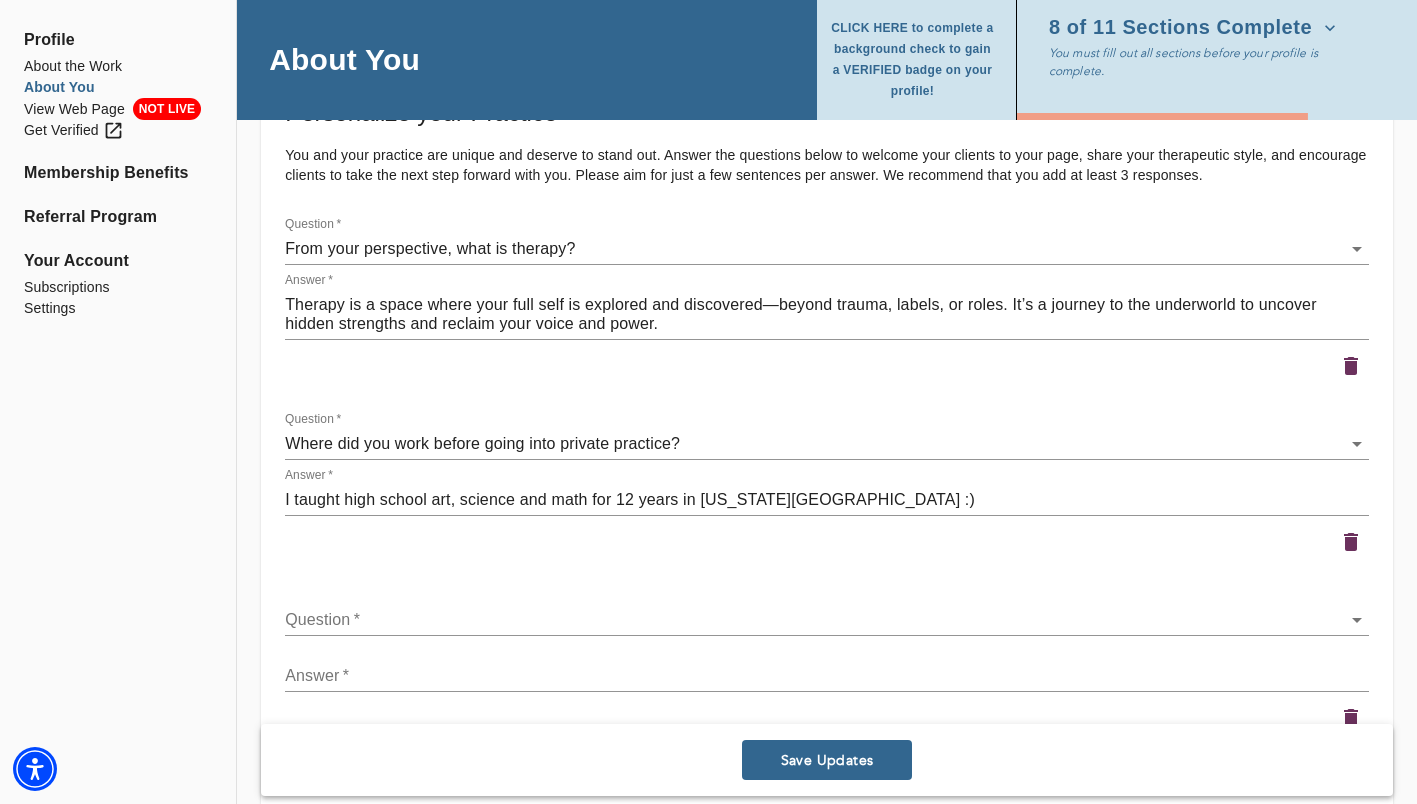 click on "Question   * ​" at bounding box center (827, 612) 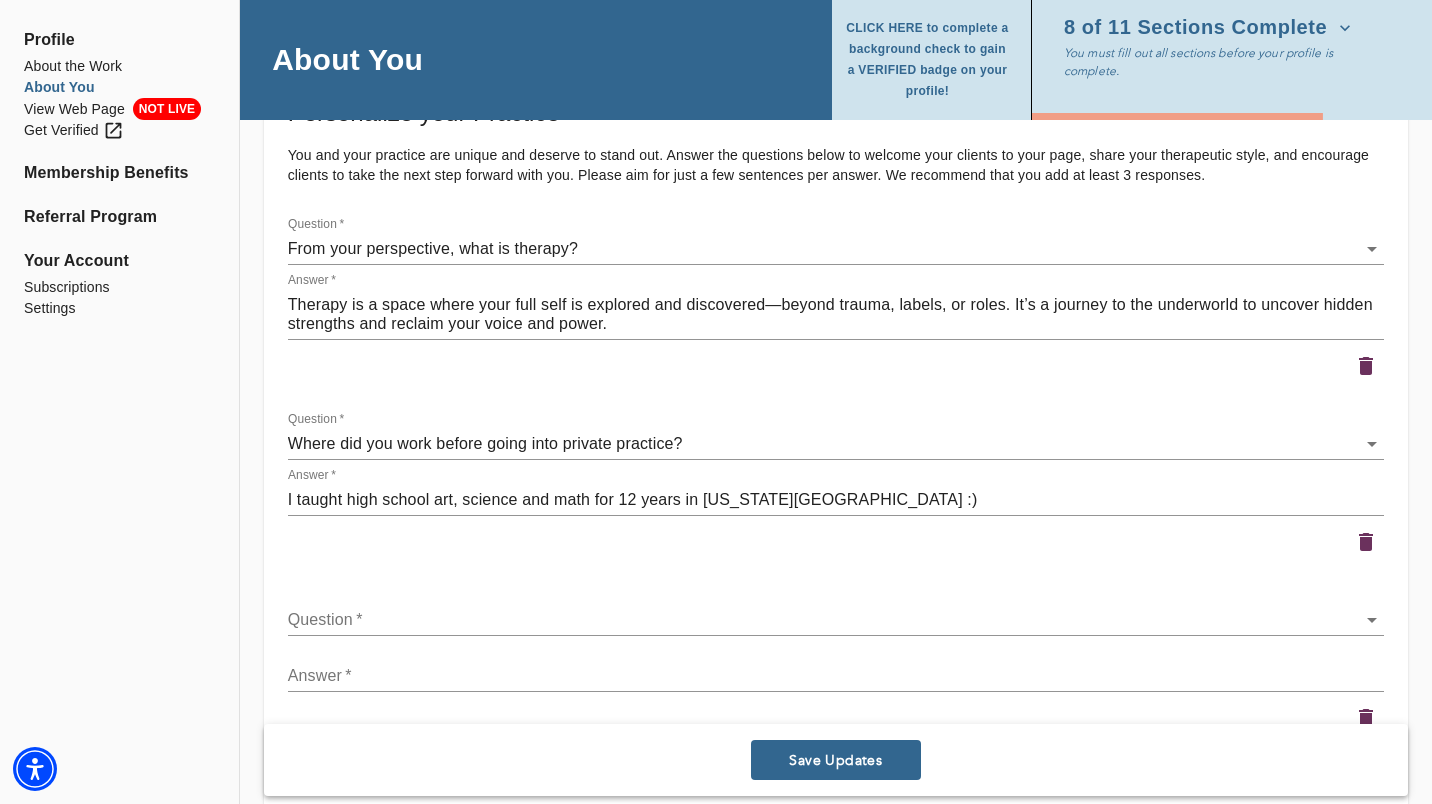 click on "for practitioners [PERSON_NAME] log out Profile About the Work About You View Web Page NOT LIVE Get Verified Membership Benefits Referral Program Your Account Subscriptions Settings About You CLICK HERE to complete a background check to gain a VERIFIED badge on your profile! 8 of 11 Sections Complete You must fill out all sections before your profile is complete. Personal Information If you need to make any changes to your name or email, please contact  [EMAIL_ADDRESS][DOMAIN_NAME] First name   * [PERSON_NAME] Last name   * Llosa Email address (field may not be edited)   * [EMAIL_ADDRESS][DOMAIN_NAME] Forwarding email address Business phone number   * How old are you?  * [PHONE_NUMBER] [PHONE_NUMBER] Profile Photo Profile picture * Please upload a square headshot and hover over the icon to the right for additional headshot tips Upload picture Welcome Message and Bio Audio or Video Message It can be helpful for a potential client to see or hear you as a way to learn what it will be like to work with you.   Upload Media x  *" at bounding box center [716, -2529] 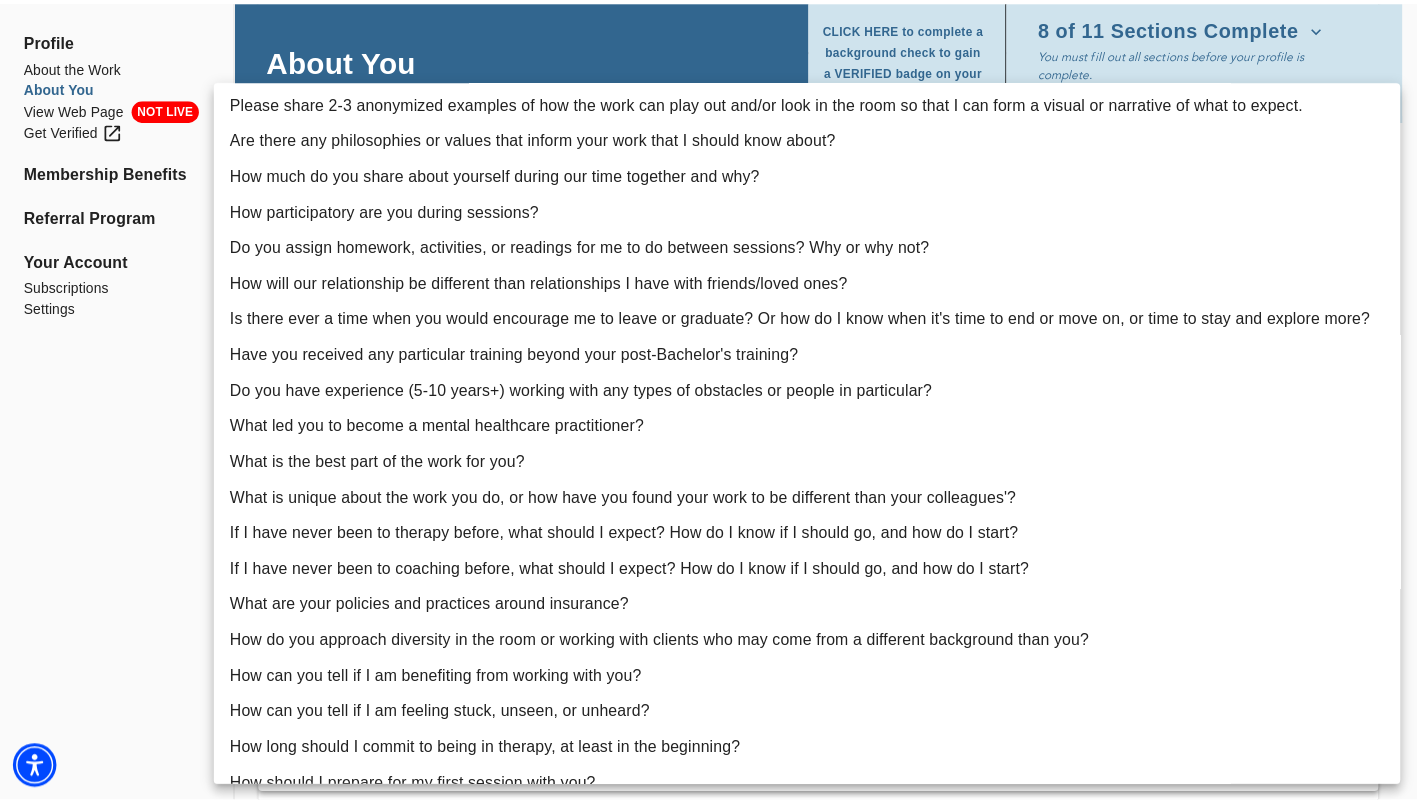 scroll, scrollTop: 0, scrollLeft: 0, axis: both 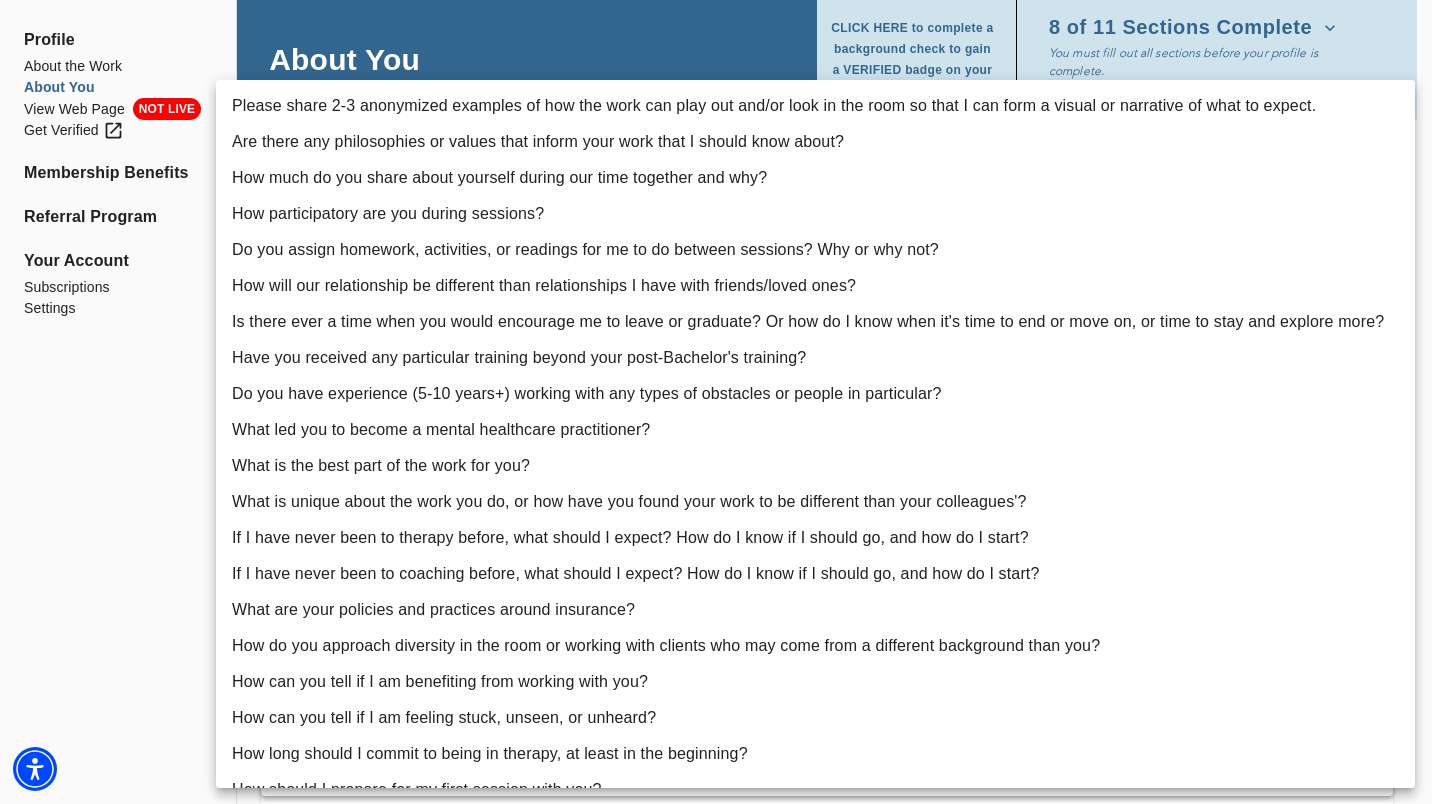 click on "Are there any philosophies or values that inform your work that I should know about?" at bounding box center [815, 142] 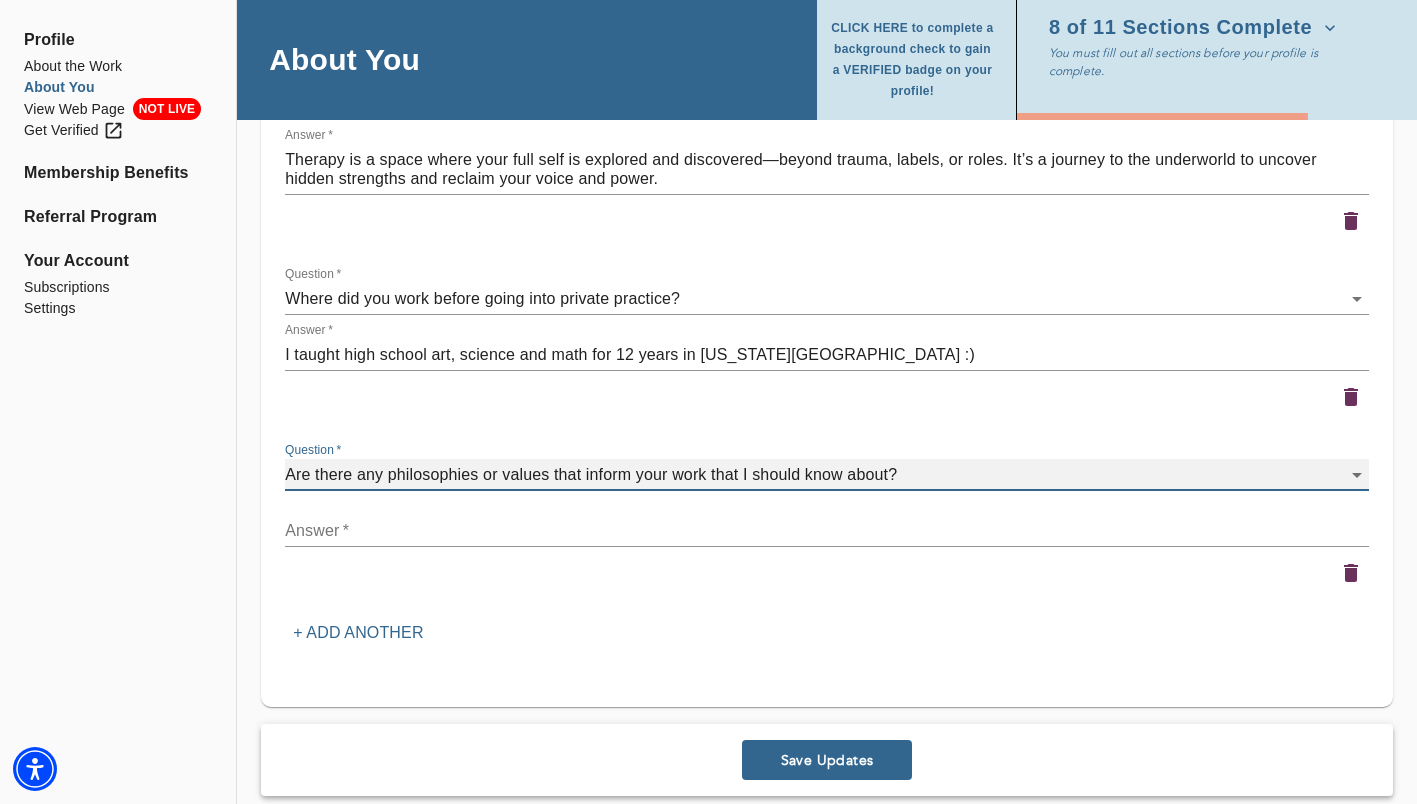 scroll, scrollTop: 3077, scrollLeft: 0, axis: vertical 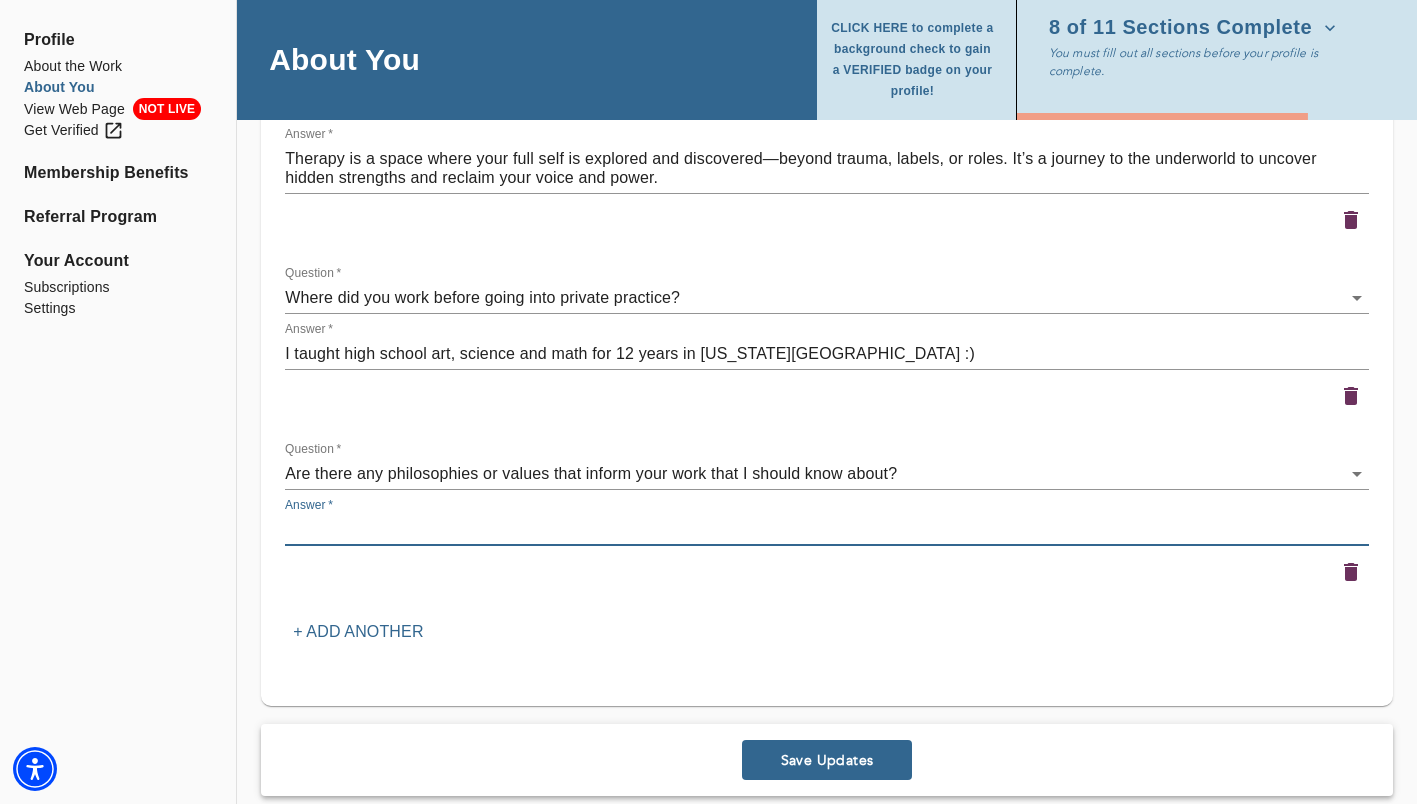 click at bounding box center [827, 529] 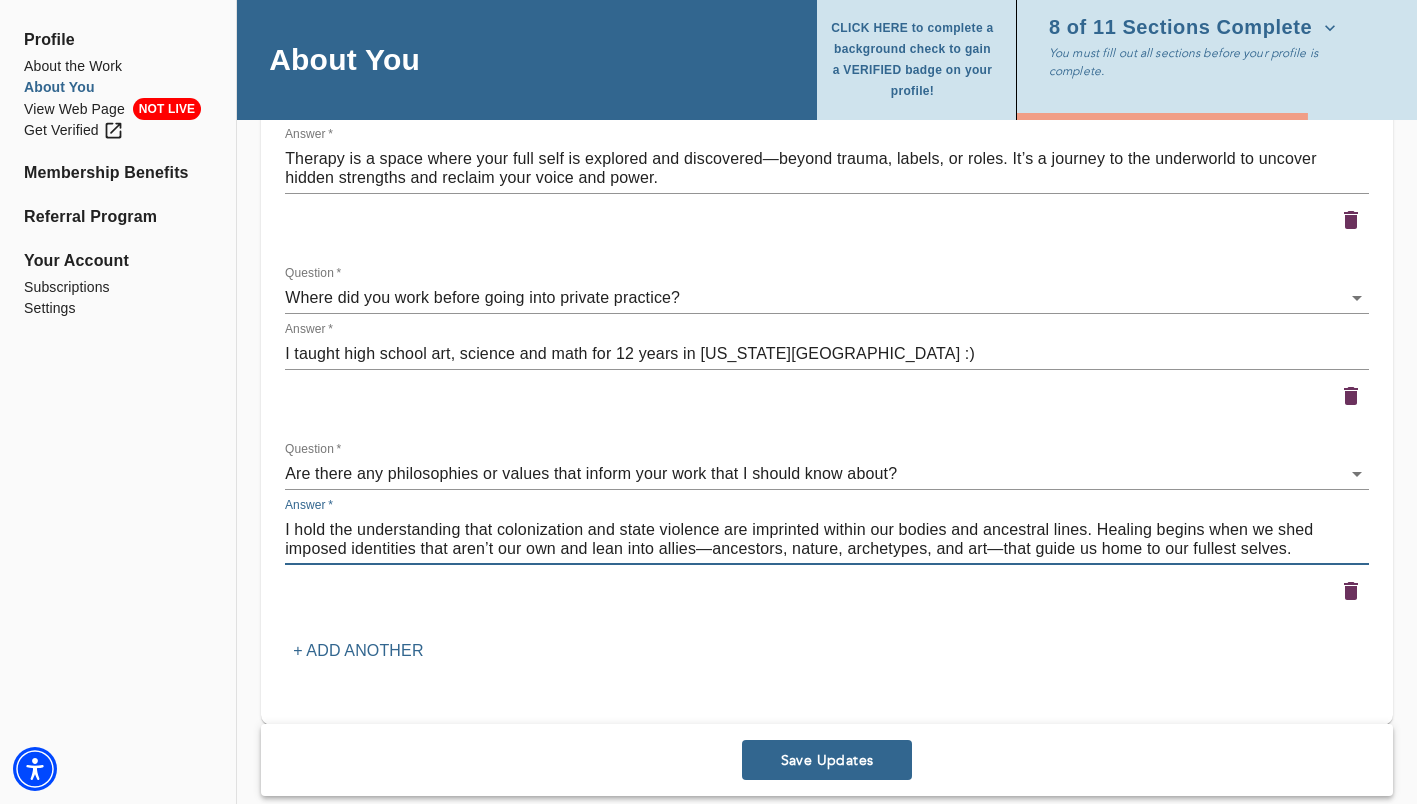click on "I hold the understanding that colonization and state violence are imprinted within our bodies and ancestral lines. Healing begins when we shed imposed identities that aren’t our own and lean into allies—ancestors, nature, archetypes, and art—that guide us home to our fullest selves." at bounding box center [827, 539] 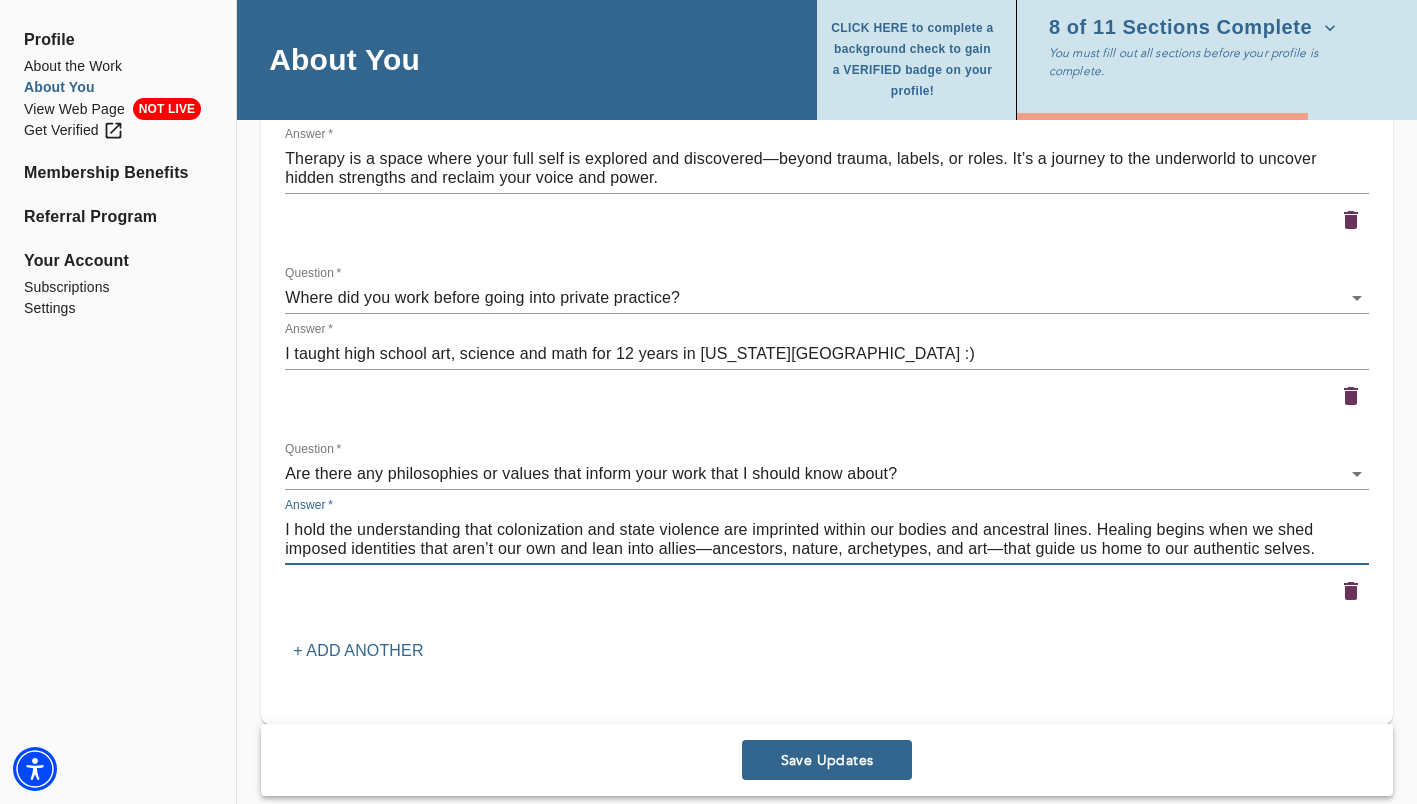 click on "I hold the understanding that colonization and state violence are imprinted within our bodies and ancestral lines. Healing begins when we shed imposed identities that aren’t our own and lean into allies—ancestors, nature, archetypes, and art—that guide us home to our authentic selves." at bounding box center (827, 539) 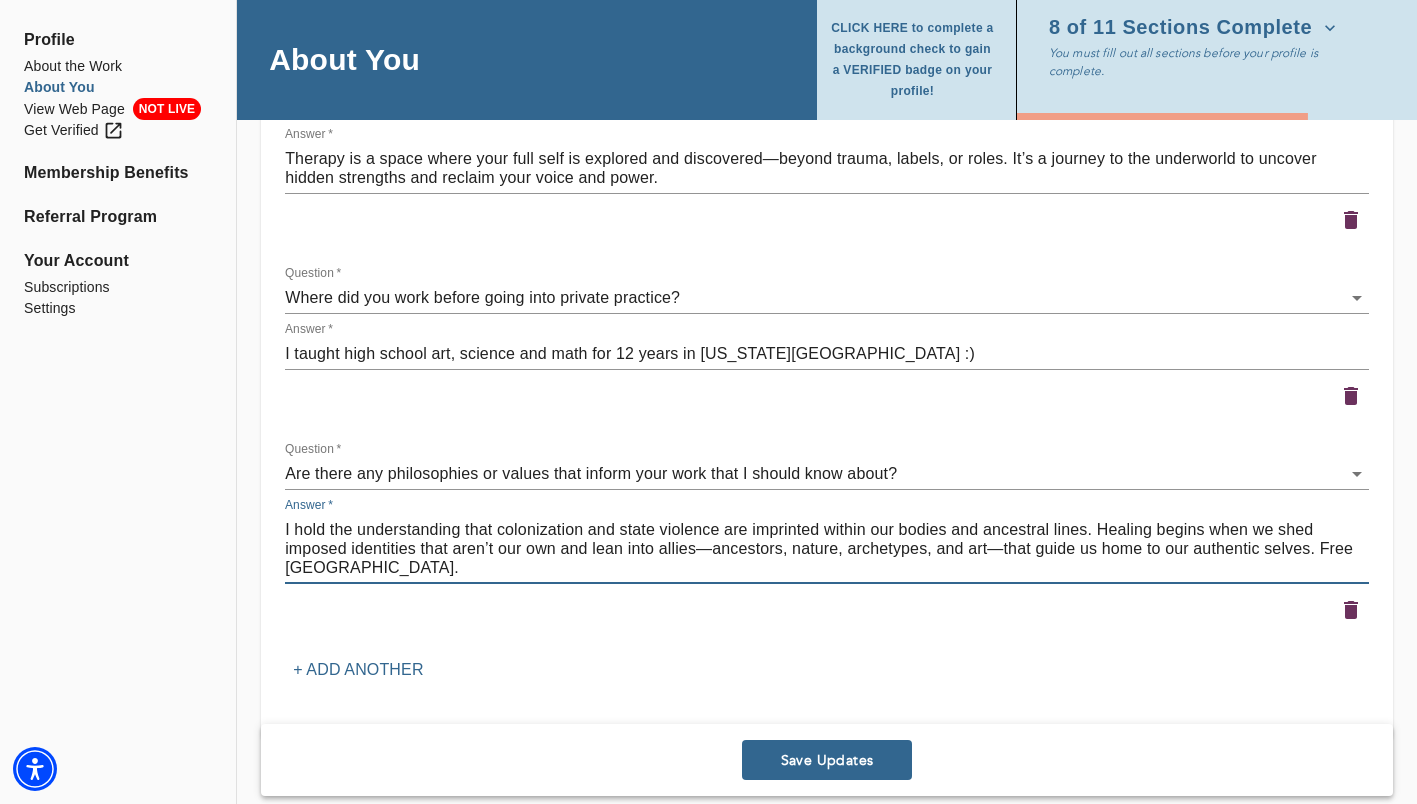 click on "I hold the understanding that colonization and state violence are imprinted within our bodies and ancestral lines. Healing begins when we shed imposed identities that aren’t our own and lean into allies—ancestors, nature, archetypes, and art—that guide us home to our authentic selves. Free [GEOGRAPHIC_DATA]." at bounding box center [827, 548] 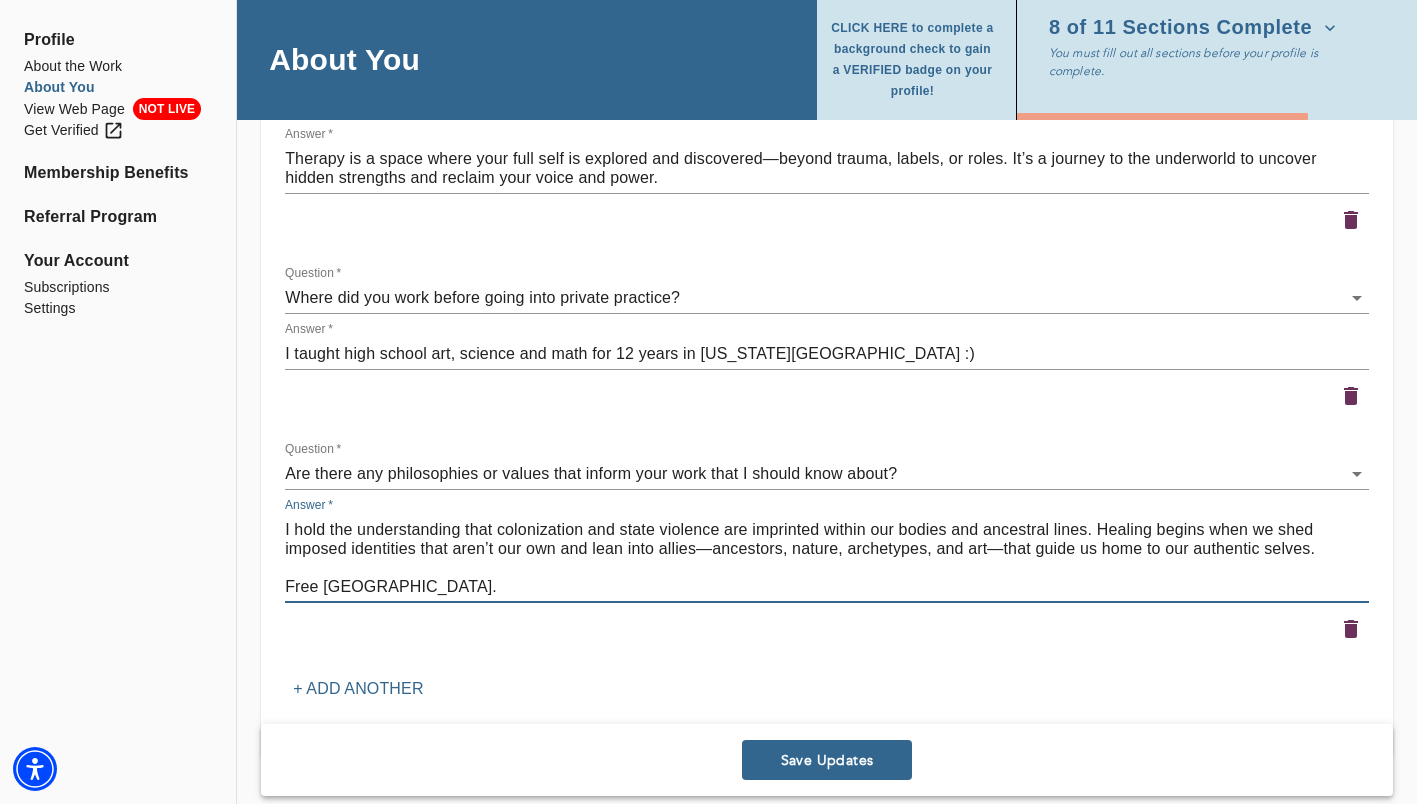 scroll, scrollTop: 3164, scrollLeft: 0, axis: vertical 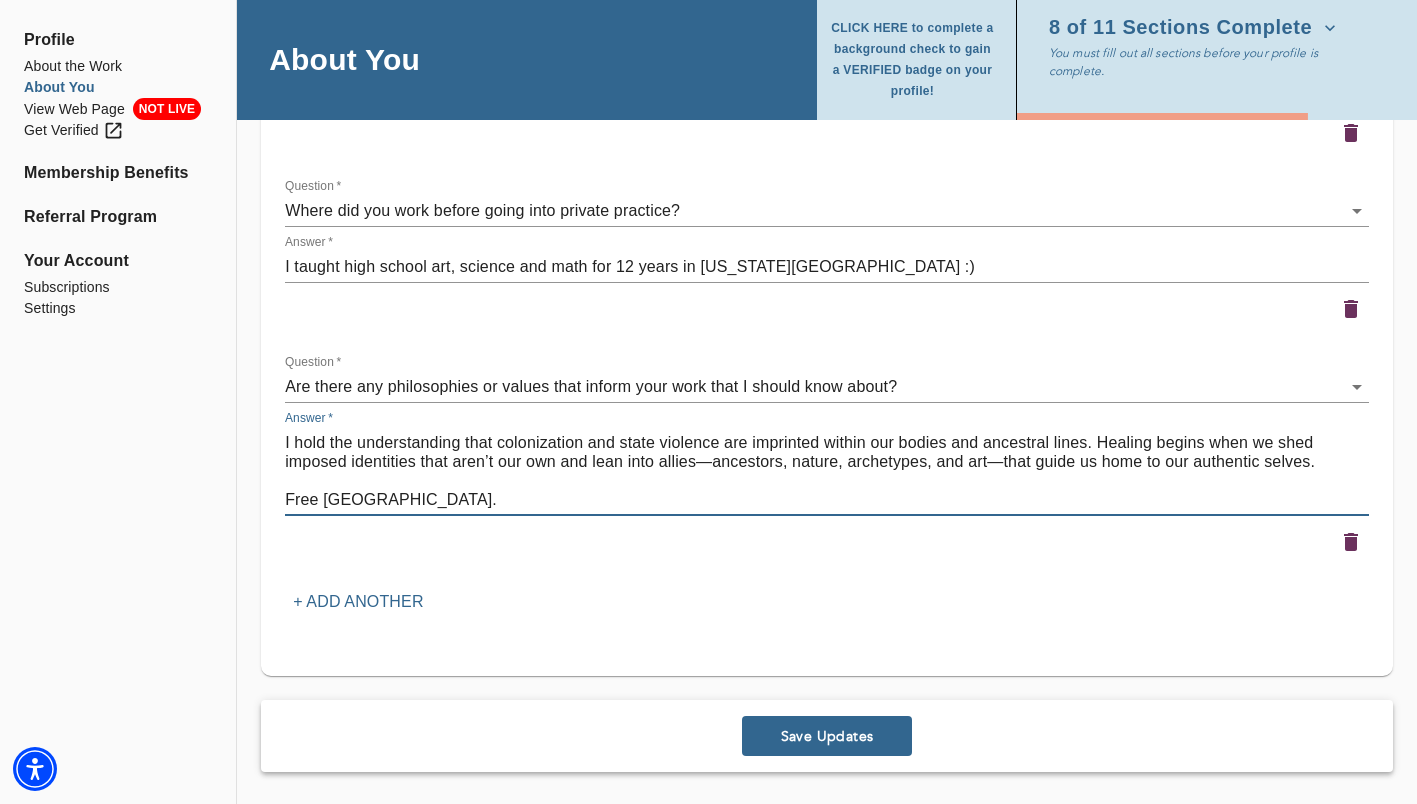 type on "I hold the understanding that colonization and state violence are imprinted within our bodies and ancestral lines. Healing begins when we shed imposed identities that aren’t our own and lean into allies—ancestors, nature, archetypes, and art—that guide us home to our authentic selves.
Free [GEOGRAPHIC_DATA]." 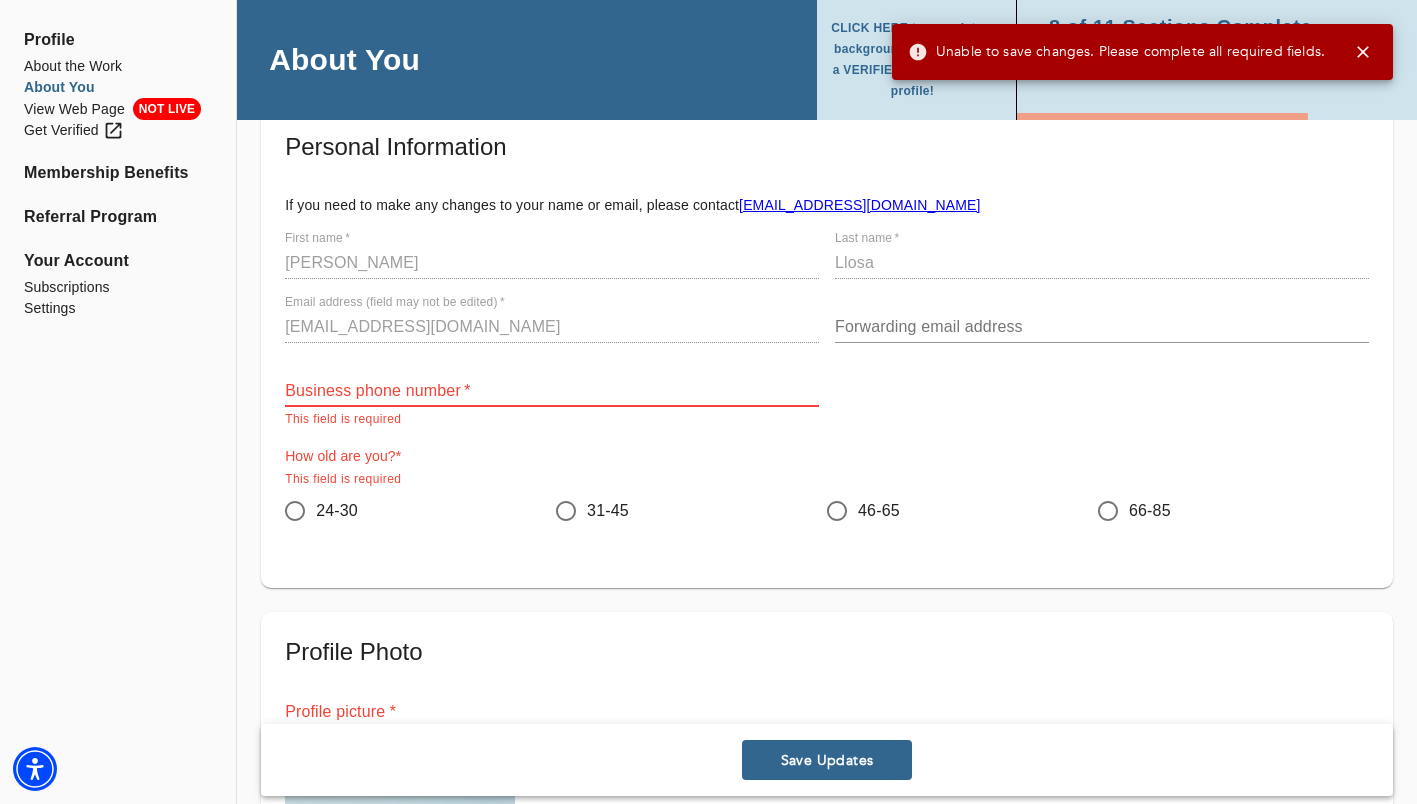 scroll, scrollTop: 99, scrollLeft: 0, axis: vertical 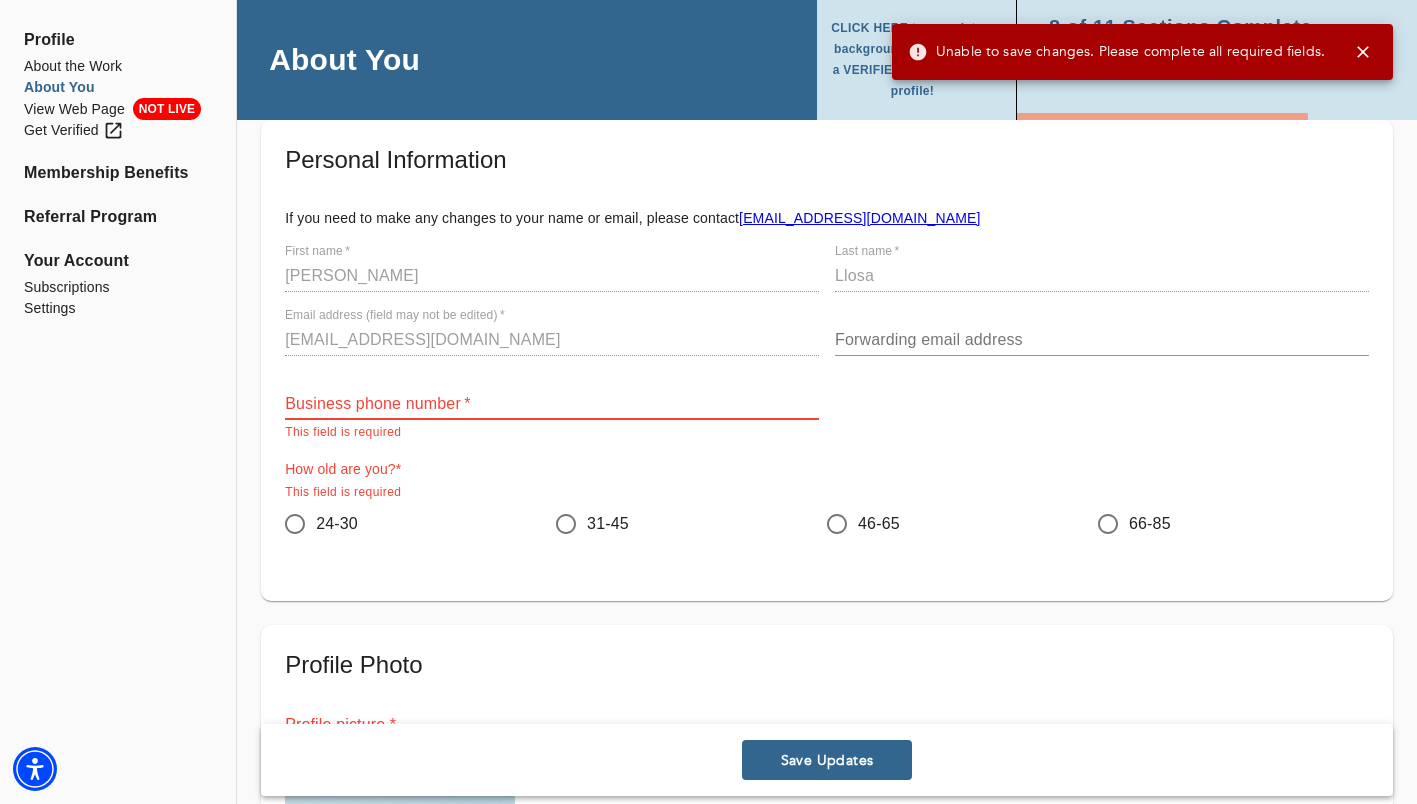 click at bounding box center (552, 404) 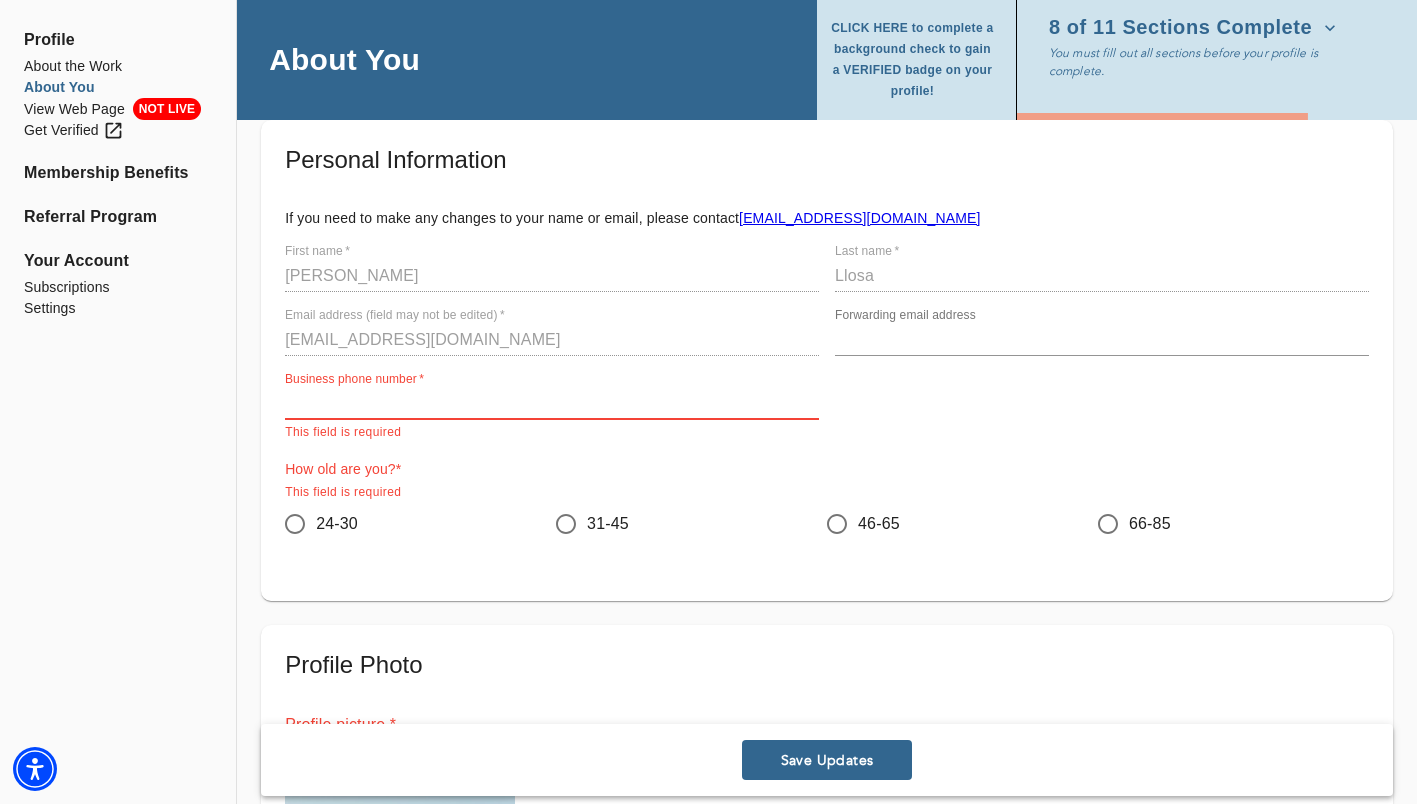 type on "[PHONE_NUMBER]" 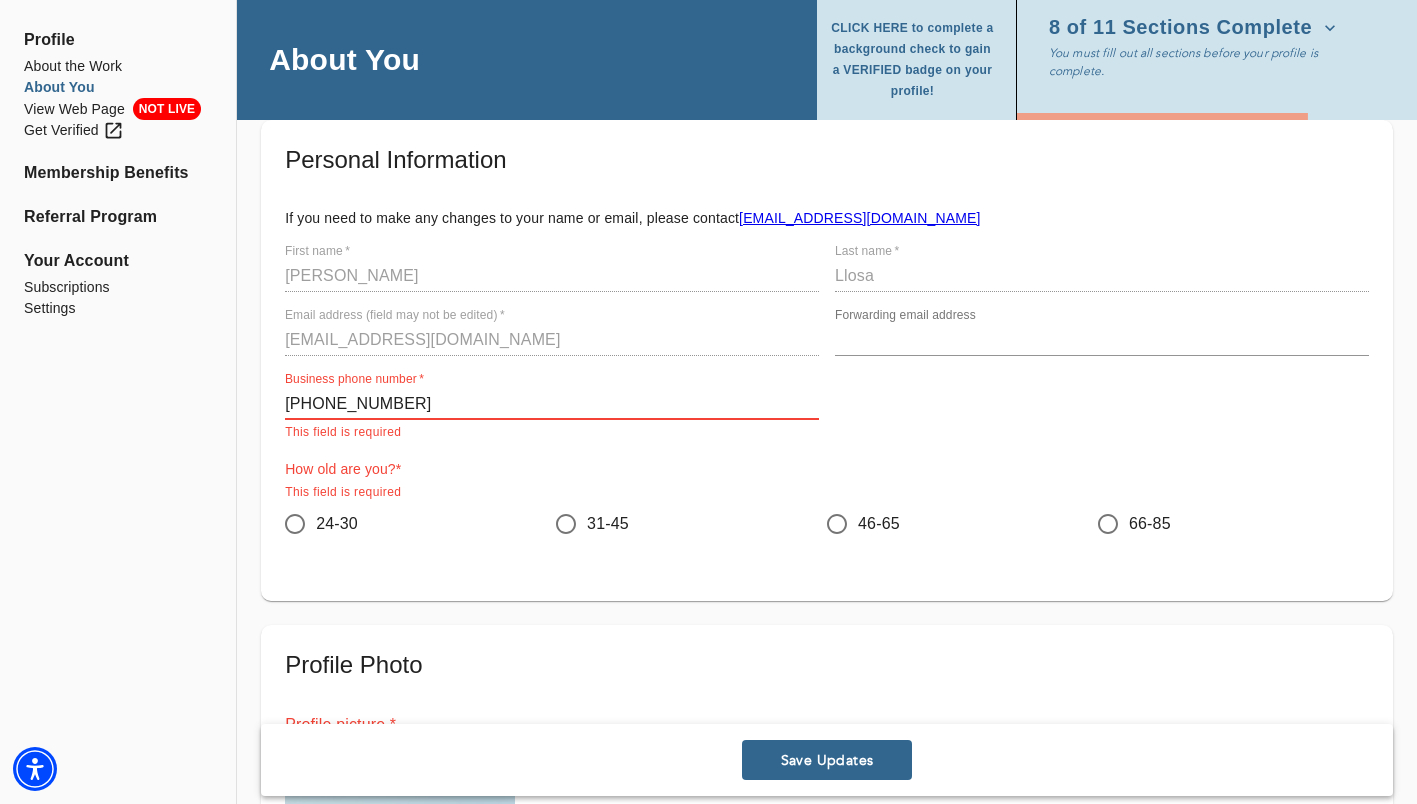 type on "[PERSON_NAME][EMAIL_ADDRESS][PERSON_NAME][DOMAIN_NAME]" 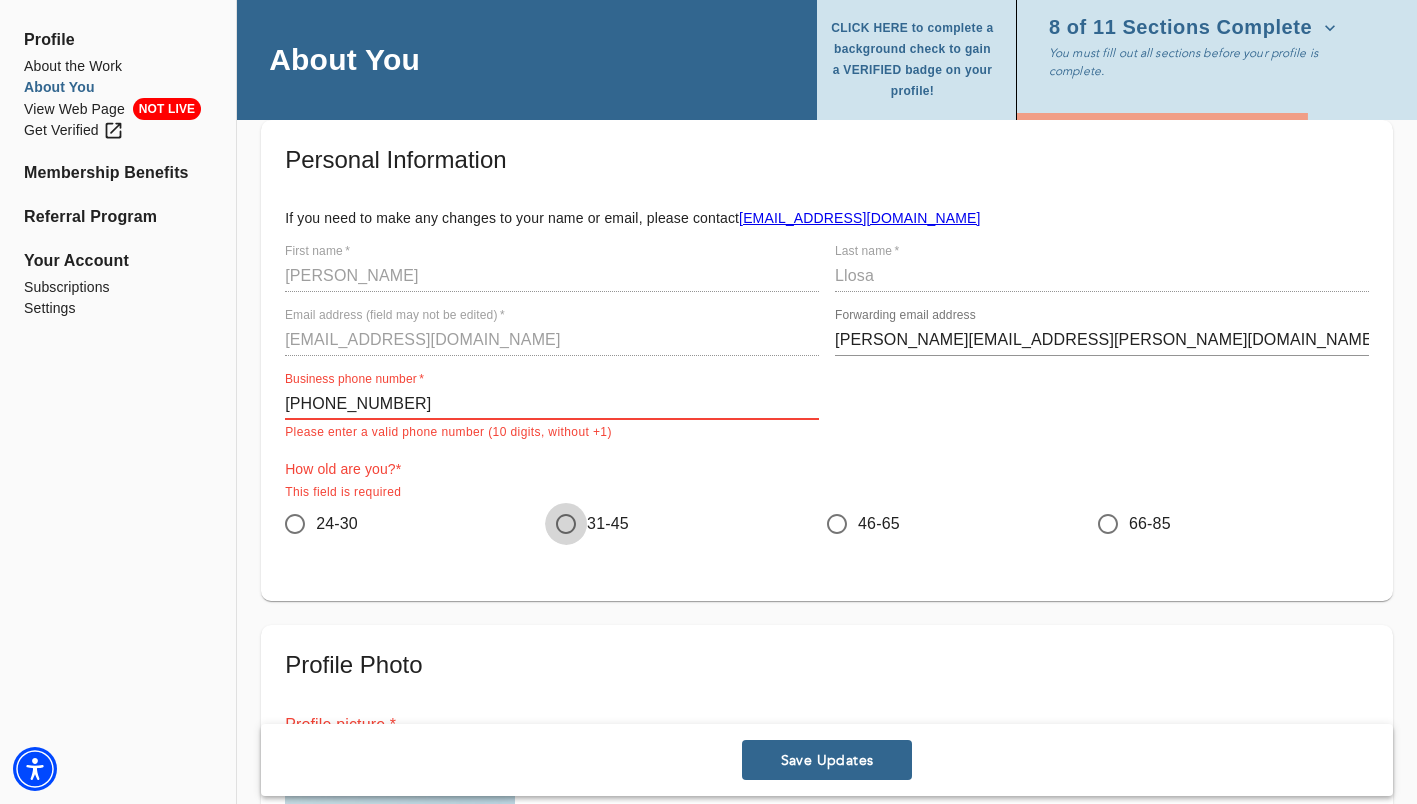 click on "31-45" at bounding box center (566, 524) 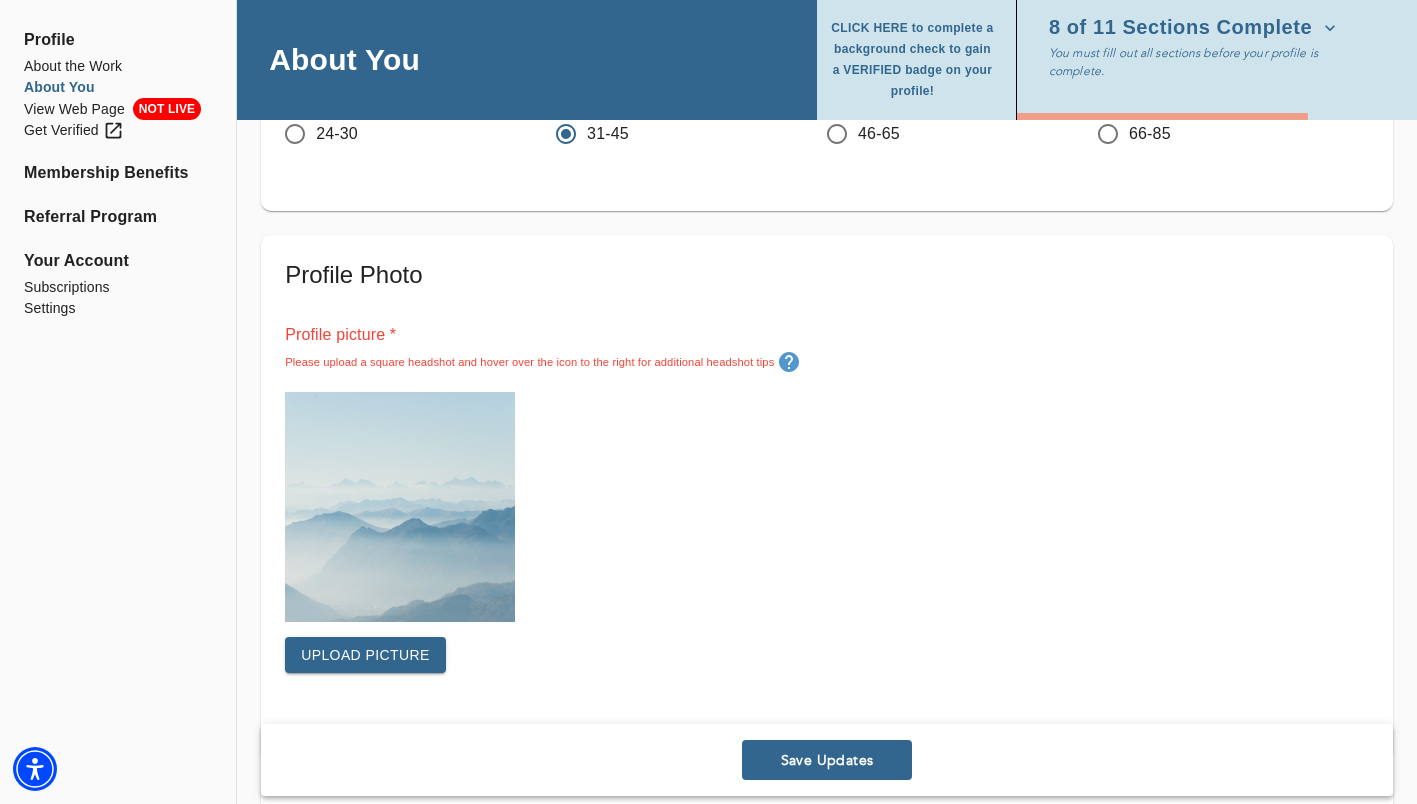 scroll, scrollTop: 546, scrollLeft: 0, axis: vertical 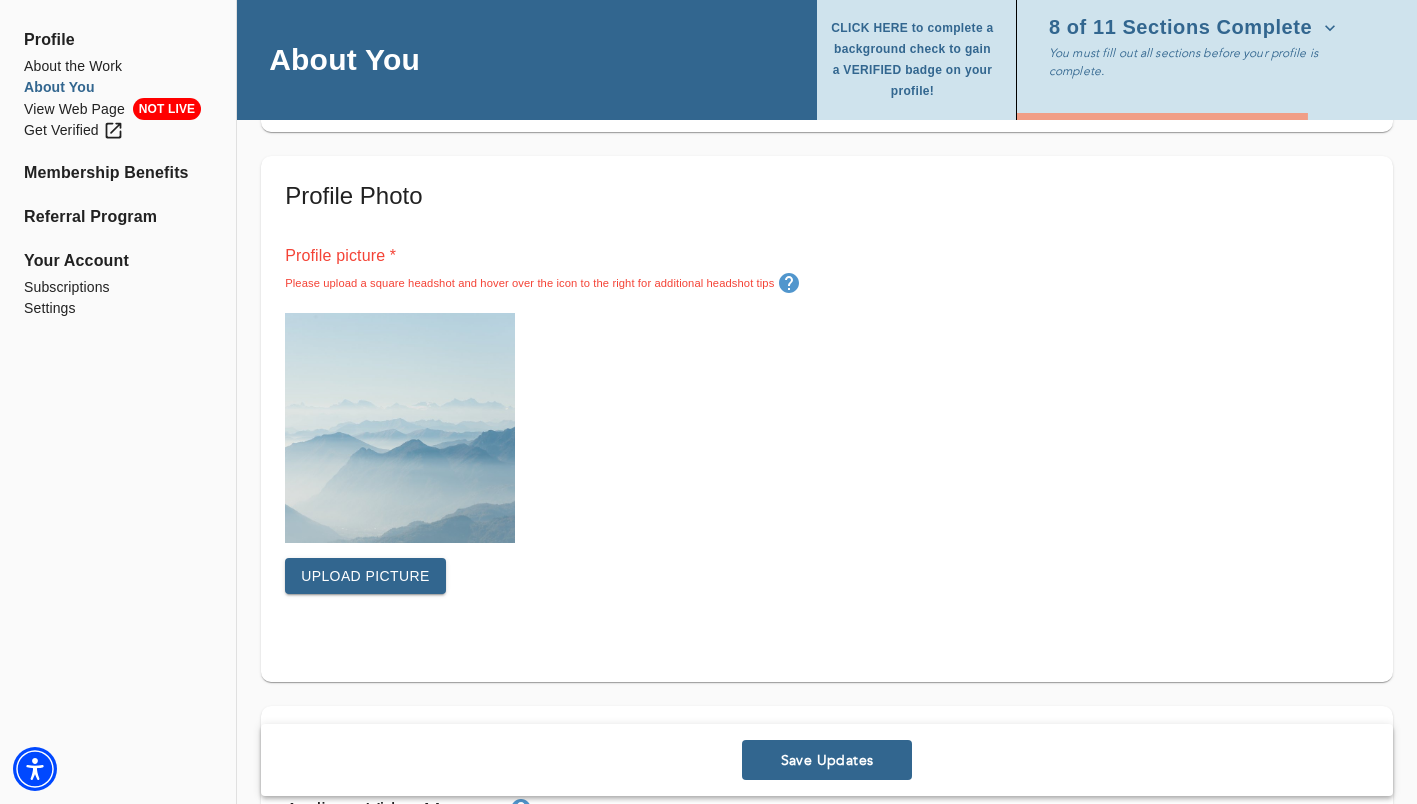 click on "Upload picture" at bounding box center [365, 576] 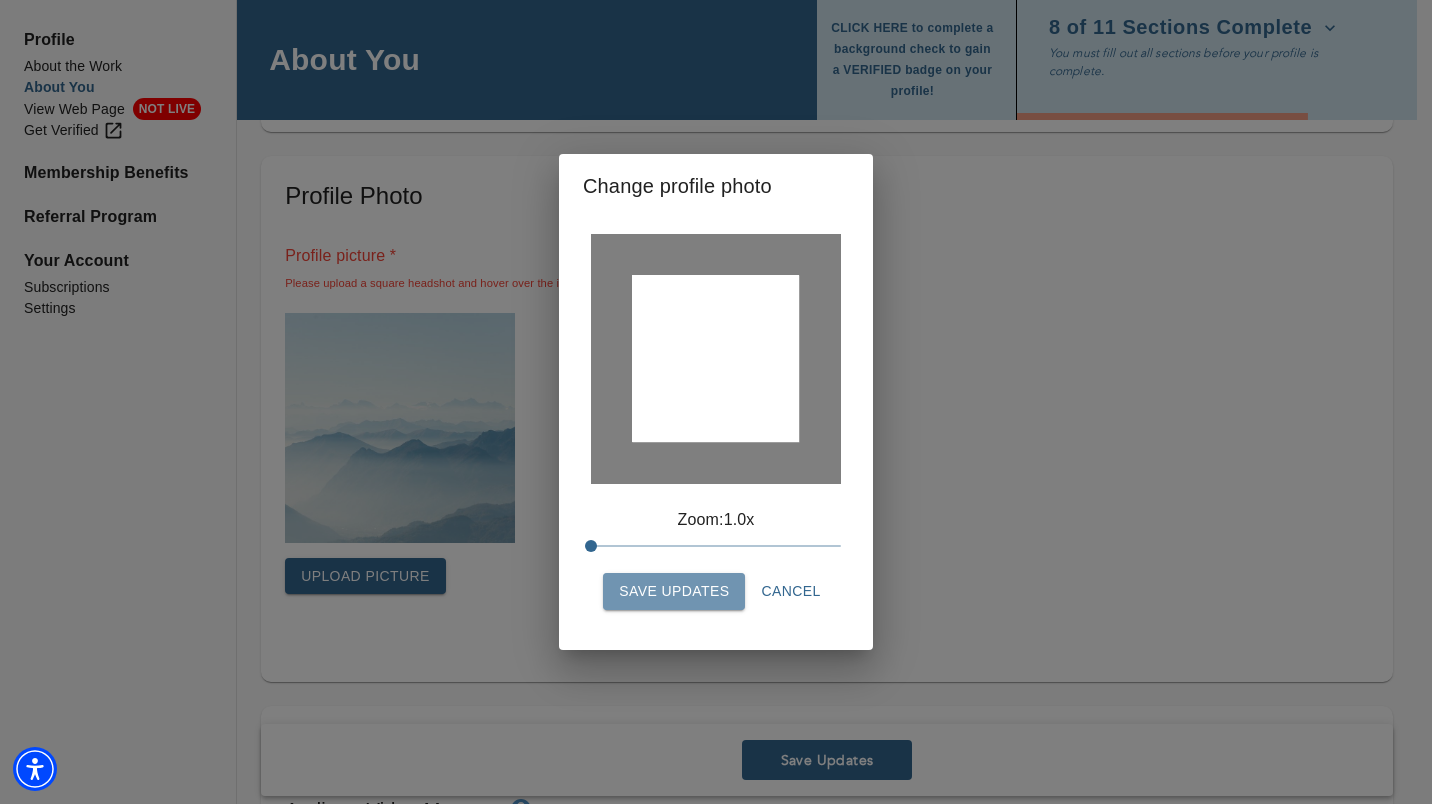click on "Save Updates" at bounding box center [674, 591] 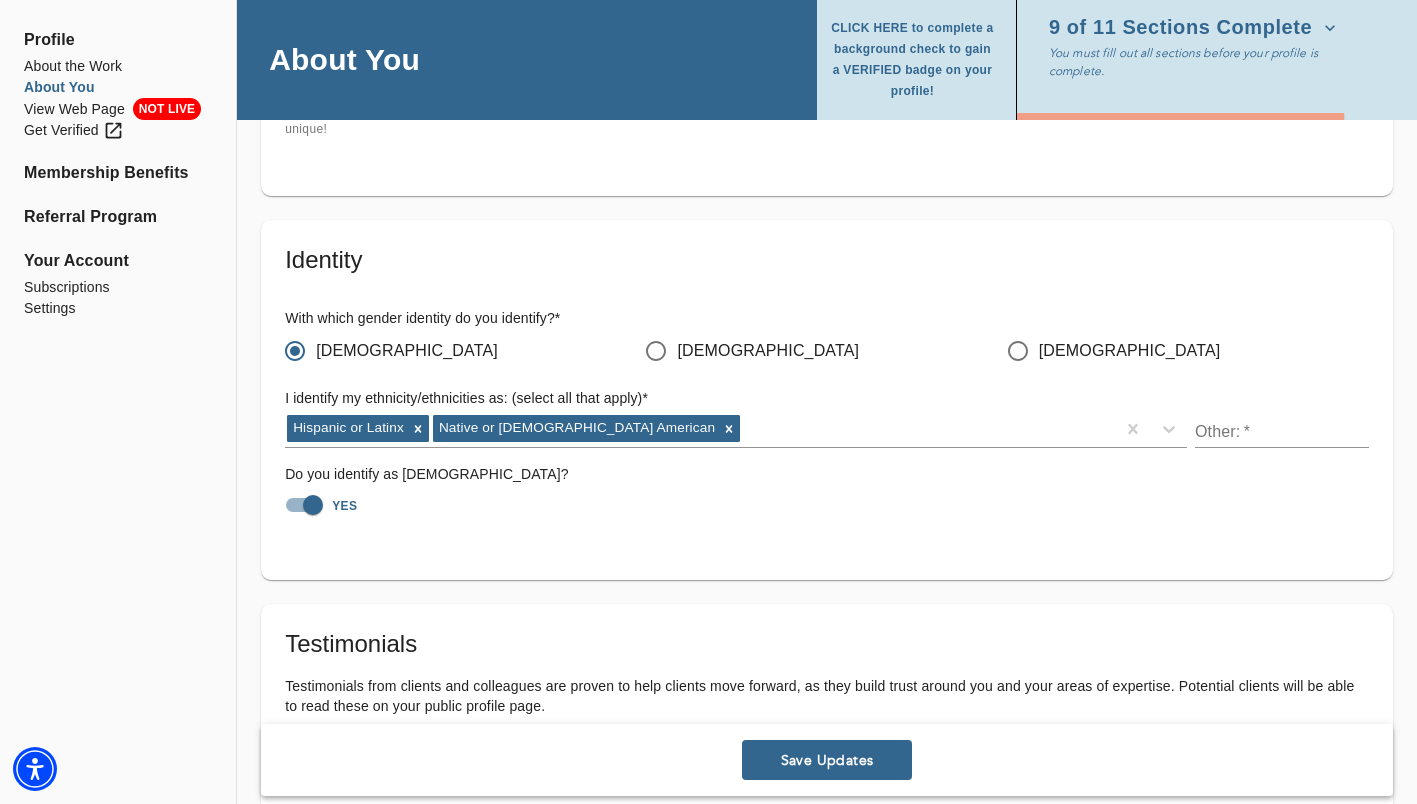 scroll, scrollTop: 1526, scrollLeft: 0, axis: vertical 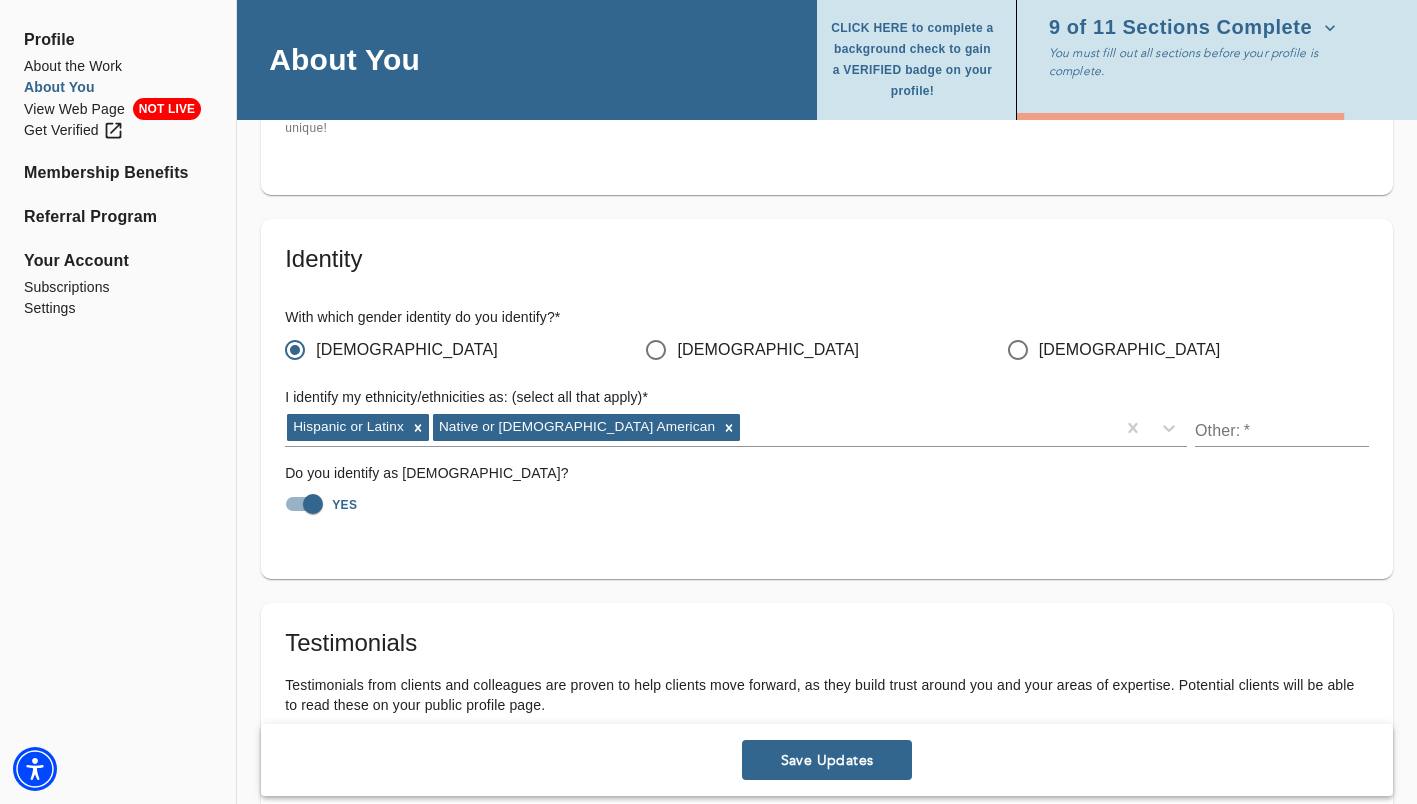 click on "Save Updates" at bounding box center [827, 760] 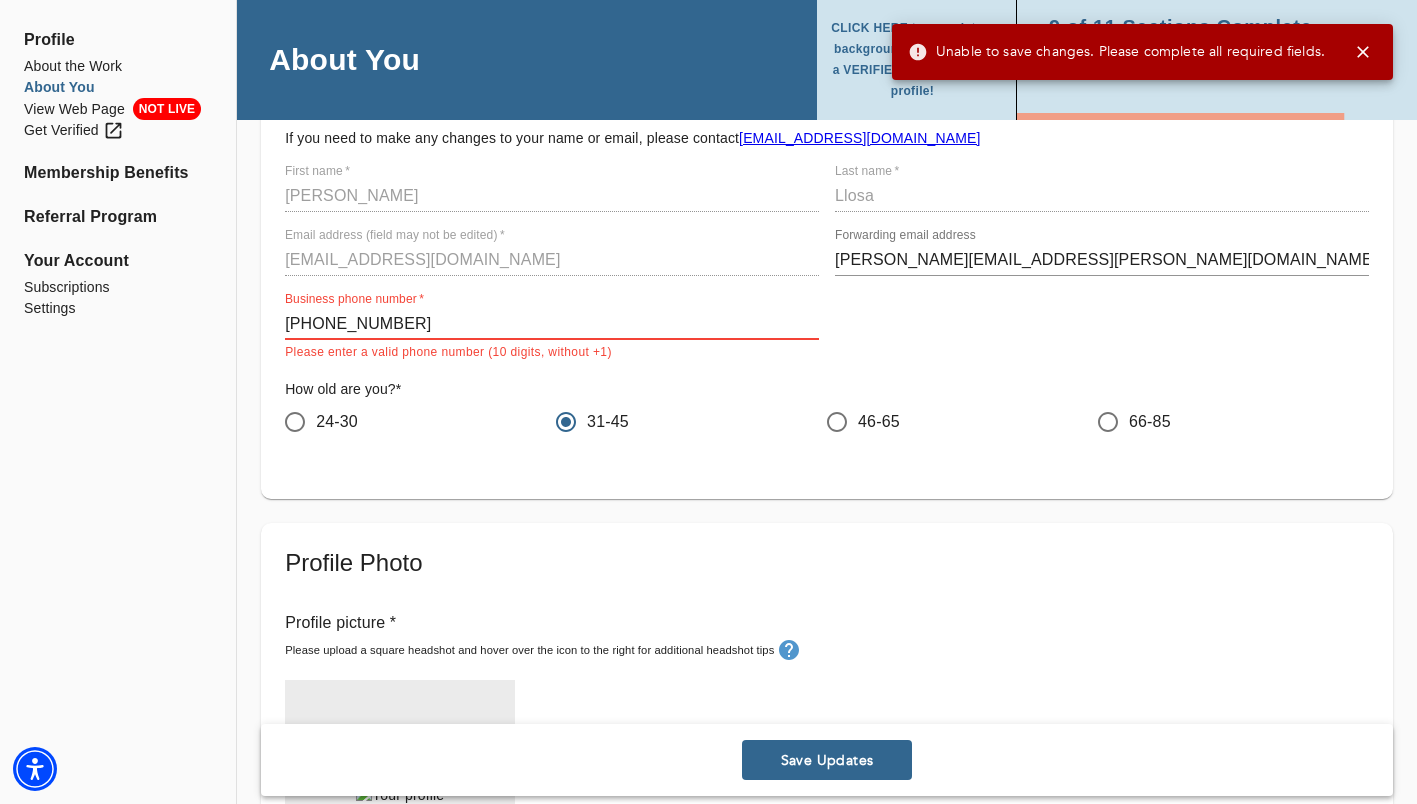 scroll, scrollTop: 99, scrollLeft: 0, axis: vertical 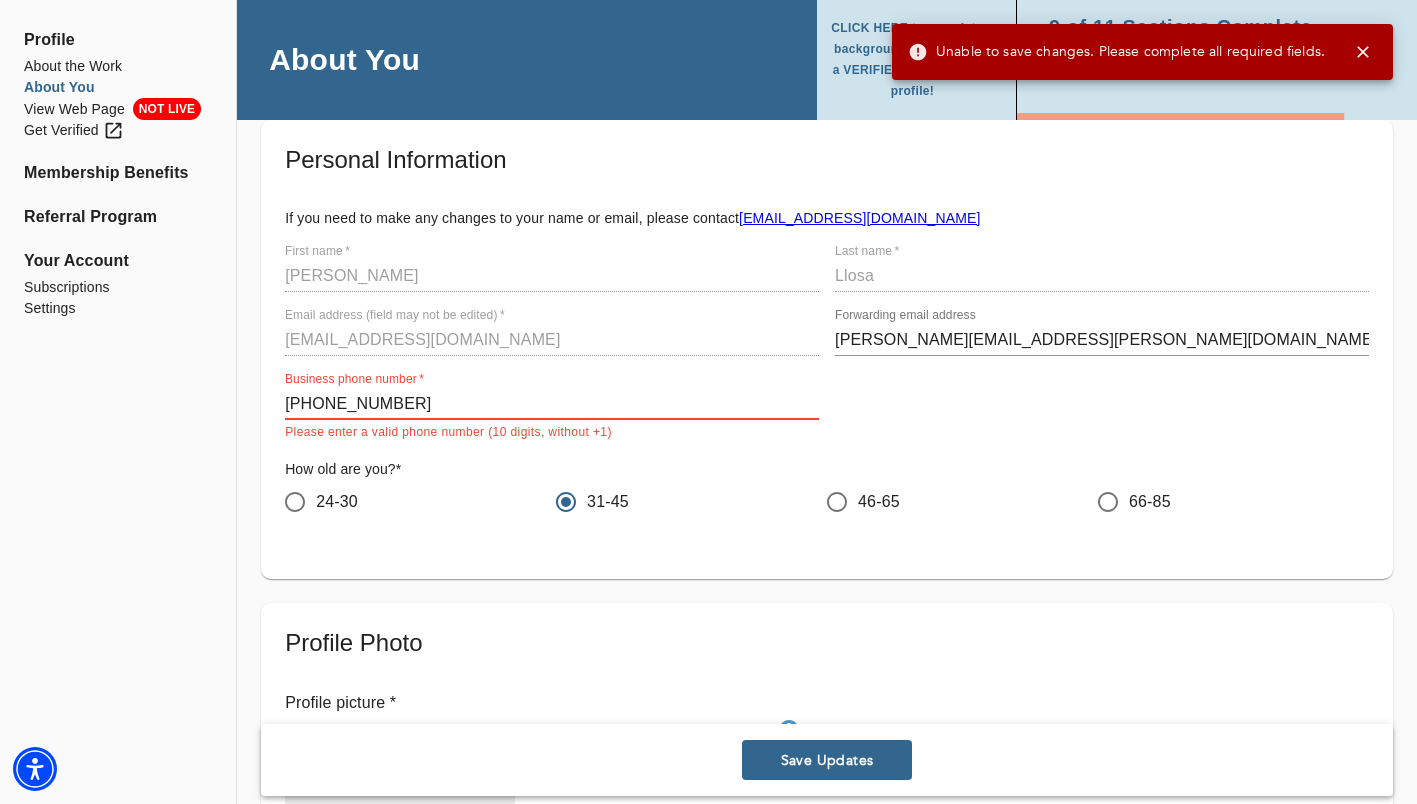 click on "[PHONE_NUMBER]" at bounding box center (552, 404) 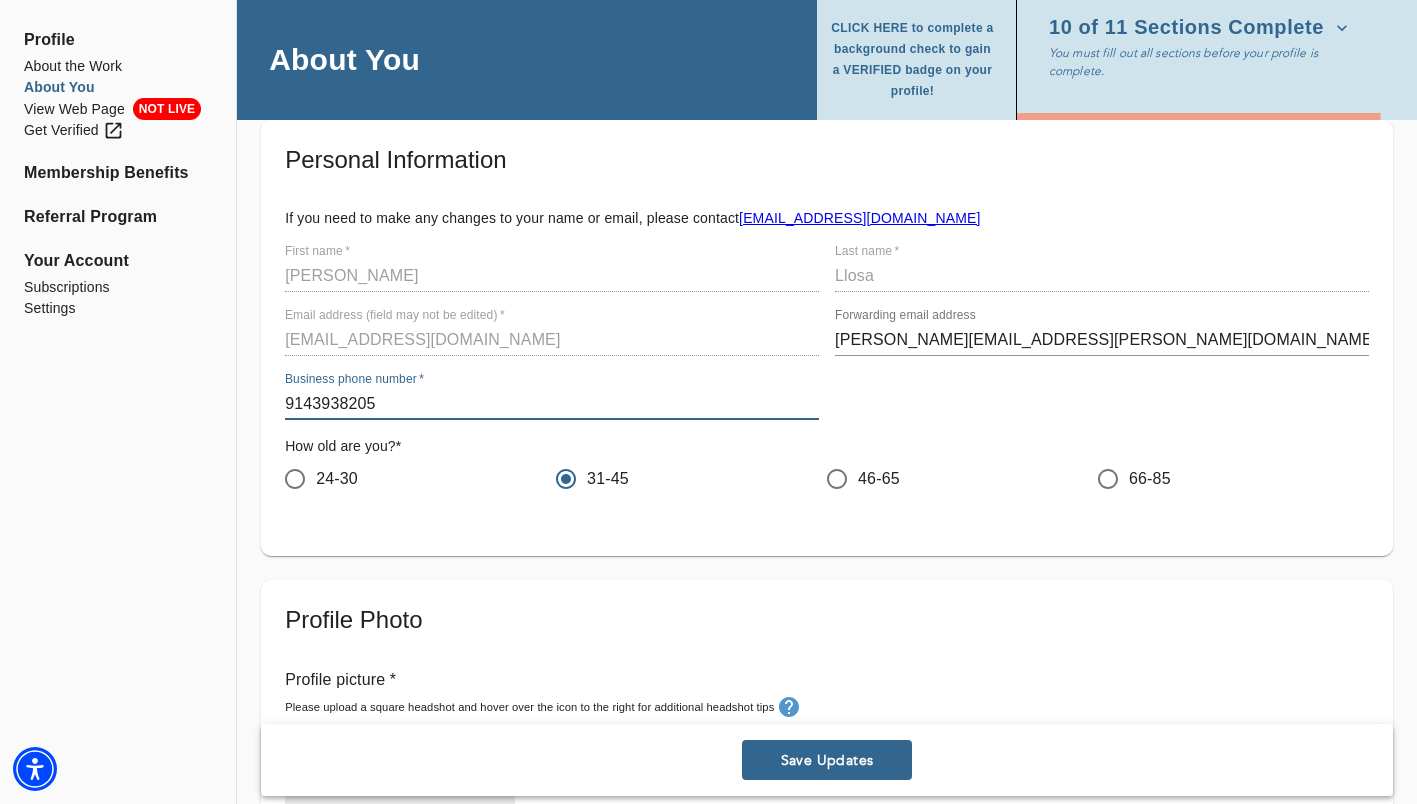 type on "9143938205" 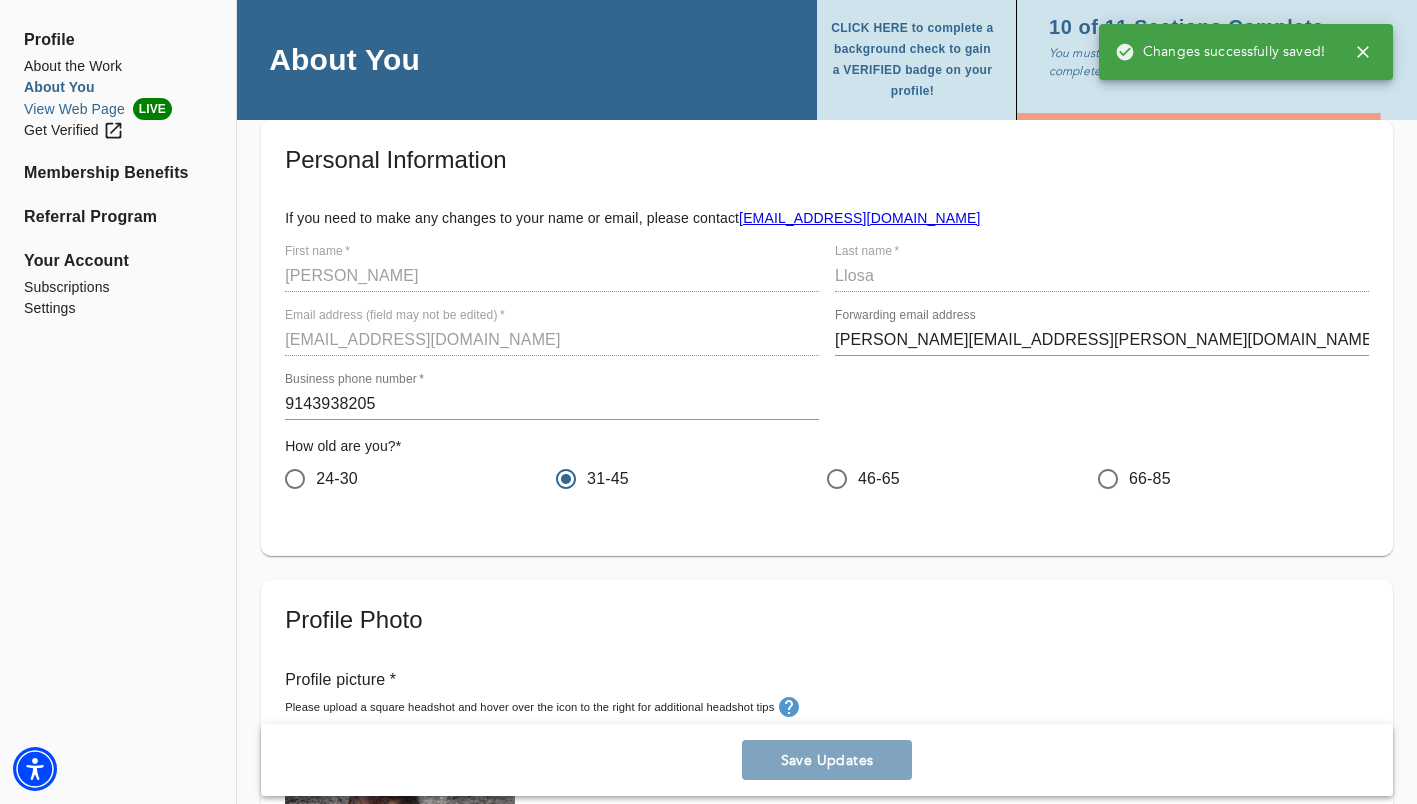 click on "View Web Page LIVE" at bounding box center [118, 109] 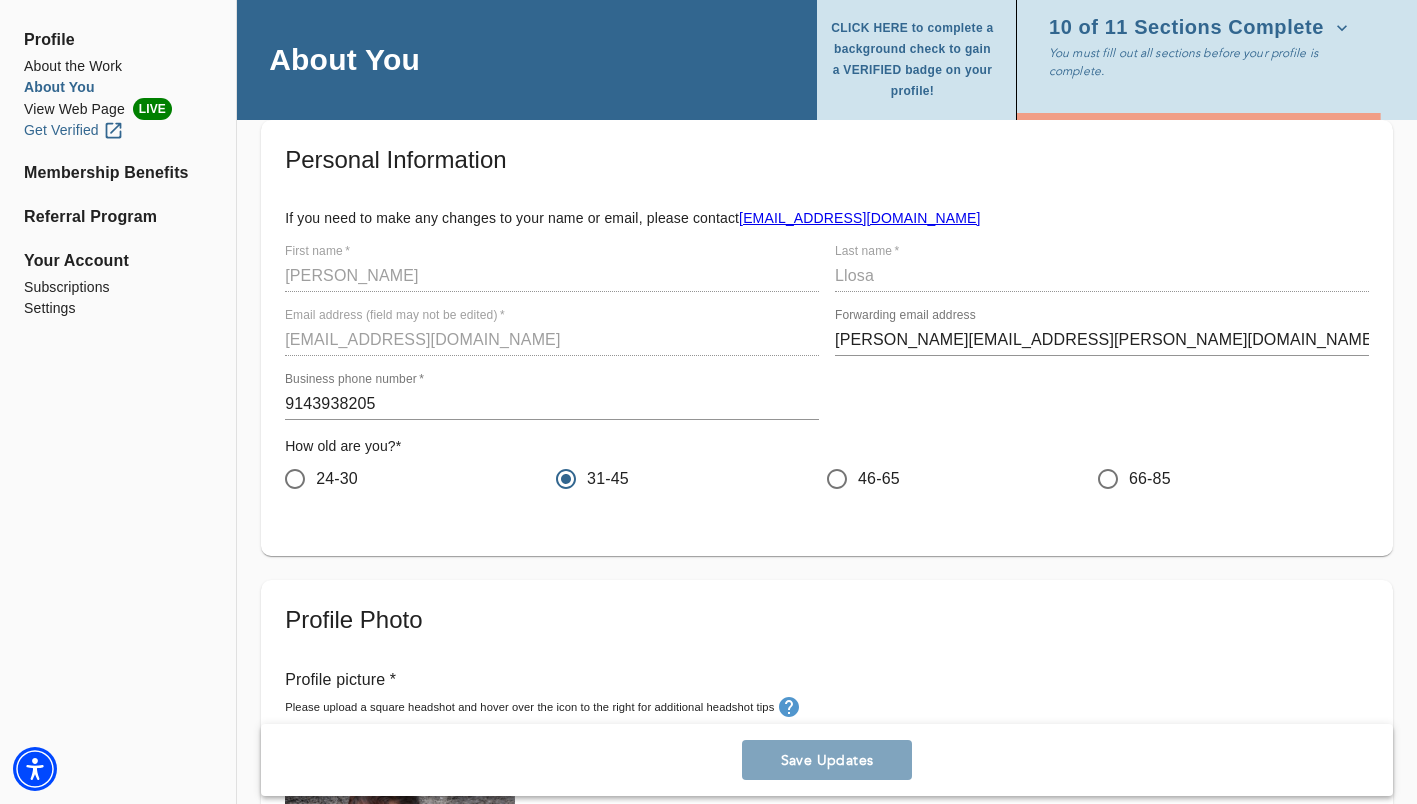 click on "Get Verified" at bounding box center [74, 130] 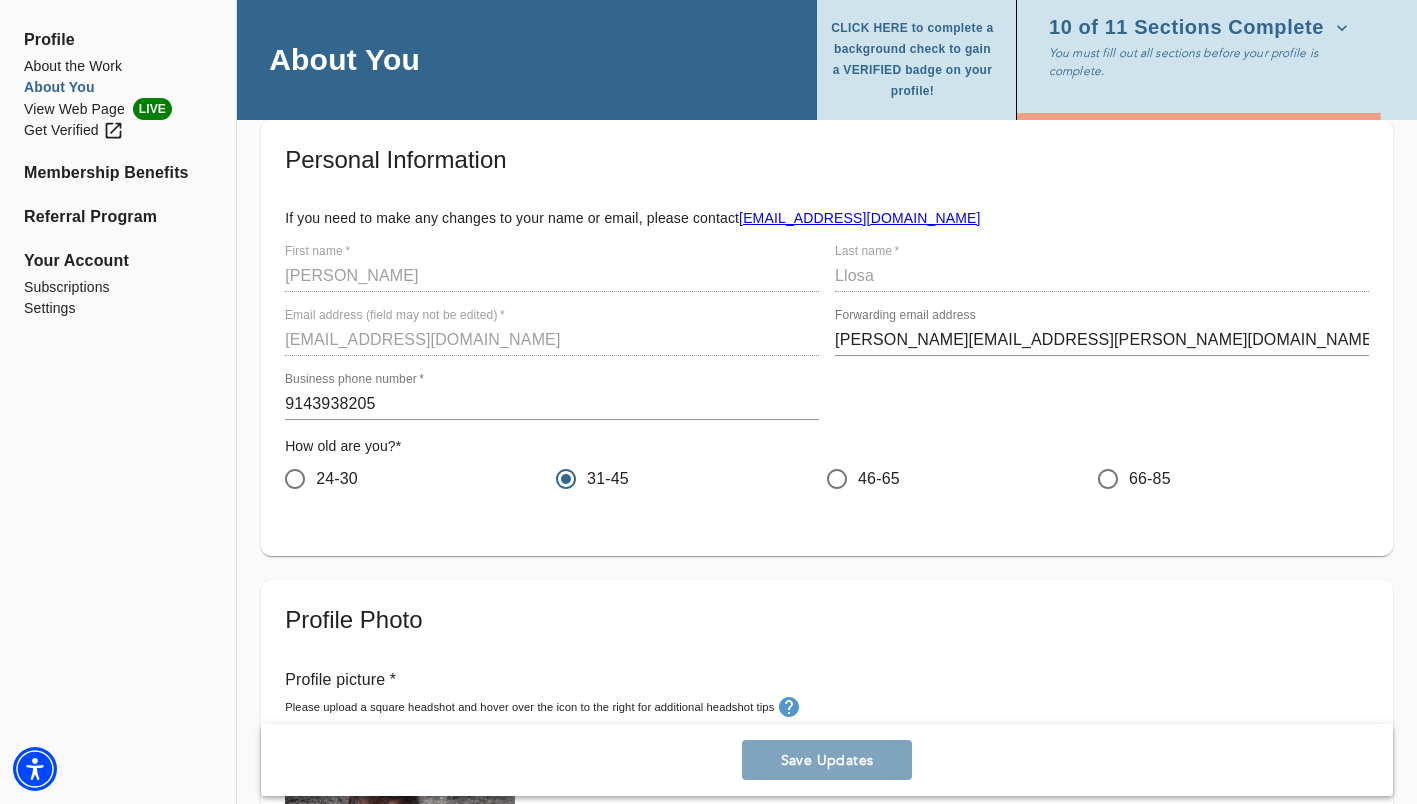 type 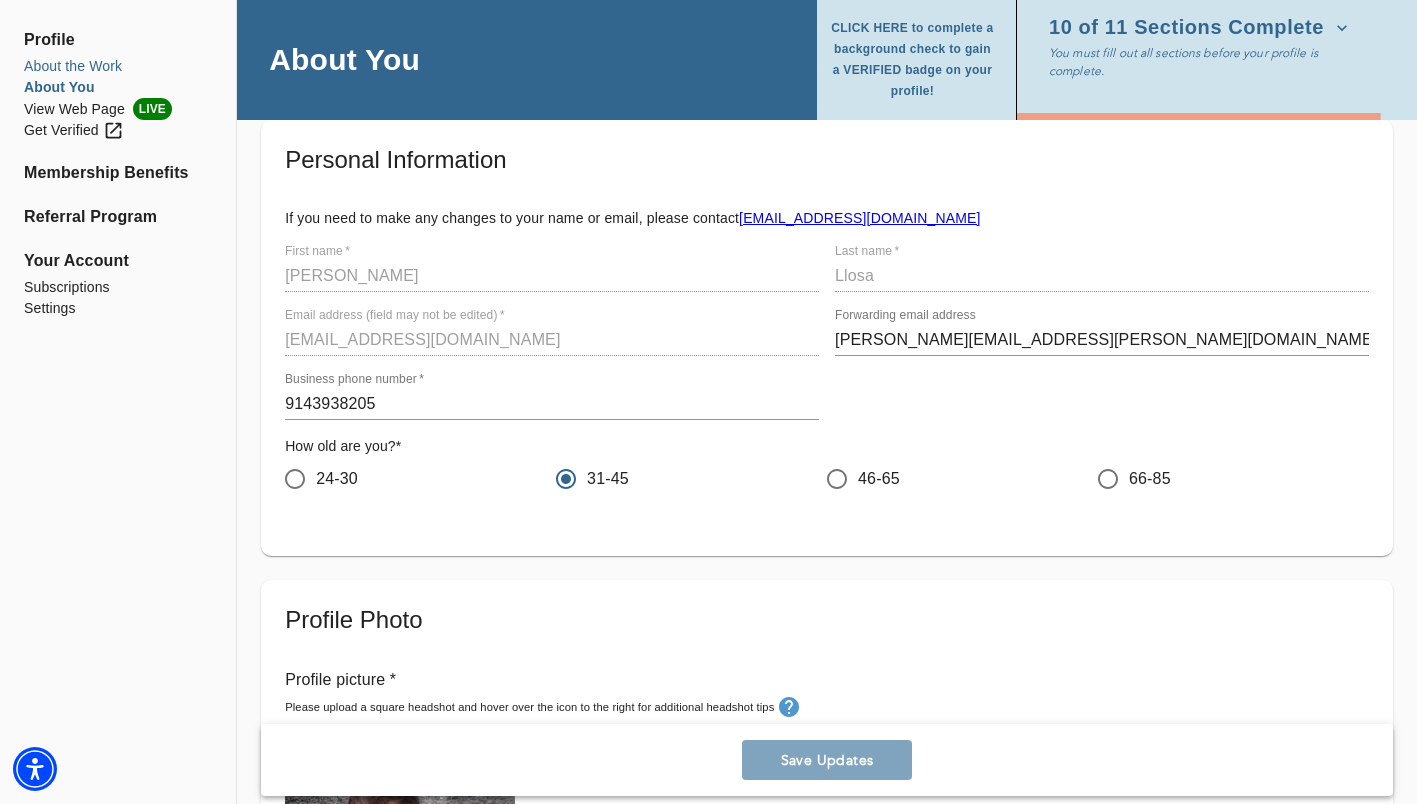 click on "About the Work" at bounding box center (118, 66) 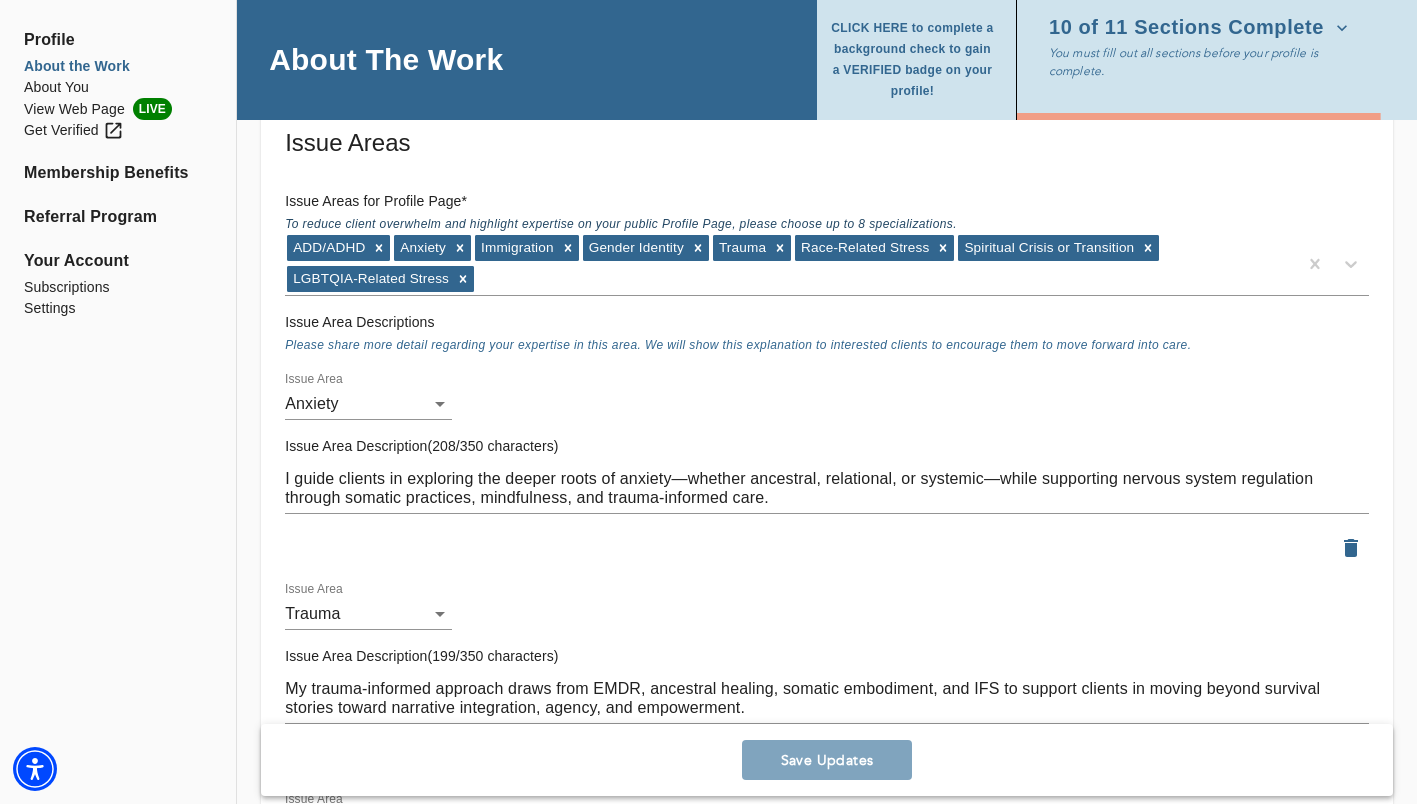 scroll, scrollTop: 1787, scrollLeft: 0, axis: vertical 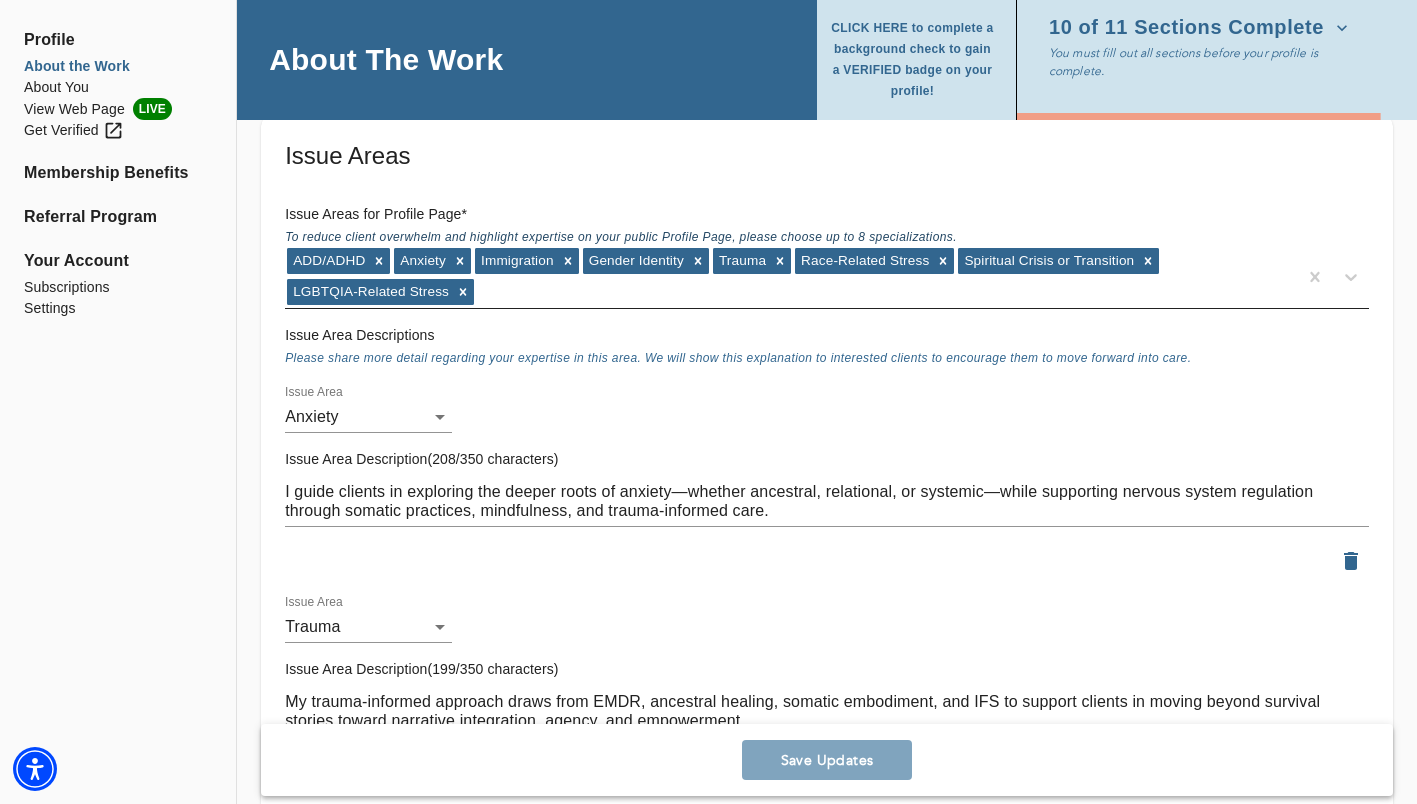 click on "Gender Identity" at bounding box center (635, 261) 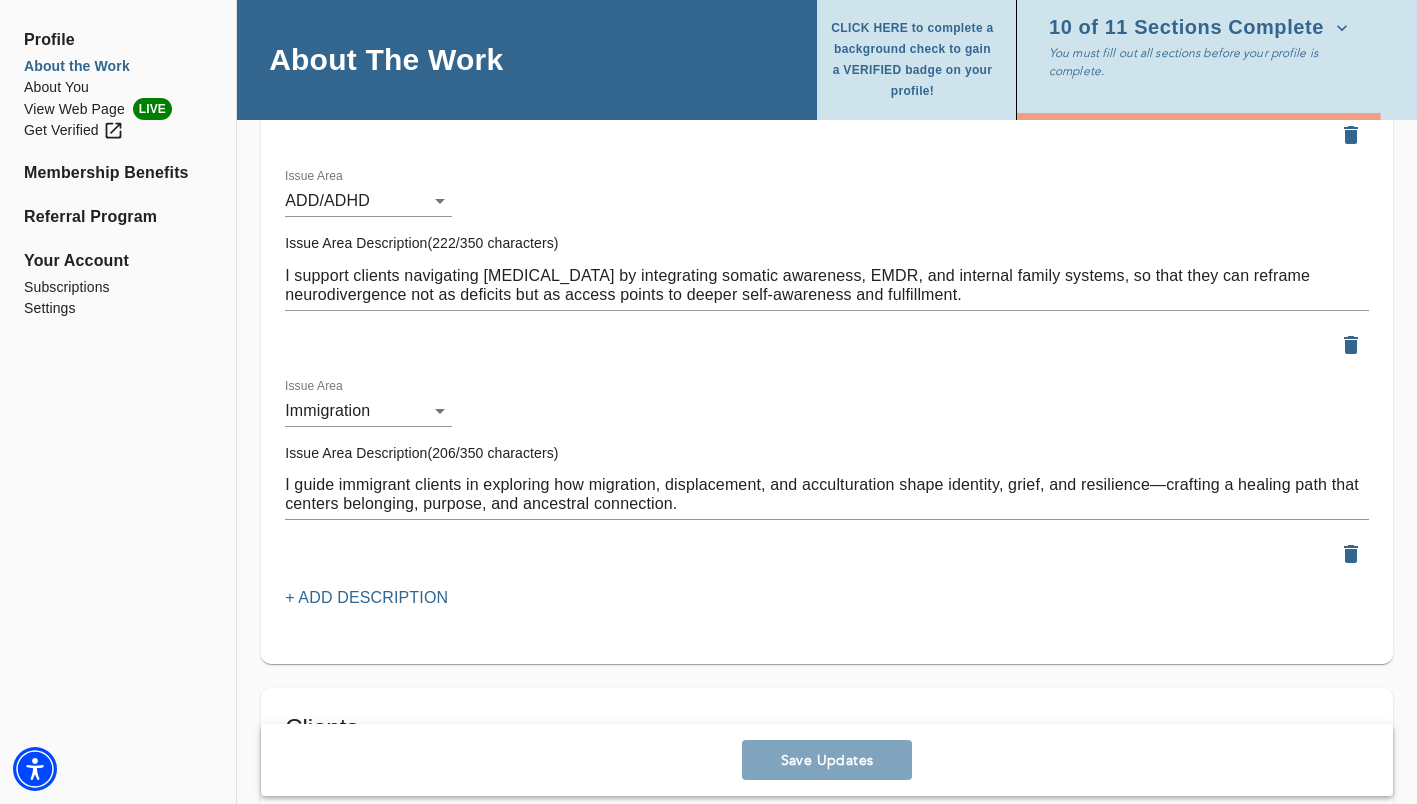 scroll, scrollTop: 2769, scrollLeft: 0, axis: vertical 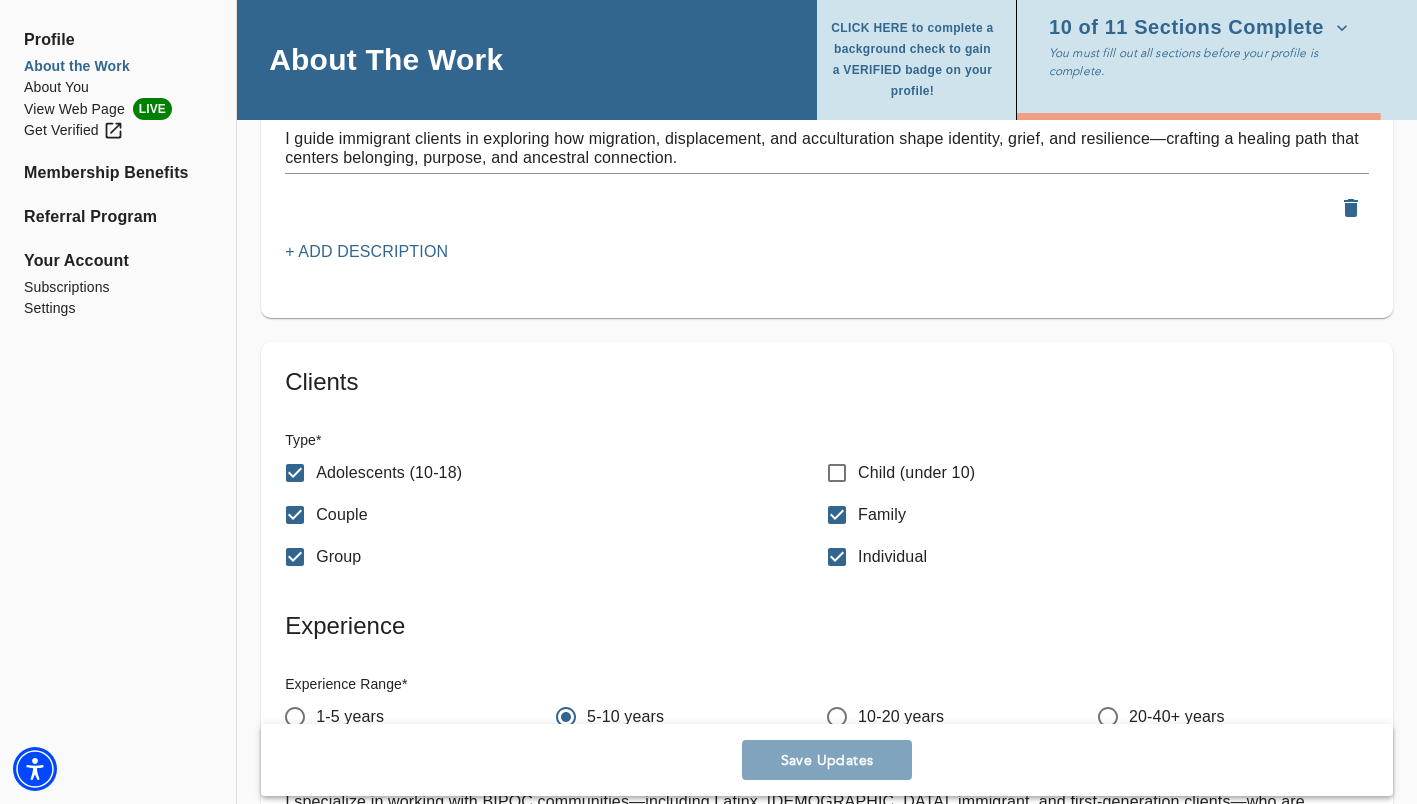 click on "+ Add Description" at bounding box center (366, 252) 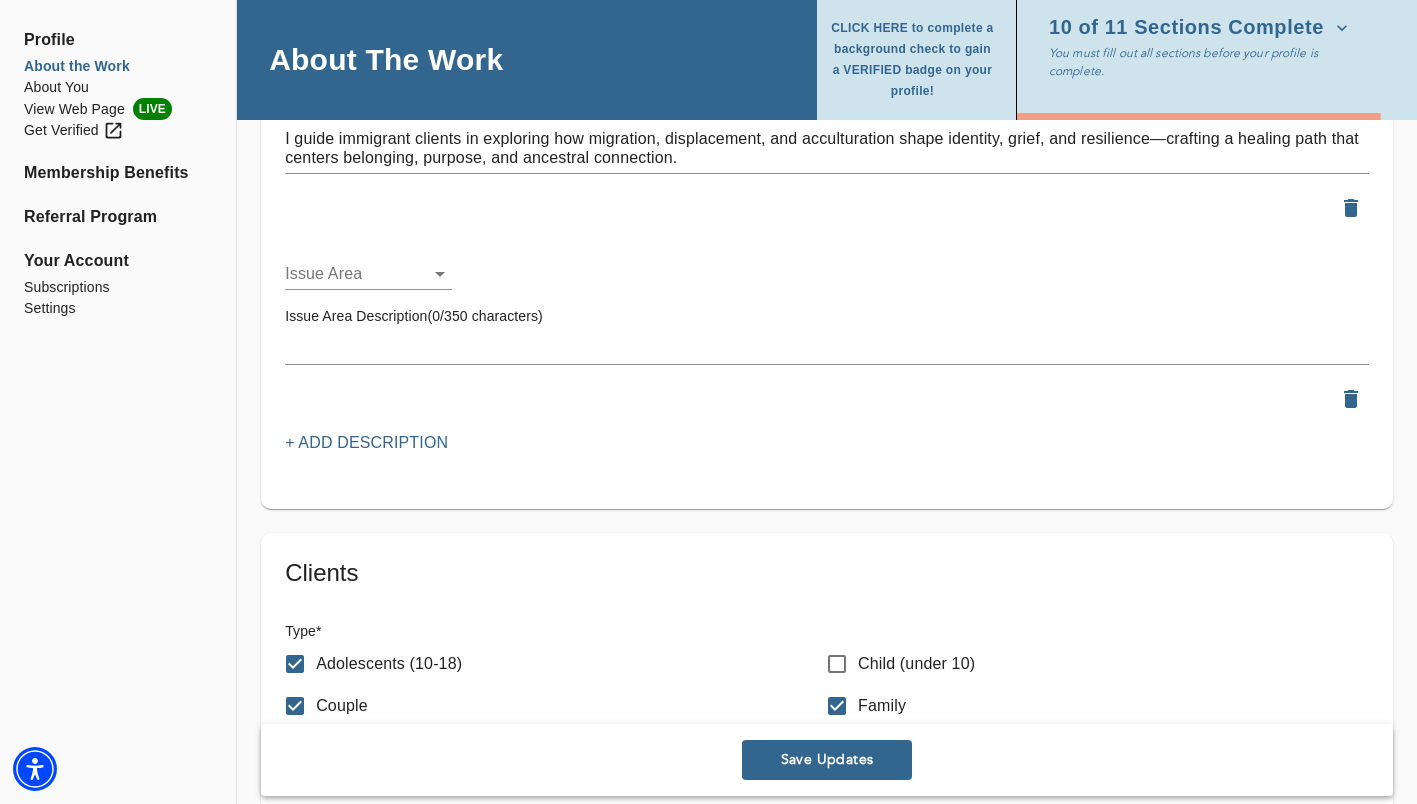 click on "for practitioners [PERSON_NAME] log out Profile About the Work About You View Web Page LIVE Get Verified Membership Benefits Referral Program Your Account Subscriptions Settings About The Work CLICK HERE to complete a background check to gain a VERIFIED badge on your profile! 10 of 11 Sections Complete You must fill out all sections before your profile is complete. Location Do you currently offer In-Person sessions? NO Do you currently offer Video sessions? YES In which states are you eligible to work with clients? Only select a state if you are eligible to work with clients who reside in that state. [US_STATE] [US_STATE] For practitioners in [US_STATE], select up to 5 neighborhoods near your office(s) Select... Available only when In-Person sessions selected First office address * Street   * [STREET_ADDRESS][US_STATE] We will not share your full address information on your profile page. + Add another office address Fee   * $ 200" at bounding box center [708, -2367] 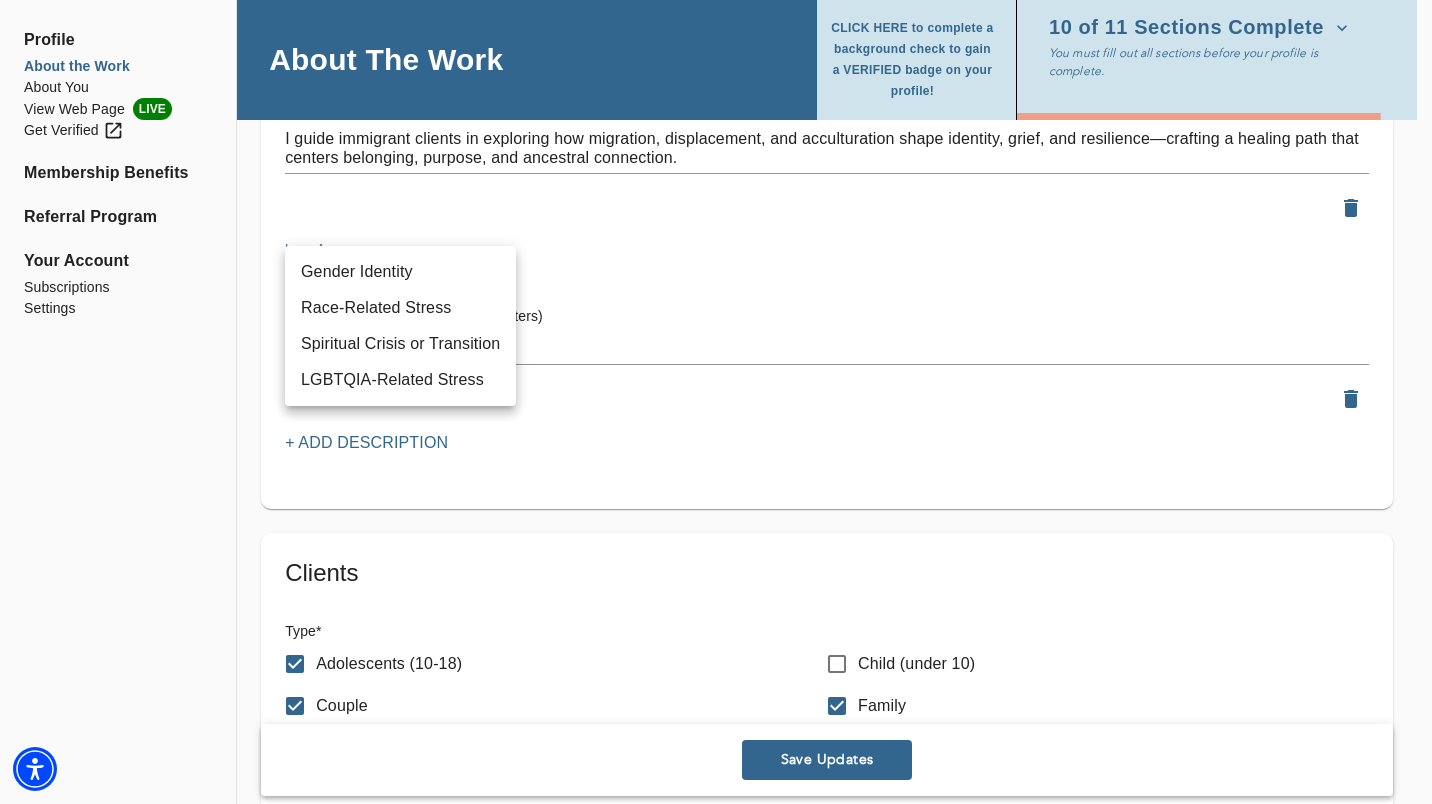 click on "Gender Identity" at bounding box center (400, 272) 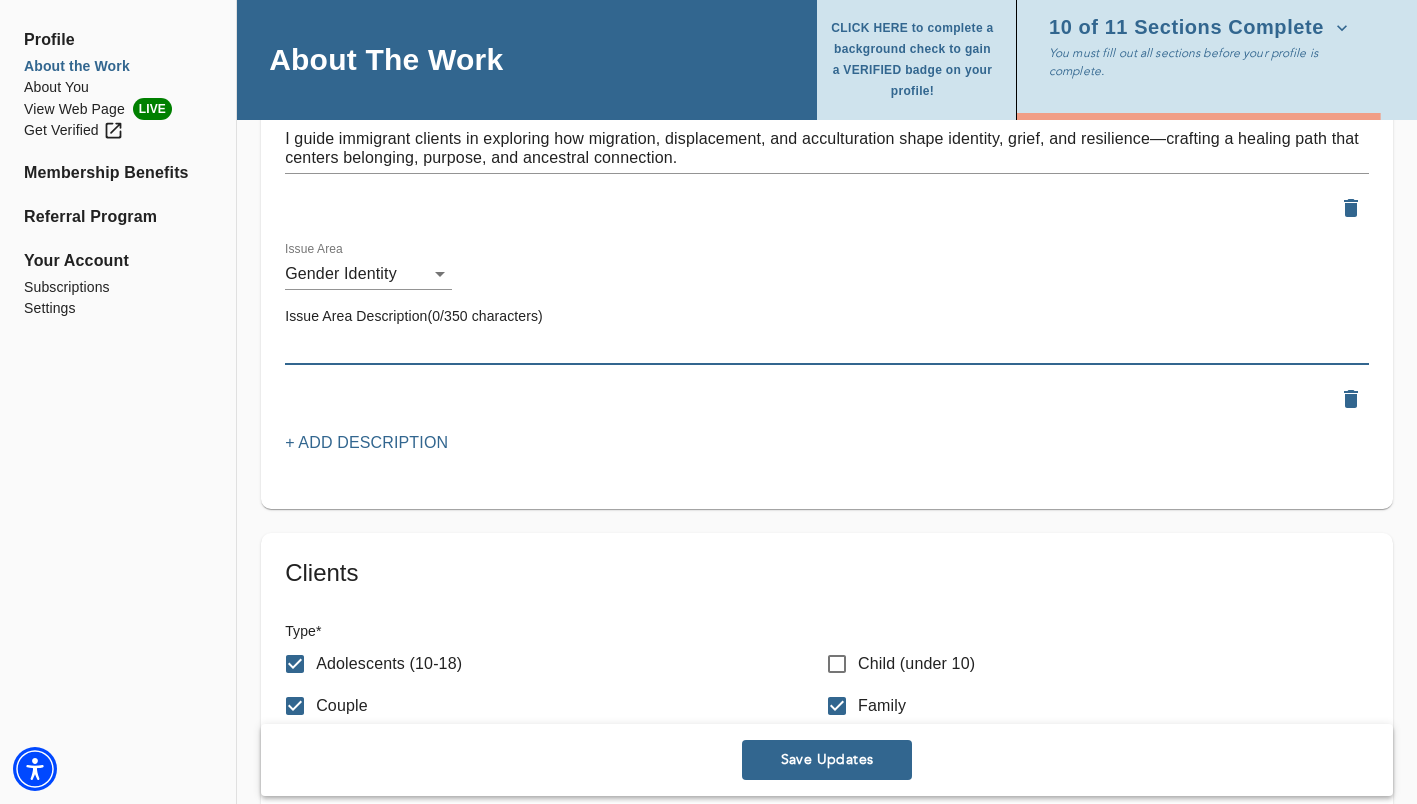 click at bounding box center [827, 348] 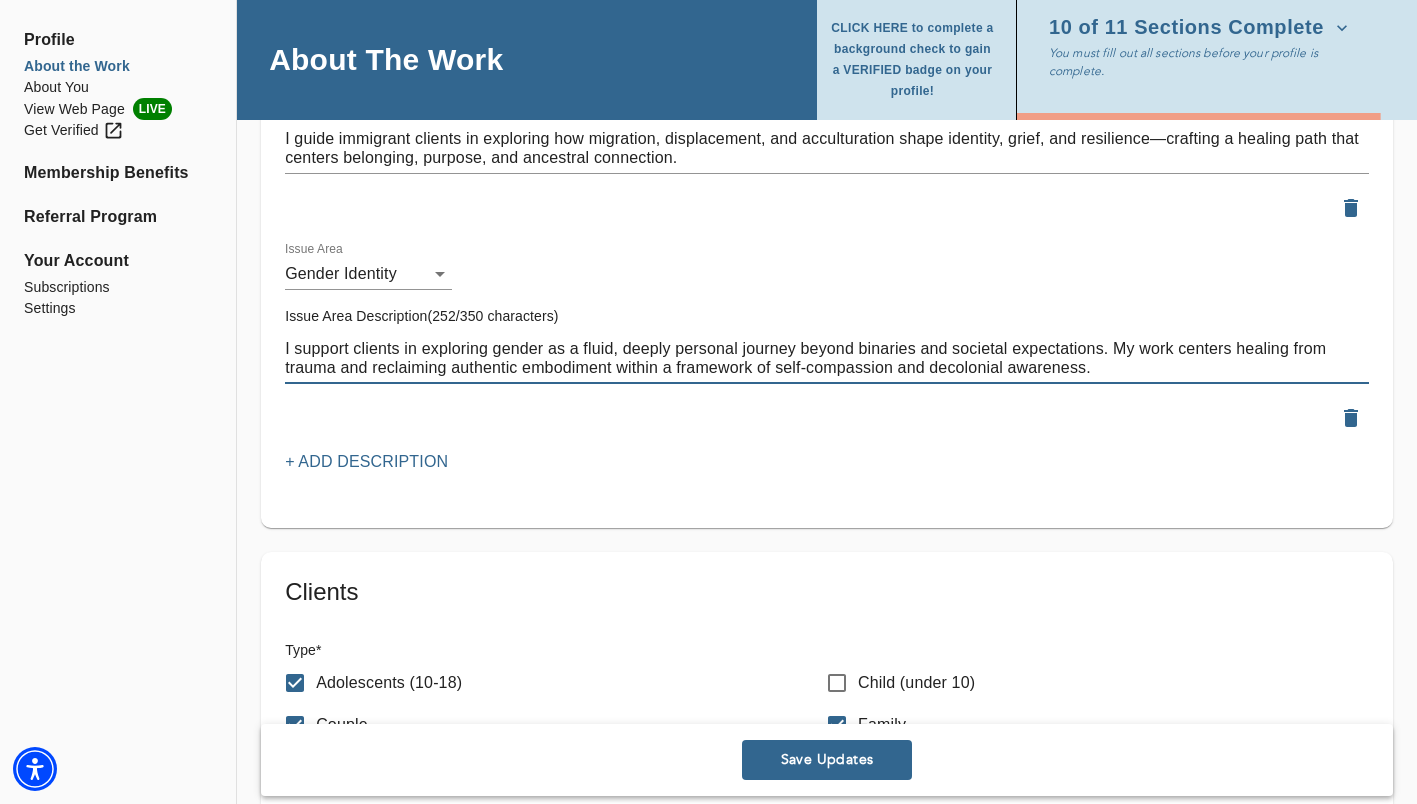type on "I support clients in exploring gender as a fluid, deeply personal journey beyond binaries and societal expectations. My work centers healing from trauma and reclaiming authentic embodiment within a framework of self‑compassion and decolonial awareness." 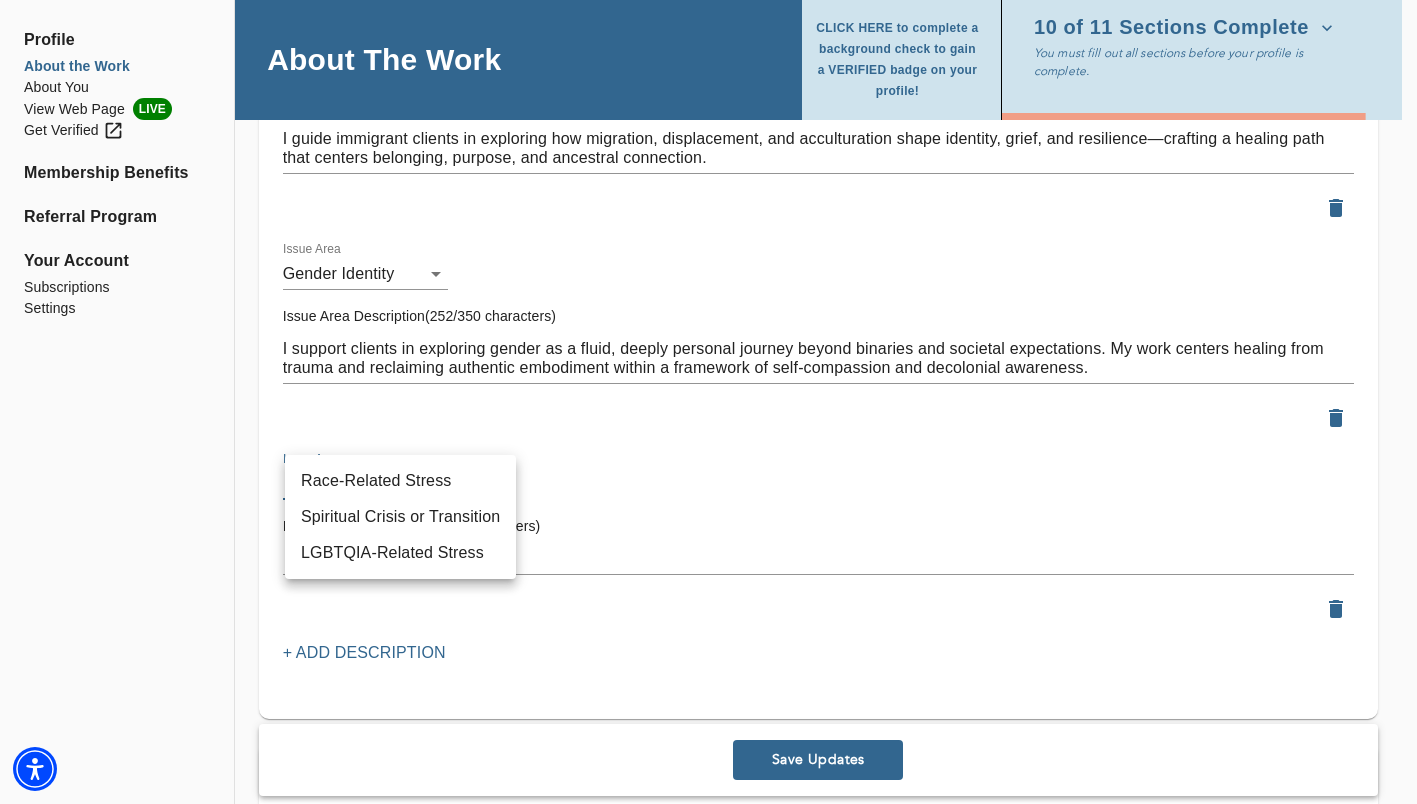 click on "for practitioners [PERSON_NAME] log out Profile About the Work About You View Web Page LIVE Get Verified Membership Benefits Referral Program Your Account Subscriptions Settings About The Work CLICK HERE to complete a background check to gain a VERIFIED badge on your profile! 10 of 11 Sections Complete You must fill out all sections before your profile is complete. Location Do you currently offer In-Person sessions? NO Do you currently offer Video sessions? YES In which states are you eligible to work with clients? Only select a state if you are eligible to work with clients who reside in that state. [US_STATE] [US_STATE] For practitioners in [US_STATE], select up to 5 neighborhoods near your office(s) Select... Available only when In-Person sessions selected First office address * Street   * [STREET_ADDRESS][US_STATE] We will not share your full address information on your profile page. + Add another office address Fee   * $ 200" at bounding box center [708, -2367] 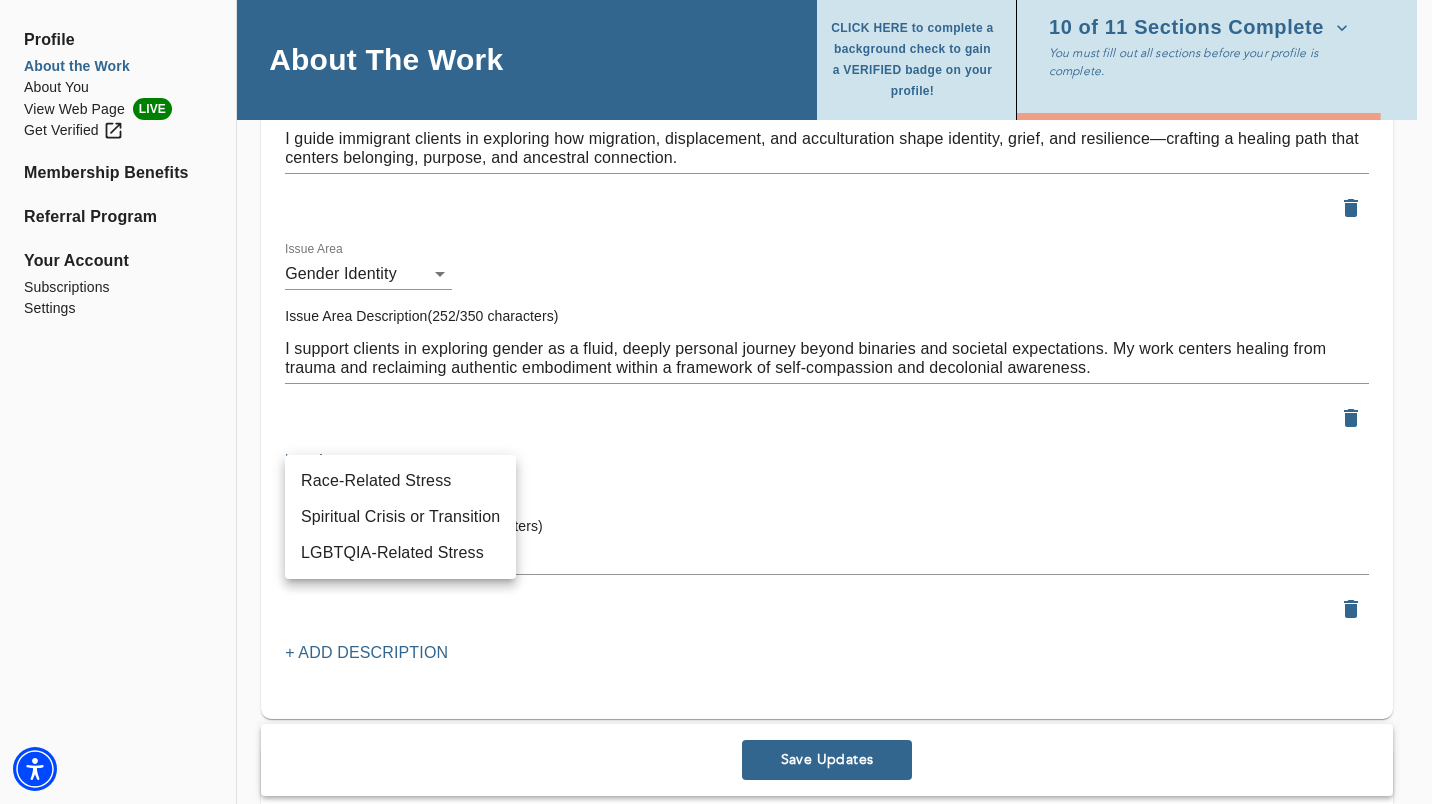 click on "Race-Related Stress" at bounding box center (400, 481) 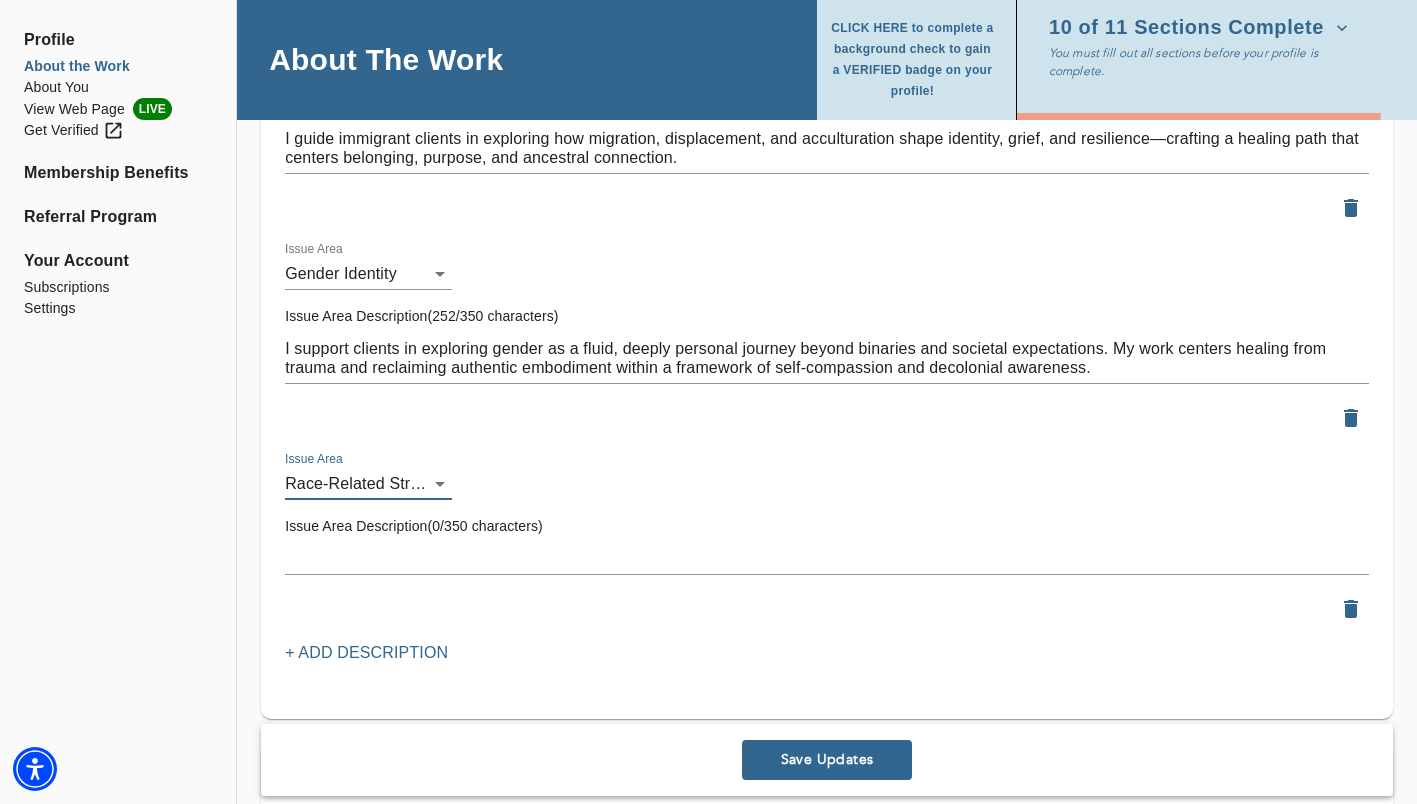 click at bounding box center (827, 558) 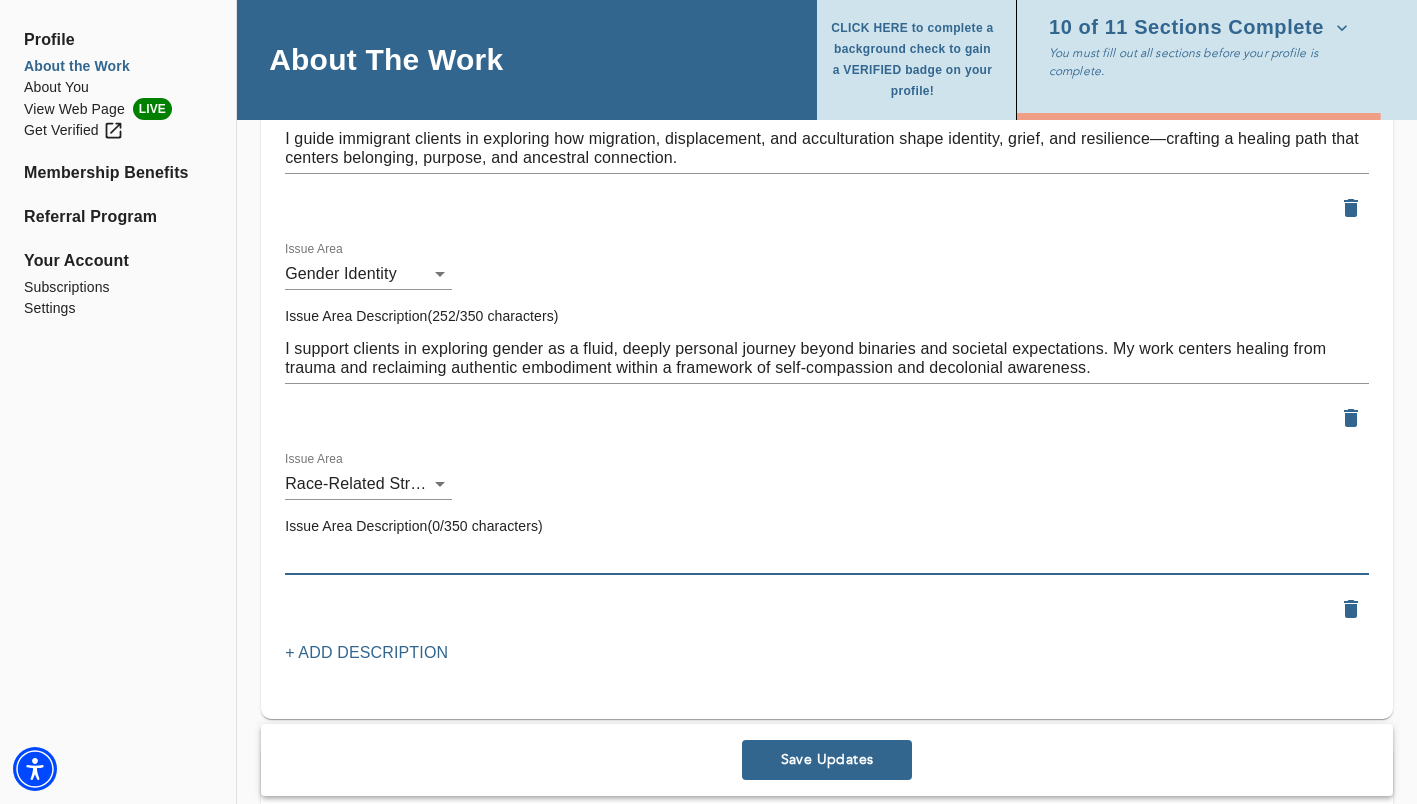 paste on "I approach race not just as identity but as lived experience shaped by history, power, and resilience. Together, we navigate the wounds of systemic oppression while honoring ancestral strength and cultural belonging." 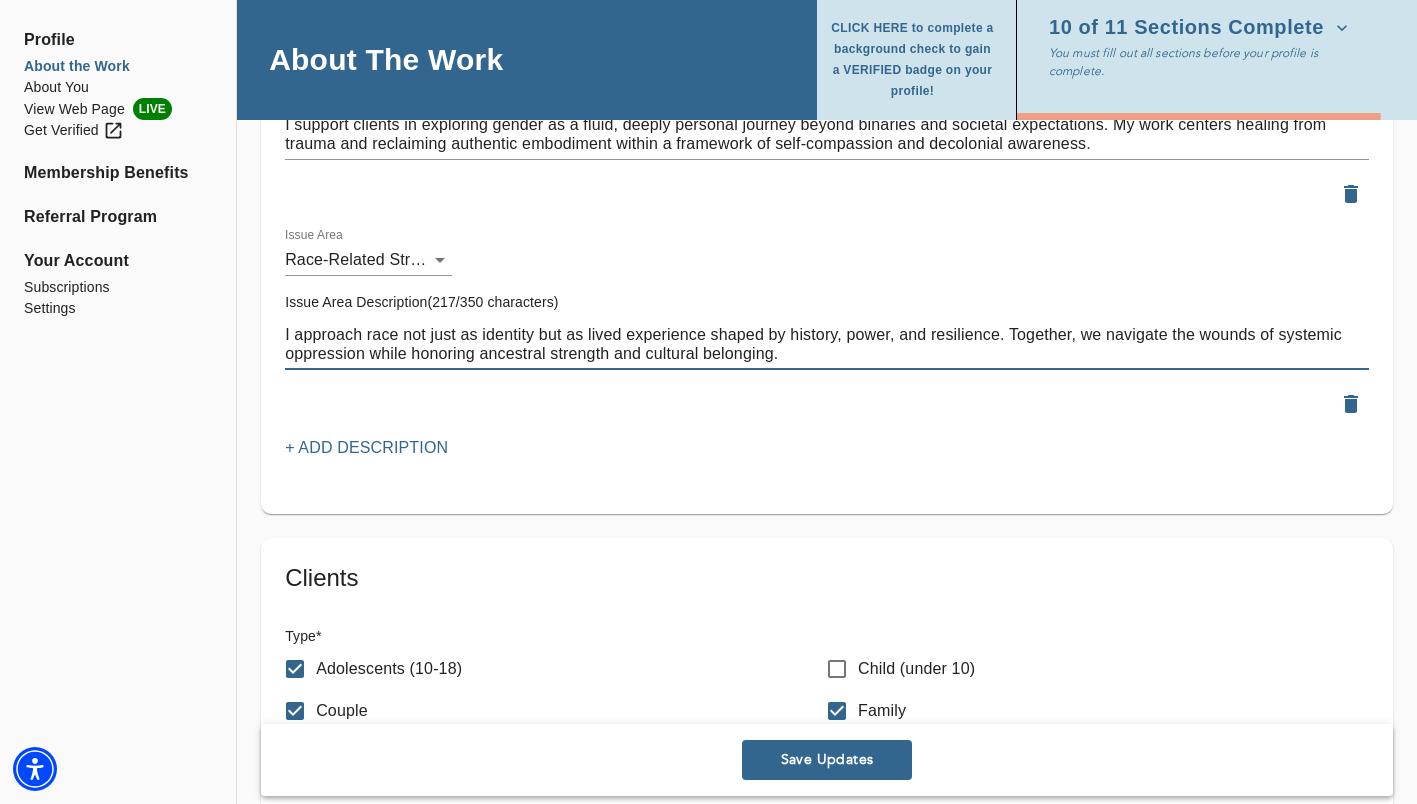 scroll, scrollTop: 2998, scrollLeft: 0, axis: vertical 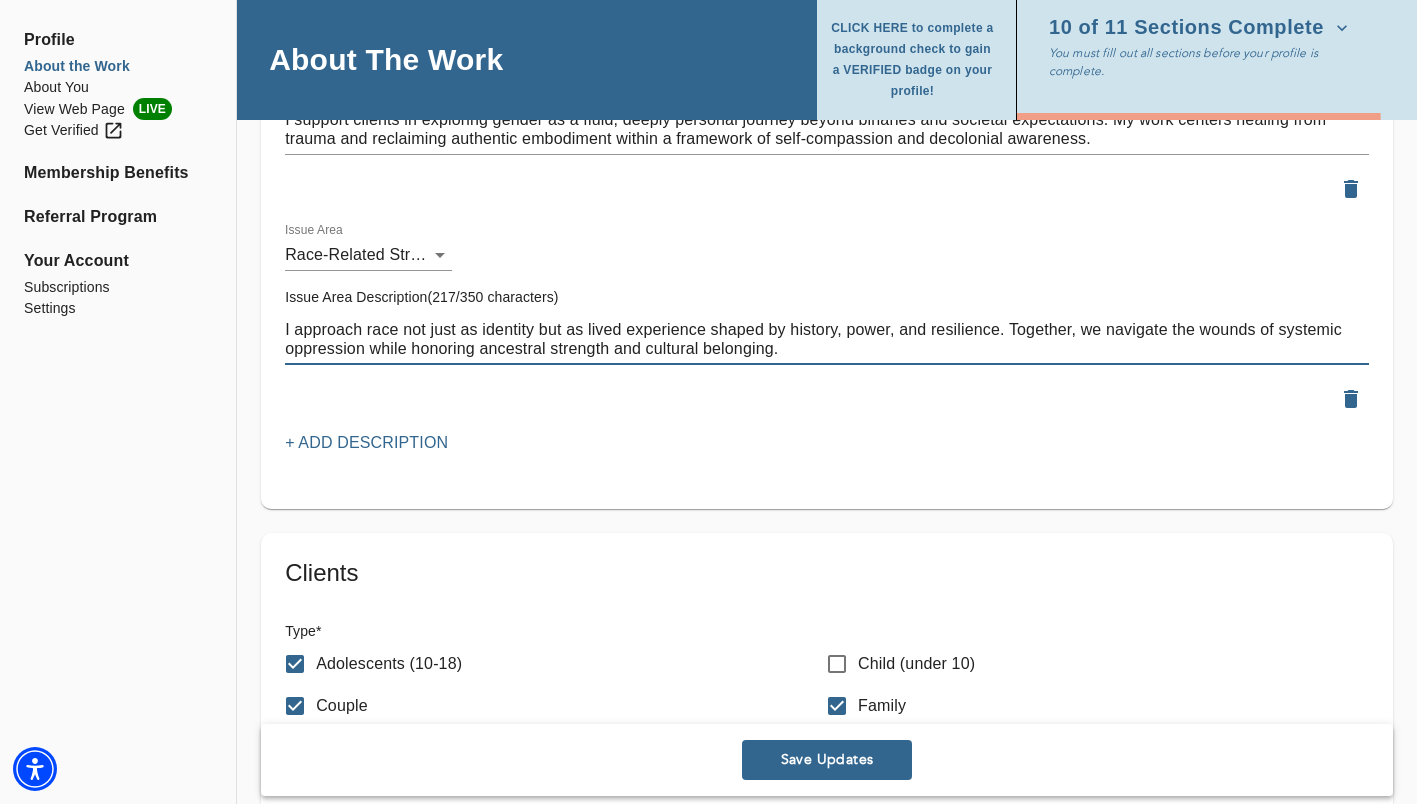 type on "I approach race not just as identity but as lived experience shaped by history, power, and resilience. Together, we navigate the wounds of systemic oppression while honoring ancestral strength and cultural belonging." 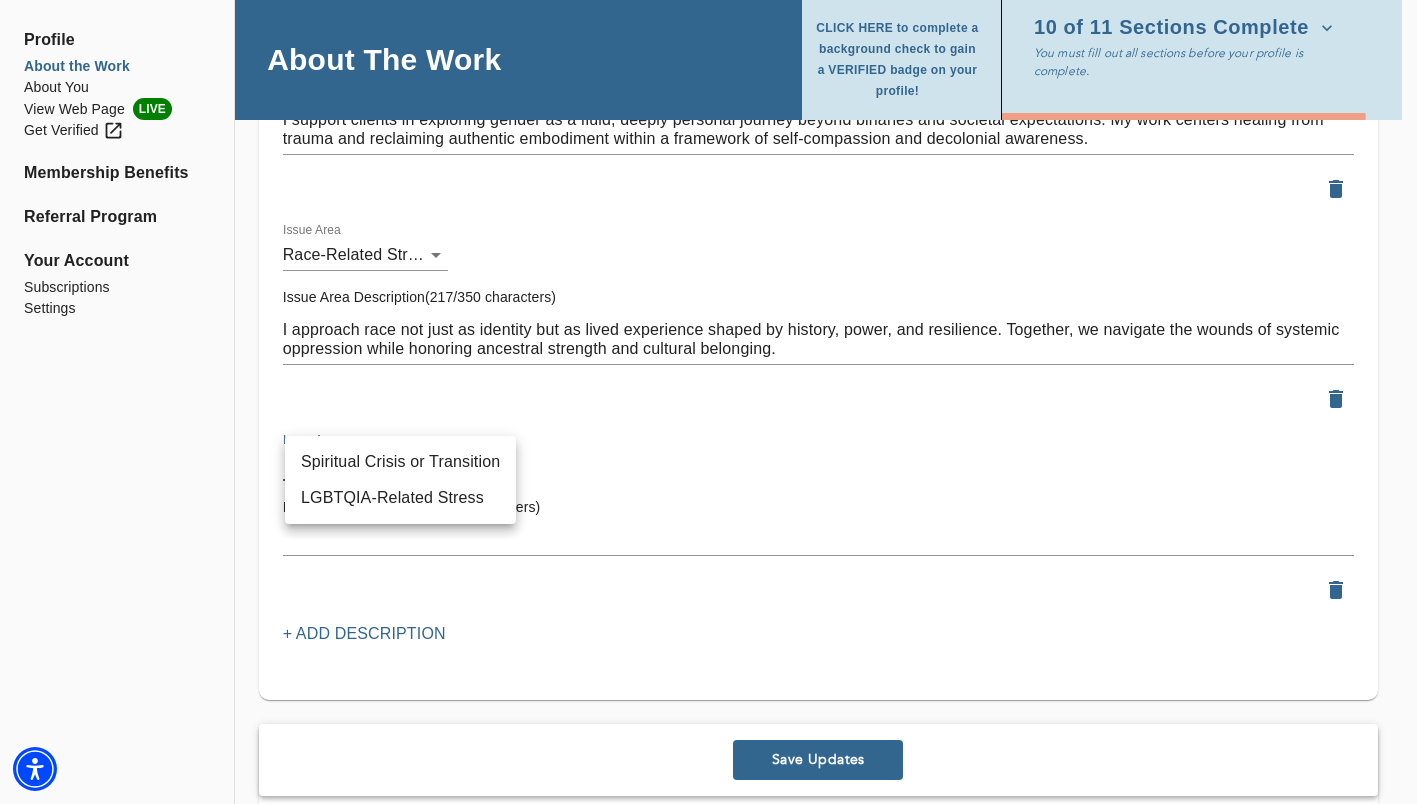 click on "for practitioners [PERSON_NAME] log out Profile About the Work About You View Web Page LIVE Get Verified Membership Benefits Referral Program Your Account Subscriptions Settings About The Work CLICK HERE to complete a background check to gain a VERIFIED badge on your profile! 10 of 11 Sections Complete You must fill out all sections before your profile is complete. Location Do you currently offer In-Person sessions? NO Do you currently offer Video sessions? YES In which states are you eligible to work with clients? Only select a state if you are eligible to work with clients who reside in that state. [US_STATE] [US_STATE] For practitioners in [US_STATE], select up to 5 neighborhoods near your office(s) Select... Available only when In-Person sessions selected First office address * Street   * [STREET_ADDRESS][US_STATE] We will not share your full address information on your profile page. + Add another office address Fee   * $ 200" at bounding box center [708, -2596] 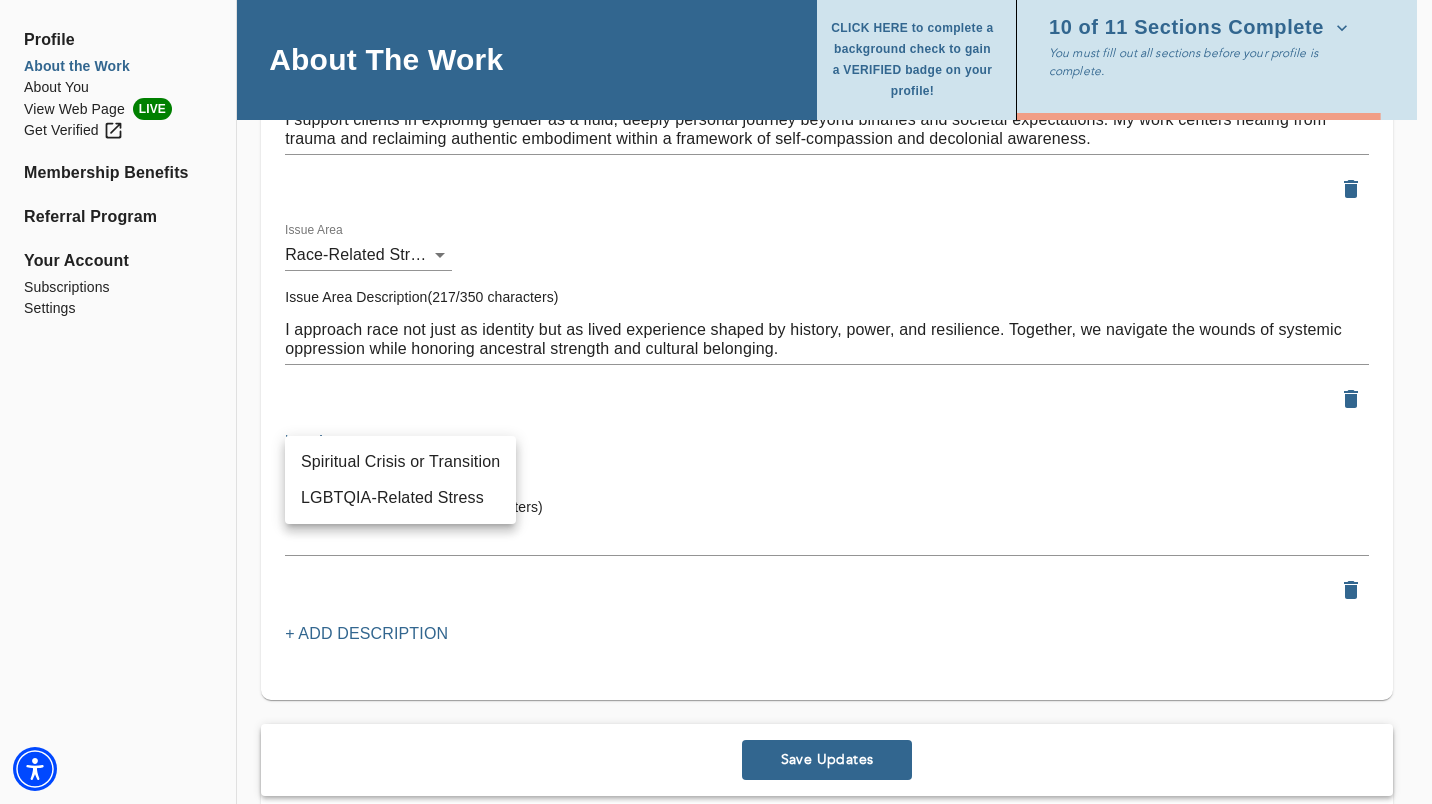 click on "Spiritual Crisis or Transition" at bounding box center (400, 462) 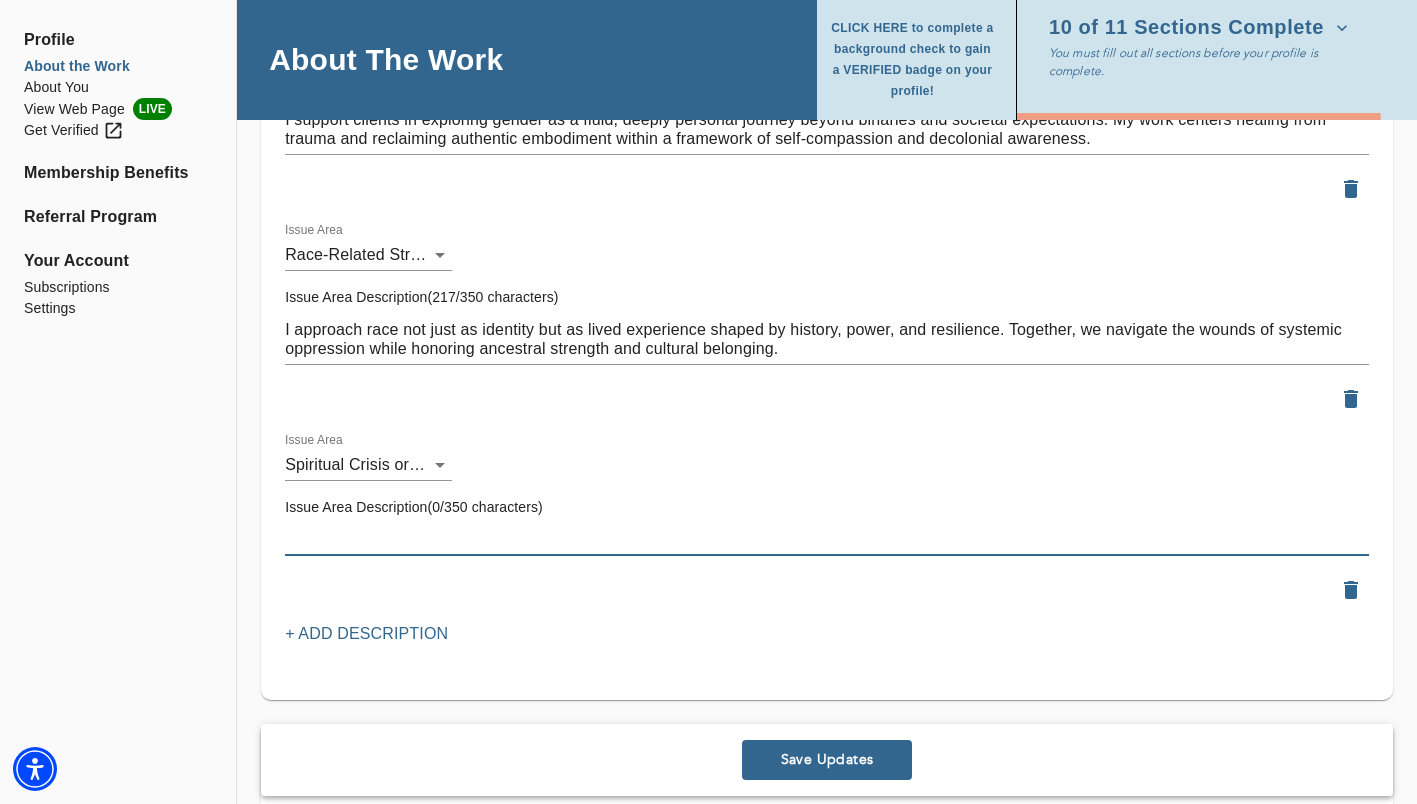 click at bounding box center [827, 539] 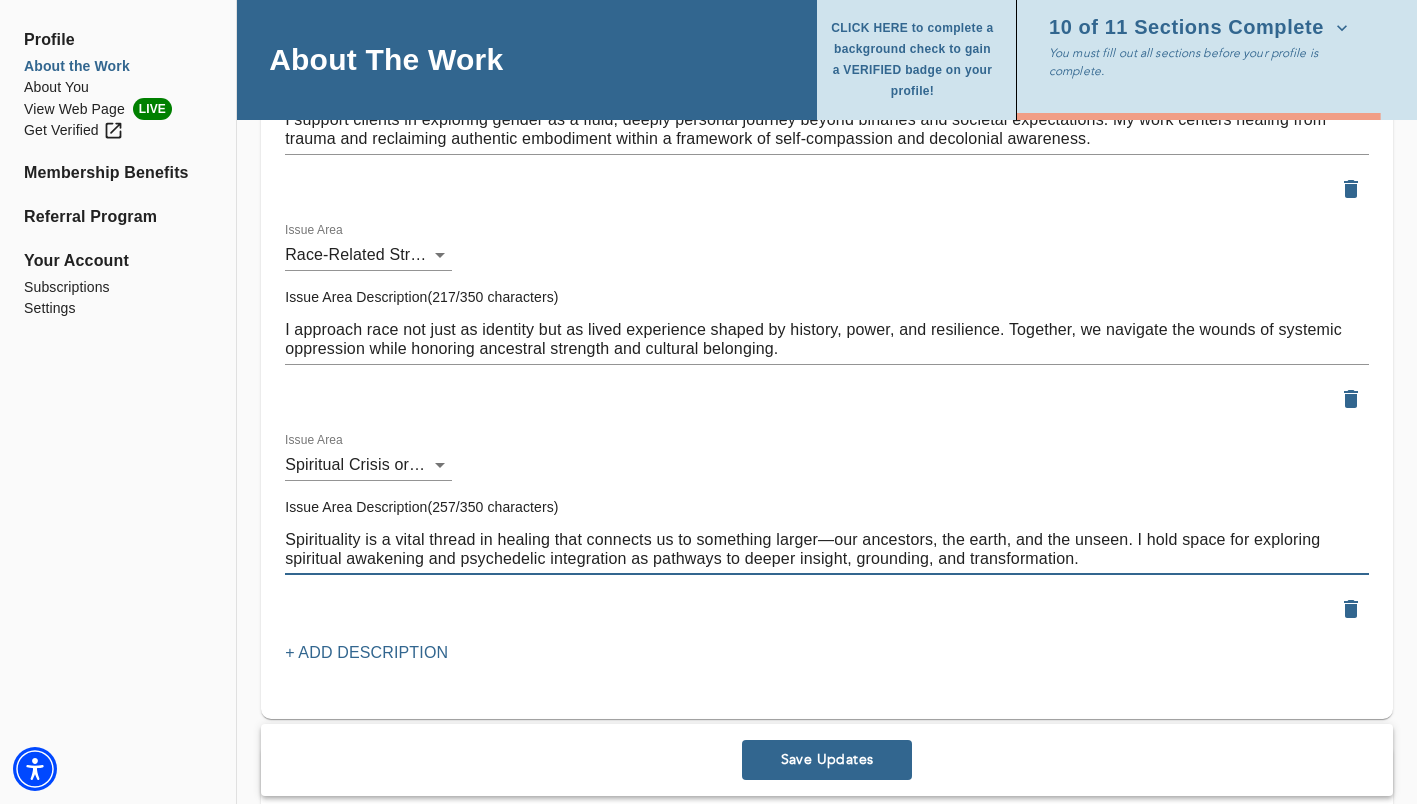 type on "Spirituality is a vital thread in healing that connects us to something larger—our ancestors, the earth, and the unseen. I hold space for exploring spiritual awakening and psychedelic integration as pathways to deeper insight, grounding, and transformation." 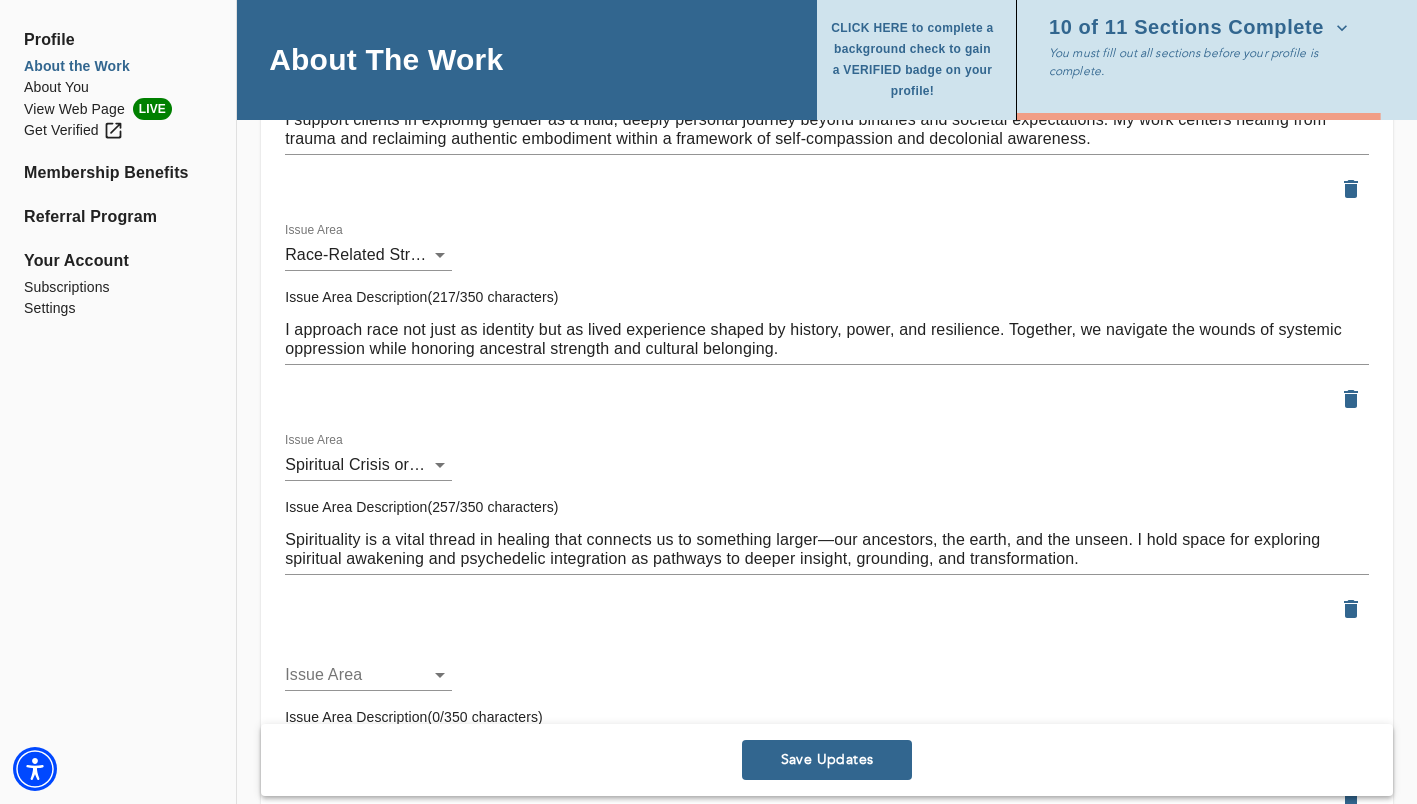 click on "for practitioners [PERSON_NAME] log out Profile About the Work About You View Web Page LIVE Get Verified Membership Benefits Referral Program Your Account Subscriptions Settings About The Work CLICK HERE to complete a background check to gain a VERIFIED badge on your profile! 10 of 11 Sections Complete You must fill out all sections before your profile is complete. Location Do you currently offer In-Person sessions? NO Do you currently offer Video sessions? YES In which states are you eligible to work with clients? Only select a state if you are eligible to work with clients who reside in that state. [US_STATE] [US_STATE] For practitioners in [US_STATE], select up to 5 neighborhoods near your office(s) Select... Available only when In-Person sessions selected First office address * Street   * [STREET_ADDRESS][US_STATE] We will not share your full address information on your profile page. + Add another office address Fee   * $ 200" at bounding box center [708, -2596] 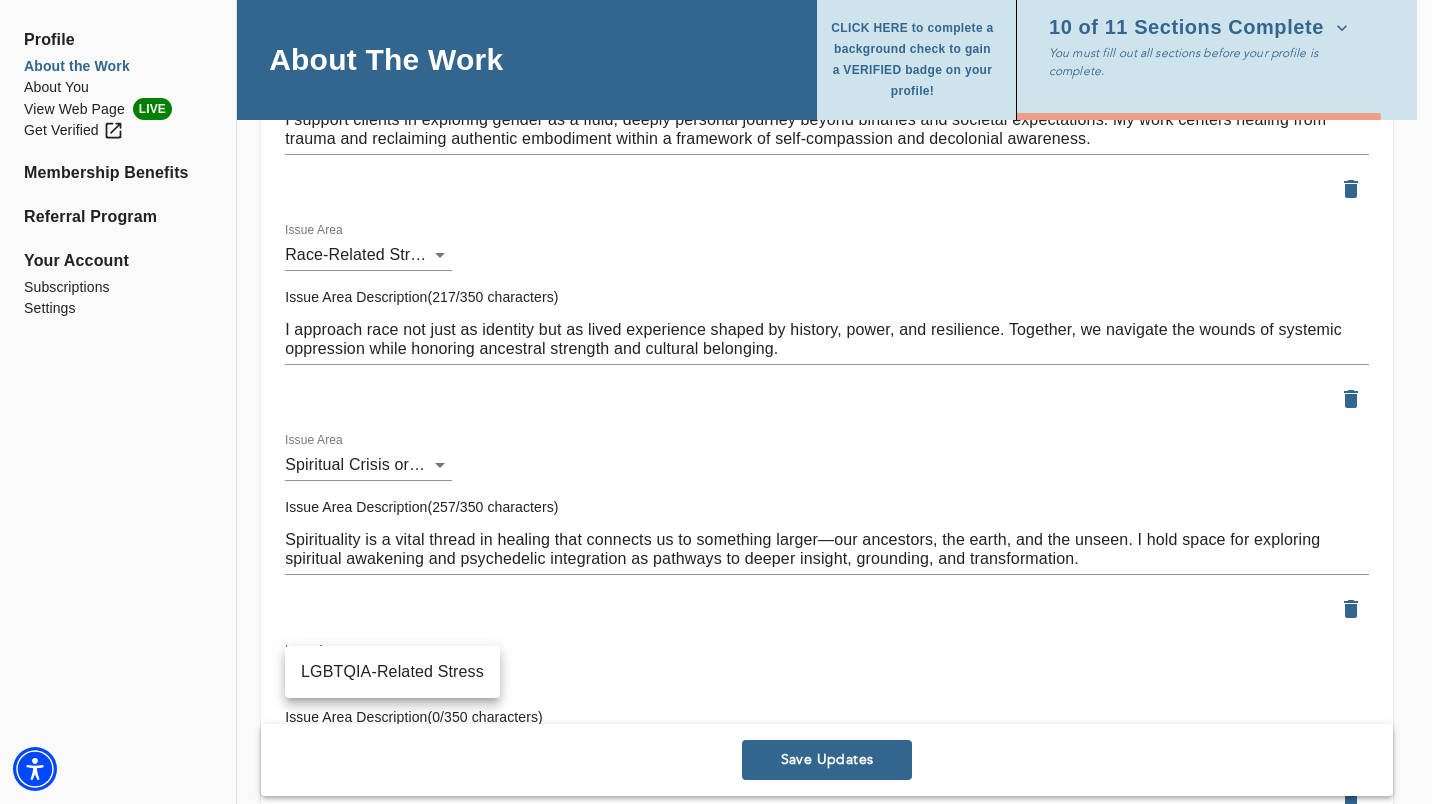 click on "LGBTQIA-Related Stress" at bounding box center [392, 672] 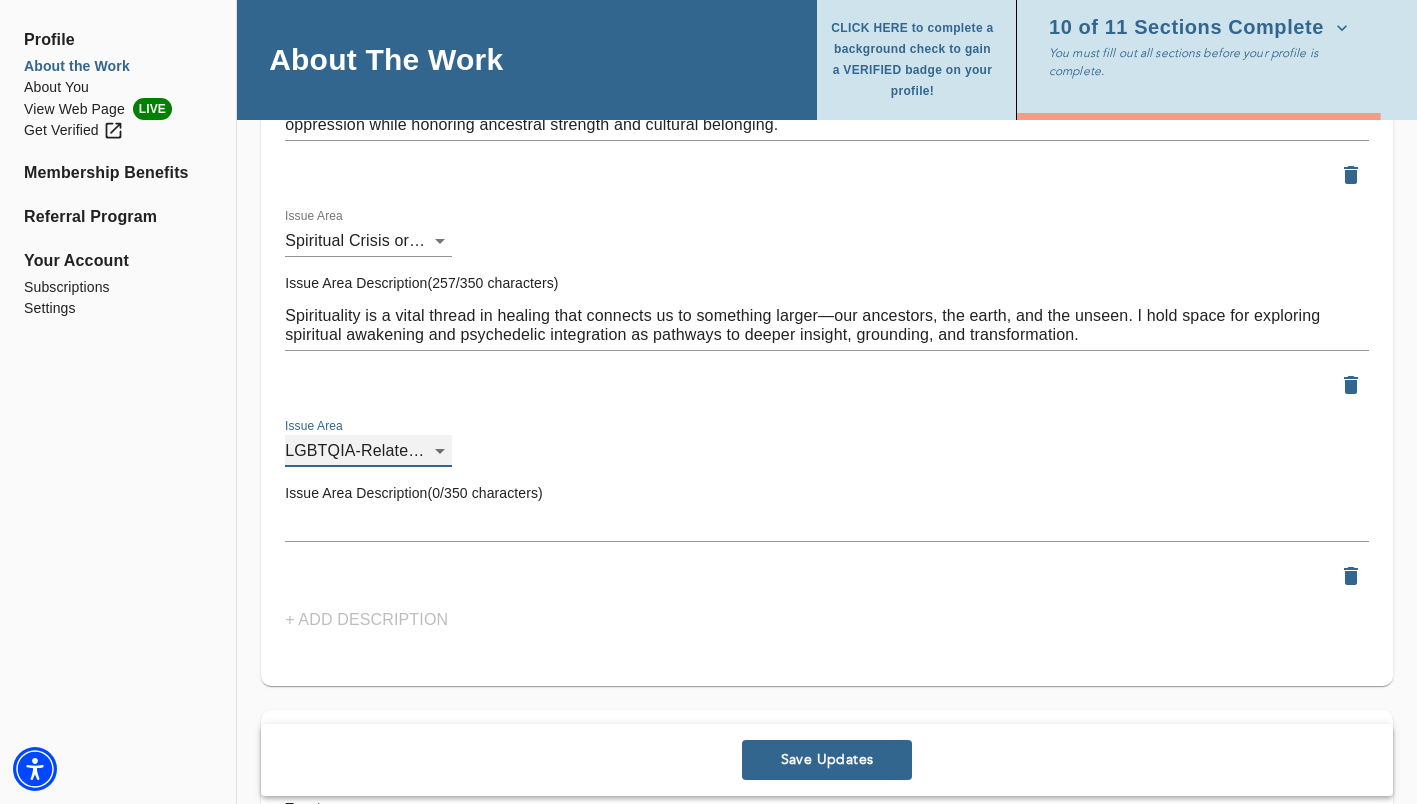 scroll, scrollTop: 3225, scrollLeft: 0, axis: vertical 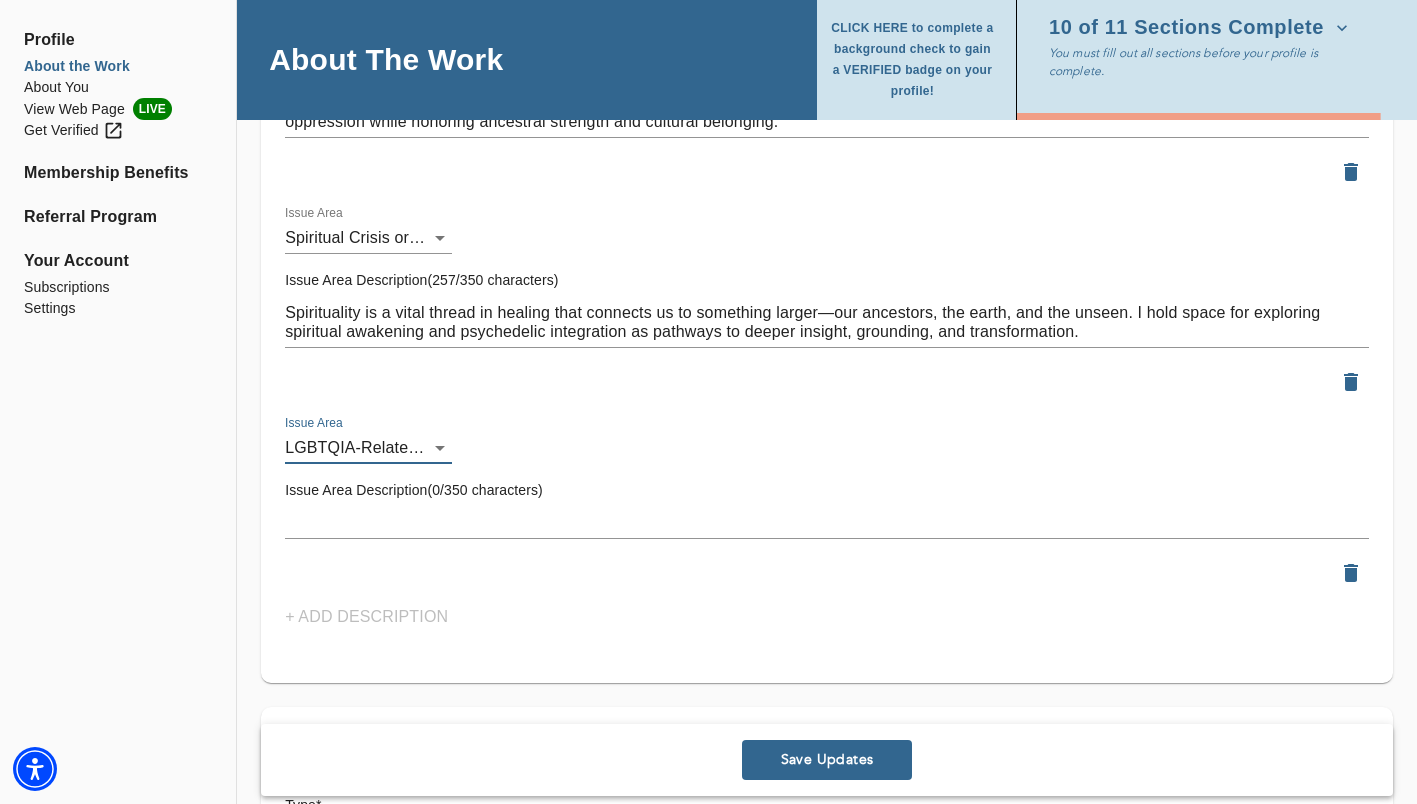 click at bounding box center [827, 522] 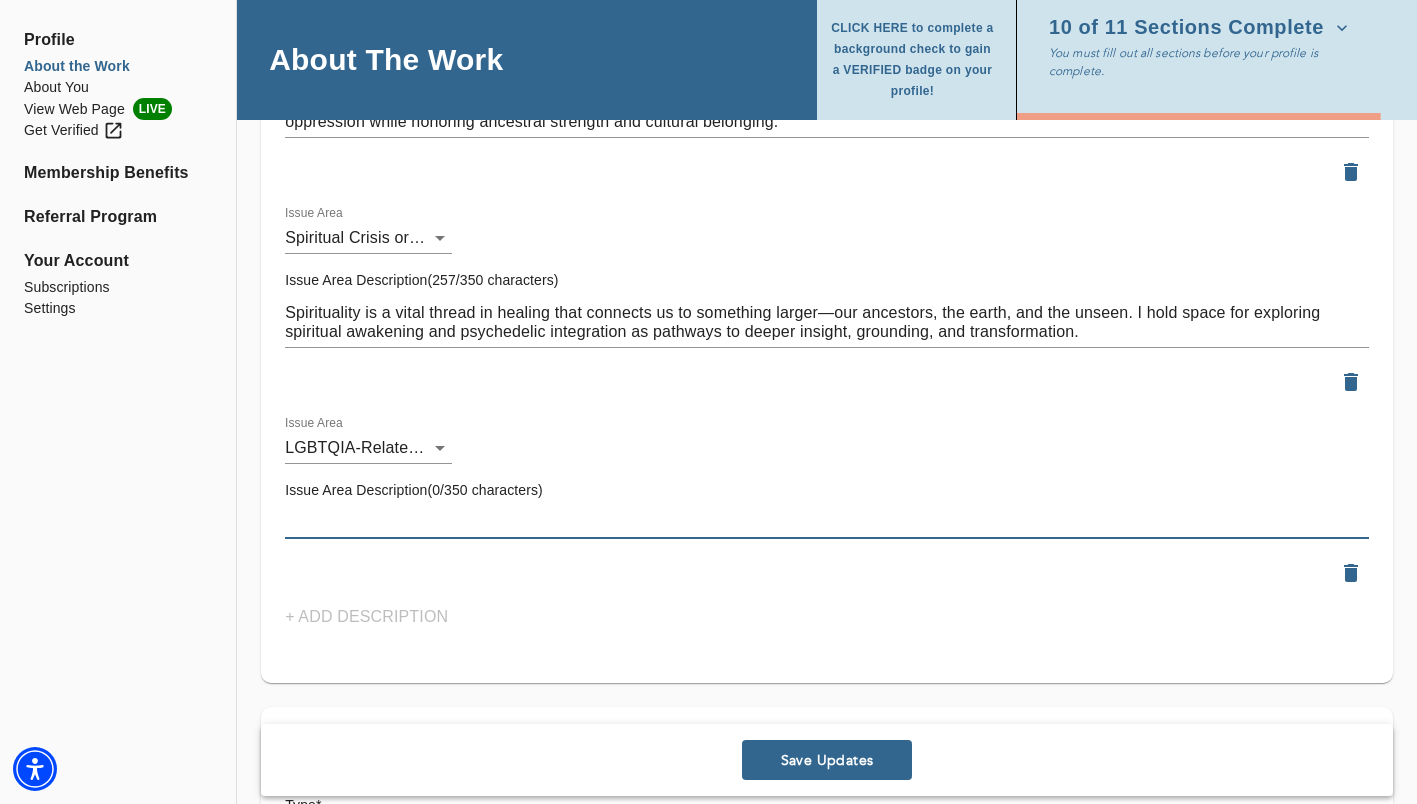 paste on "Queerness is both a radical act of self-definition and a way of building chosen families that resist oppression. I support clients in navigating the political and personal complexities of queerness, fostering healing within themselves and their communities." 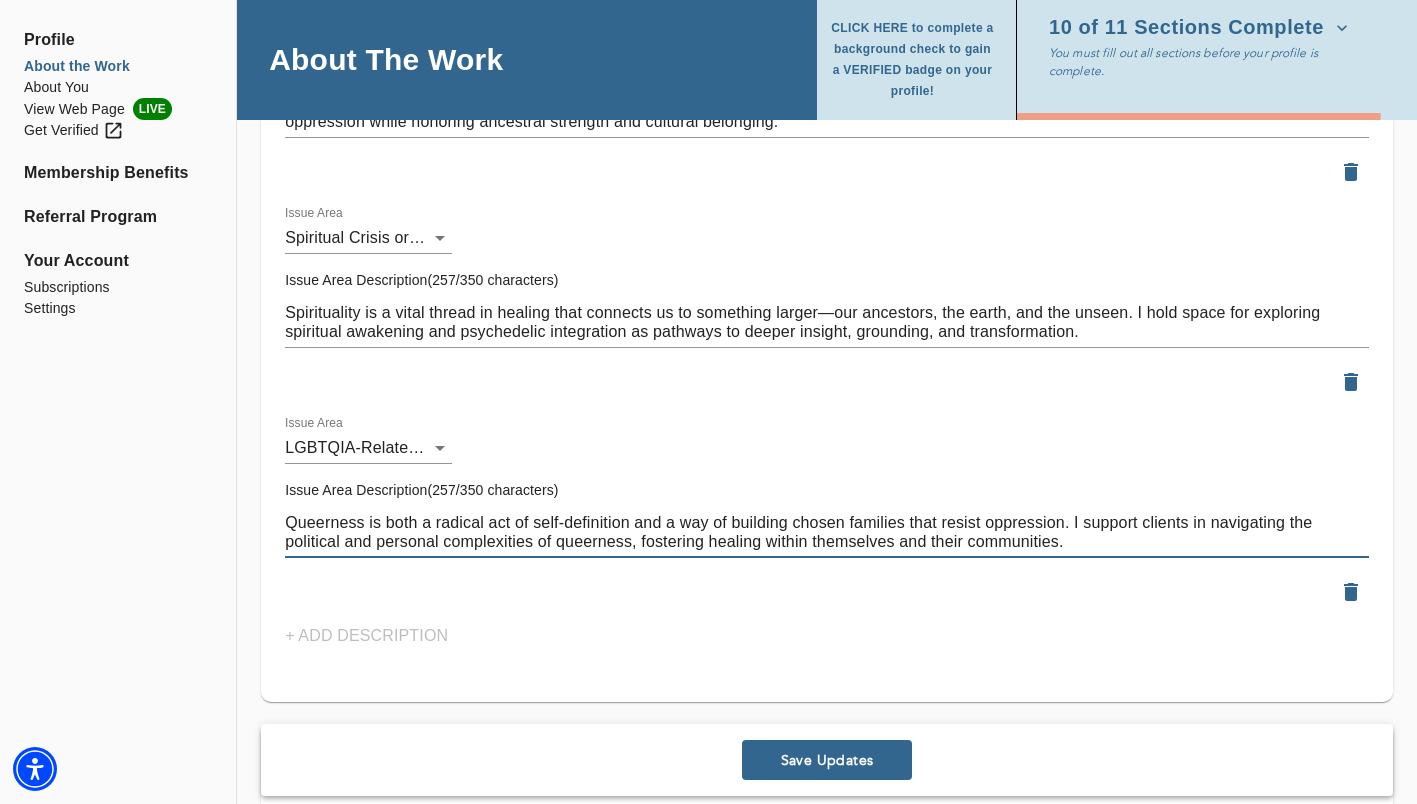 type on "Queerness is both a radical act of self-definition and a way of building chosen families that resist oppression. I support clients in navigating the political and personal complexities of queerness, fostering healing within themselves and their communities." 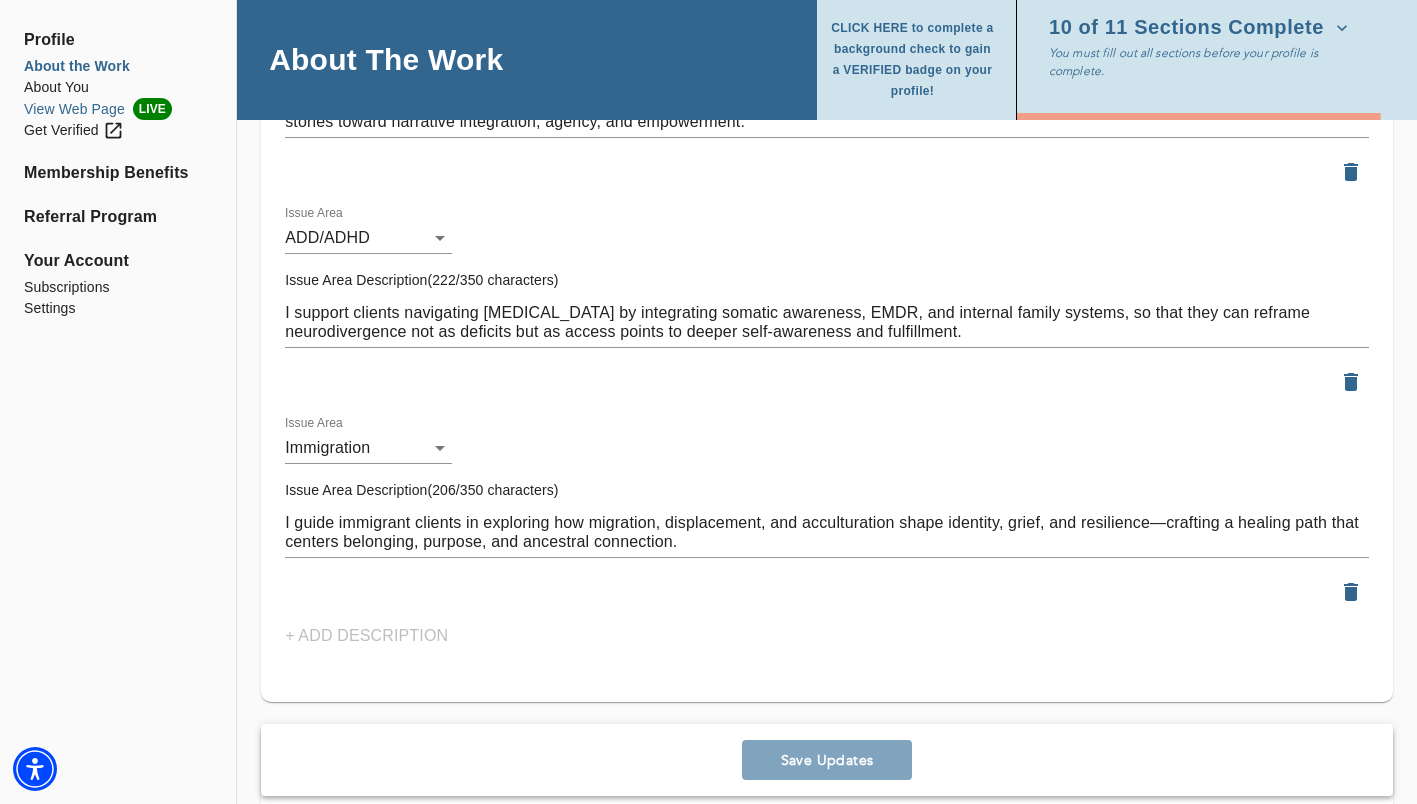 click on "LIVE" at bounding box center (152, 109) 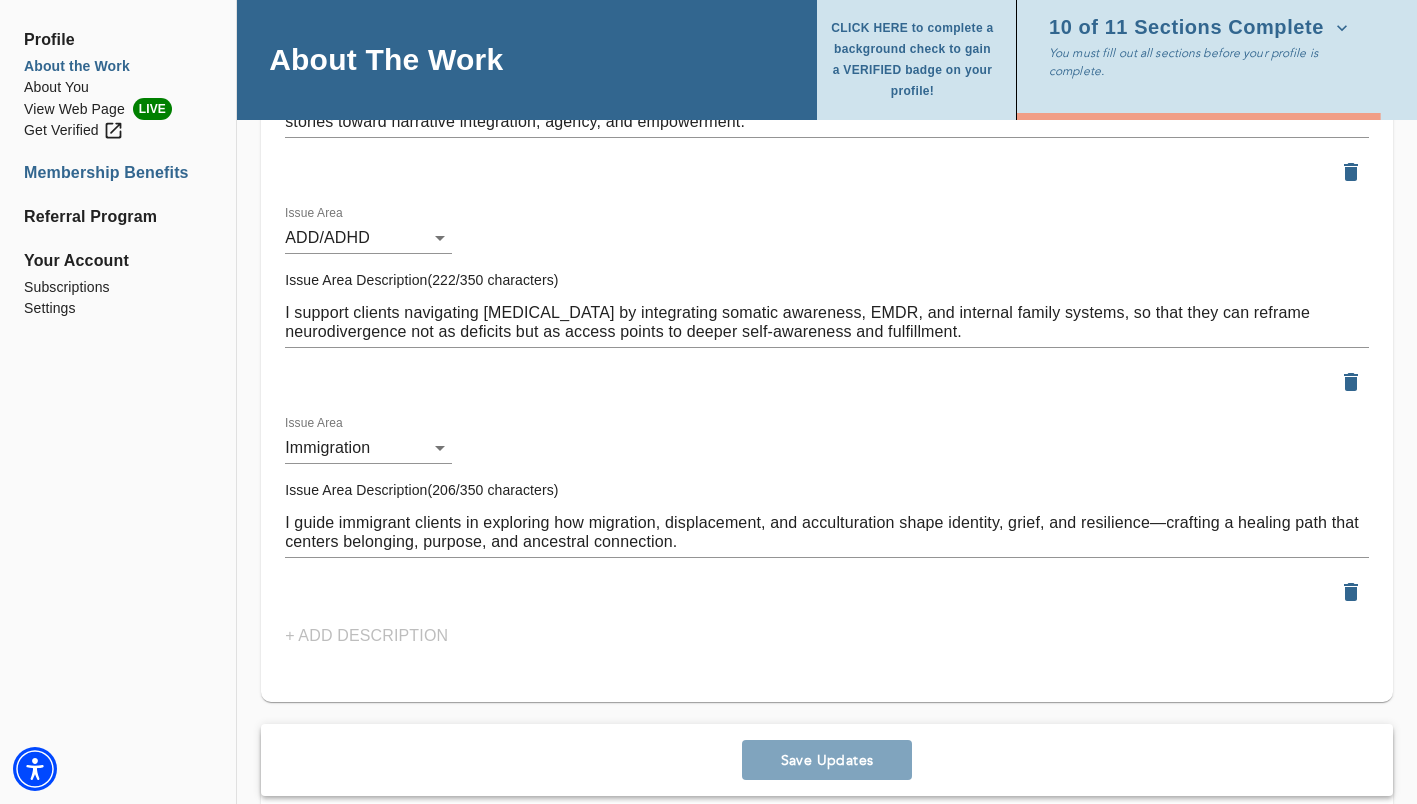 click on "Membership Benefits" at bounding box center (118, 173) 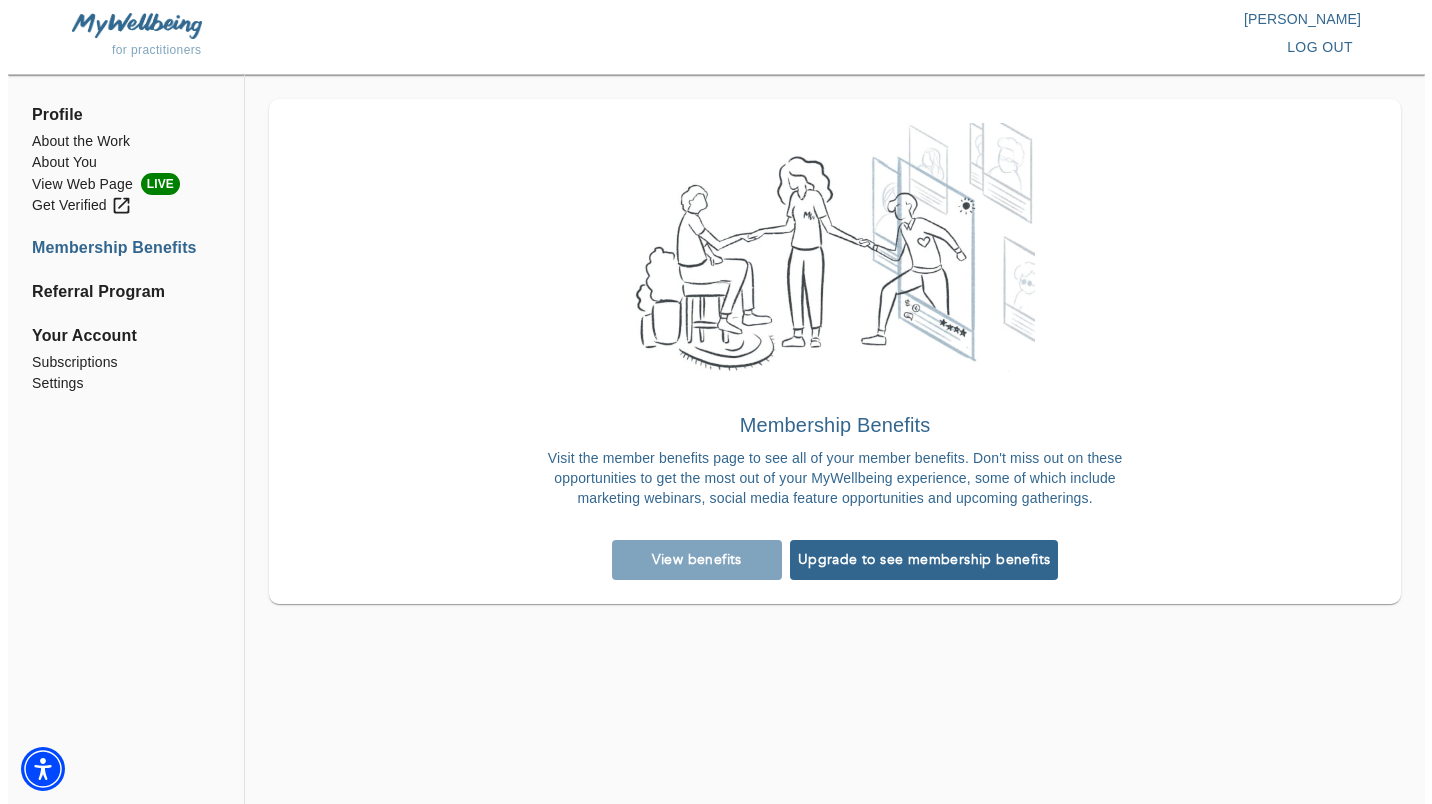 scroll, scrollTop: 0, scrollLeft: 0, axis: both 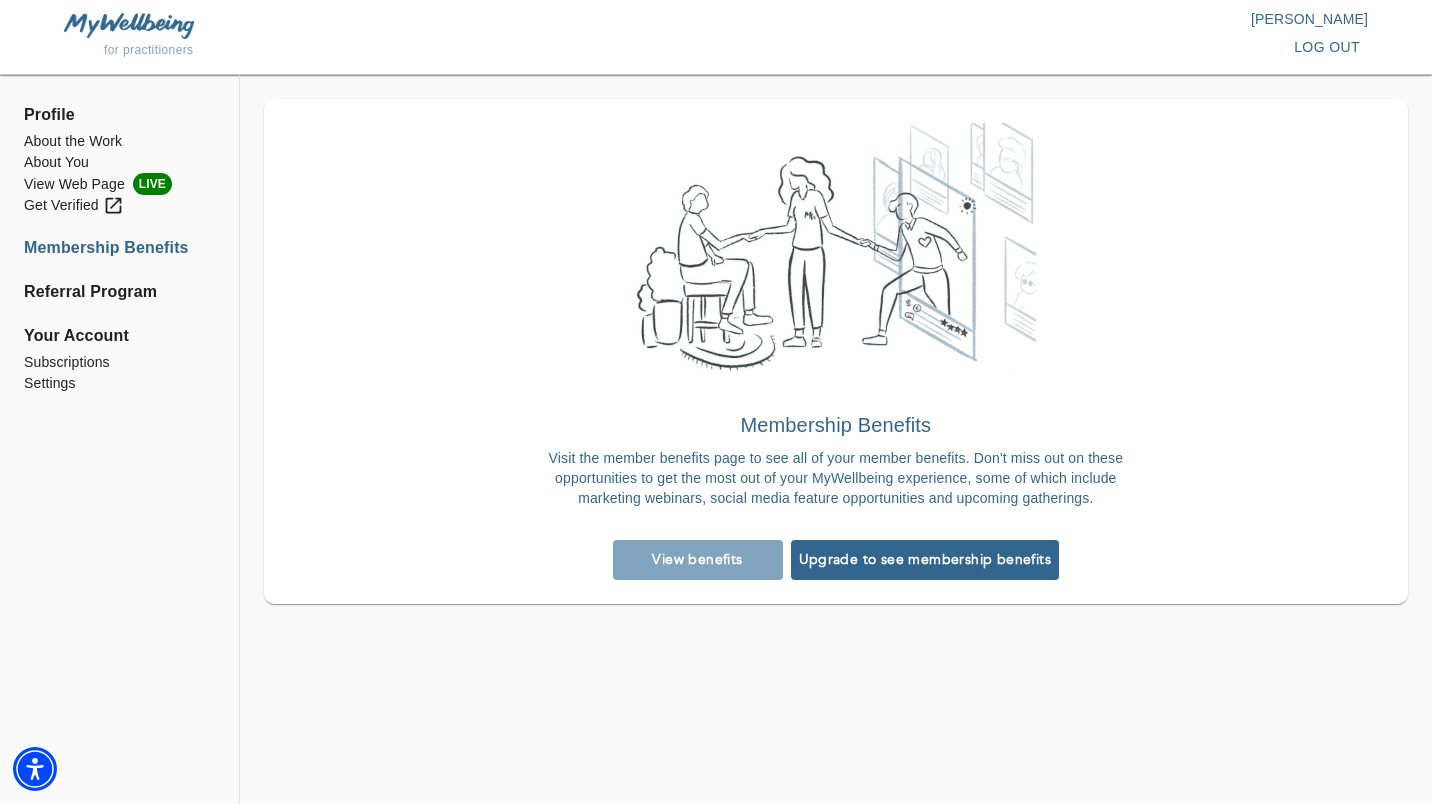 type 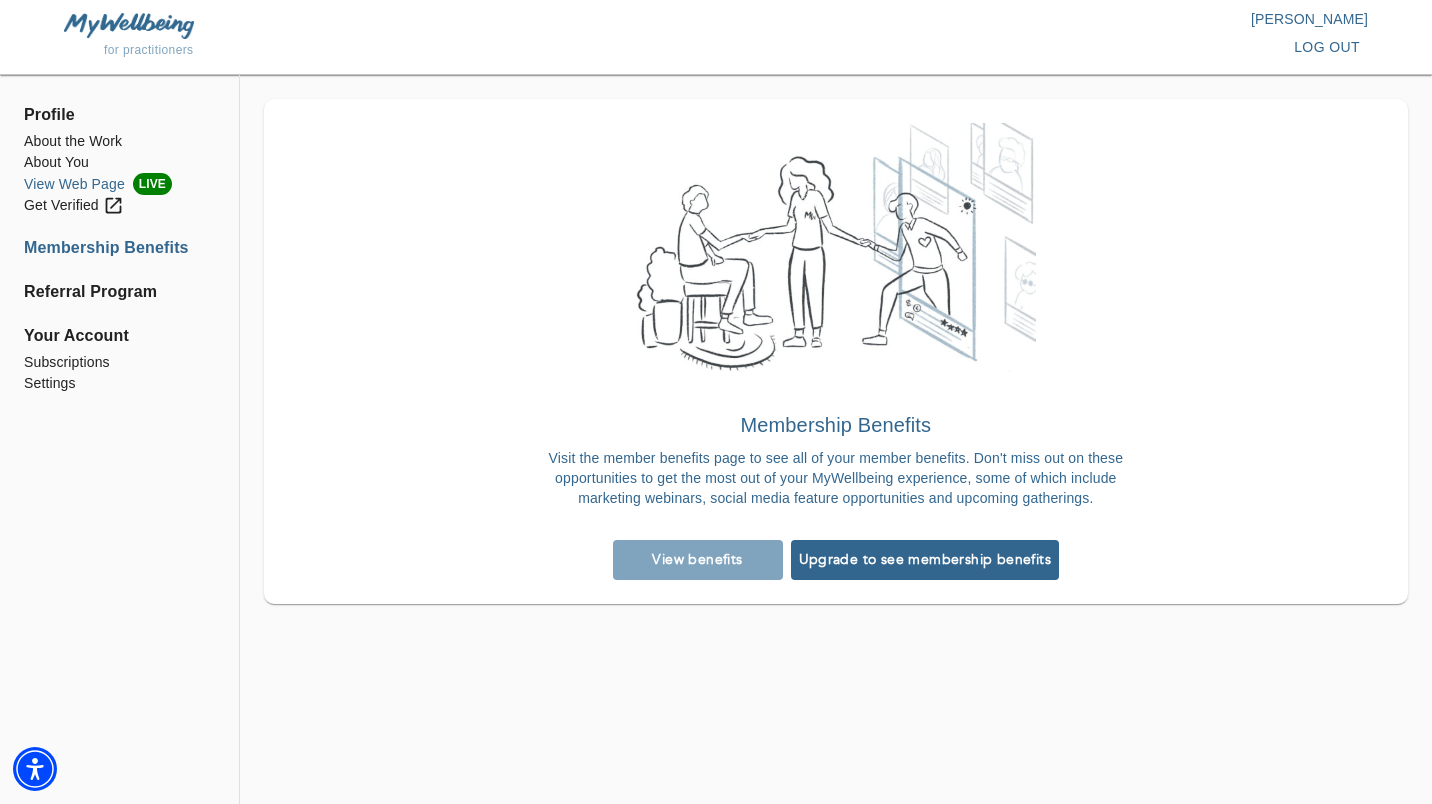click on "LIVE" at bounding box center [152, 184] 